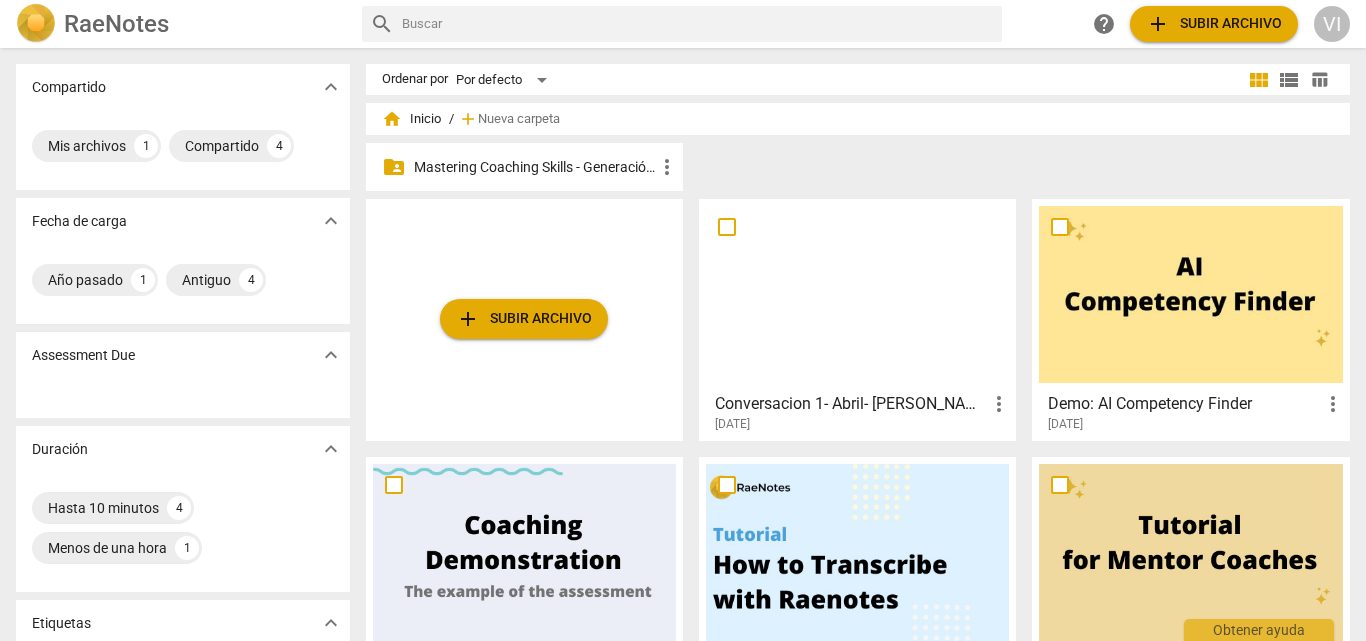 scroll, scrollTop: 0, scrollLeft: 0, axis: both 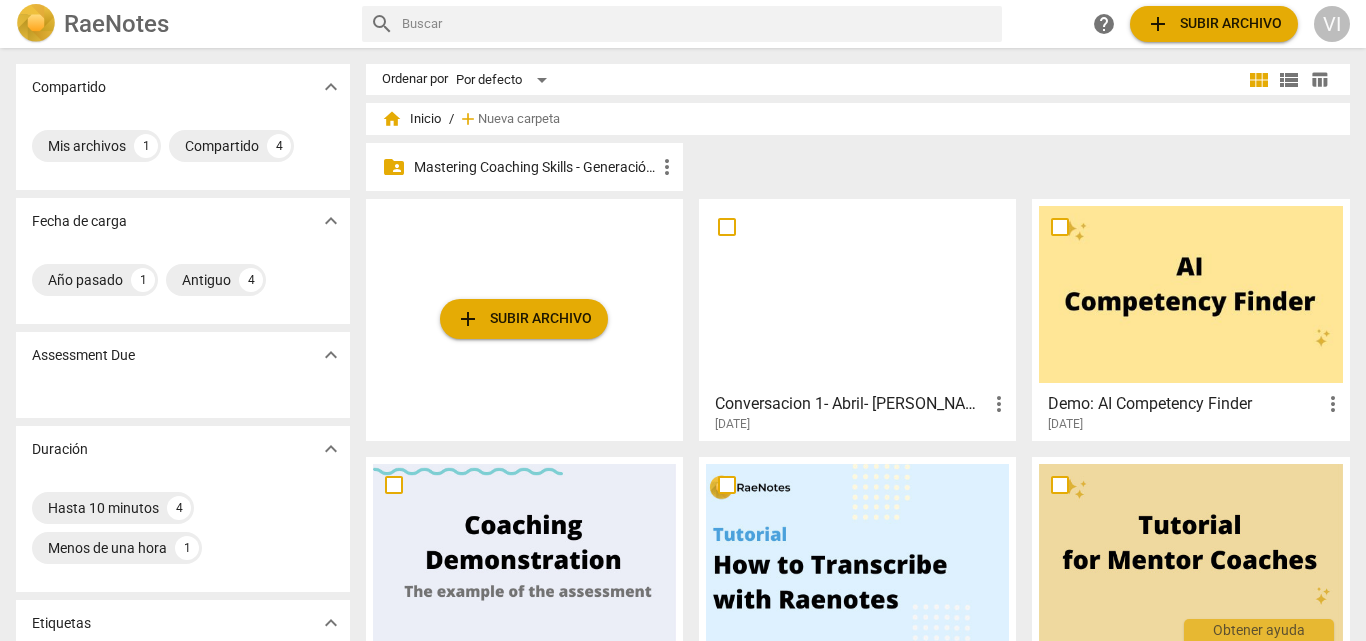 click on "Mastering Coaching Skills - Generación 31" at bounding box center (534, 167) 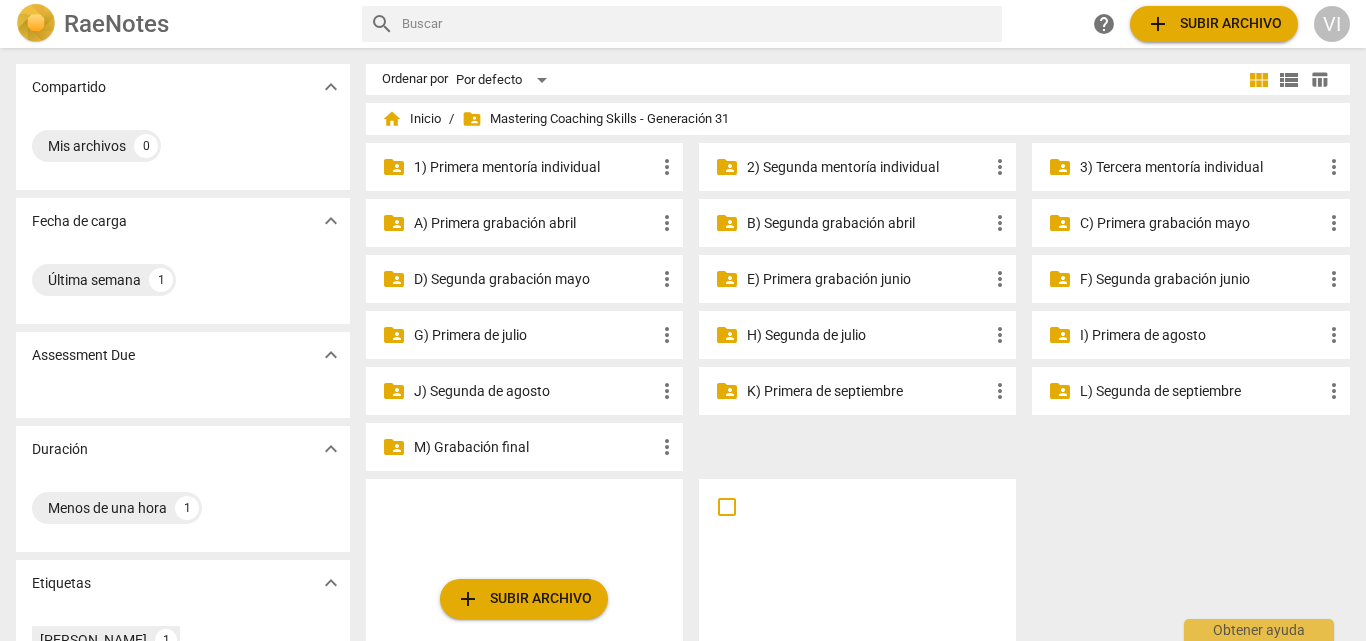 click on "2) Segunda mentoría individual" at bounding box center [867, 167] 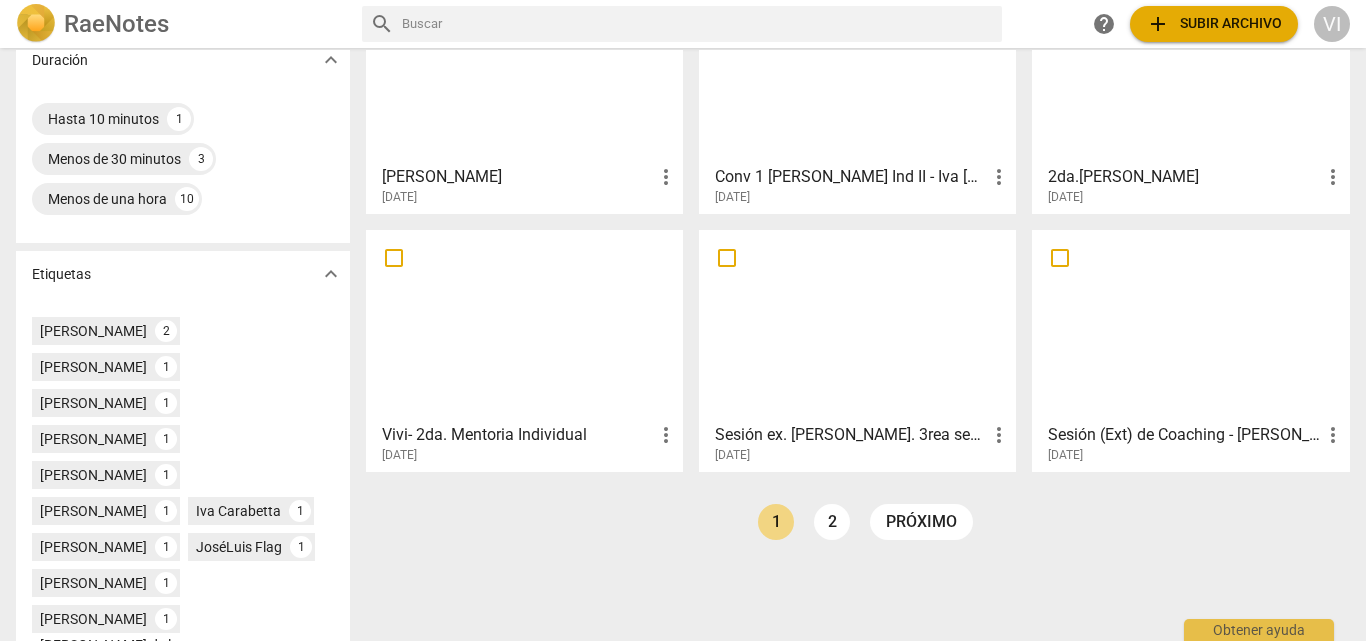 scroll, scrollTop: 433, scrollLeft: 0, axis: vertical 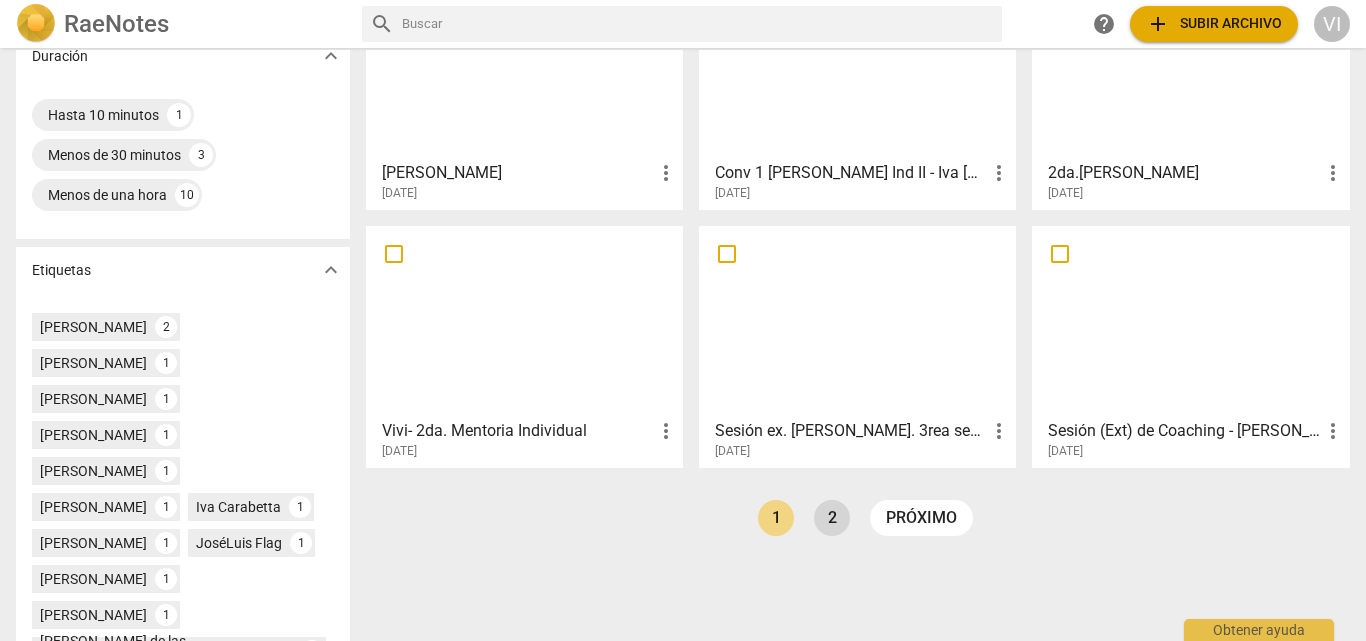 click on "2" at bounding box center [832, 518] 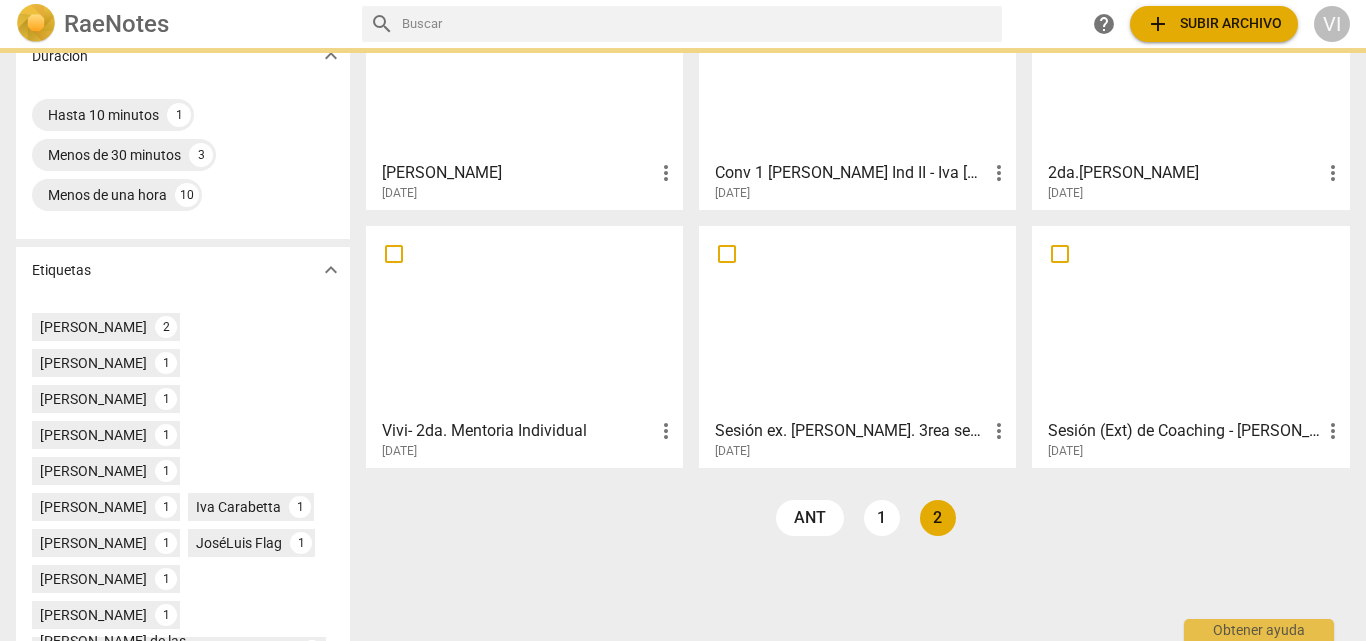 scroll, scrollTop: 0, scrollLeft: 0, axis: both 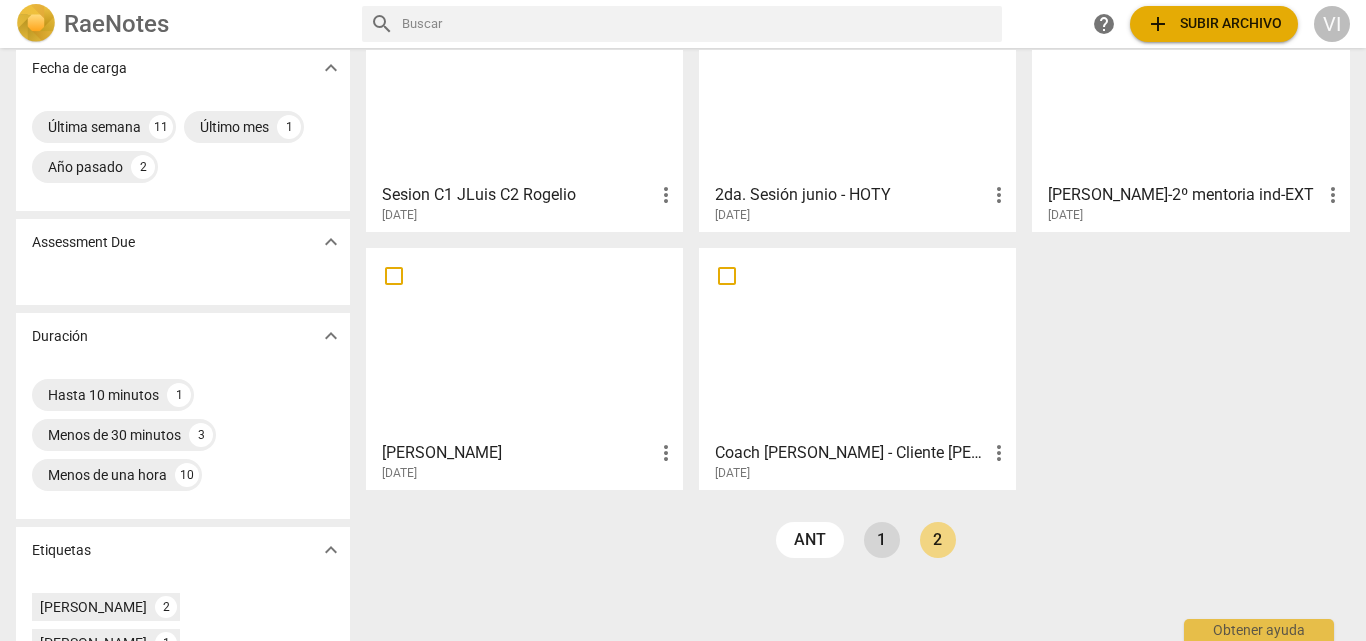 click on "1" at bounding box center [882, 540] 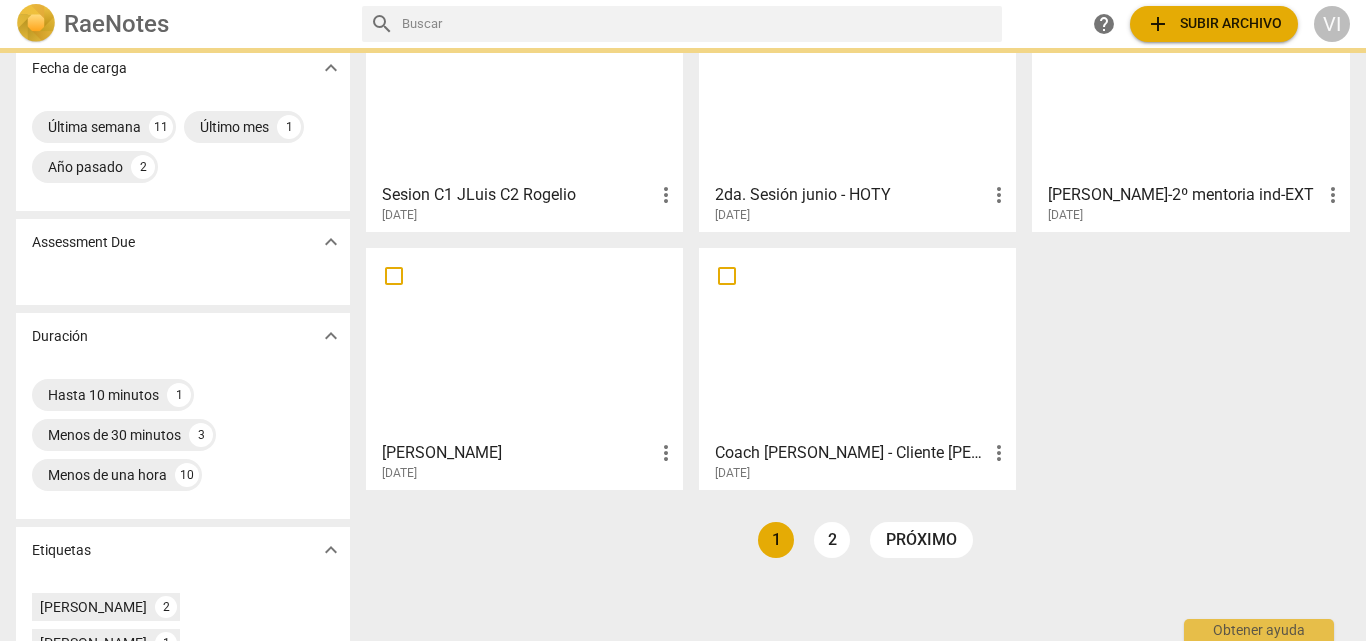 scroll, scrollTop: 0, scrollLeft: 0, axis: both 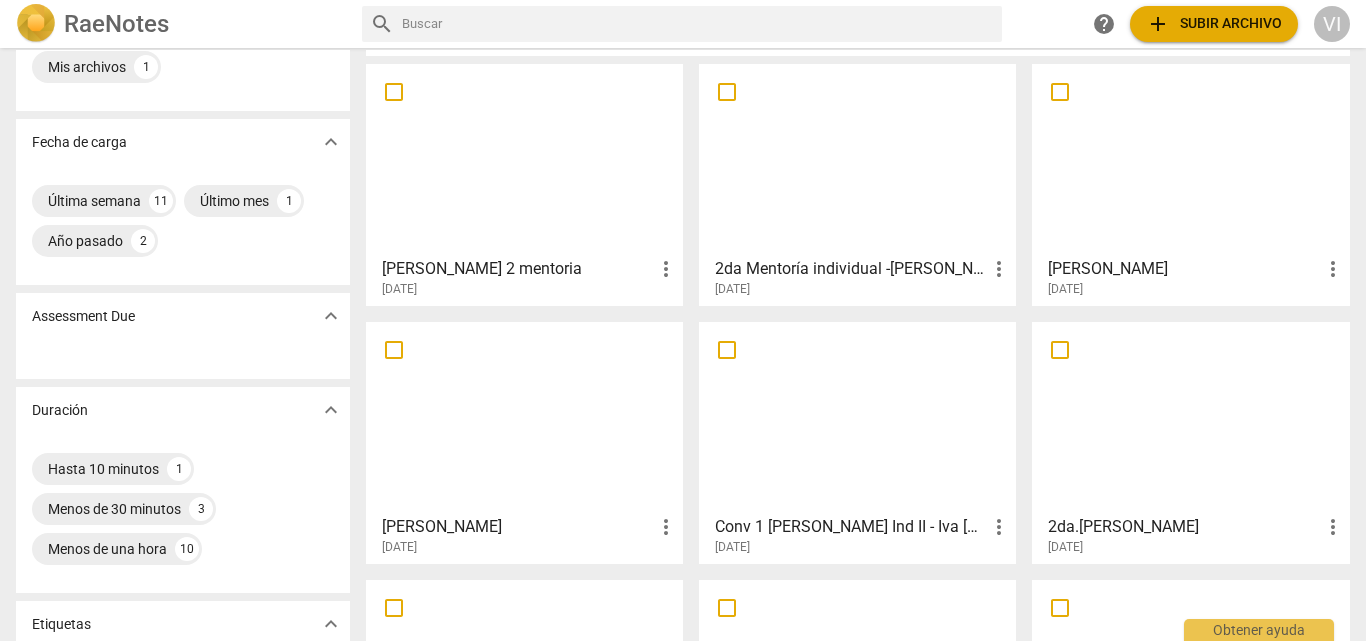 click on "2da Mentoría individual -[PERSON_NAME]-" at bounding box center [851, 269] 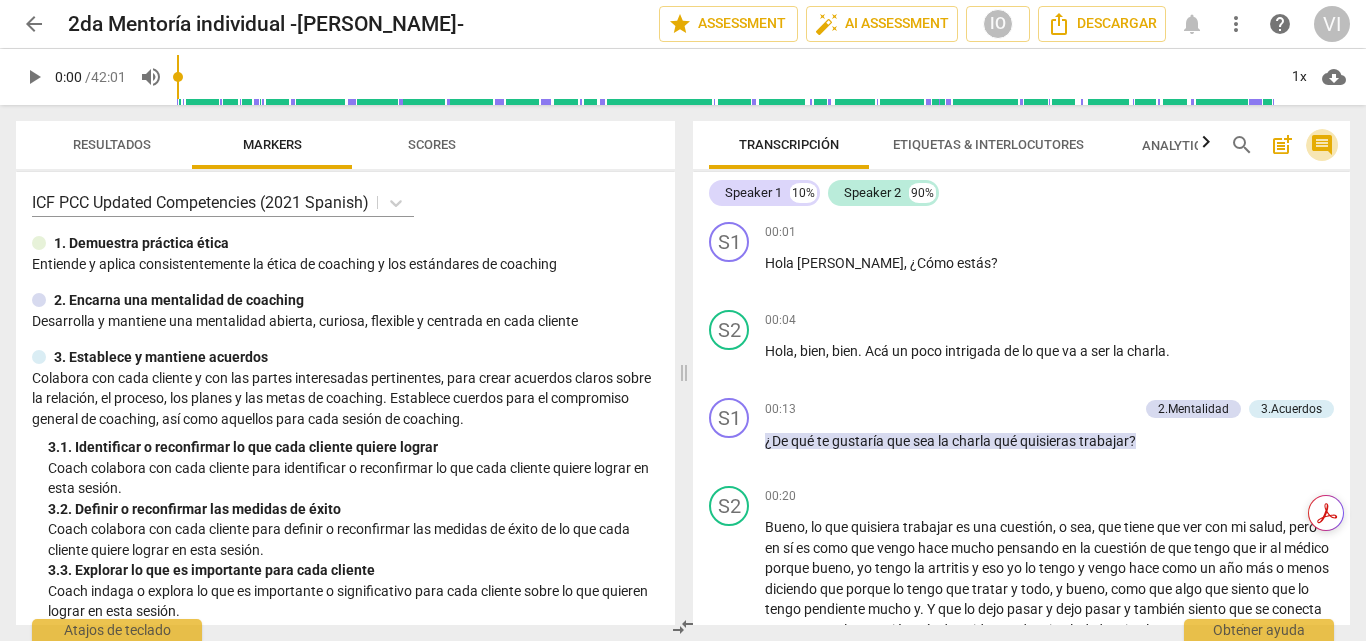 click on "comment" at bounding box center (1322, 145) 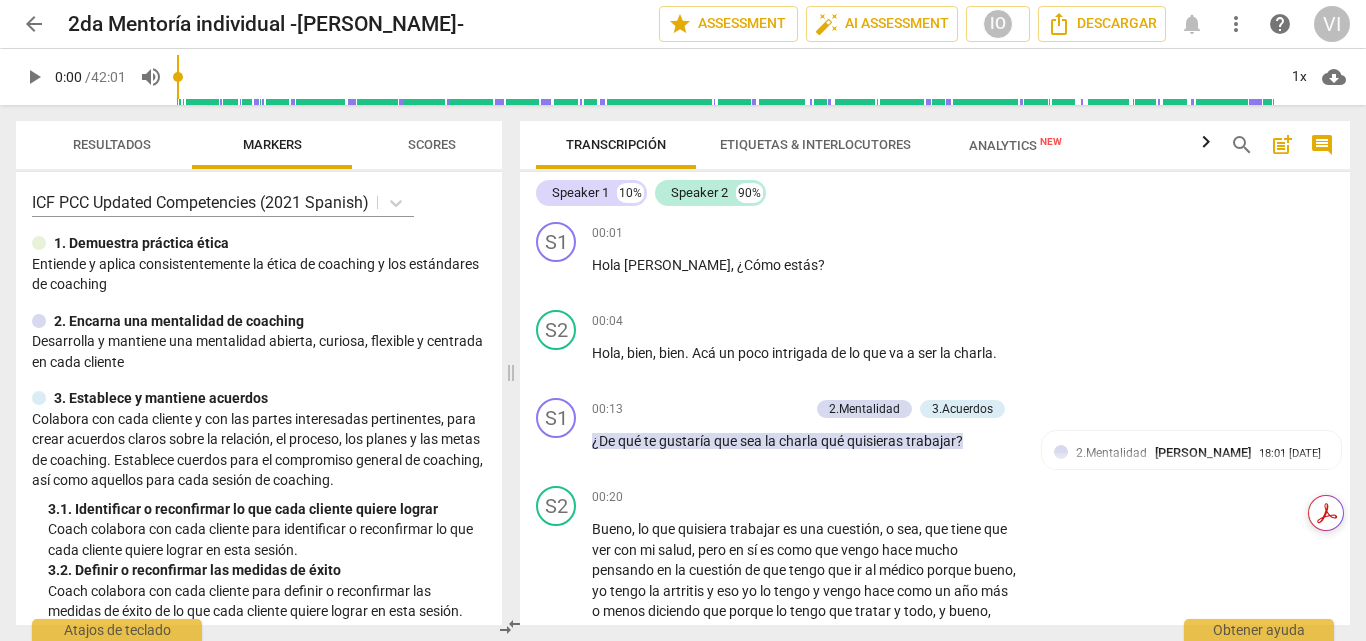 click on "post_add" at bounding box center (1282, 145) 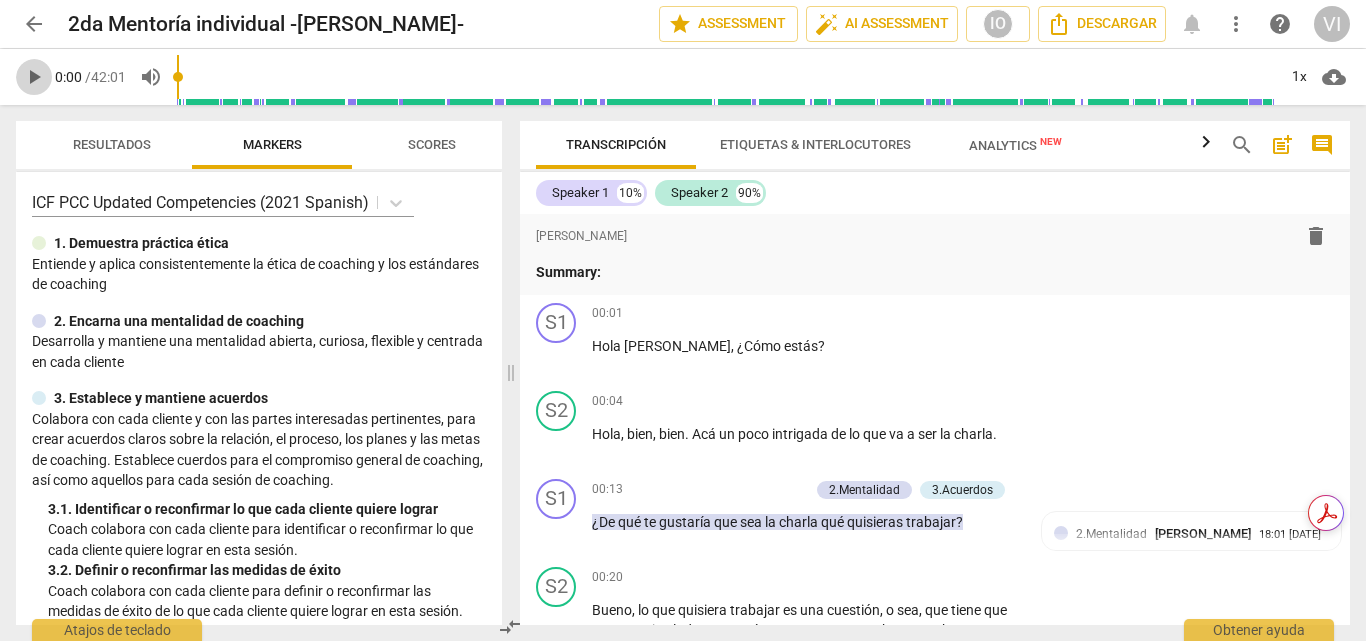 click on "play_arrow" at bounding box center (34, 77) 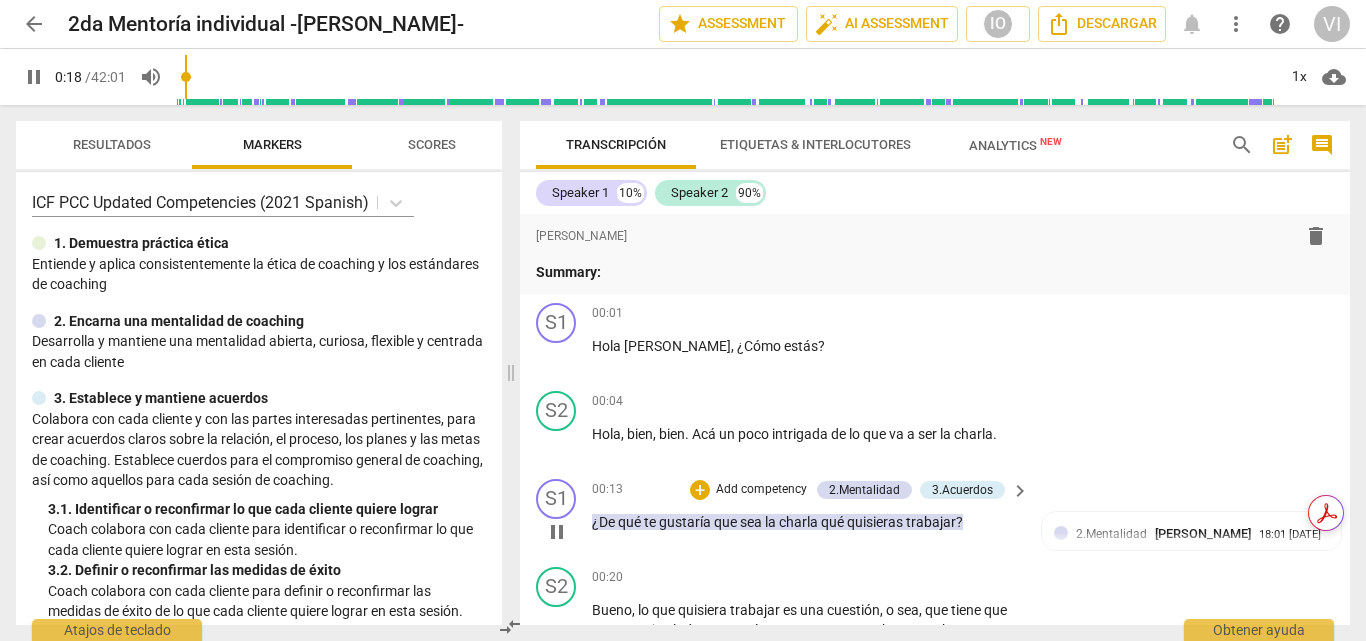 click on "Add competency" at bounding box center (761, 490) 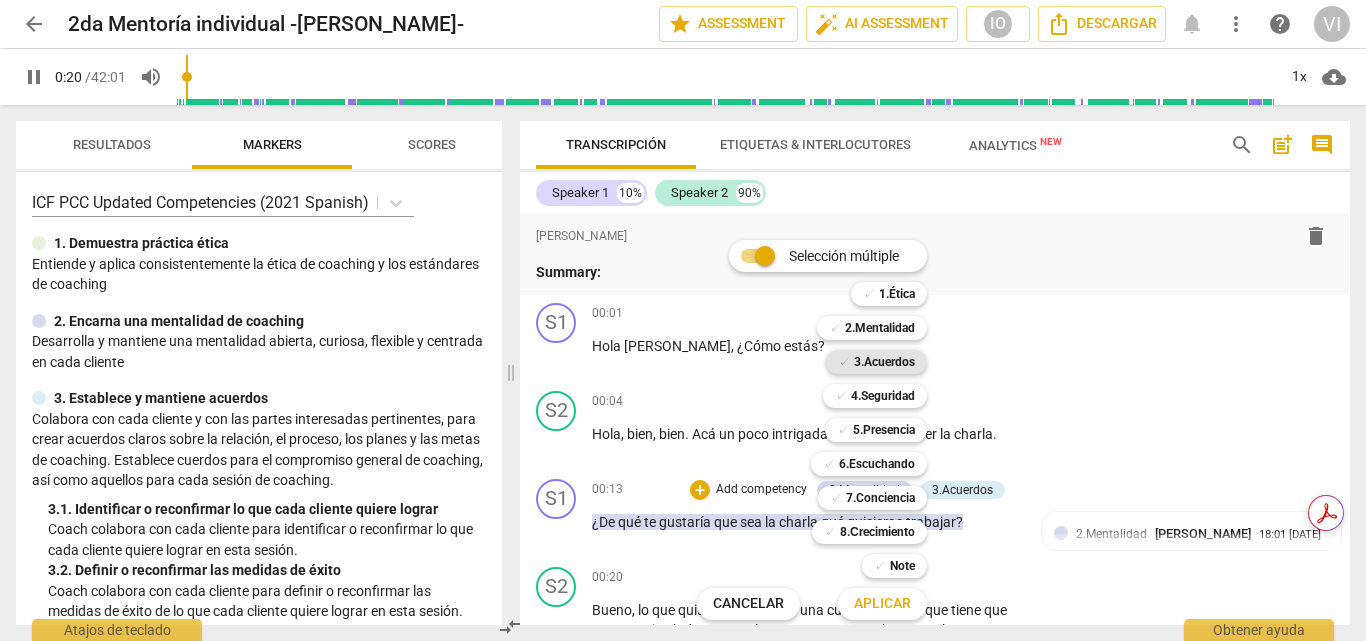 click on "3.Acuerdos" at bounding box center [884, 362] 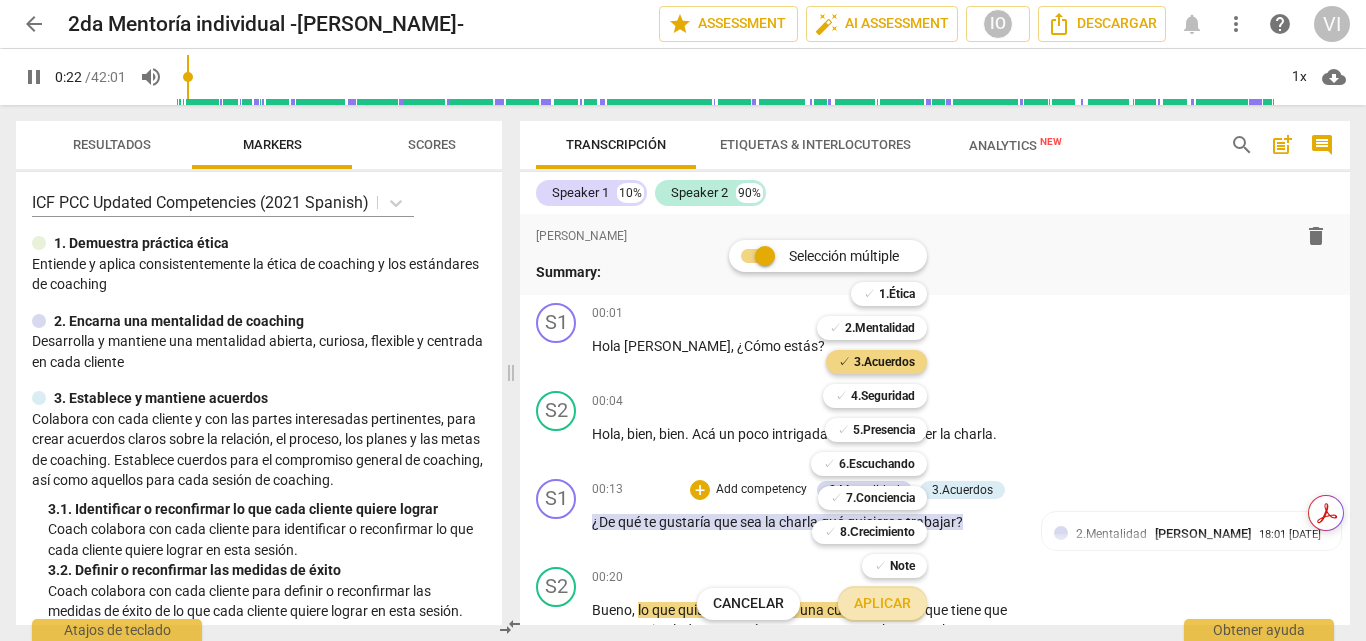 click on "Aplicar" at bounding box center (882, 604) 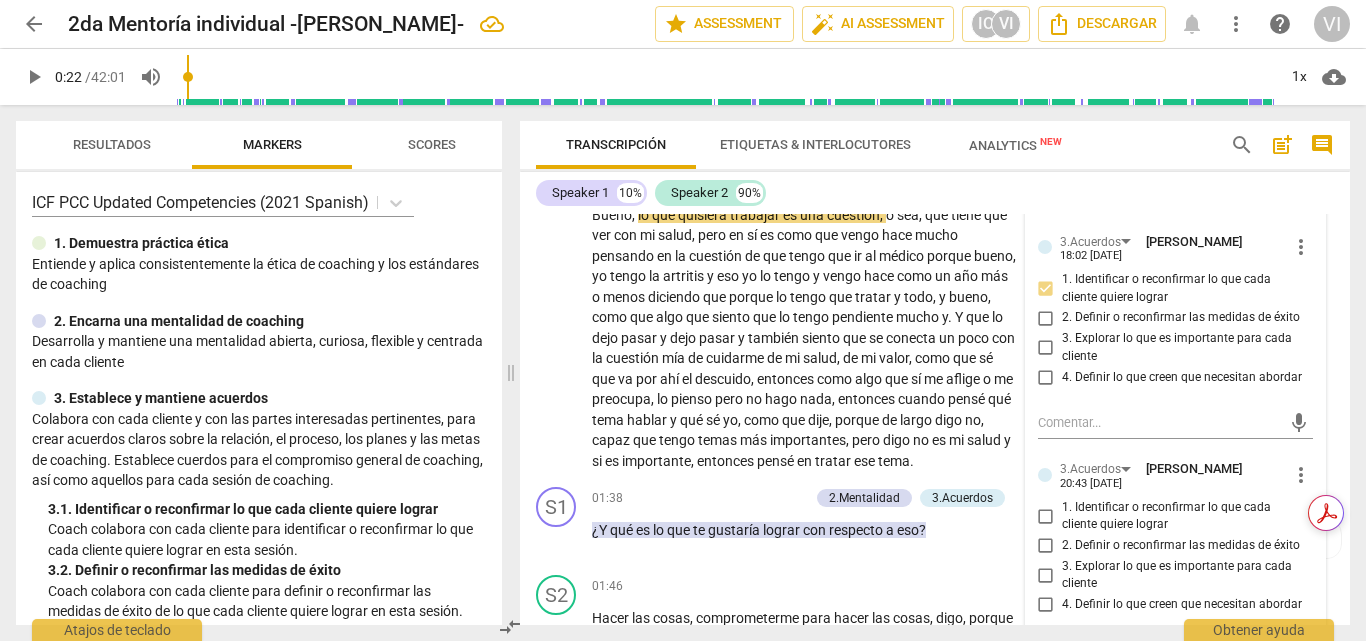 scroll, scrollTop: 486, scrollLeft: 0, axis: vertical 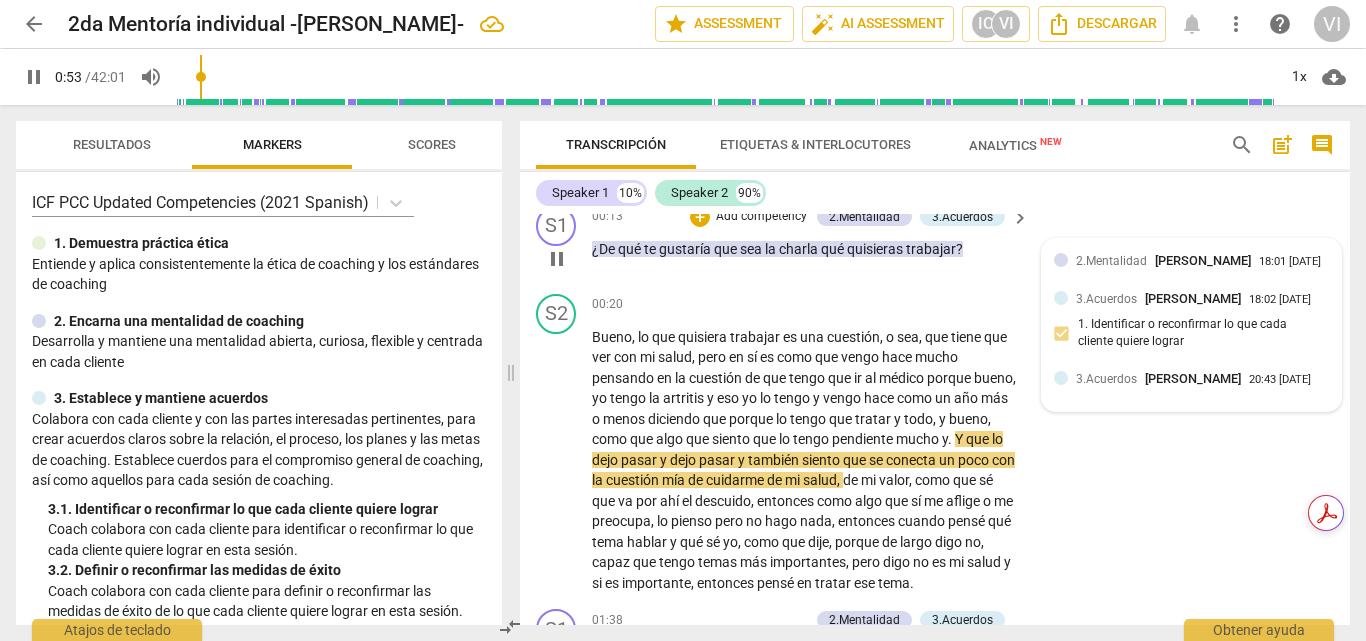 click at bounding box center (1061, 378) 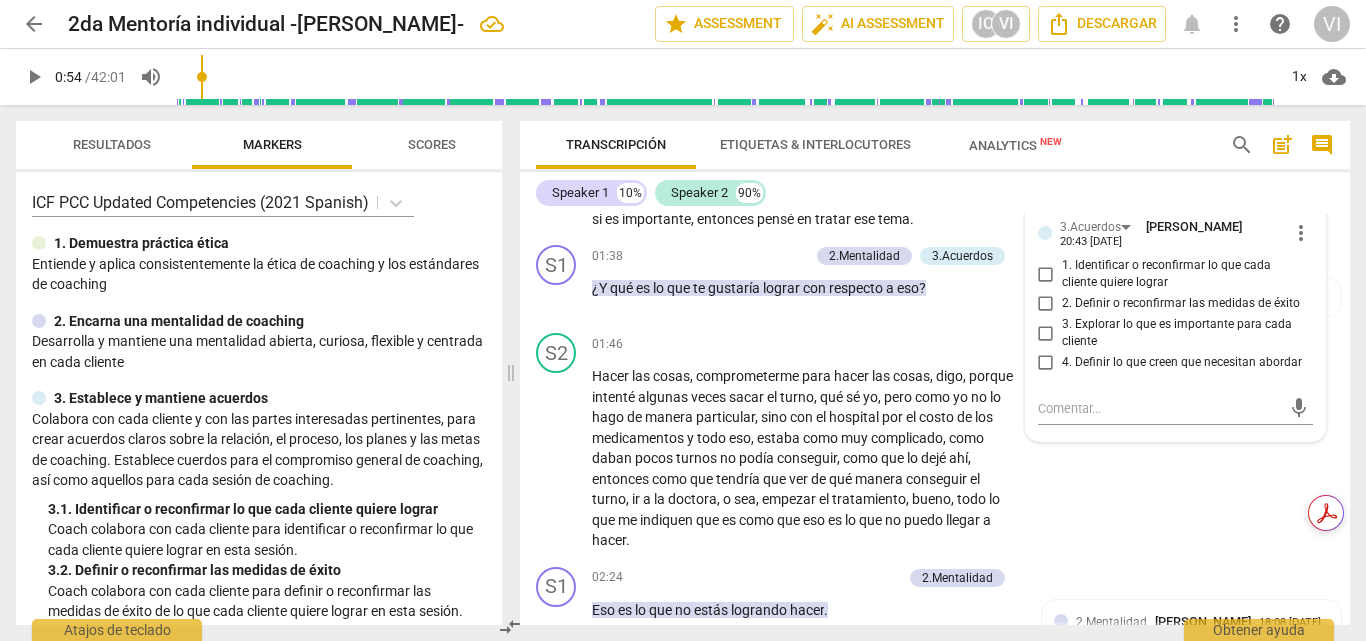scroll, scrollTop: 668, scrollLeft: 0, axis: vertical 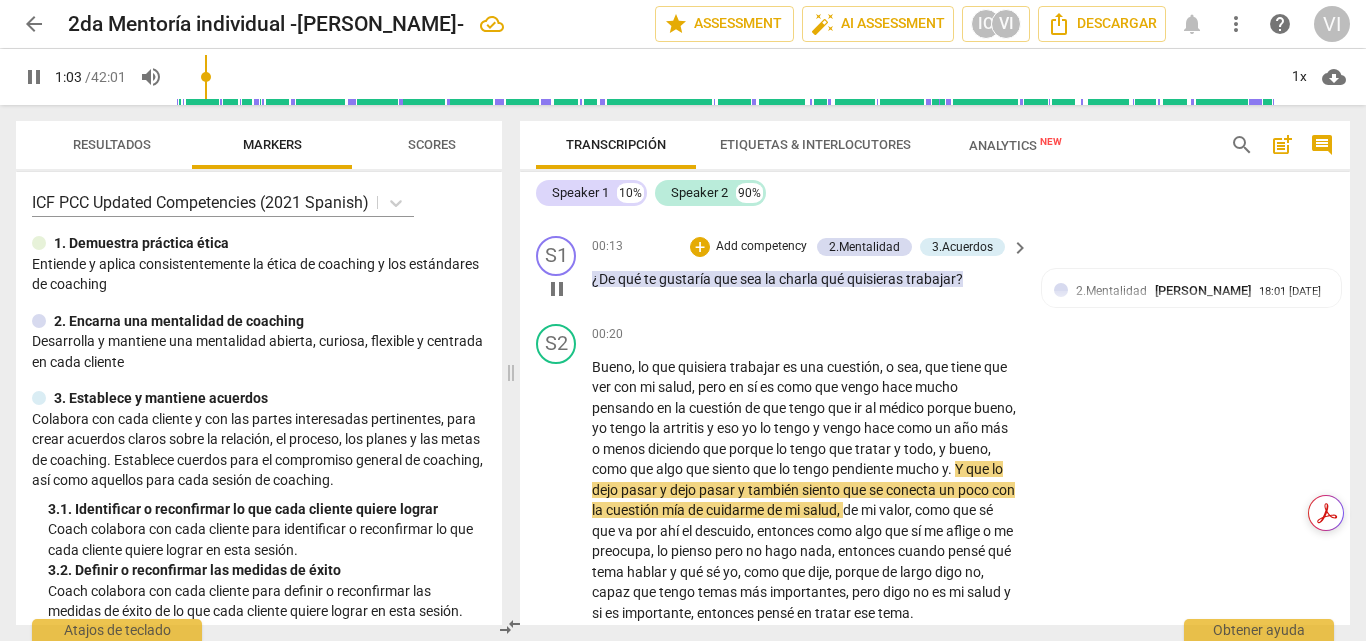 click on "Add competency" at bounding box center [761, 247] 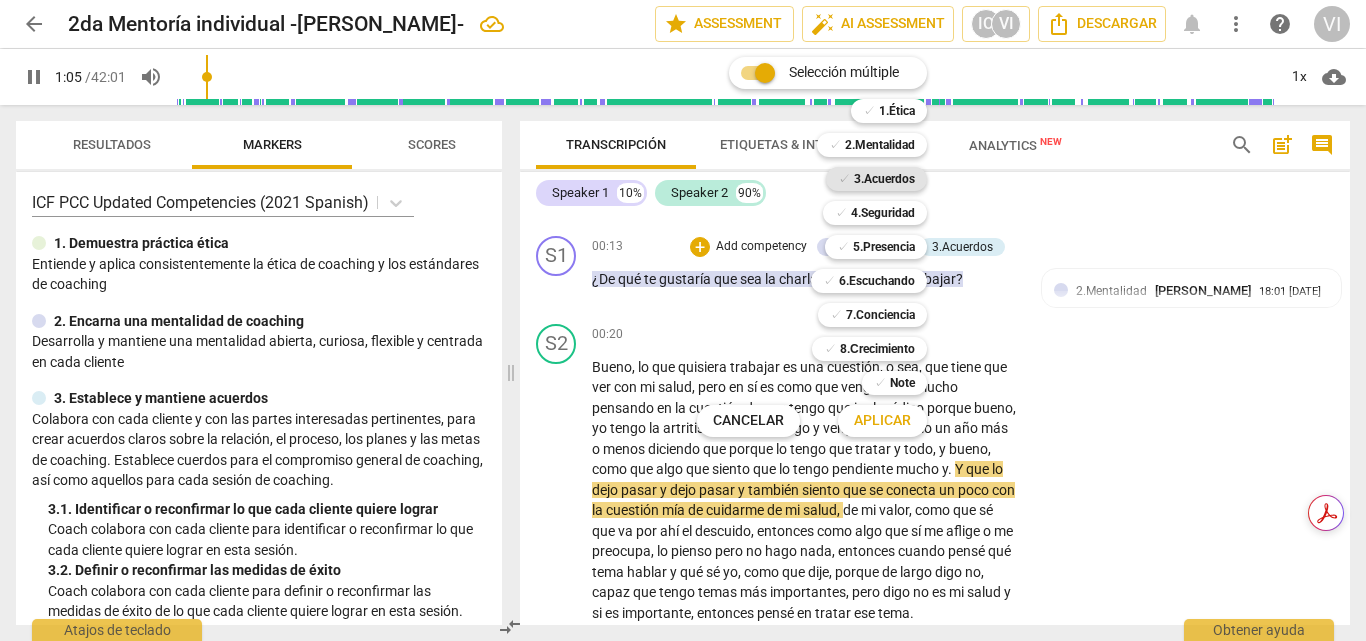 click on "3.Acuerdos" at bounding box center [884, 179] 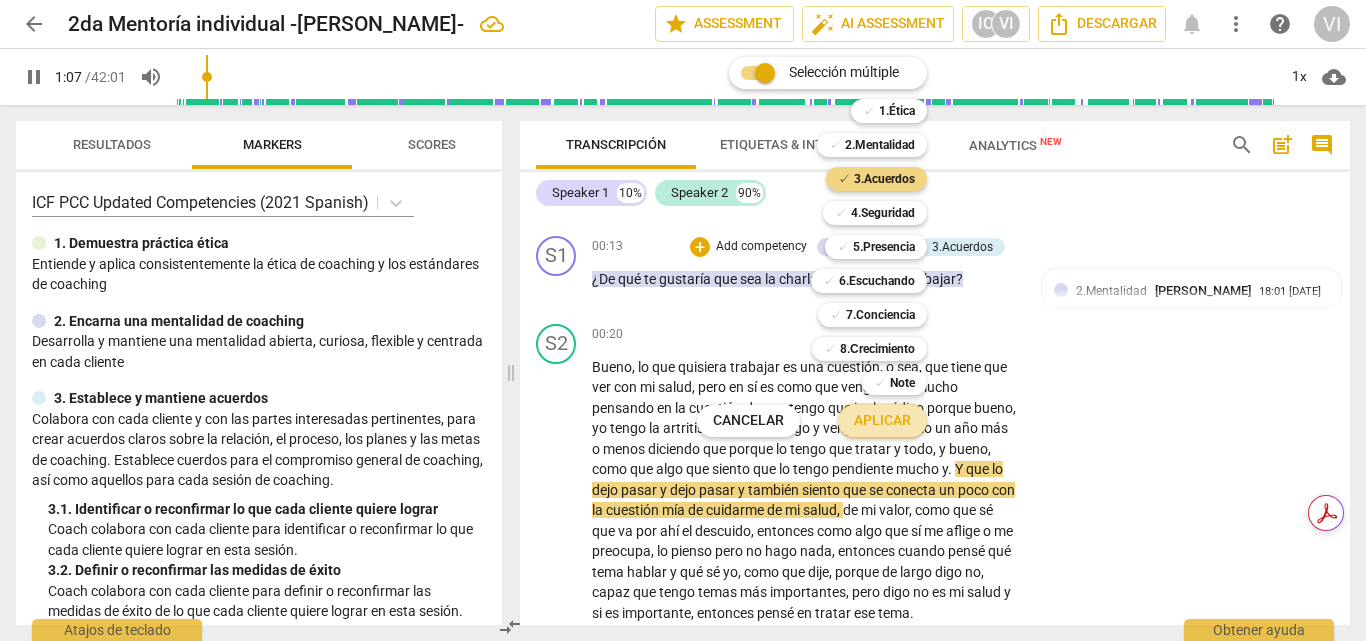 click on "Aplicar" at bounding box center [882, 421] 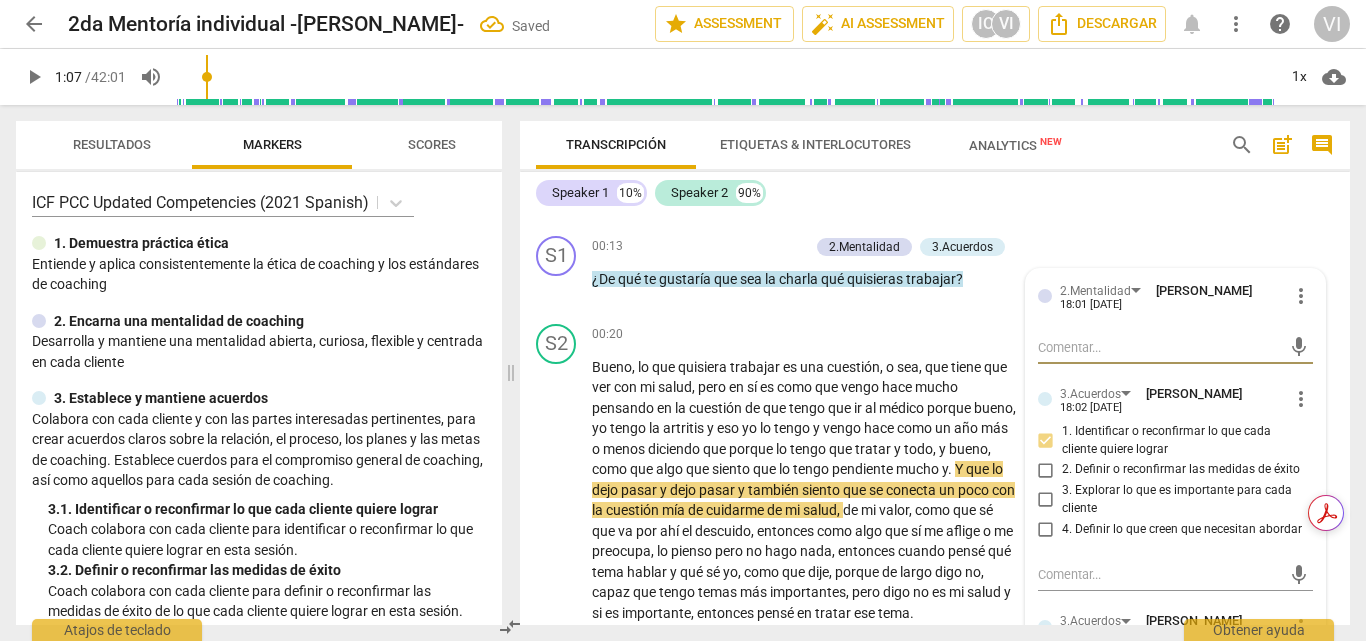 scroll, scrollTop: 485, scrollLeft: 0, axis: vertical 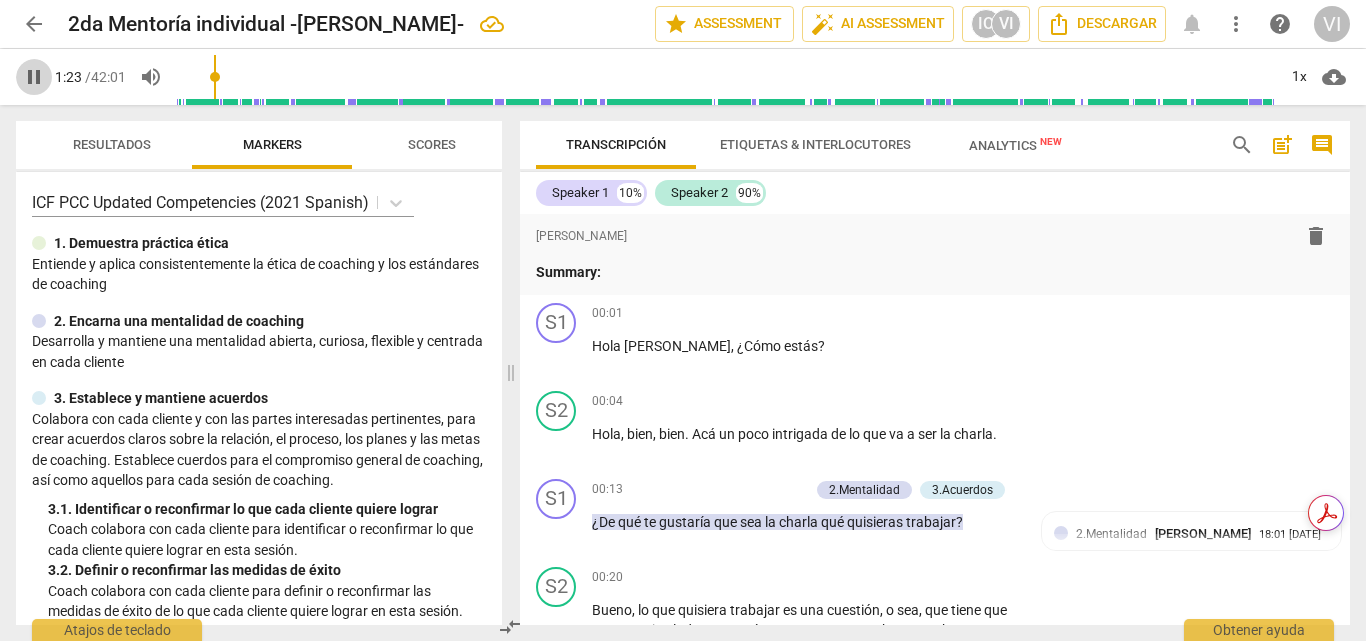 click on "pause" at bounding box center (34, 77) 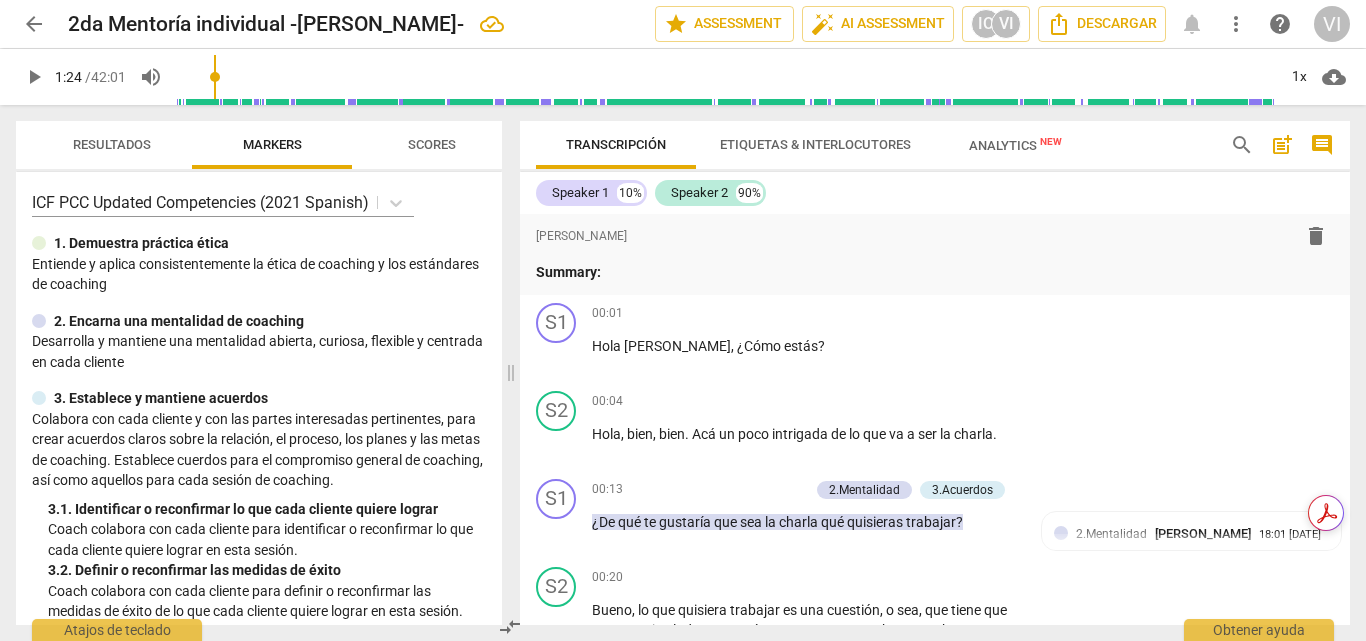 type on "84" 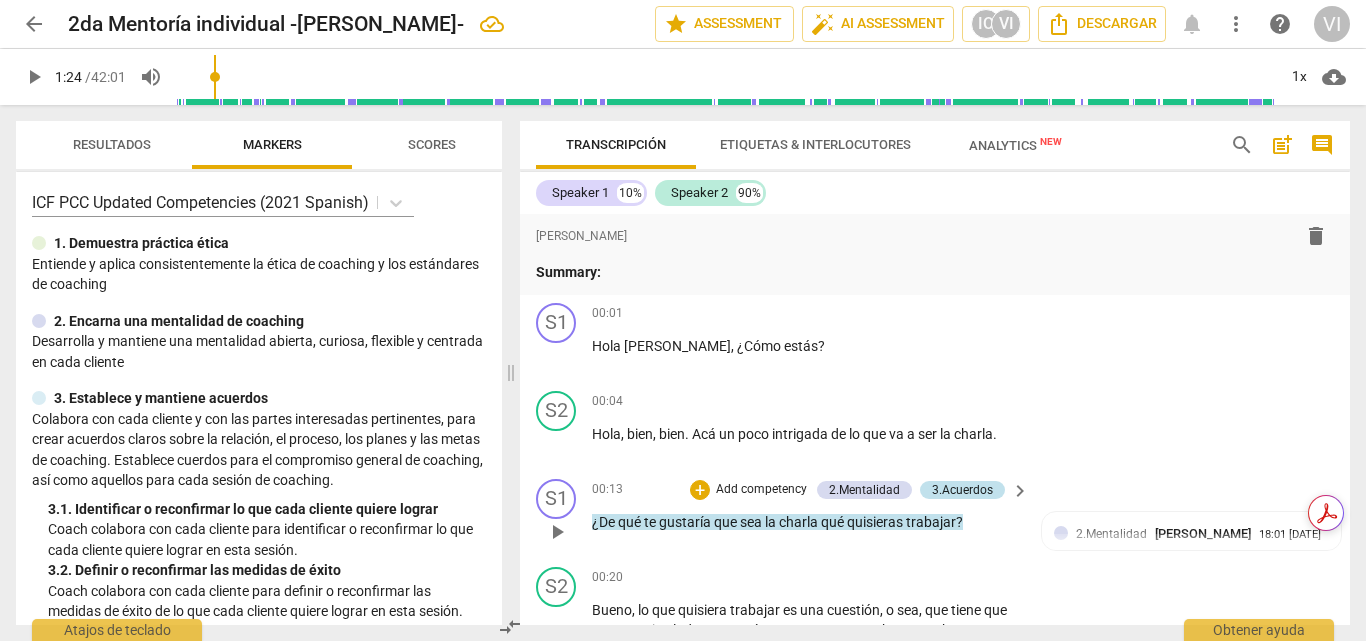 click on "3.Acuerdos" at bounding box center (962, 490) 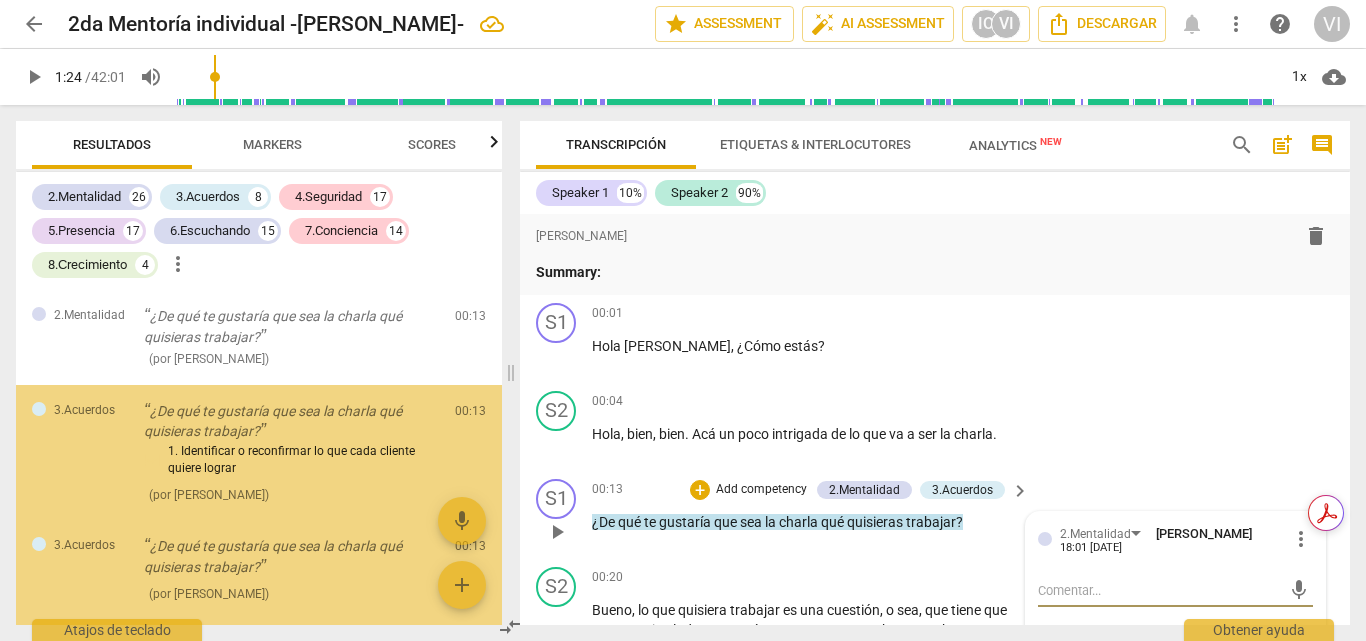 scroll, scrollTop: 212, scrollLeft: 0, axis: vertical 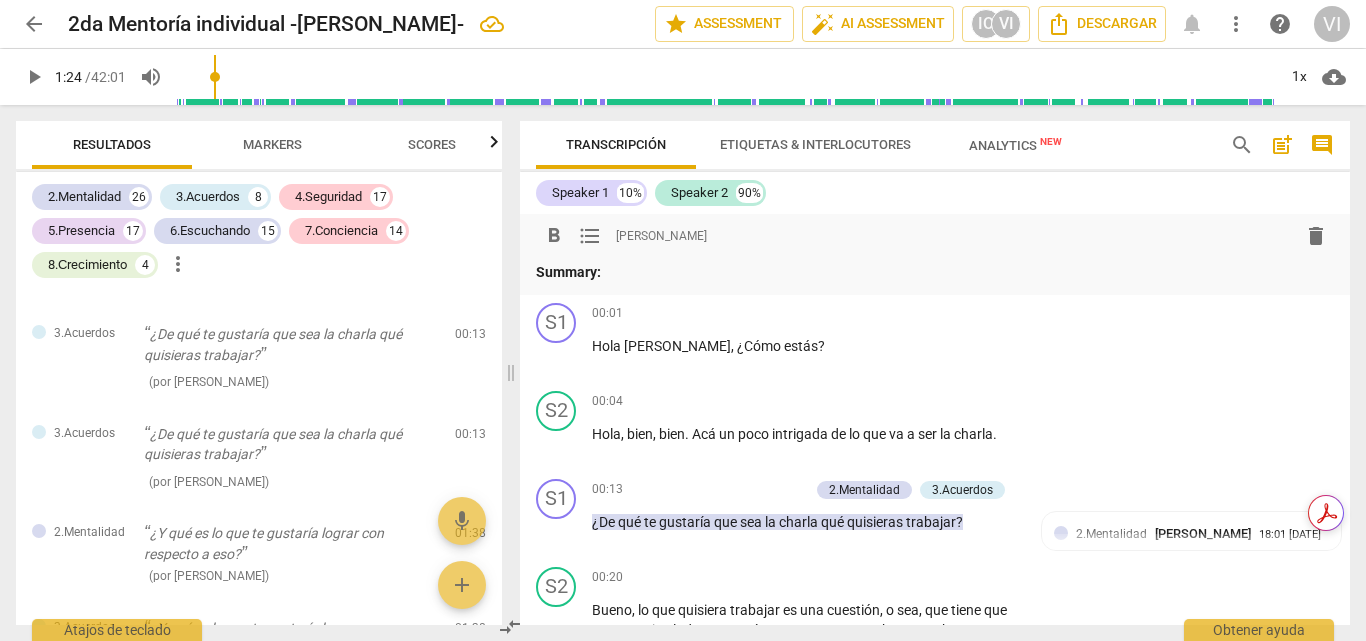 click on "format_bold format_list_bulleted [PERSON_NAME] delete Summary:" at bounding box center (935, 250) 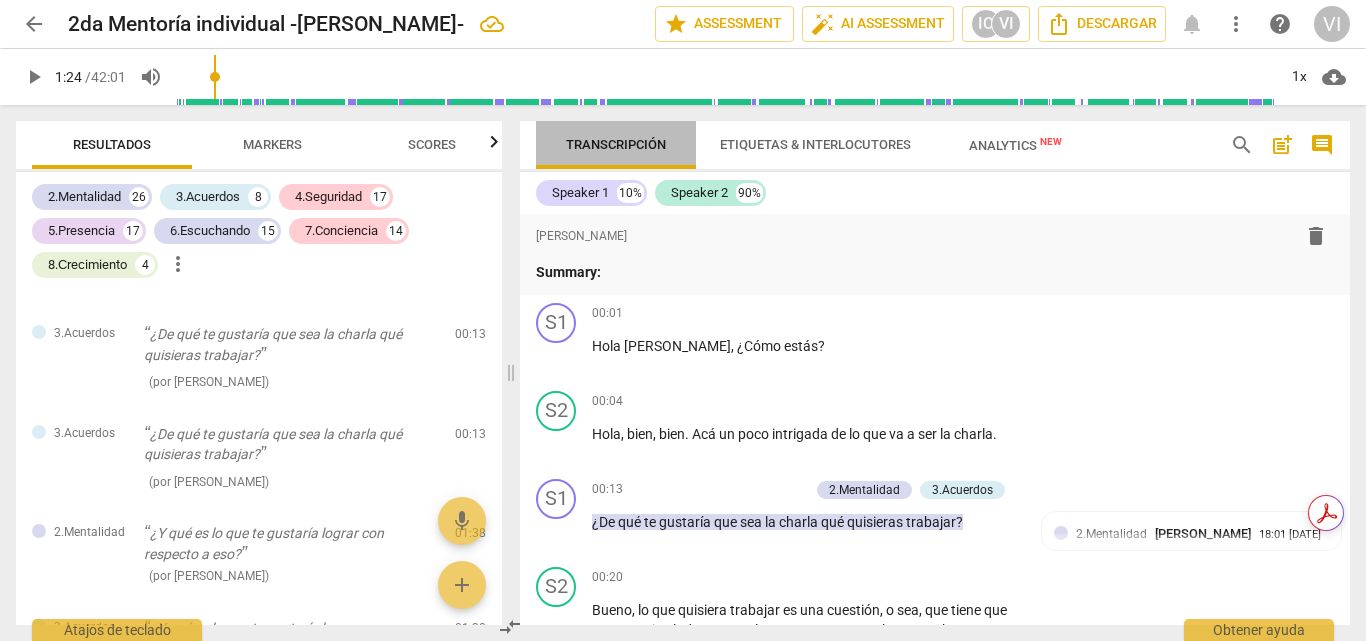 click on "Transcripción" at bounding box center (616, 144) 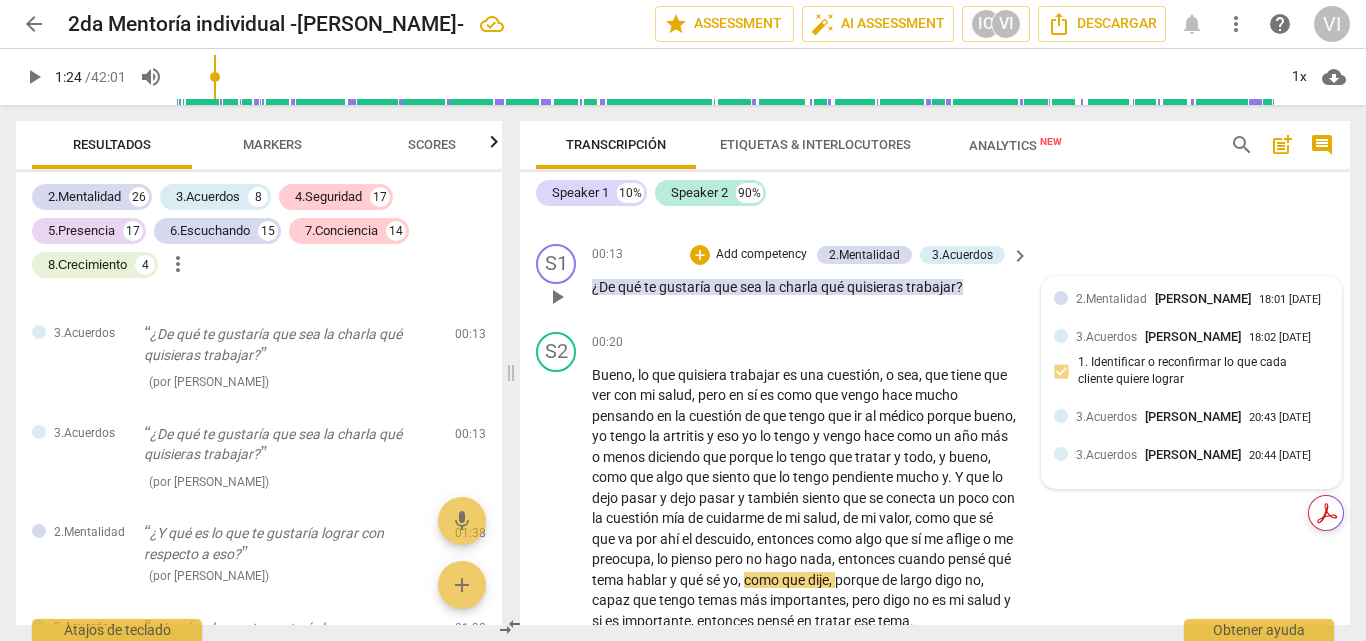 scroll, scrollTop: 200, scrollLeft: 0, axis: vertical 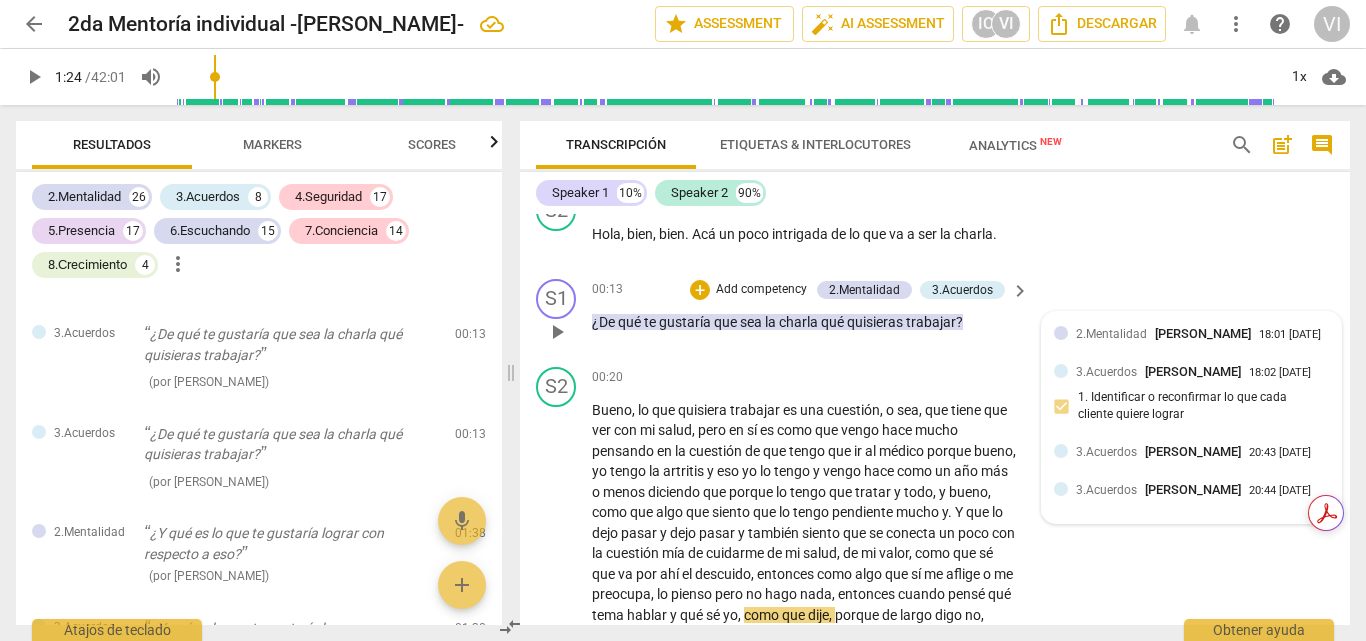 click at bounding box center [1061, 451] 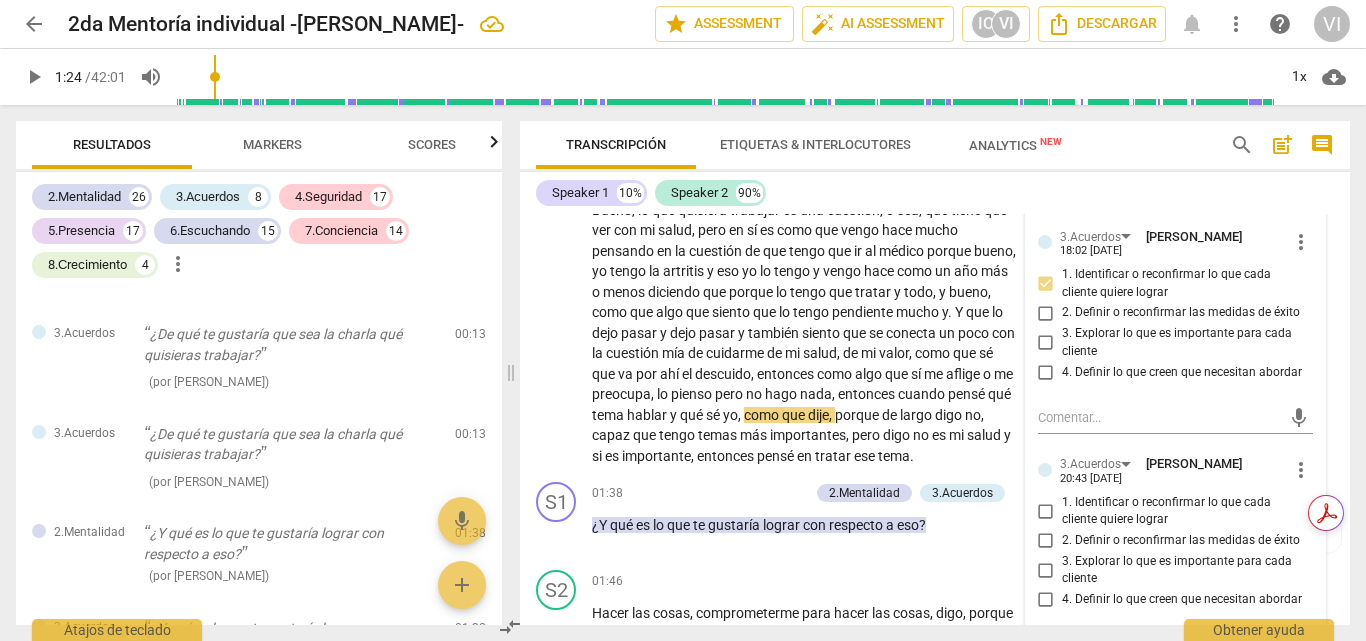 scroll, scrollTop: 500, scrollLeft: 0, axis: vertical 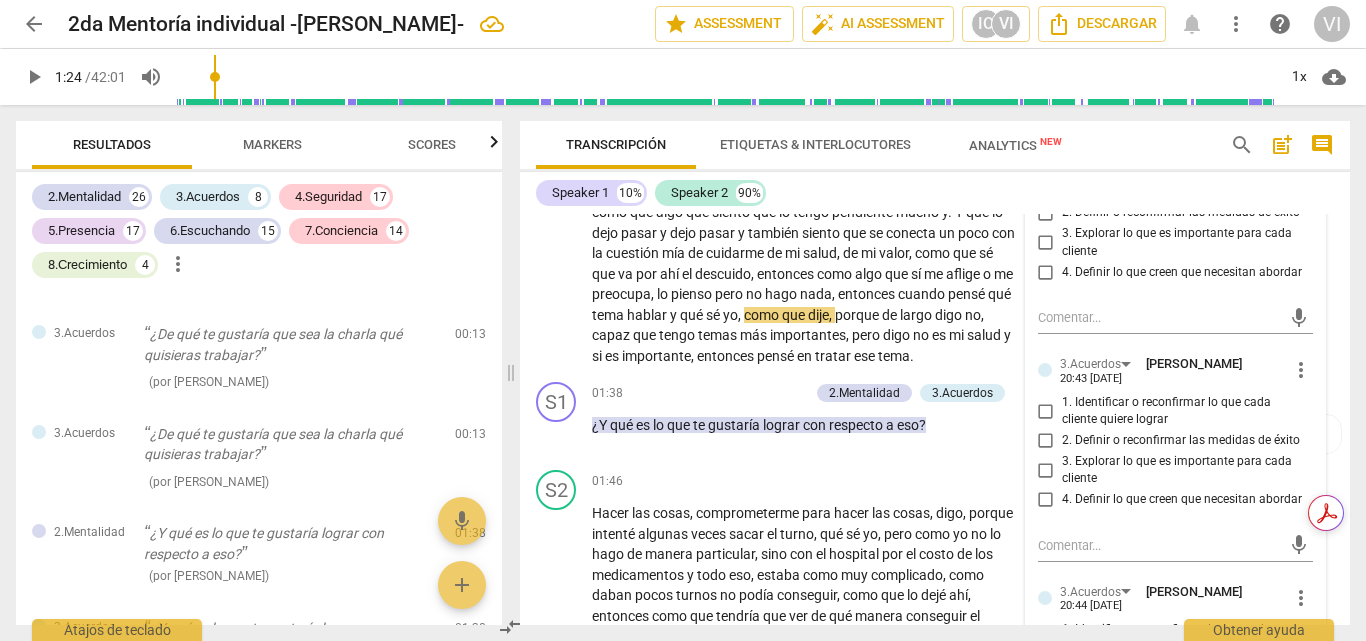click on "1. Identificar o reconfirmar lo que cada cliente quiere lograr" at bounding box center [1046, 411] 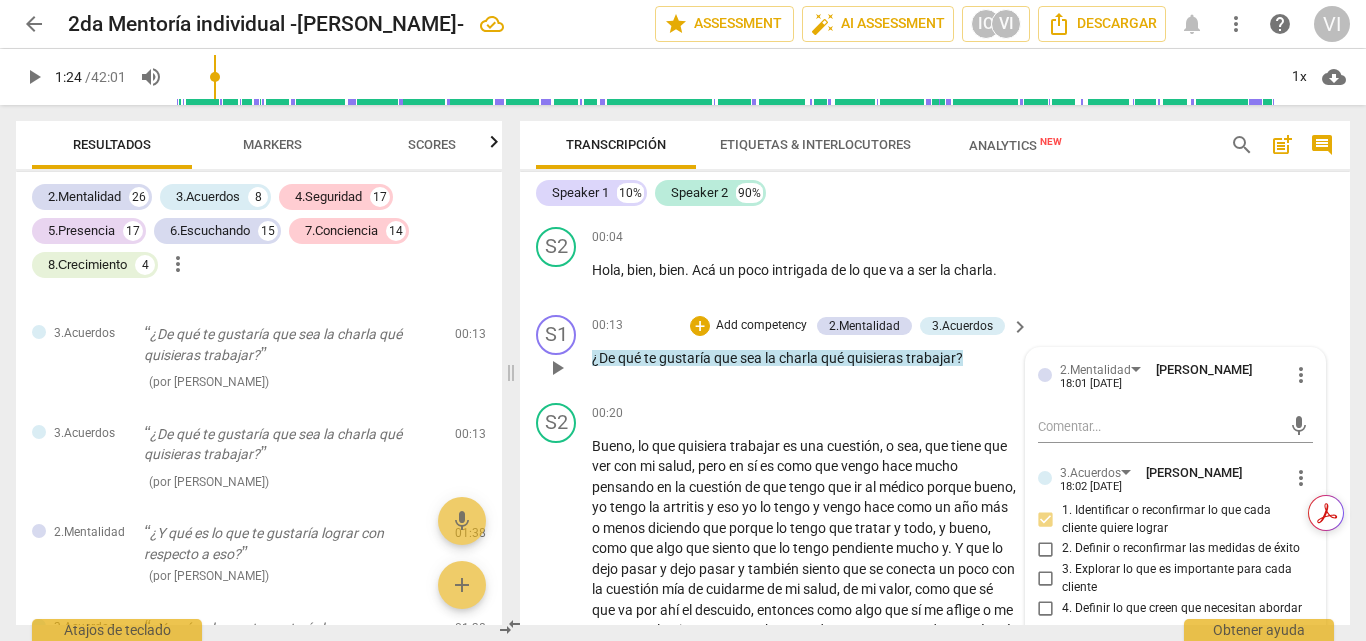 scroll, scrollTop: 100, scrollLeft: 0, axis: vertical 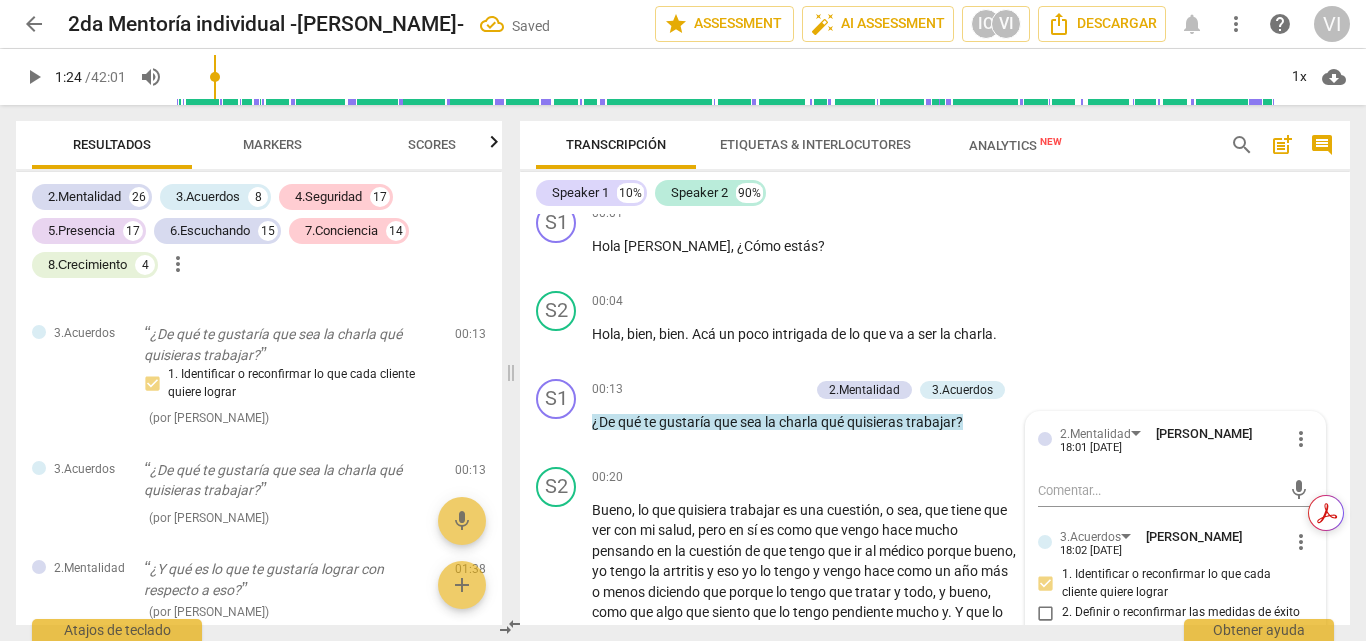 click on "play_arrow" at bounding box center (34, 77) 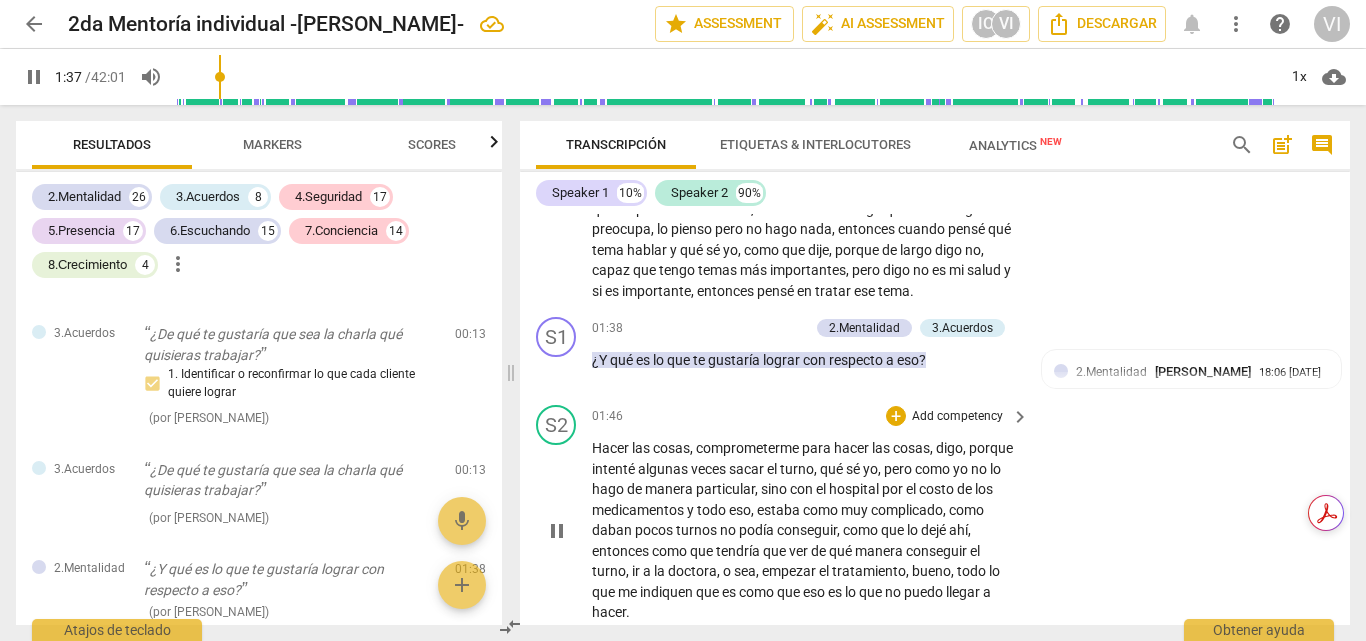 scroll, scrollTop: 600, scrollLeft: 0, axis: vertical 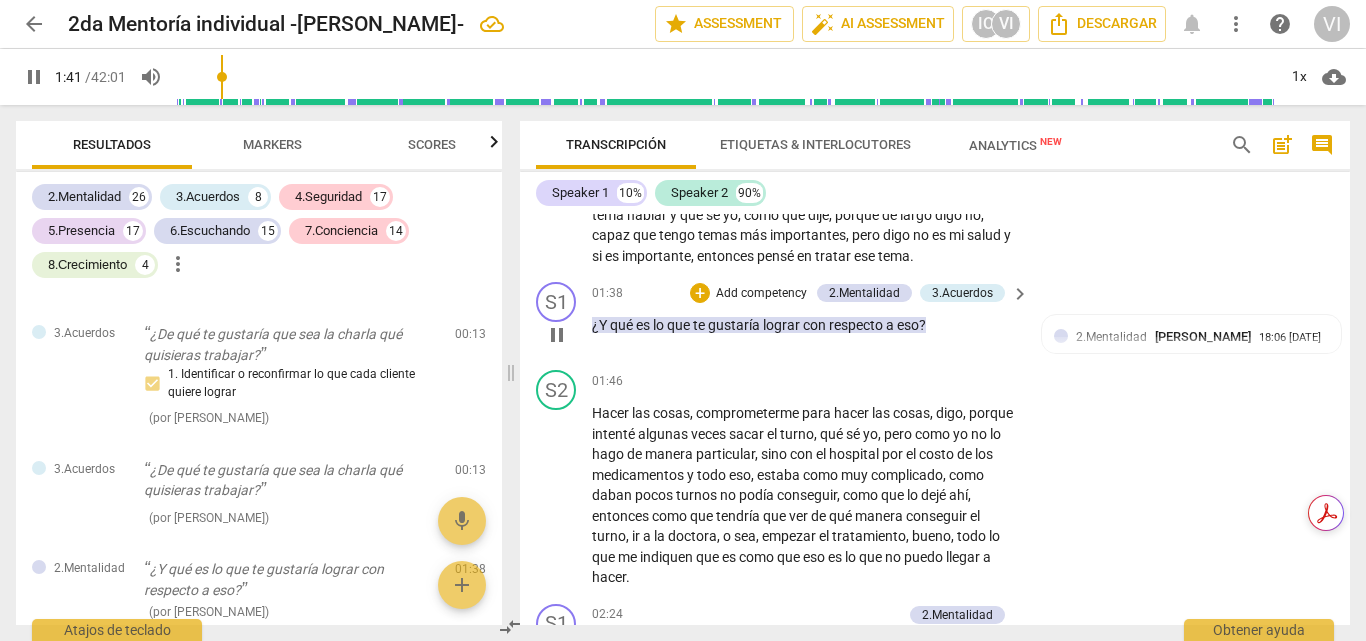 click on "Add competency" at bounding box center [761, 294] 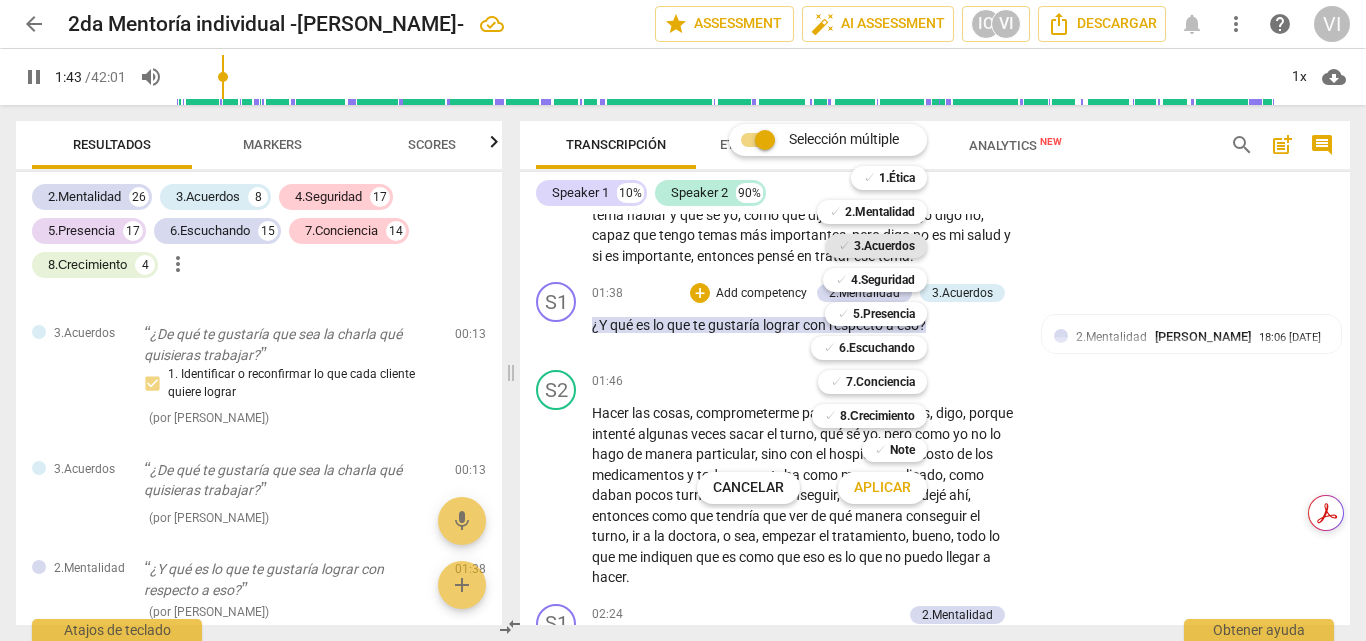 click on "3.Acuerdos" at bounding box center [884, 246] 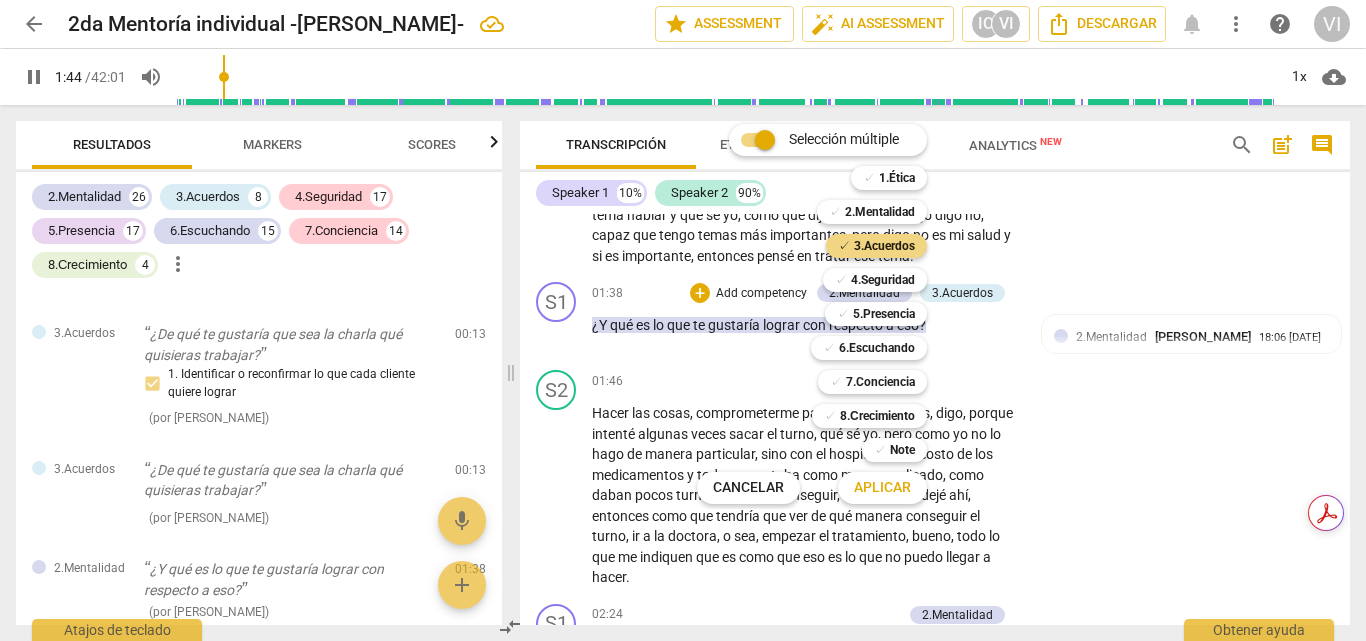 click on "Aplicar" at bounding box center (882, 488) 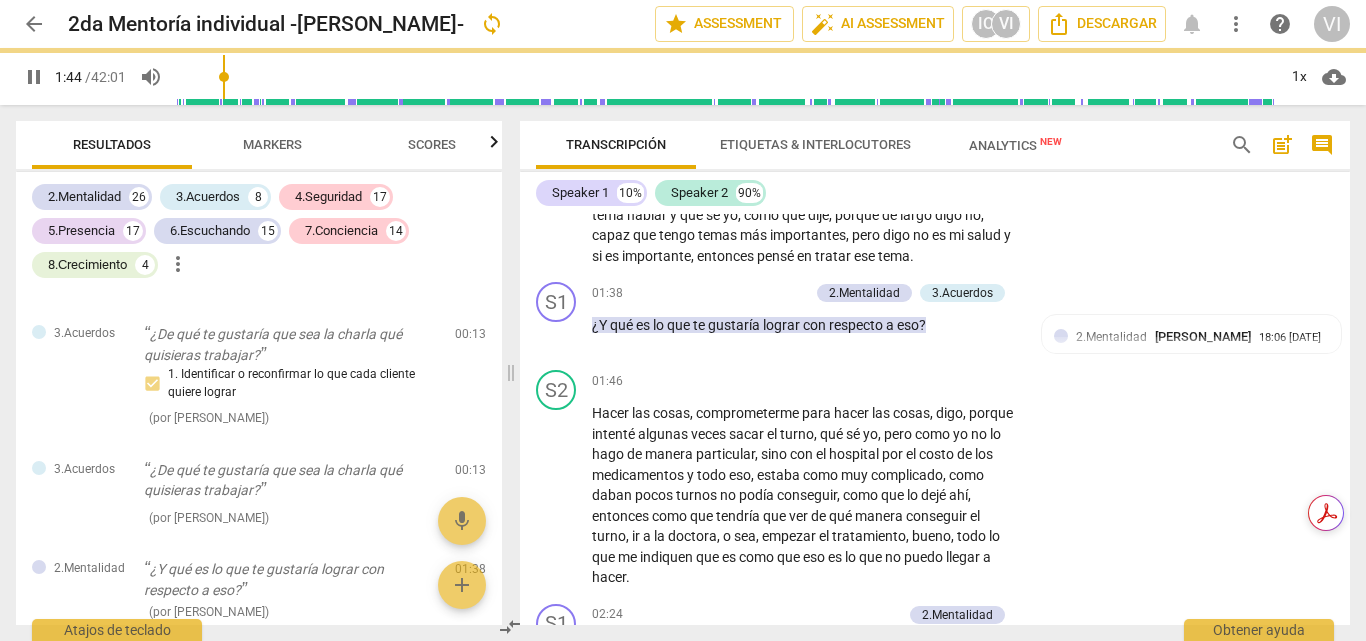 type on "105" 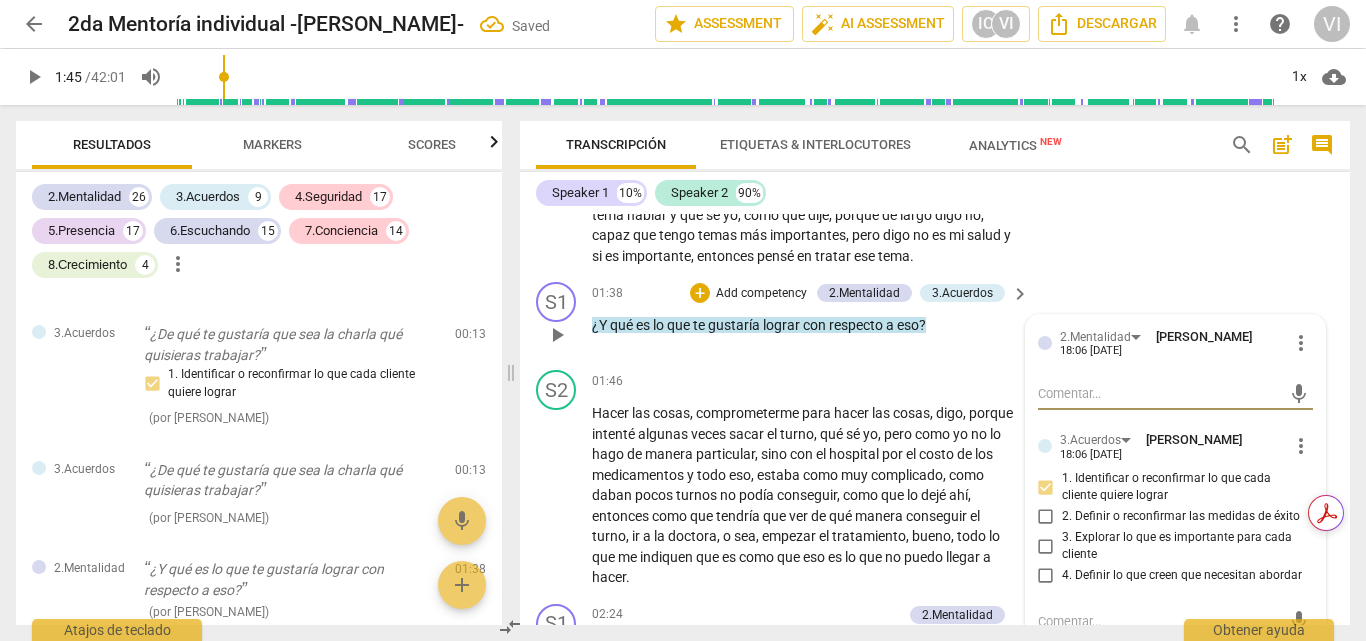 scroll, scrollTop: 578, scrollLeft: 0, axis: vertical 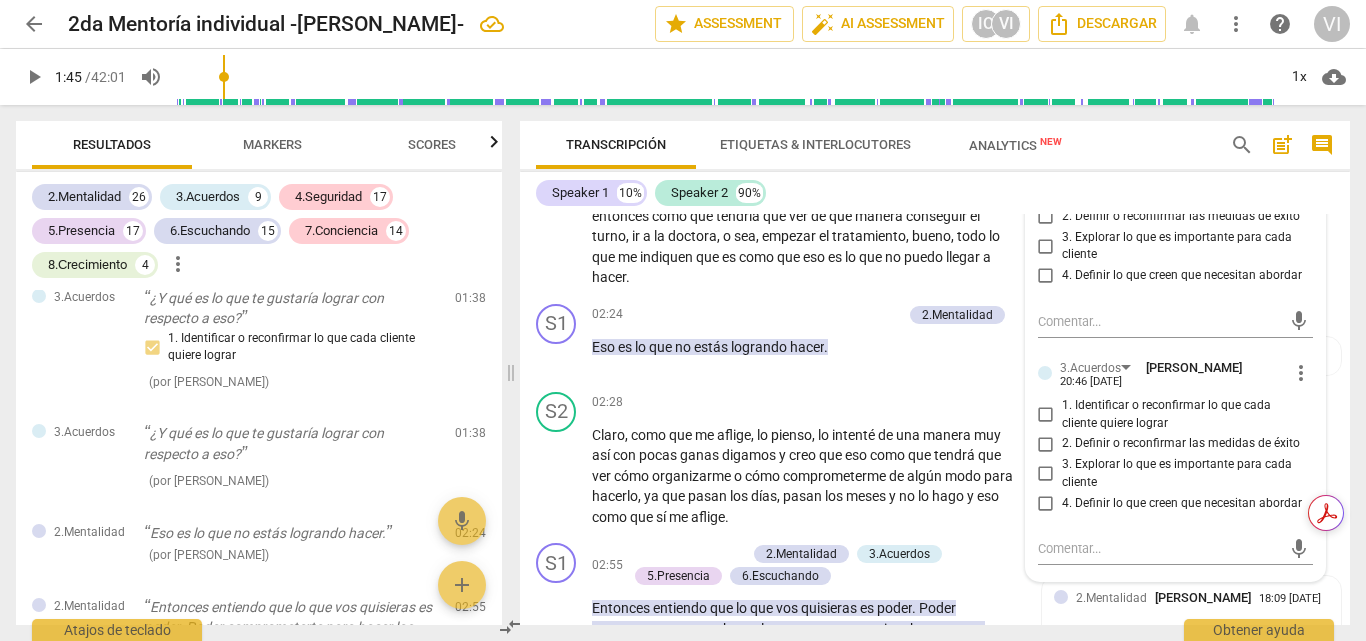 click on "3. Explorar lo que es importante para cada cliente" at bounding box center (1046, 474) 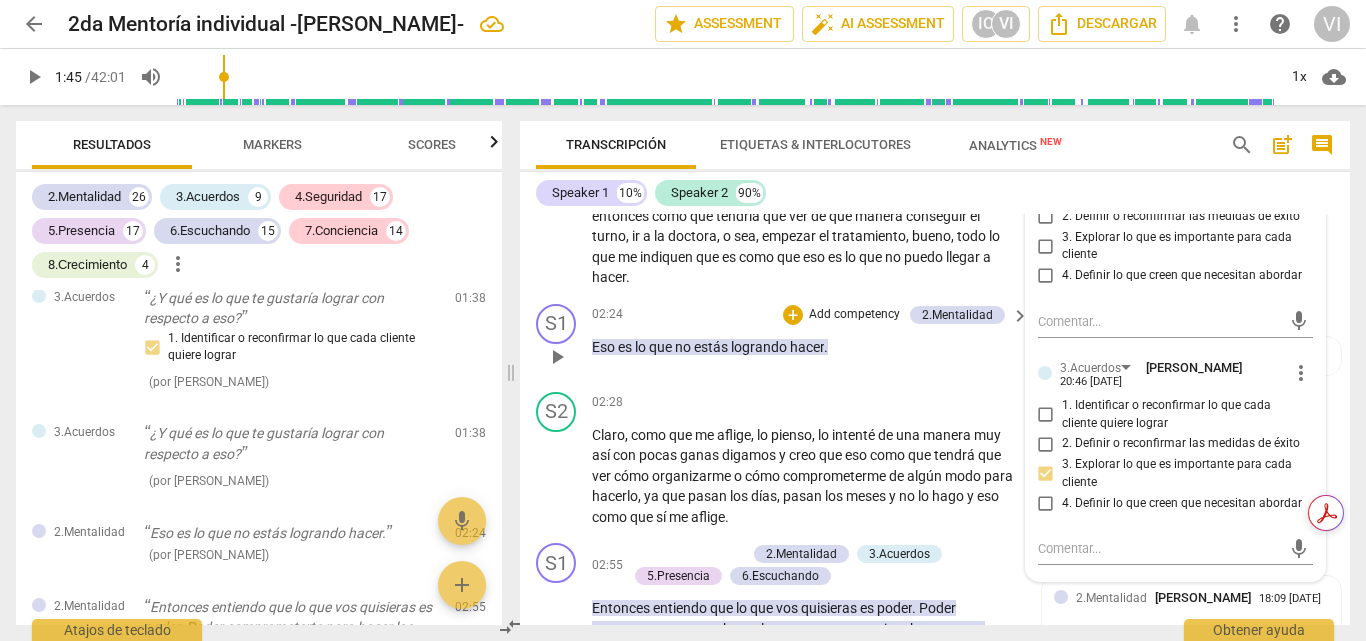 click on "play_arrow" at bounding box center [34, 77] 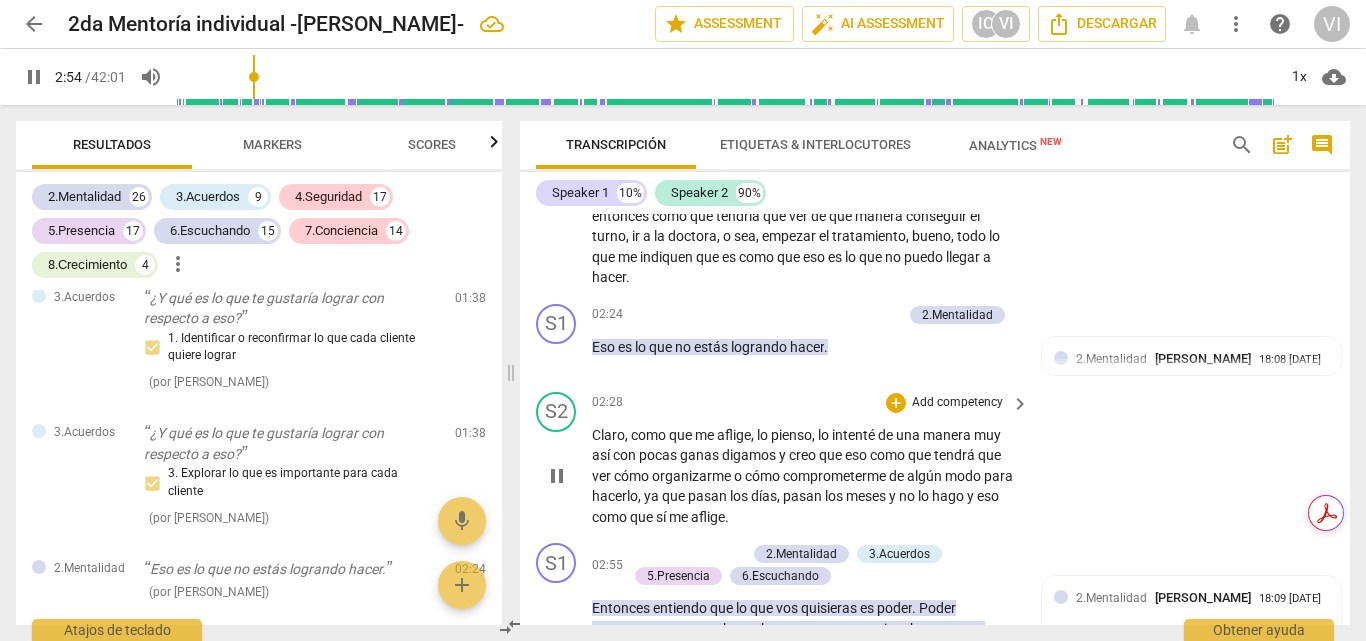 scroll, scrollTop: 1000, scrollLeft: 0, axis: vertical 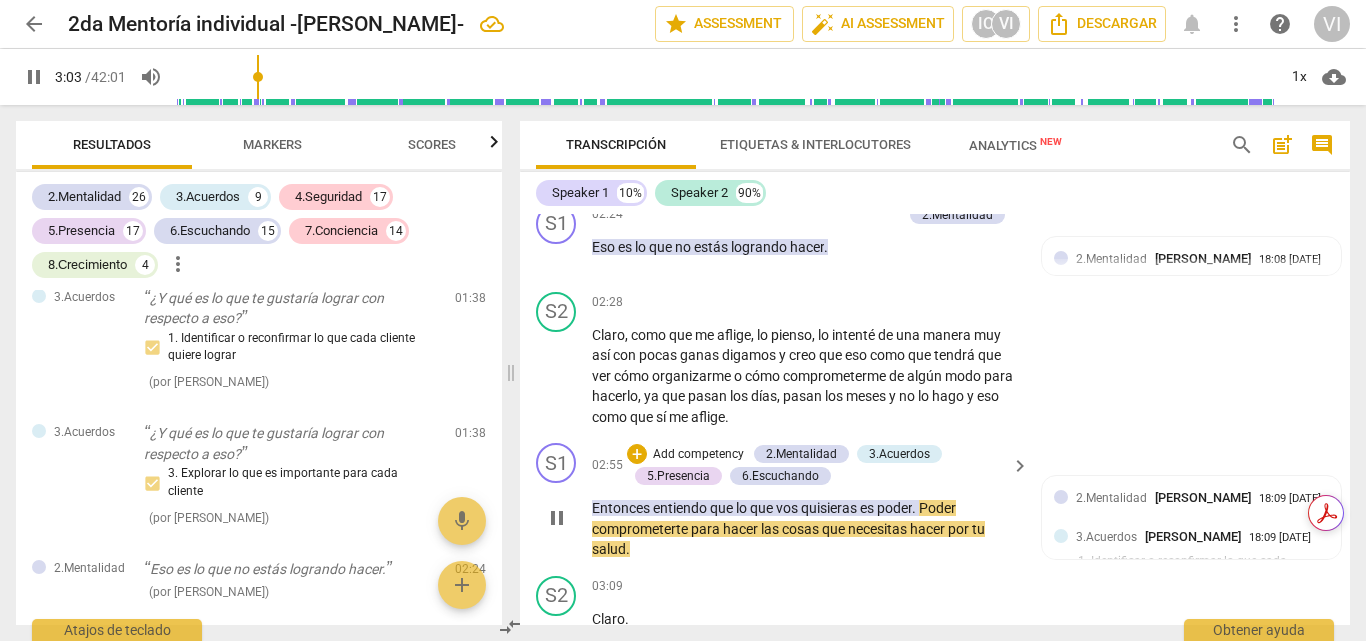 click on "Add competency" at bounding box center [698, 455] 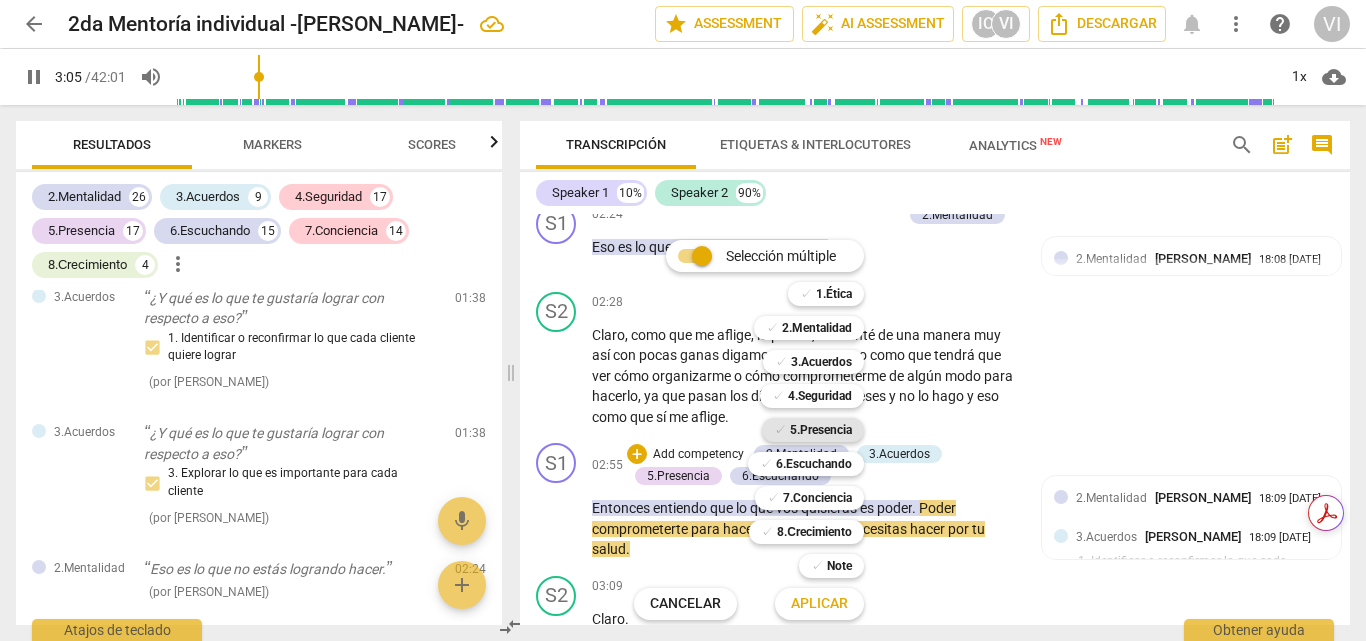 click on "5.Presencia" at bounding box center (821, 430) 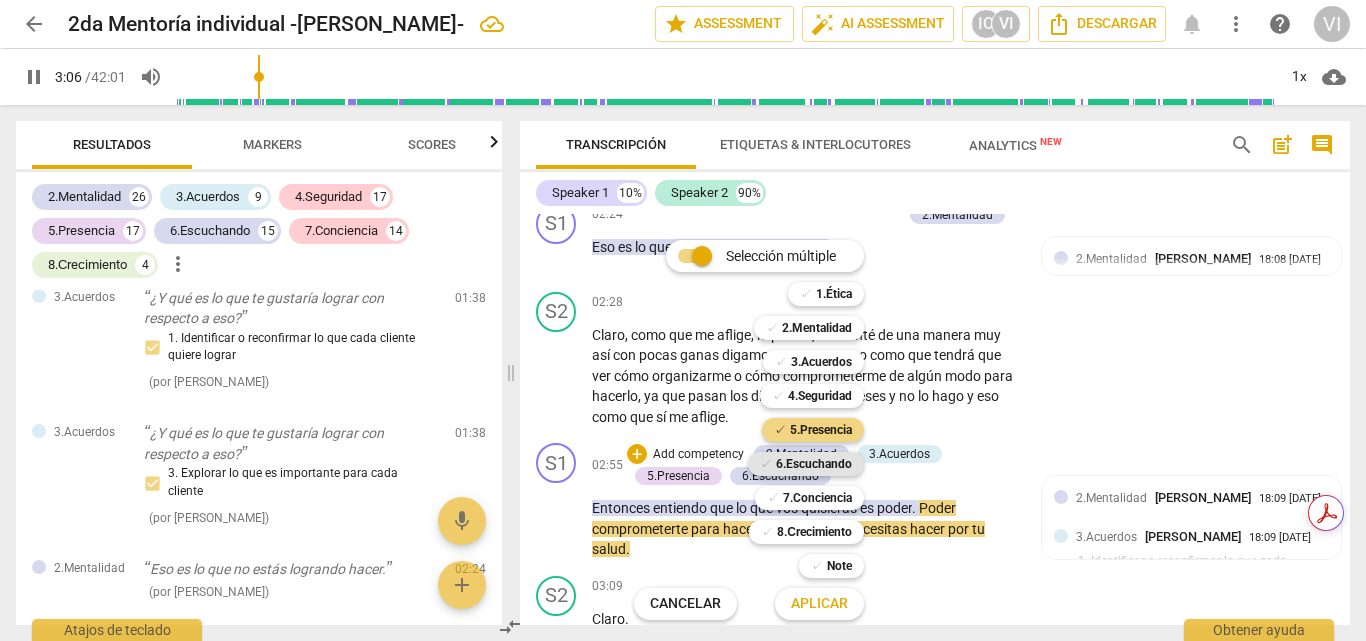 click on "6.Escuchando" at bounding box center (814, 464) 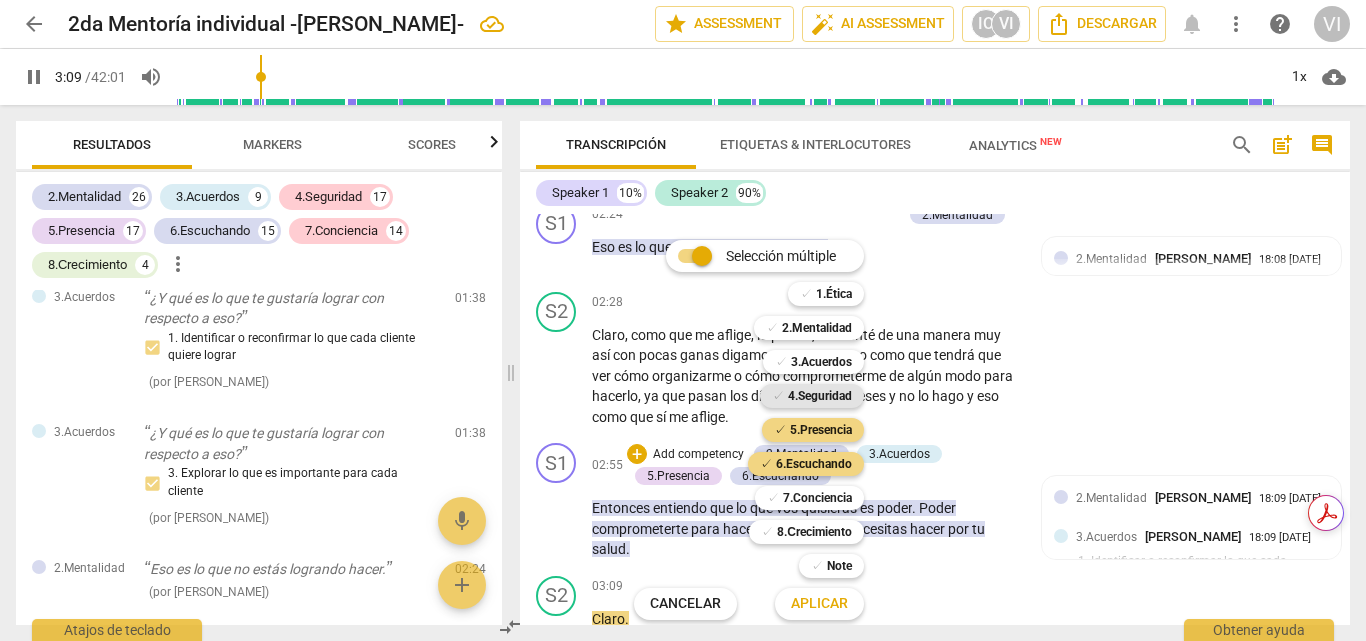 scroll, scrollTop: 1416, scrollLeft: 0, axis: vertical 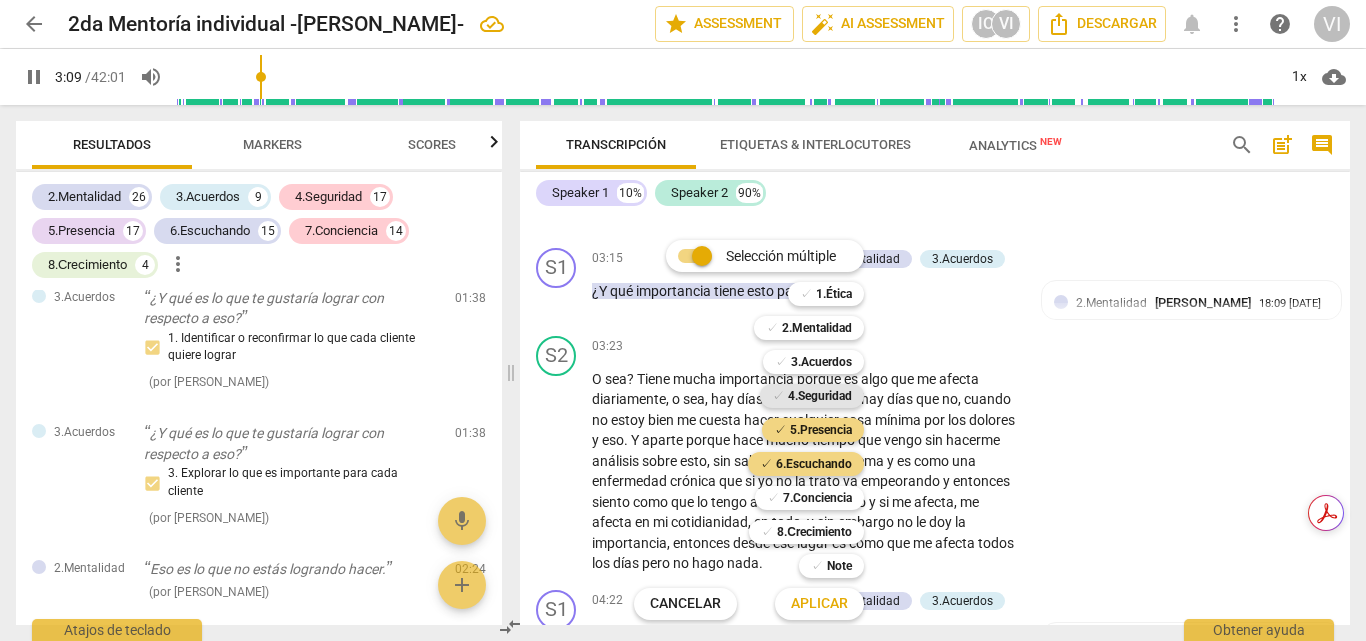 click on "4.Seguridad" at bounding box center [820, 396] 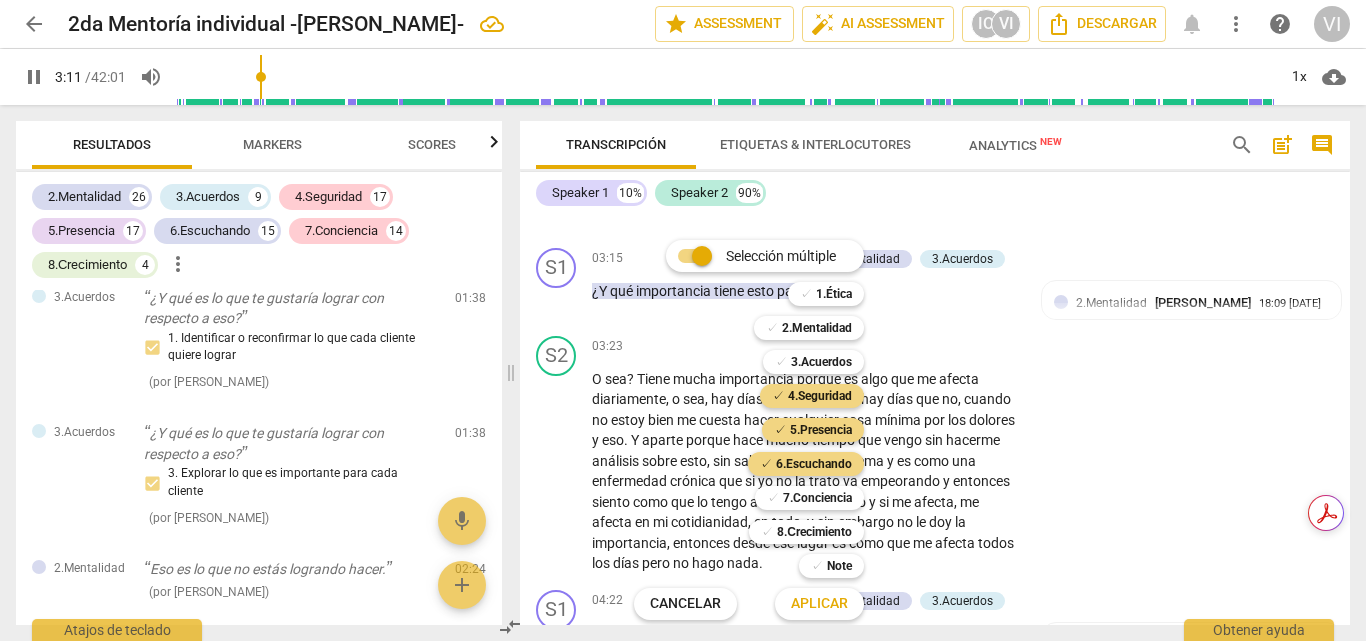 click on "Aplicar" at bounding box center [819, 604] 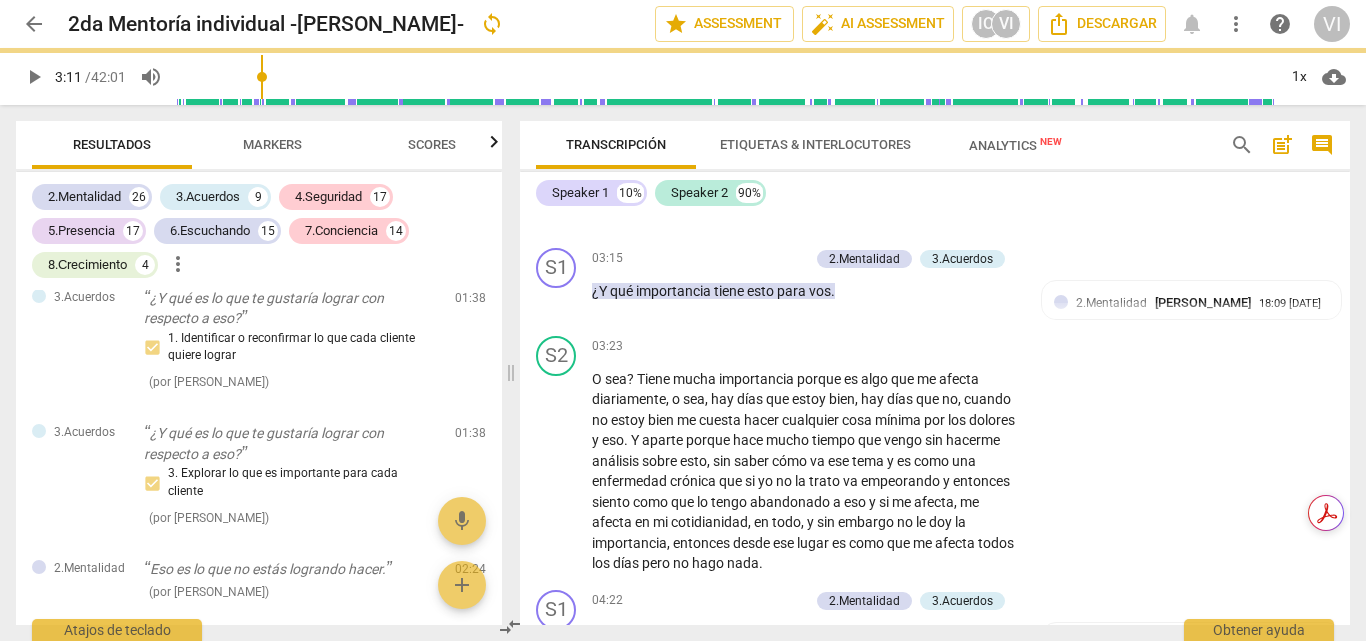 type on "192" 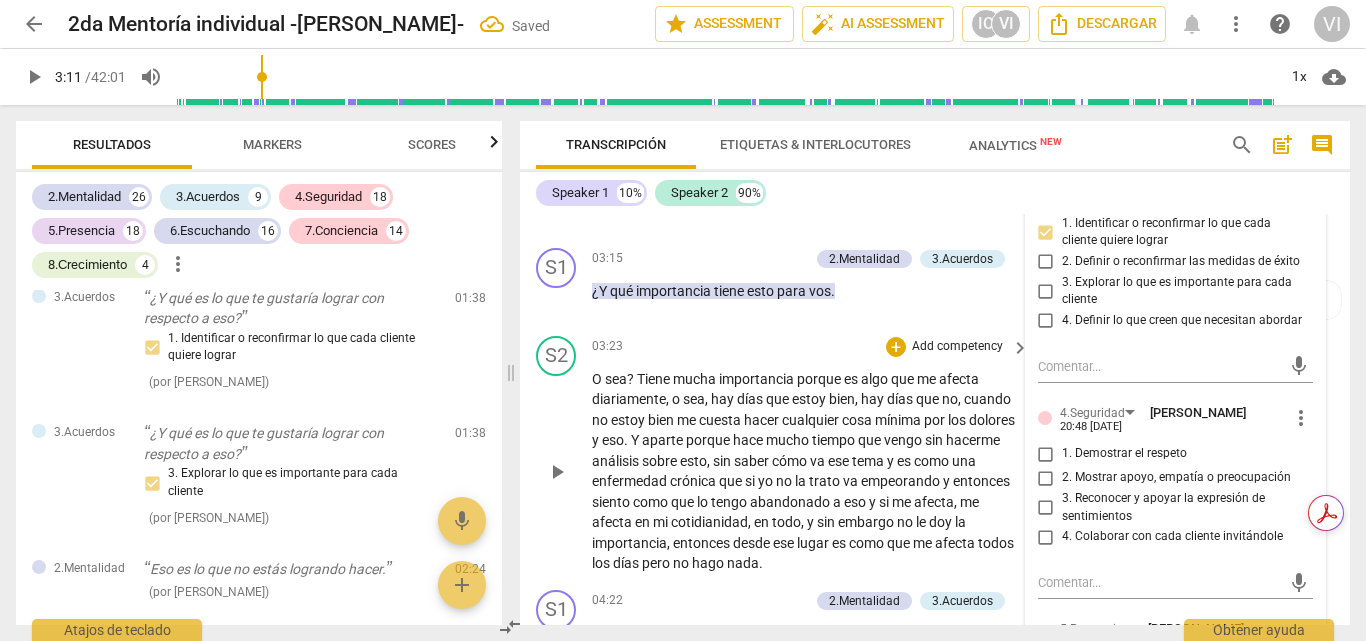 scroll, scrollTop: 1156, scrollLeft: 0, axis: vertical 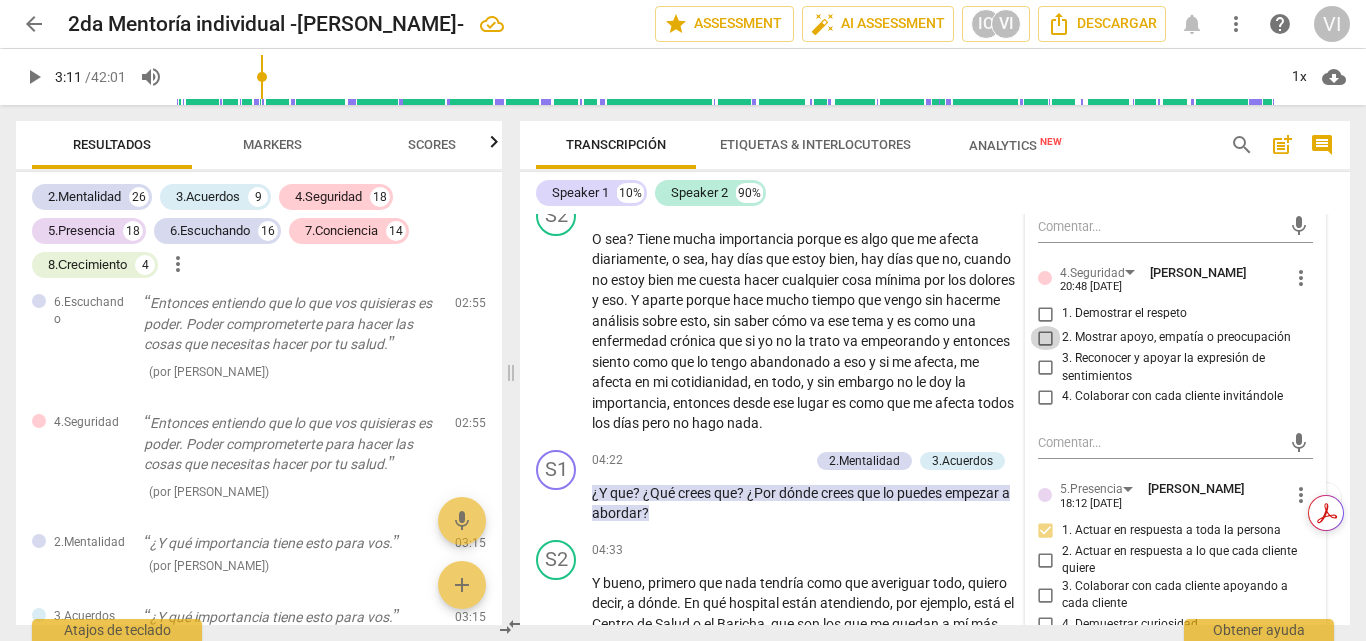 click on "2. Mostrar apoyo, empatía o preocupación" at bounding box center (1046, 338) 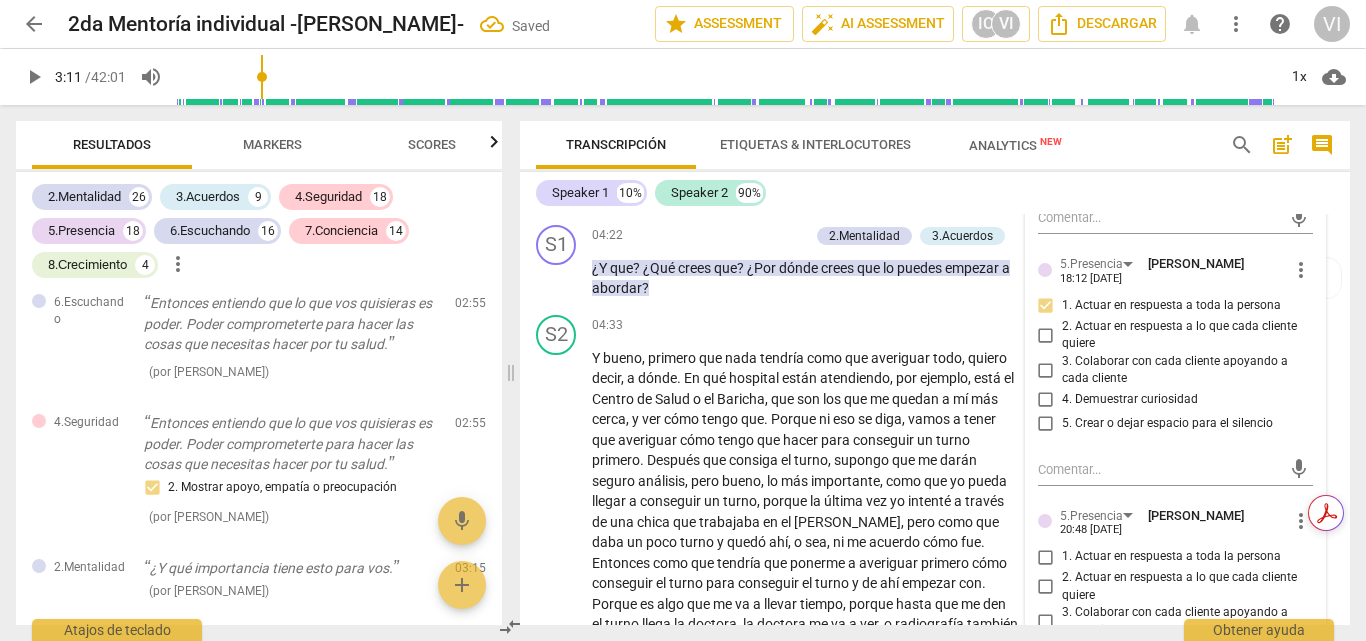 scroll, scrollTop: 1956, scrollLeft: 0, axis: vertical 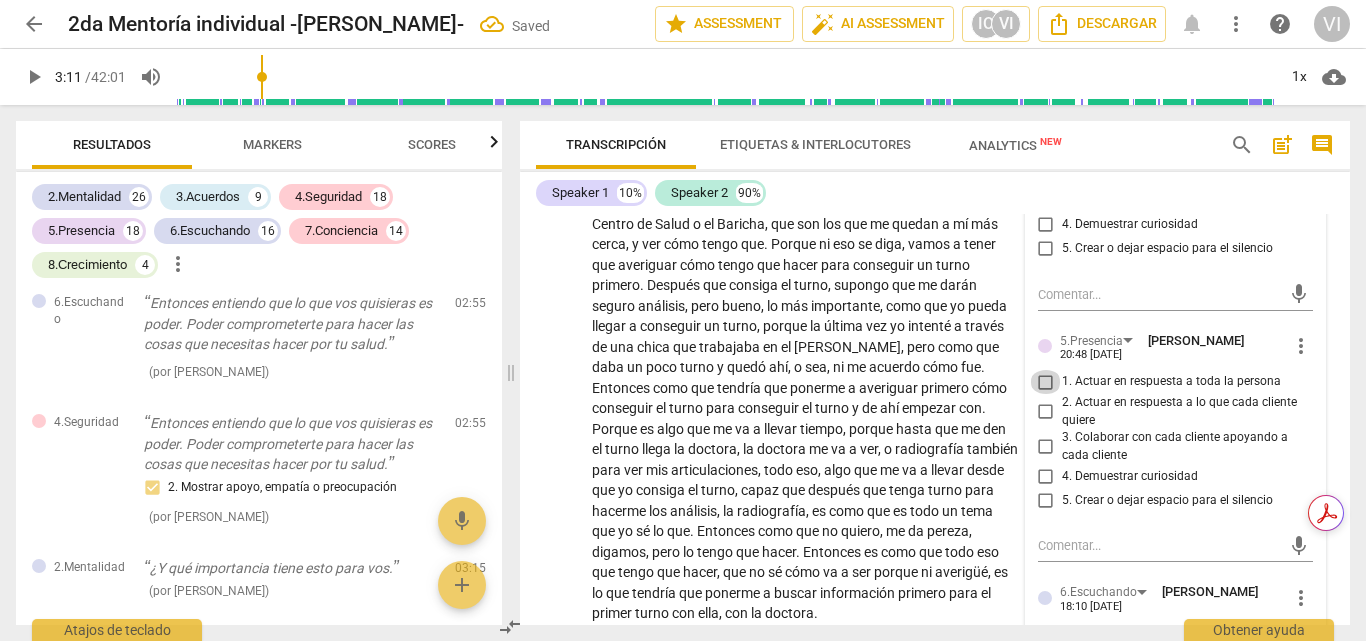 click on "1. Actuar en respuesta a toda la persona" at bounding box center (1046, 382) 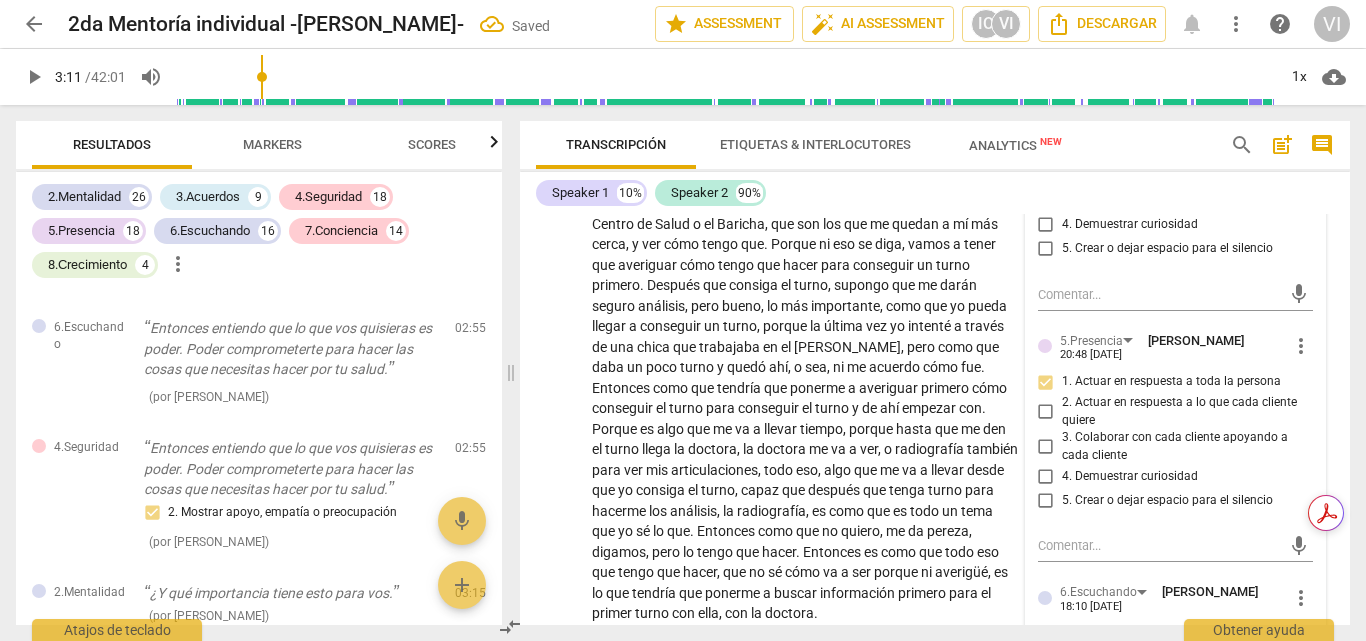 scroll, scrollTop: 2256, scrollLeft: 0, axis: vertical 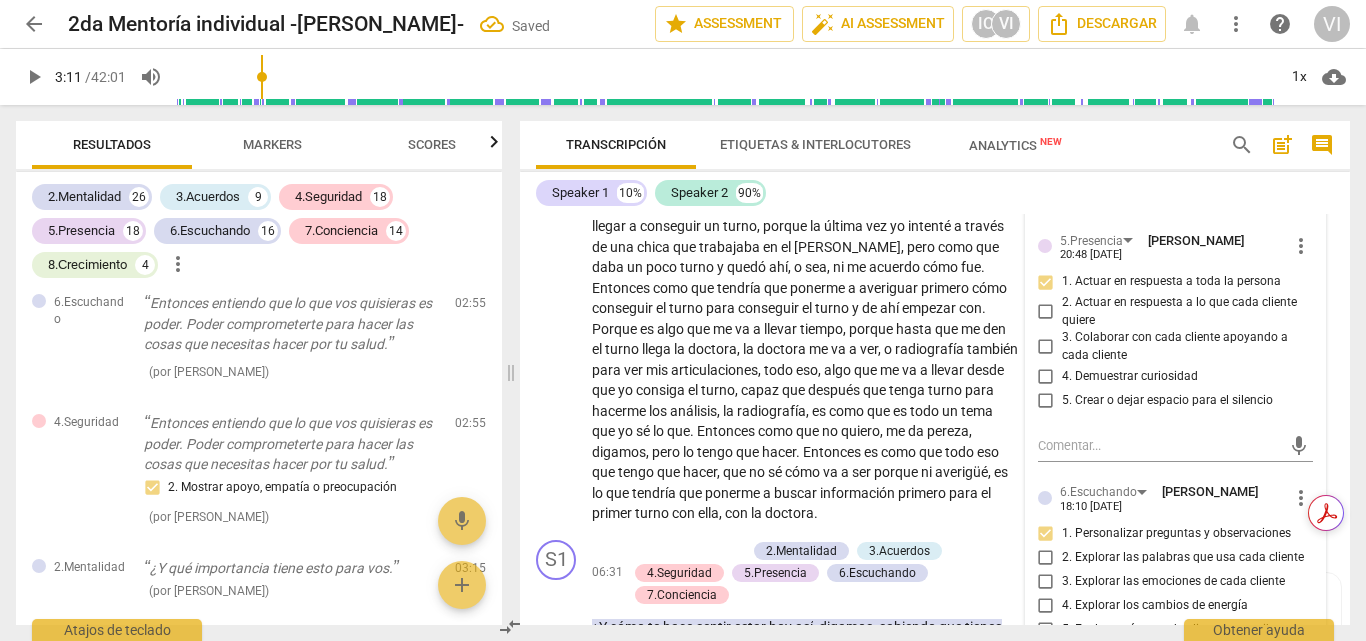 click on "2. Actuar en respuesta a lo que cada cliente quiere" at bounding box center (1046, 312) 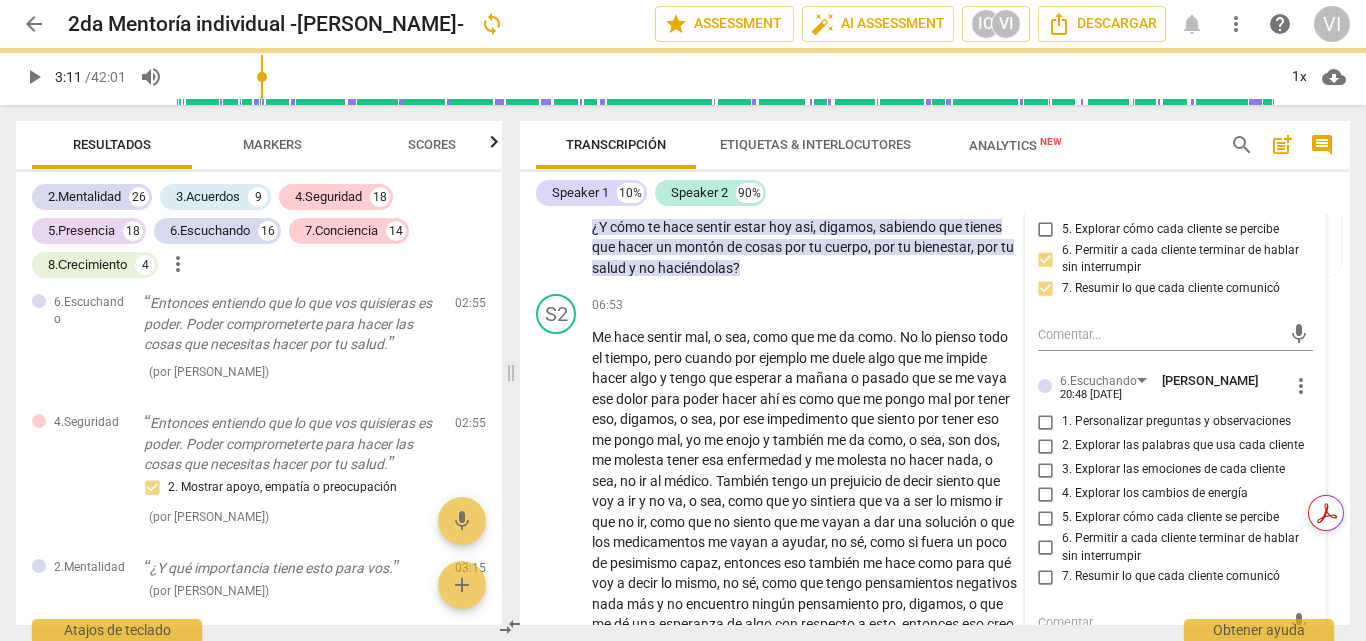 scroll, scrollTop: 2556, scrollLeft: 0, axis: vertical 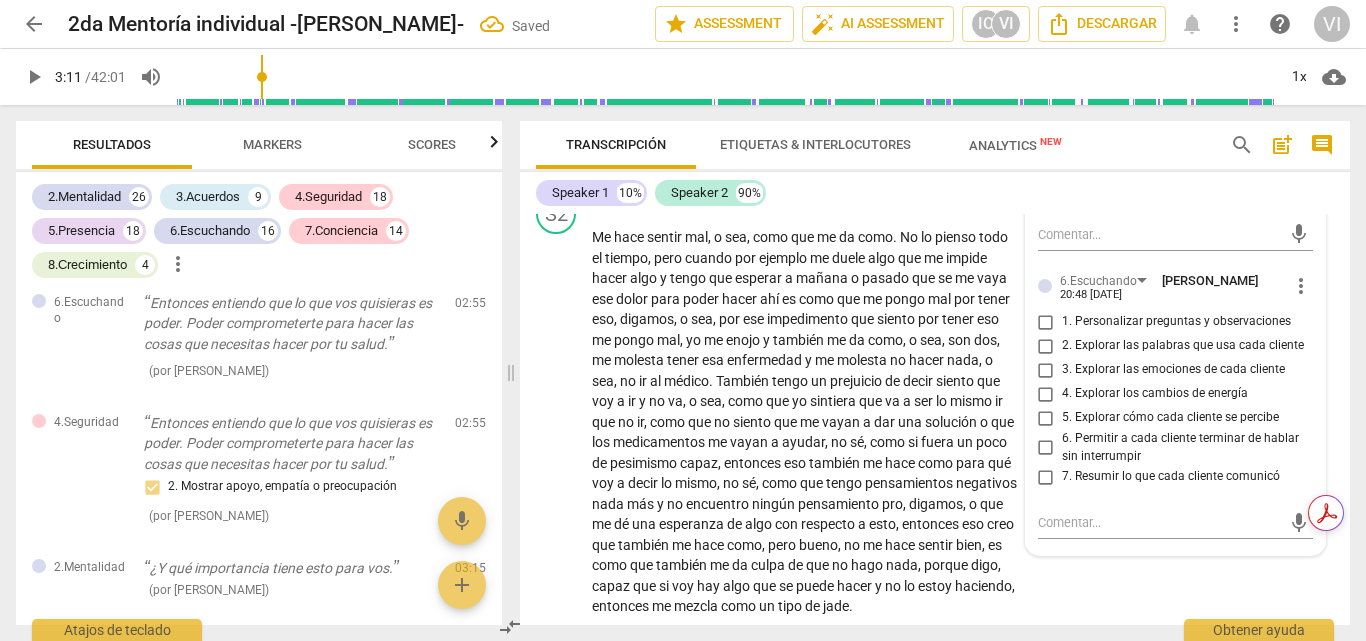 click on "1. Personalizar preguntas y observaciones" at bounding box center [1046, 322] 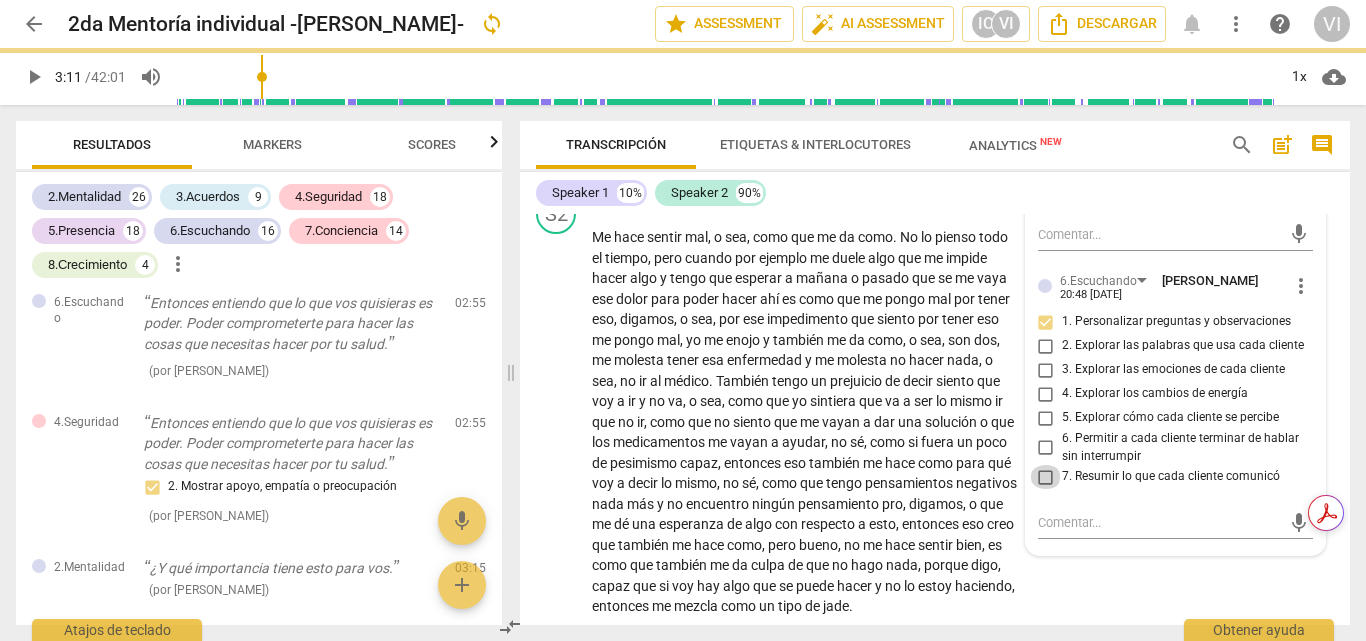 click on "7. Resumir lo que cada cliente comunicó" at bounding box center (1046, 477) 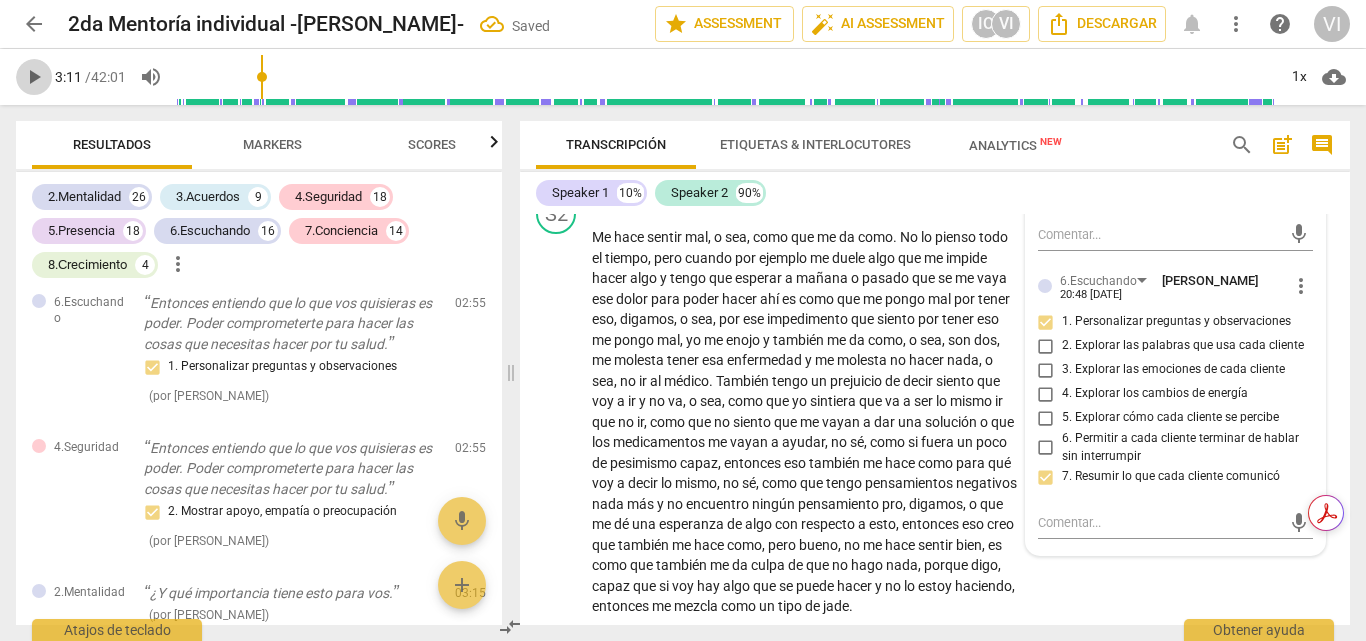 click on "play_arrow" at bounding box center (34, 77) 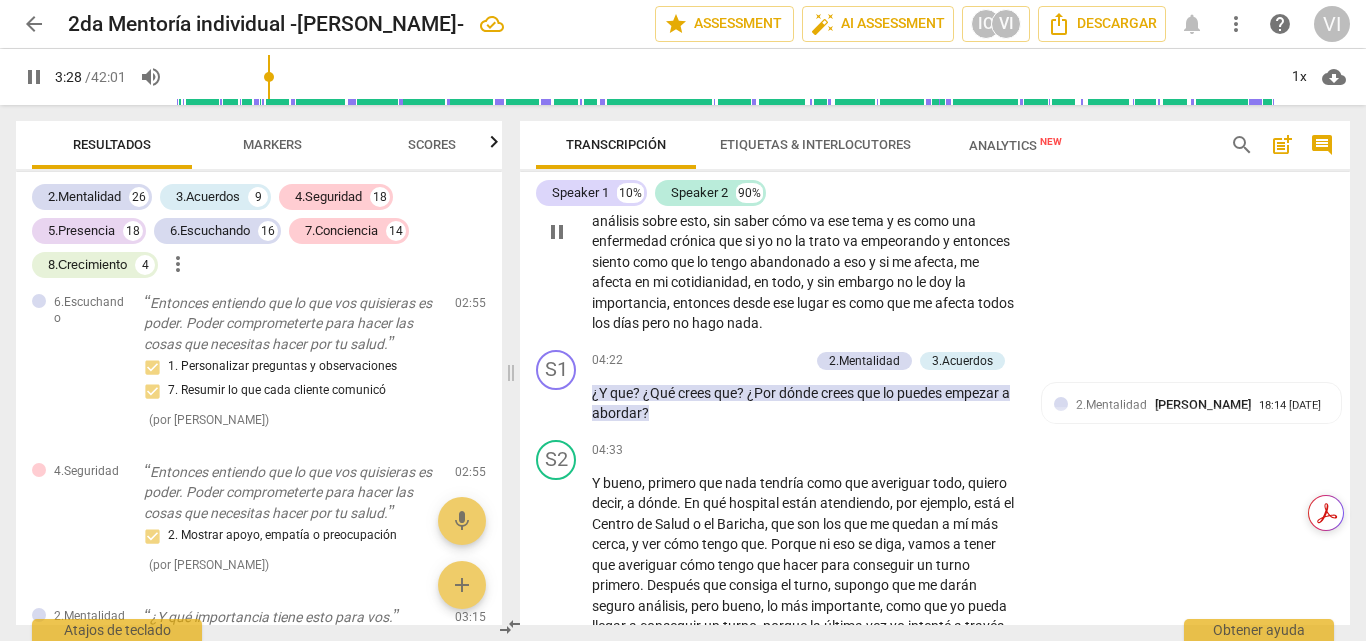 scroll, scrollTop: 1456, scrollLeft: 0, axis: vertical 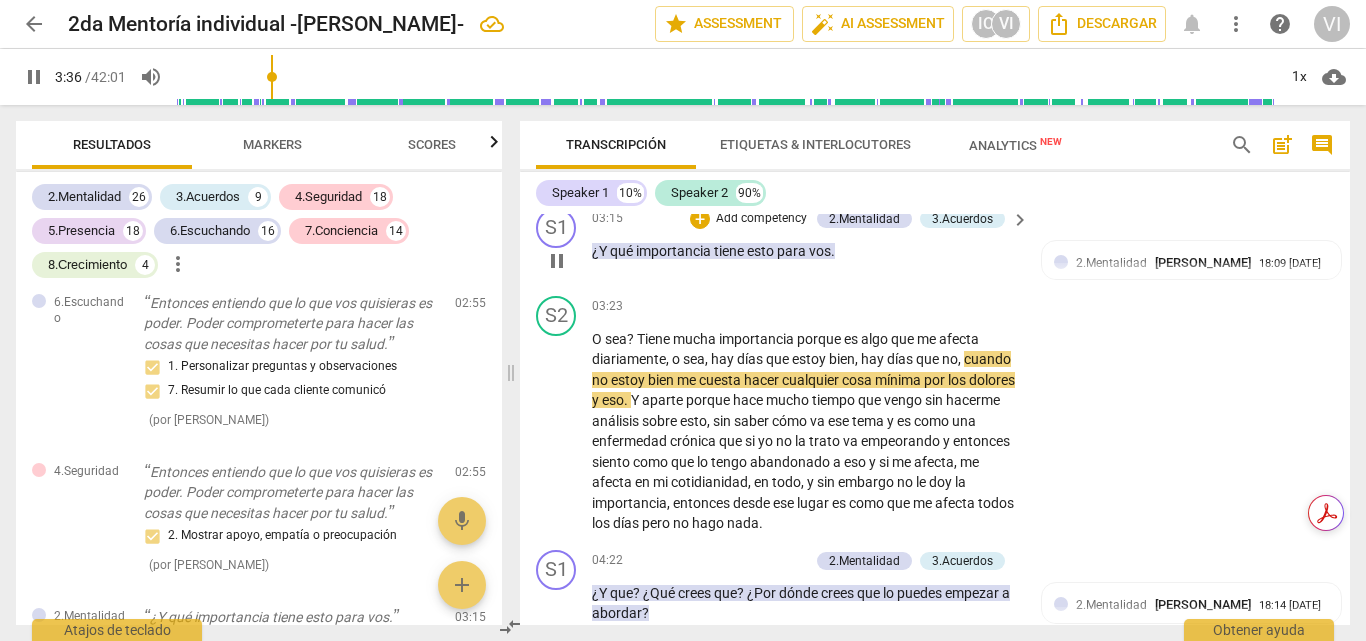 click on "Add competency" at bounding box center [761, 219] 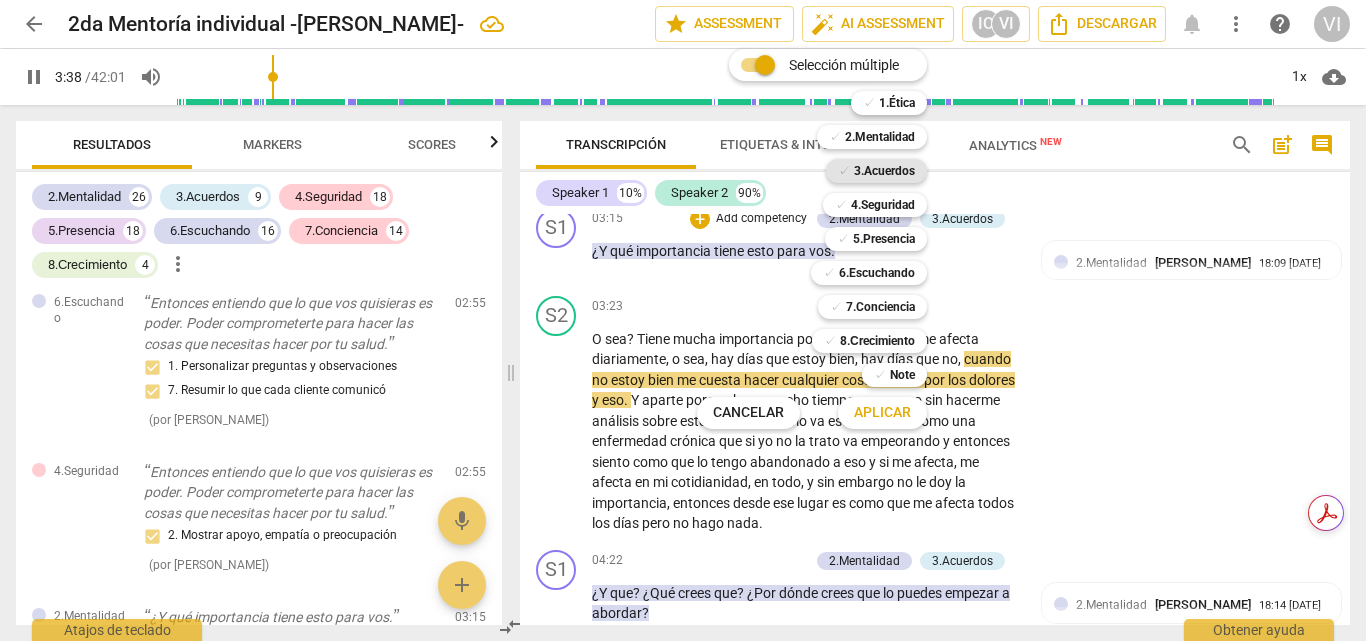 click on "3.Acuerdos" at bounding box center (884, 171) 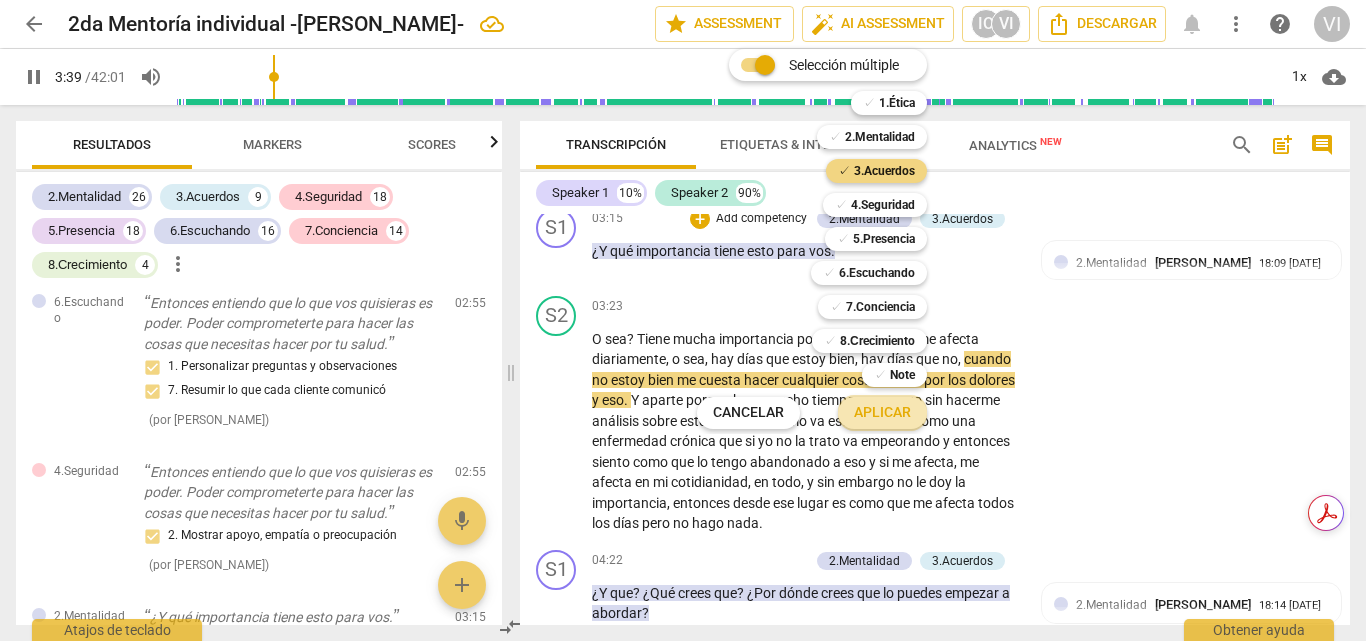 click on "Aplicar" at bounding box center (882, 413) 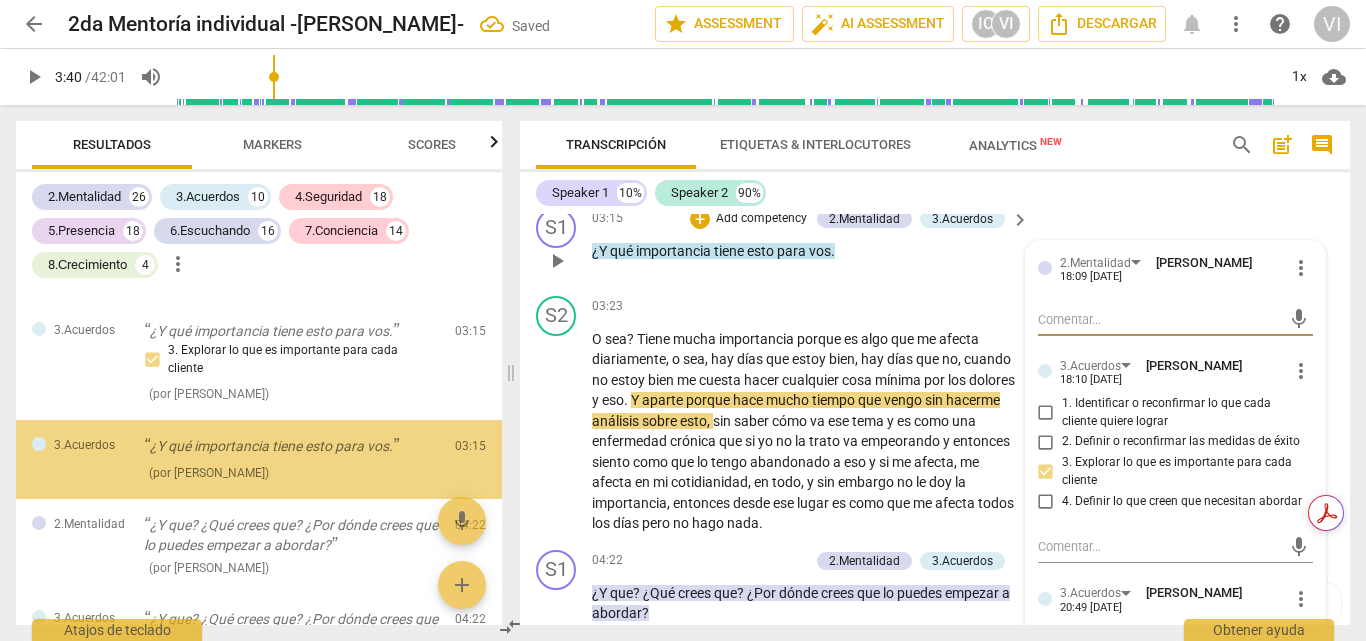 scroll, scrollTop: 2081, scrollLeft: 0, axis: vertical 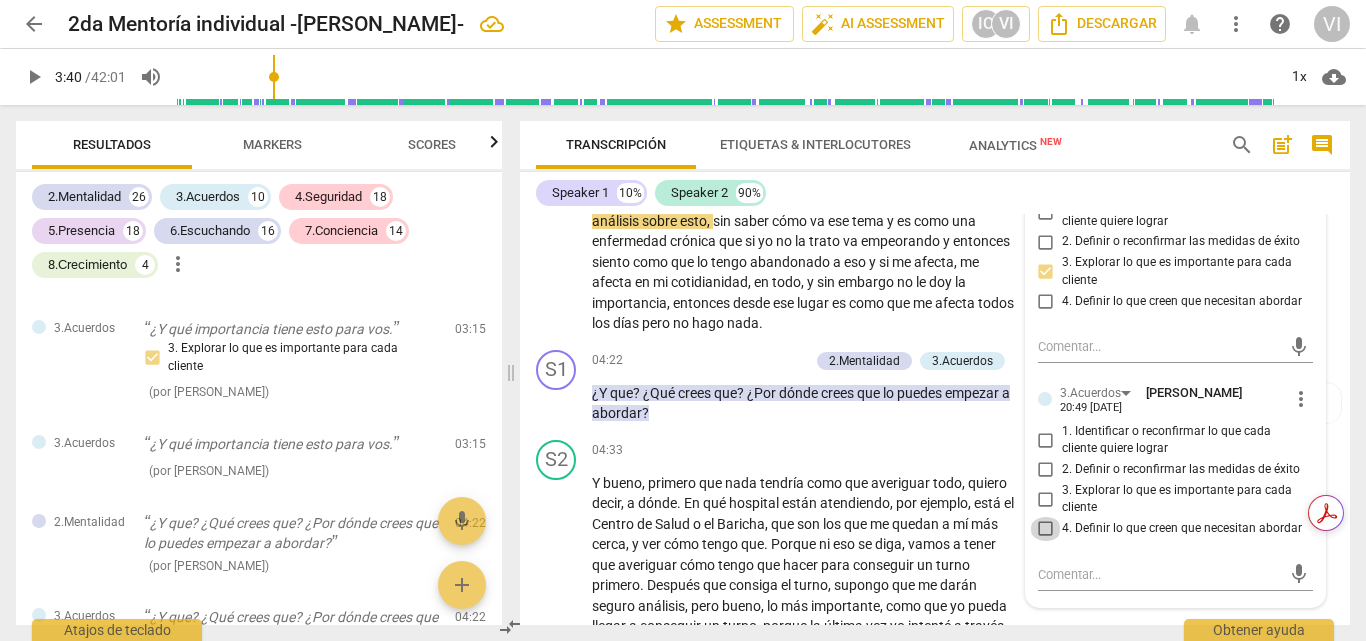 click on "4. Definir lo que creen que necesitan abordar" at bounding box center [1046, 529] 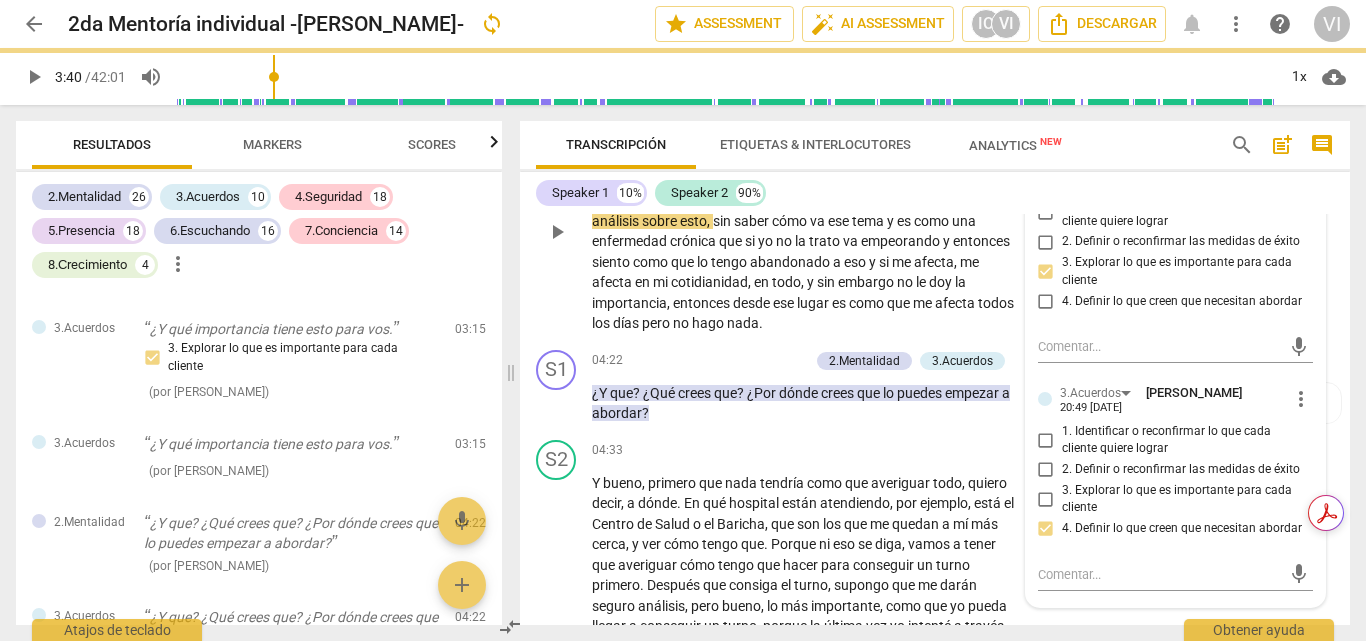 scroll, scrollTop: 1556, scrollLeft: 0, axis: vertical 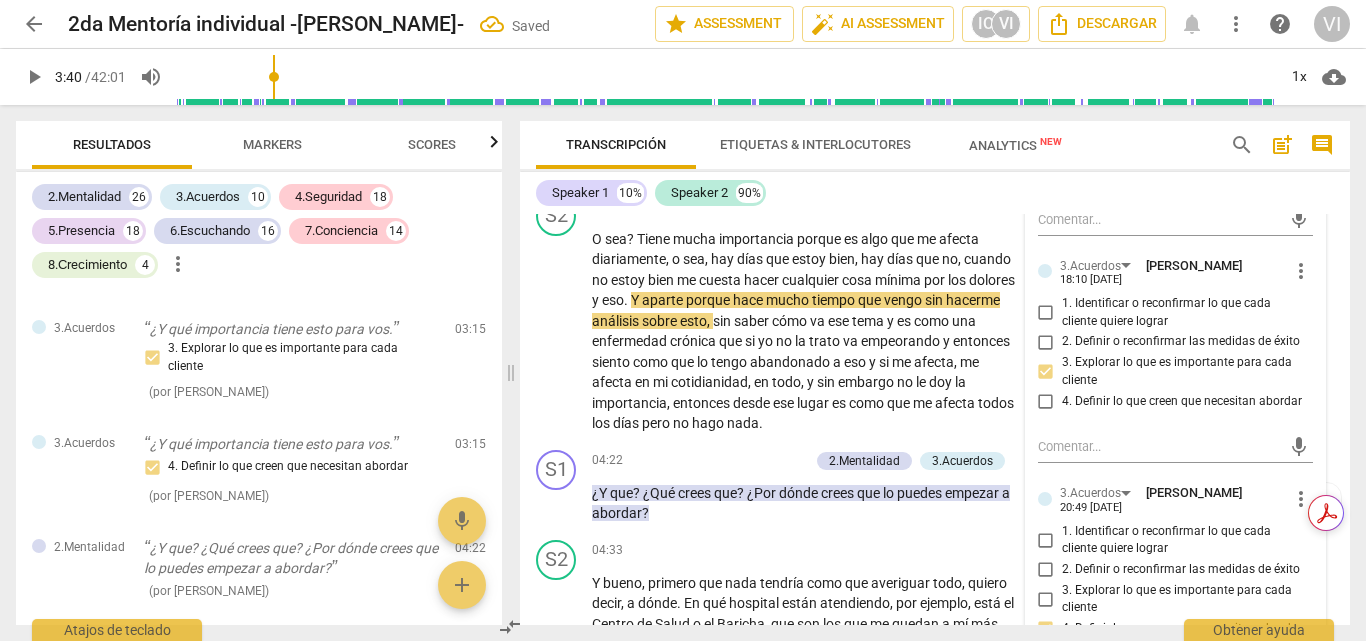 click on "play_arrow" at bounding box center [34, 77] 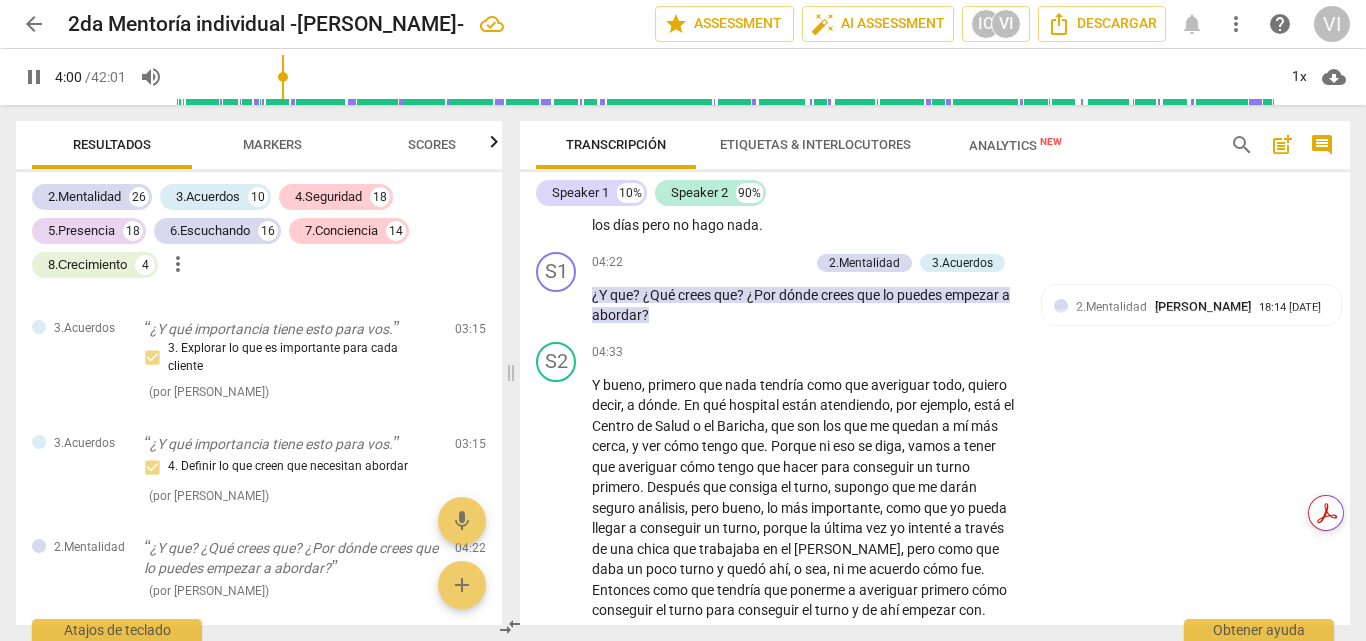 scroll, scrollTop: 1756, scrollLeft: 0, axis: vertical 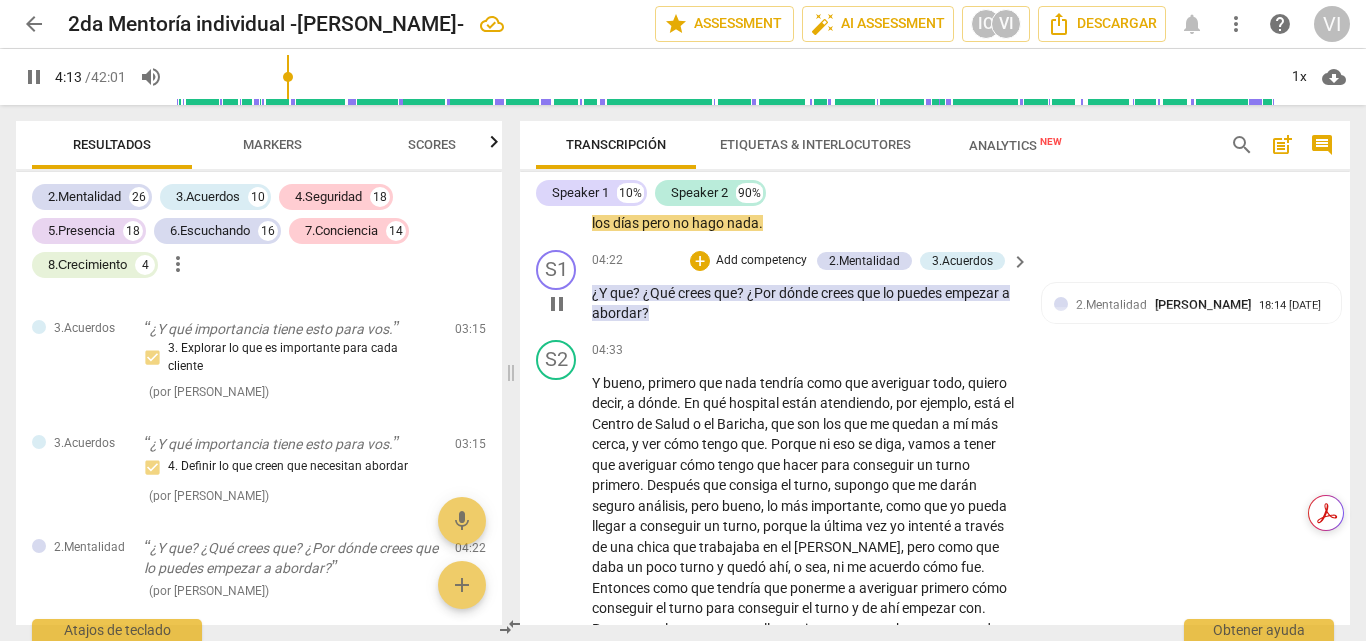 click on "Add competency" at bounding box center (761, 261) 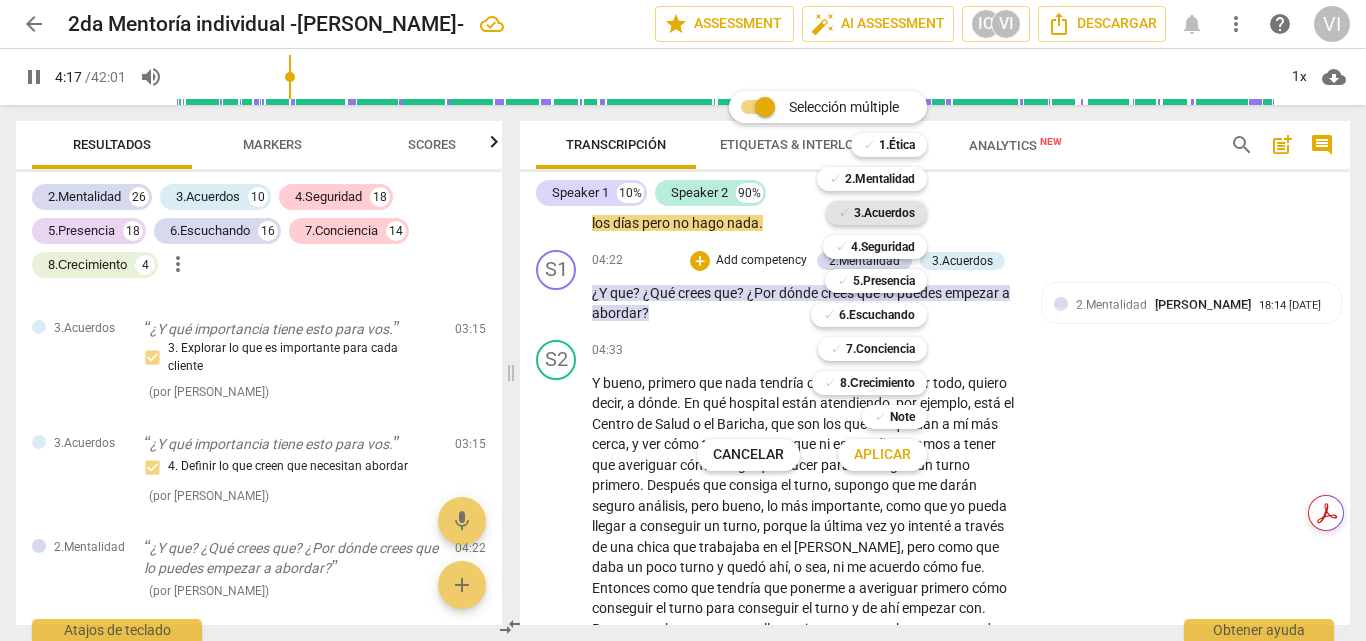 click on "3.Acuerdos" at bounding box center [884, 213] 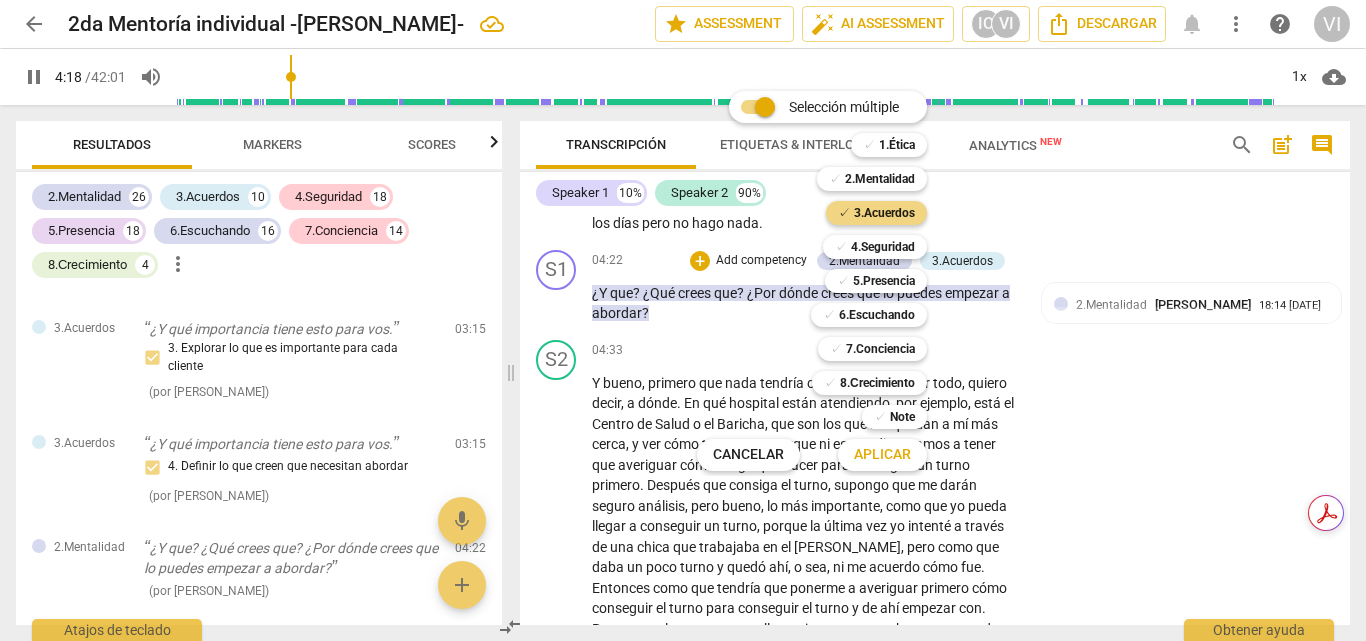 click on "Aplicar" at bounding box center (882, 455) 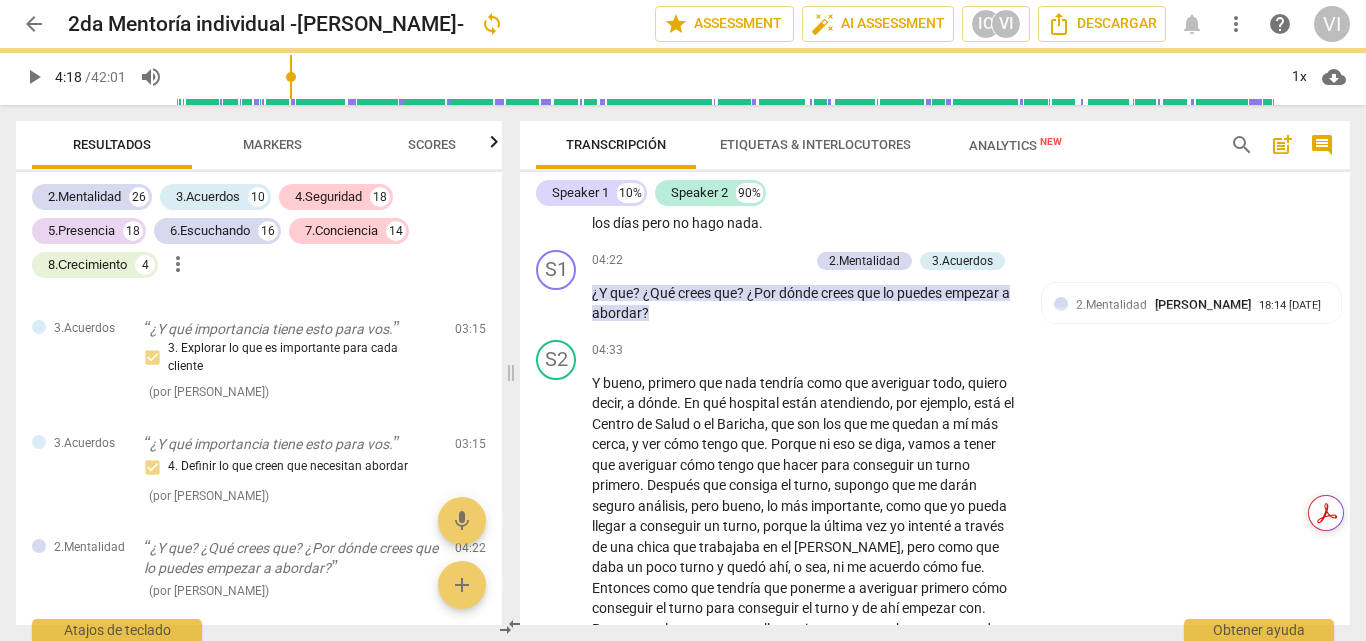 type on "259" 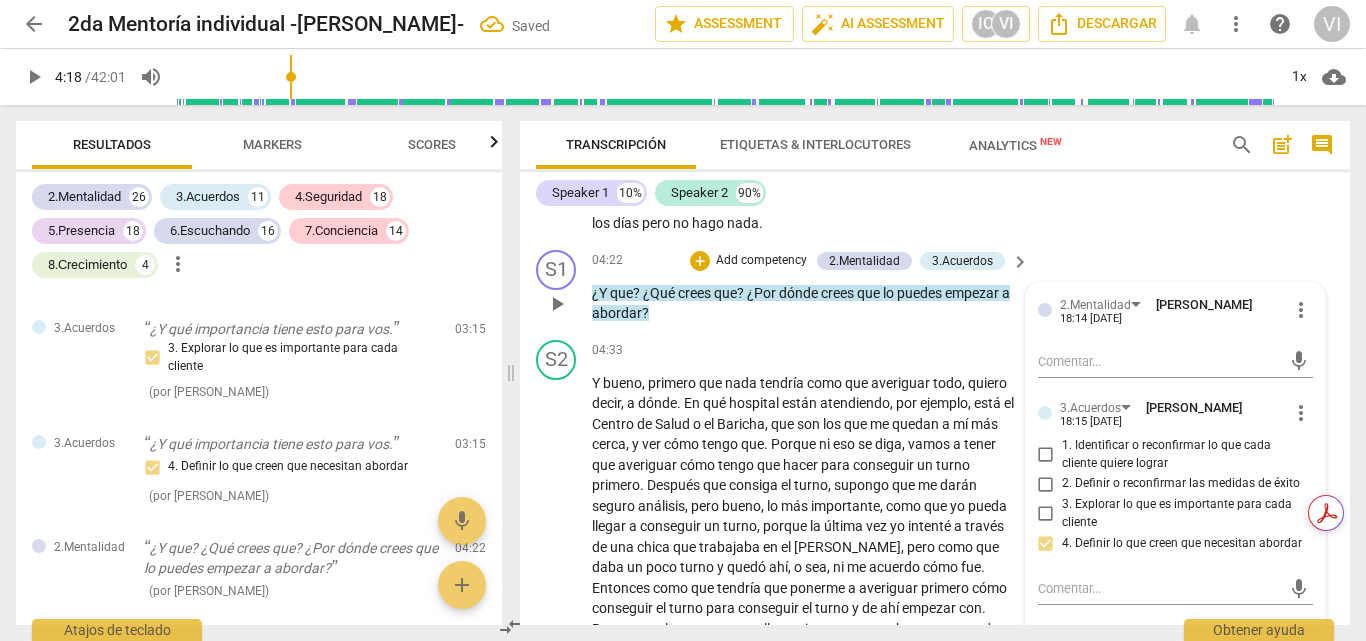 scroll, scrollTop: 2414, scrollLeft: 0, axis: vertical 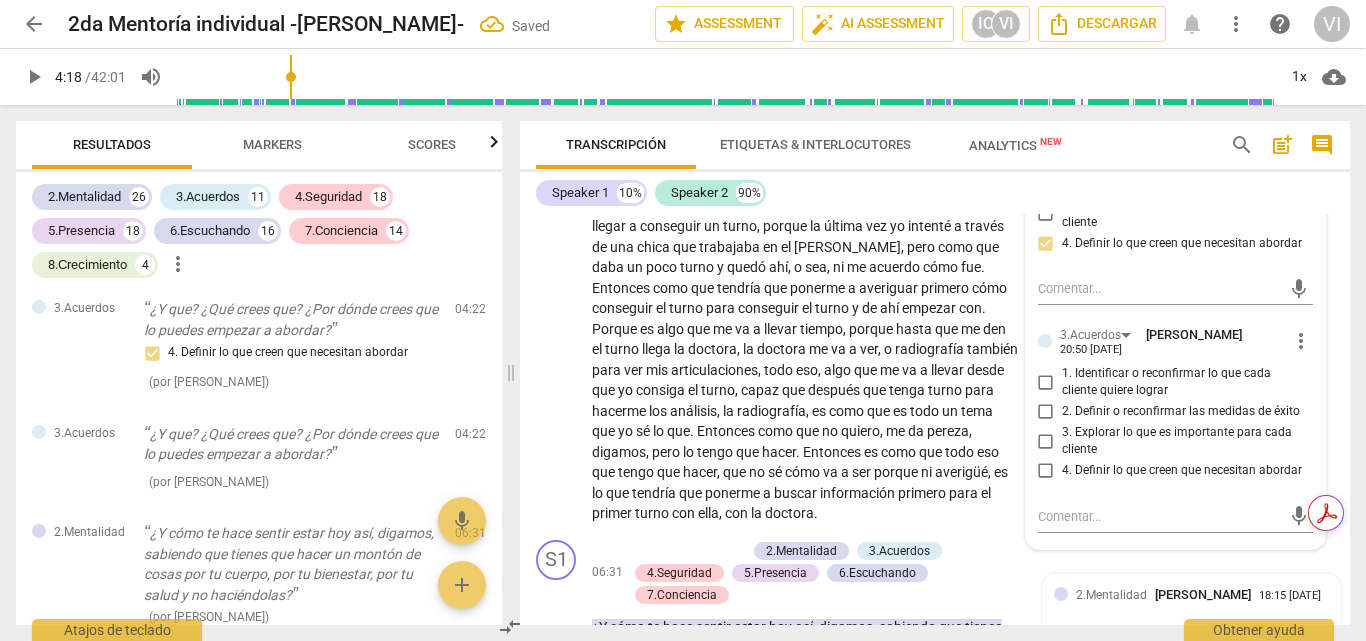 click on "4. Definir lo que creen que necesitan abordar" at bounding box center (1046, 471) 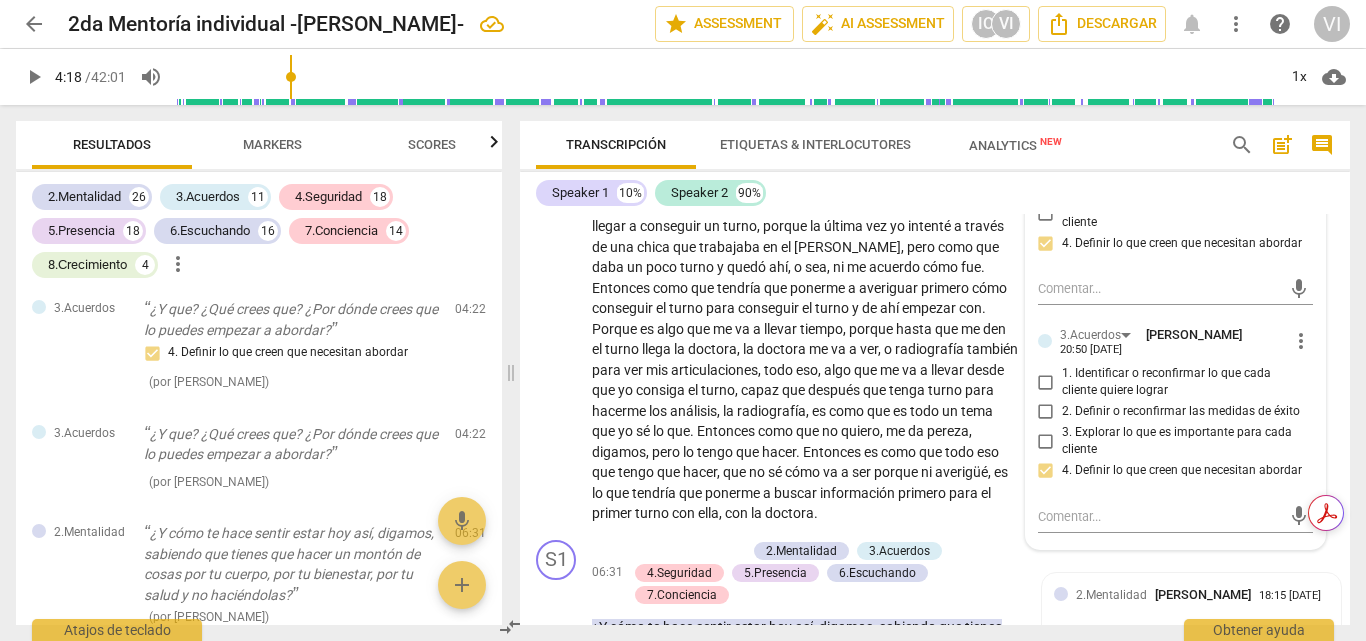 click on "play_arrow" at bounding box center [34, 77] 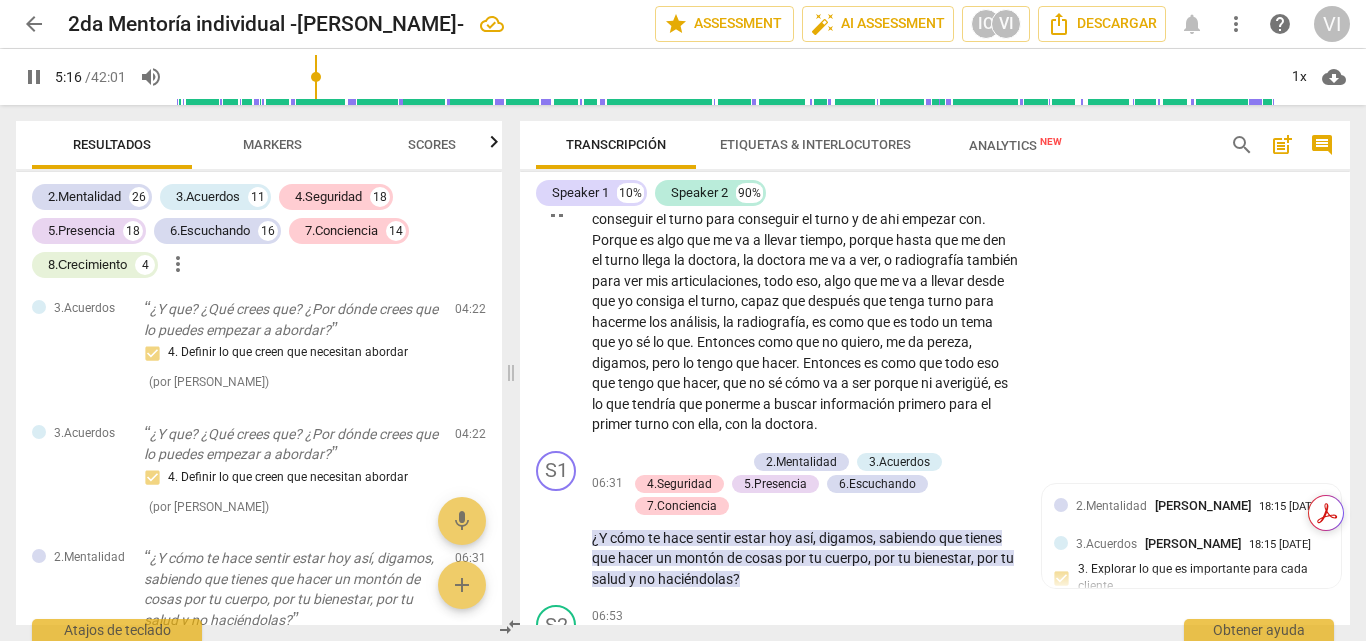 scroll, scrollTop: 2156, scrollLeft: 0, axis: vertical 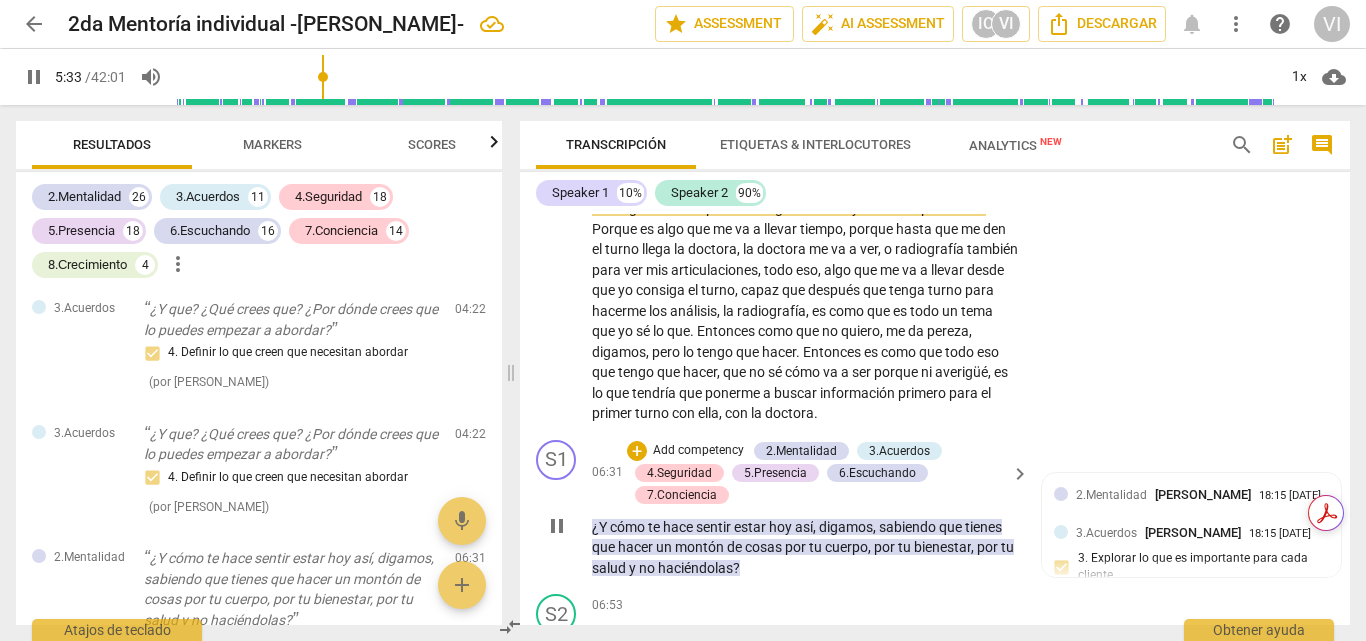 click on "Add competency" at bounding box center [698, 451] 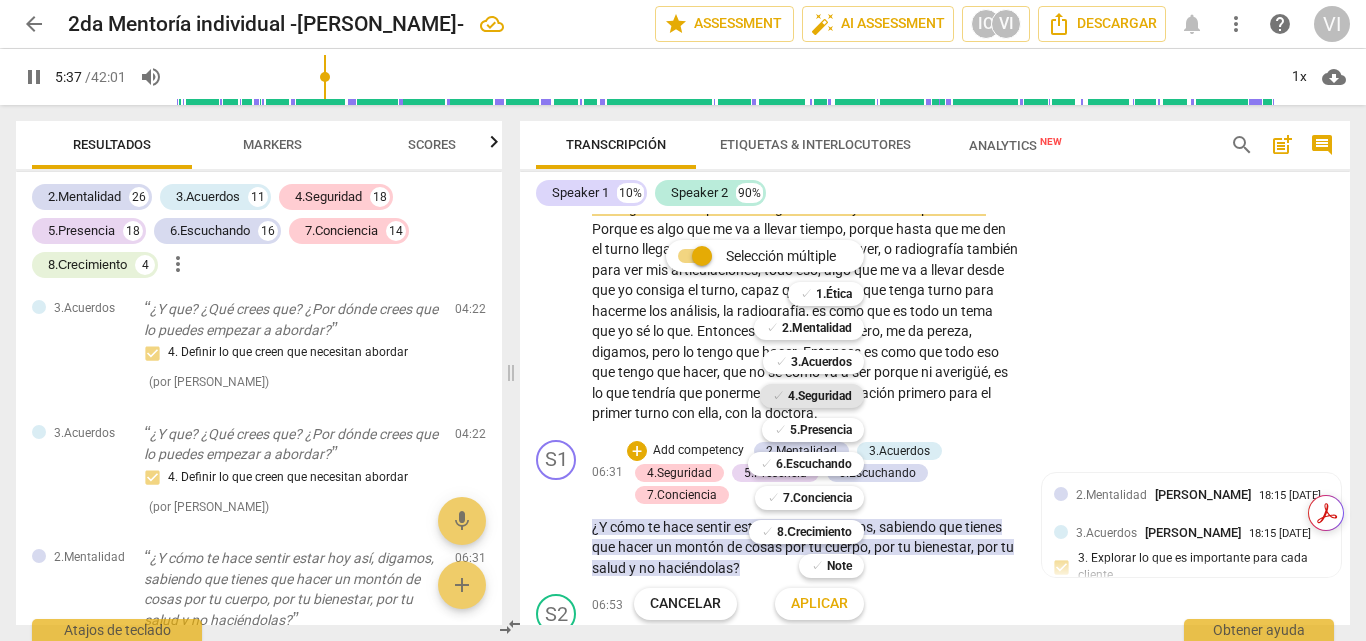 click on "4.Seguridad" at bounding box center (820, 396) 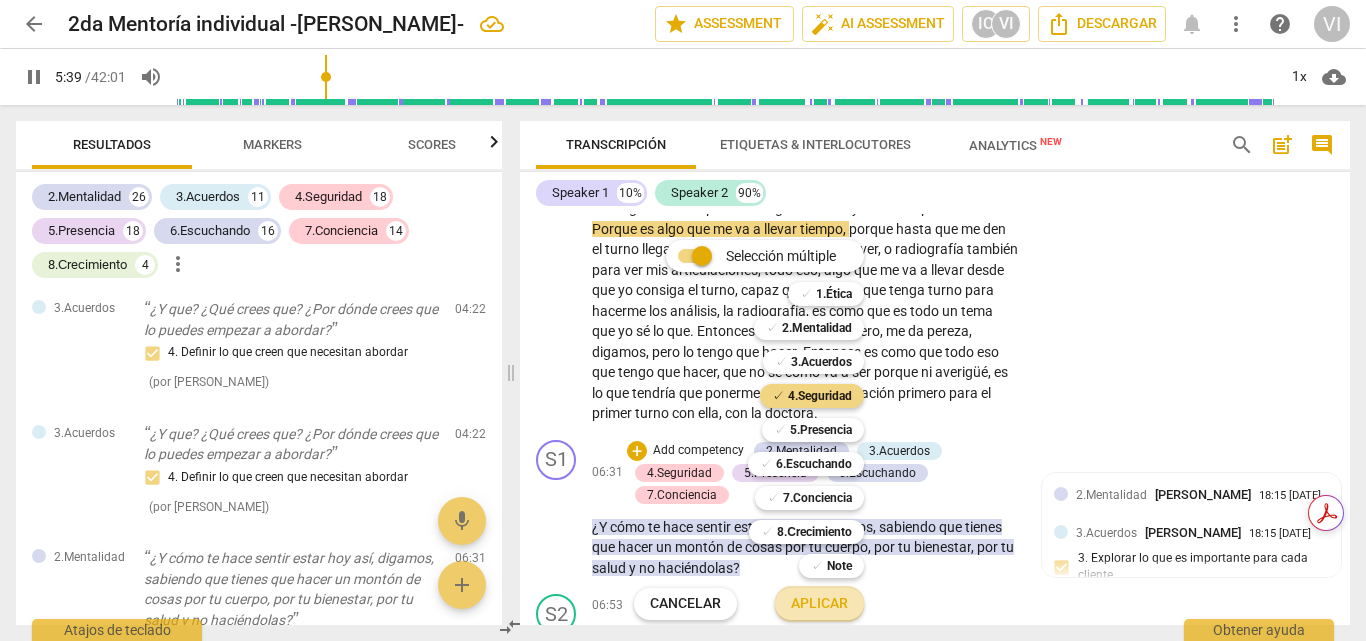click on "Aplicar" at bounding box center (819, 604) 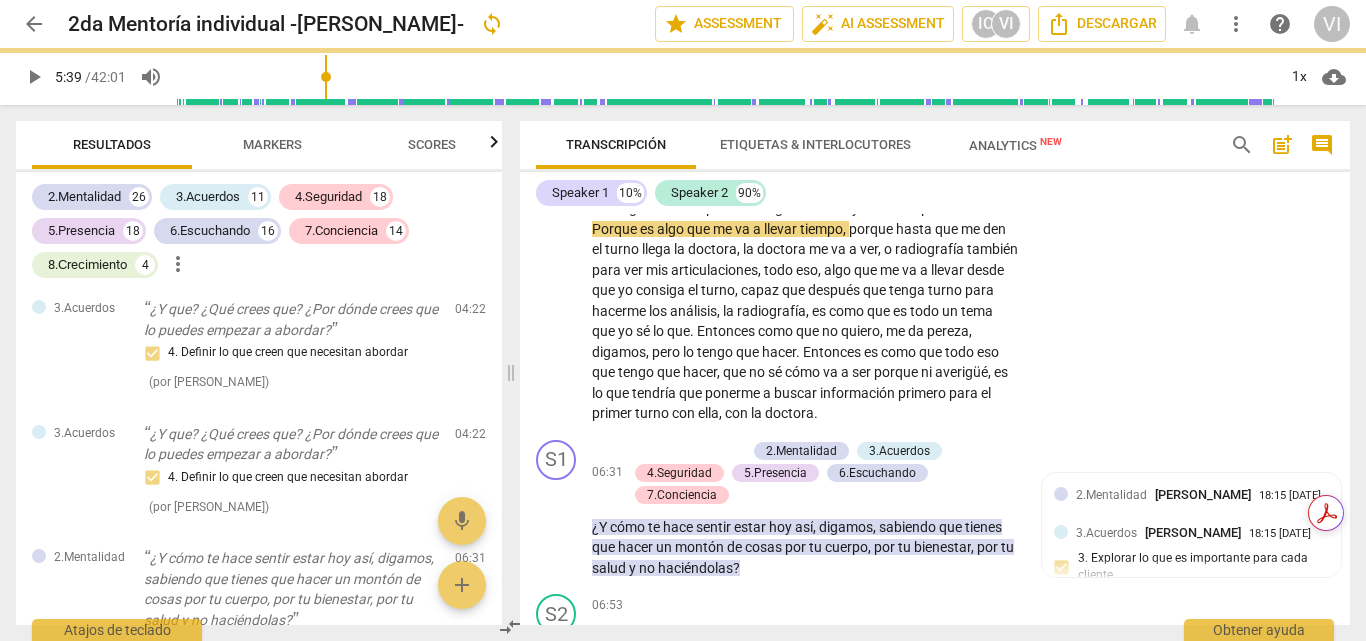 type on "340" 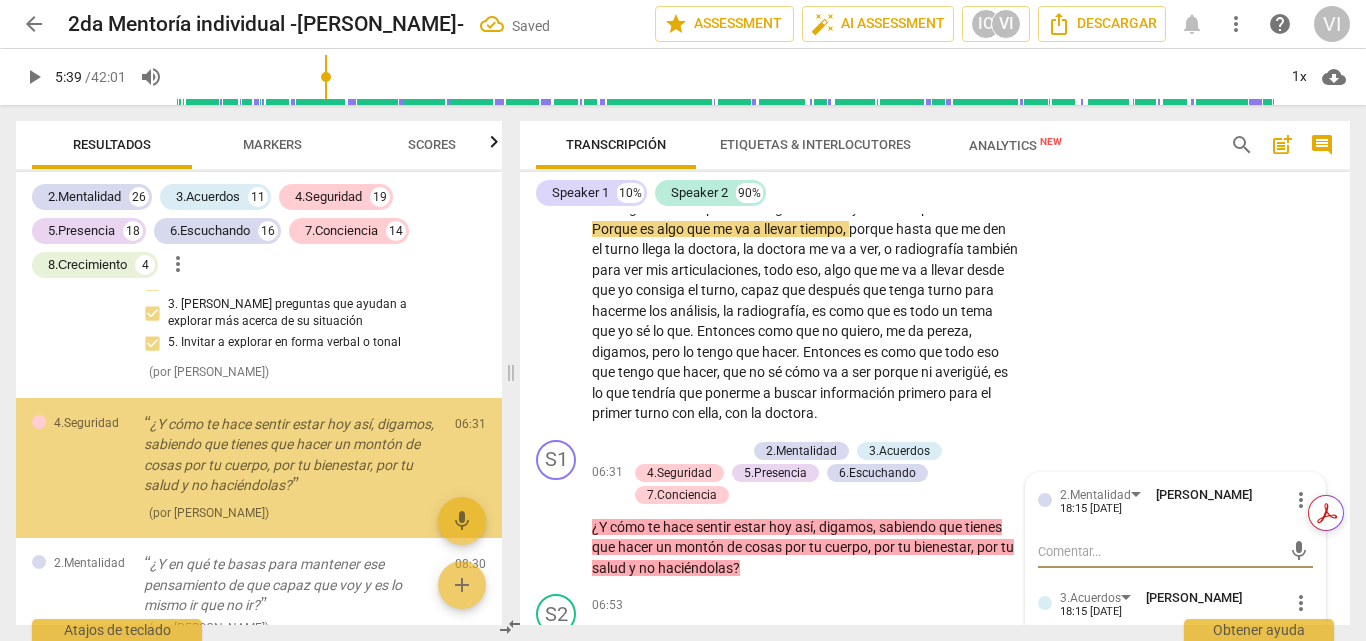 scroll, scrollTop: 3592, scrollLeft: 0, axis: vertical 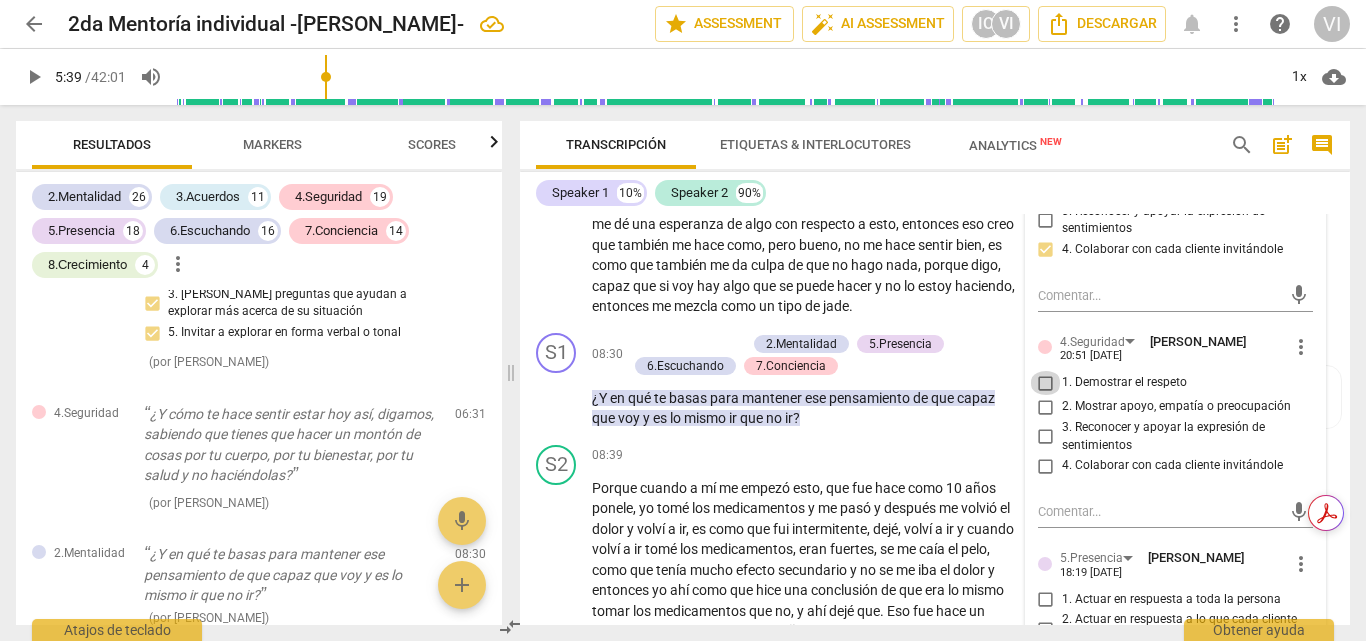 click on "1. Demostrar el respeto" at bounding box center (1046, 383) 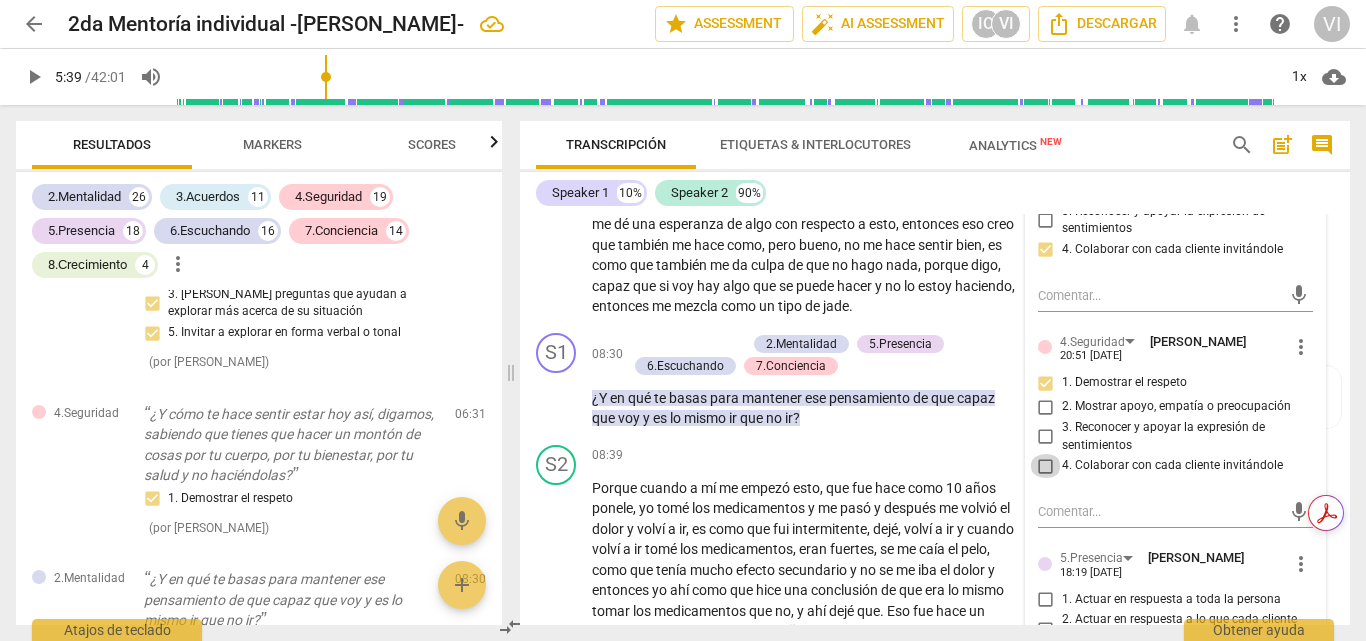 click on "4. Colaborar con cada cliente invitándole" at bounding box center (1046, 466) 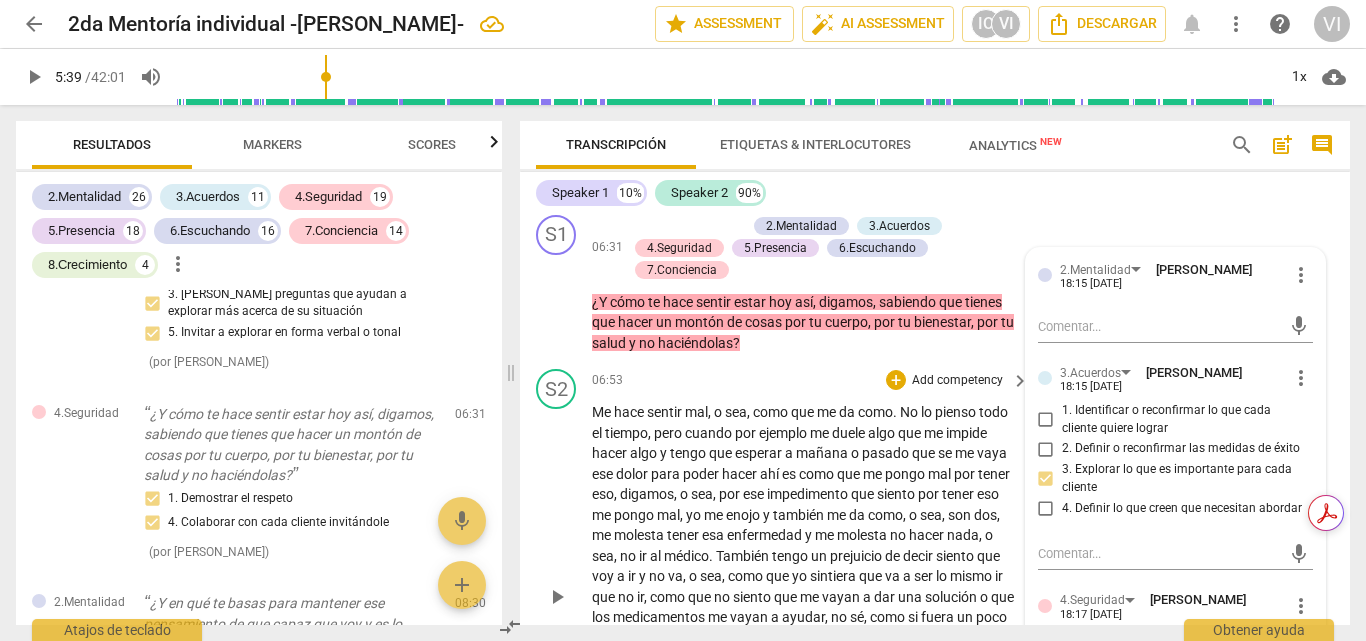 scroll, scrollTop: 2356, scrollLeft: 0, axis: vertical 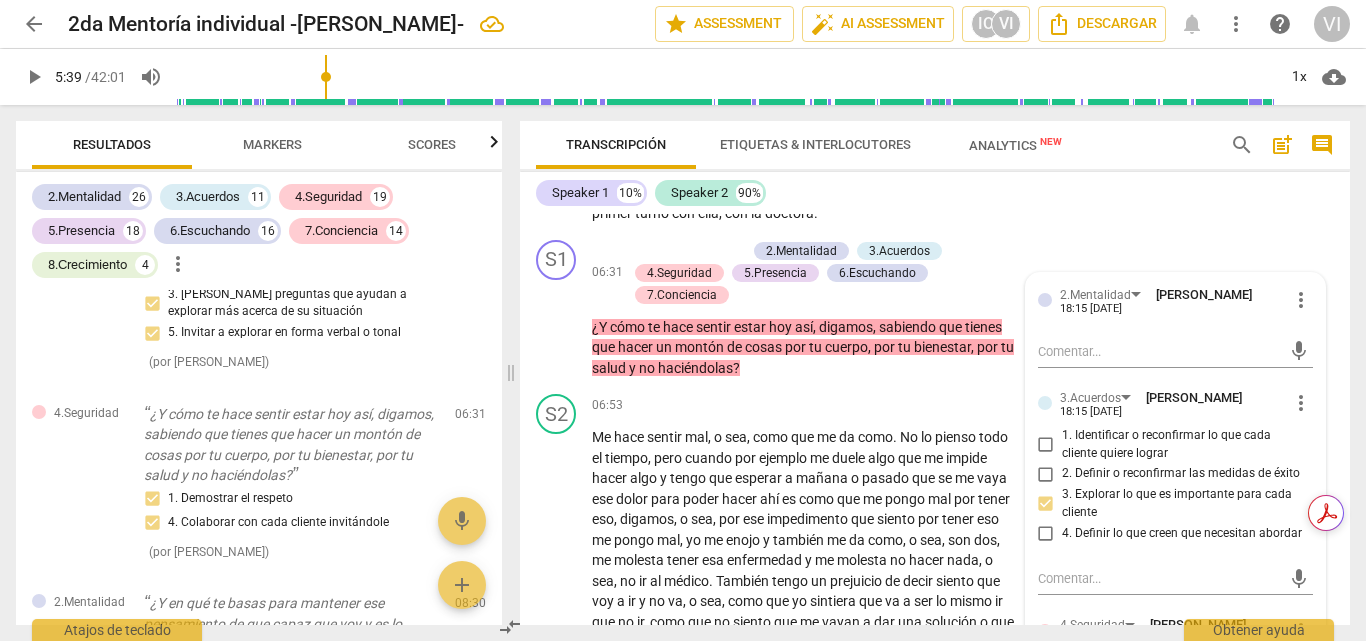click on "play_arrow" at bounding box center (34, 77) 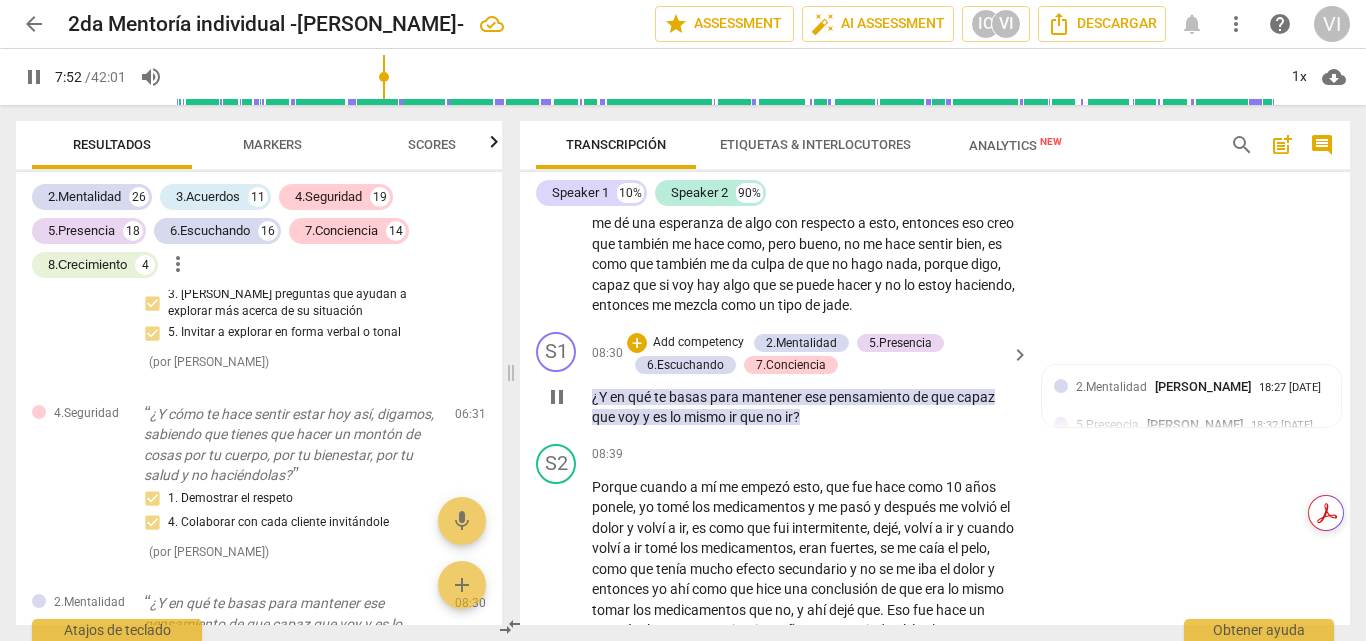 scroll, scrollTop: 2856, scrollLeft: 0, axis: vertical 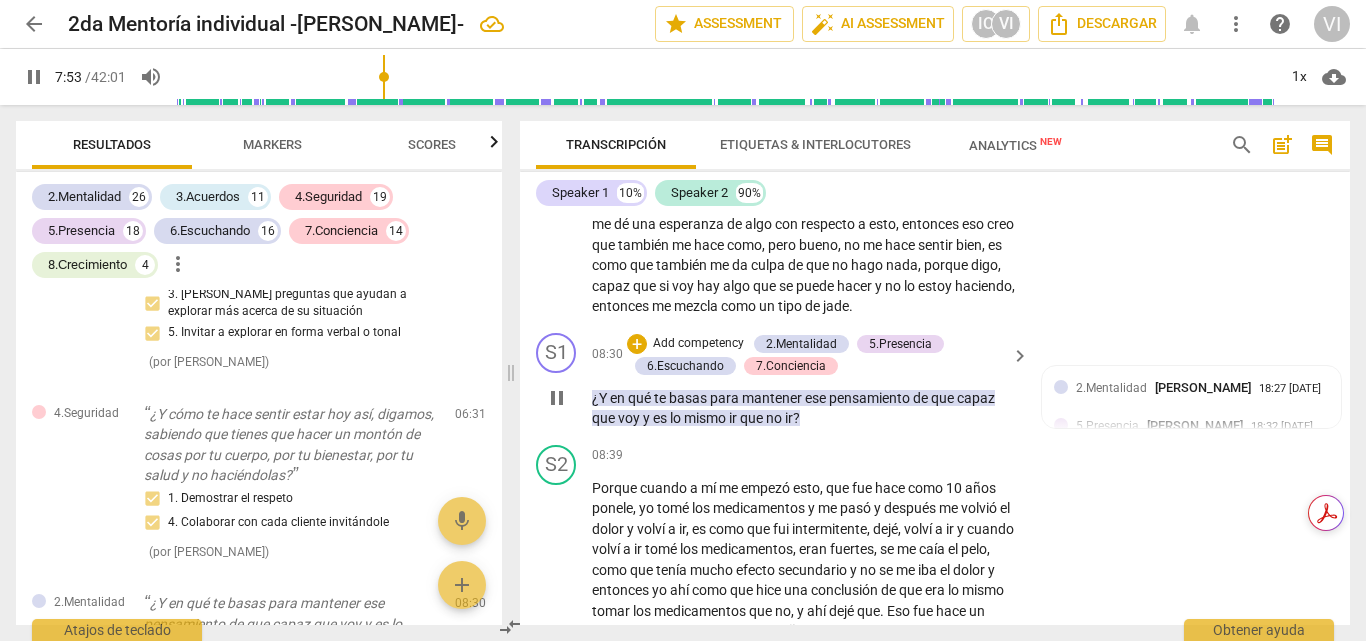 click on "Add competency" at bounding box center (698, 344) 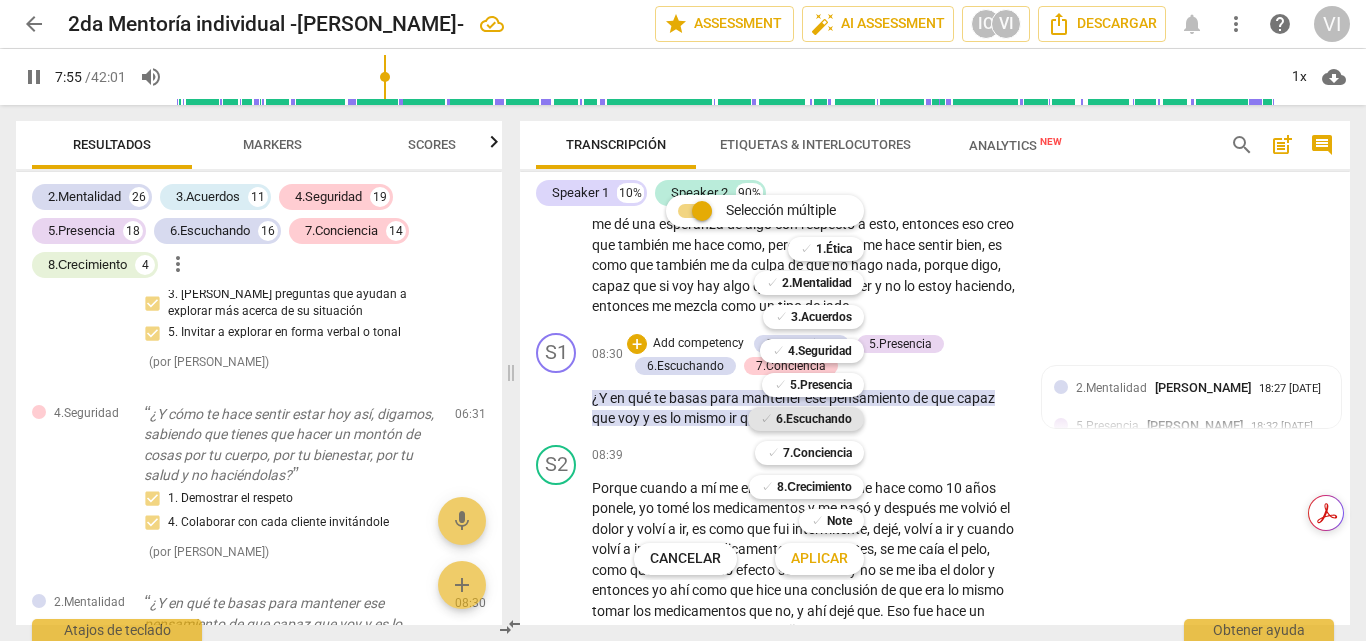 click on "6.Escuchando" at bounding box center [814, 419] 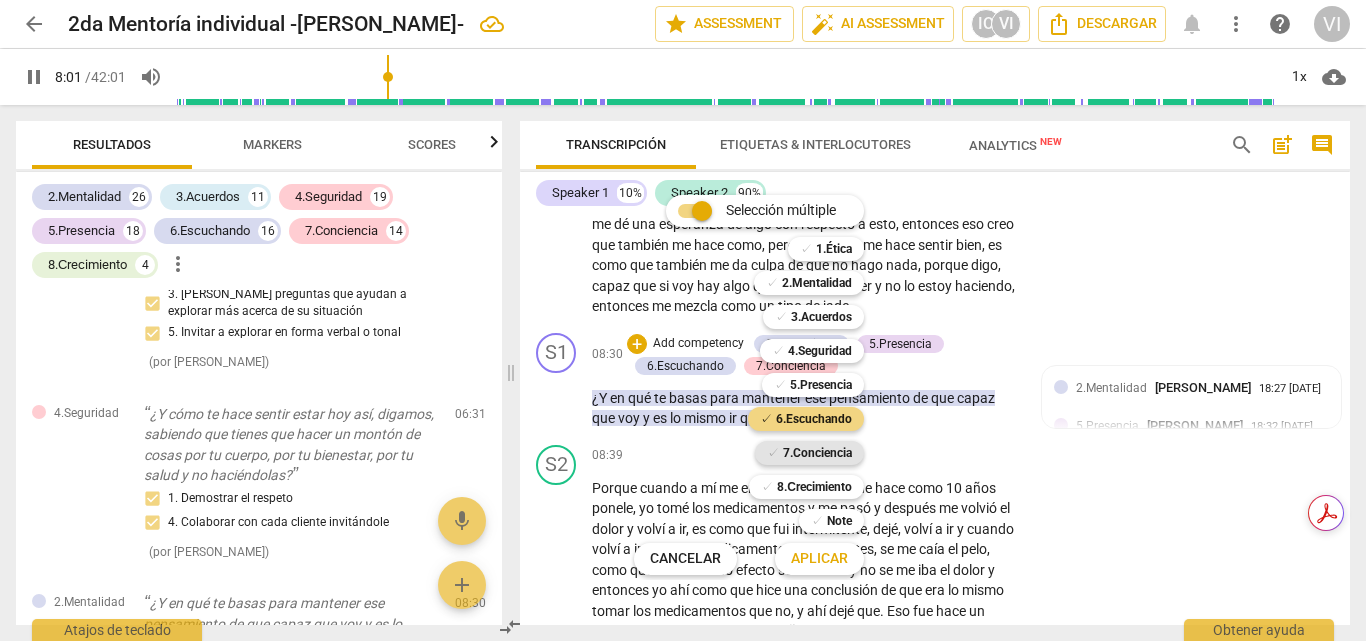 click on "7.Conciencia" at bounding box center [817, 453] 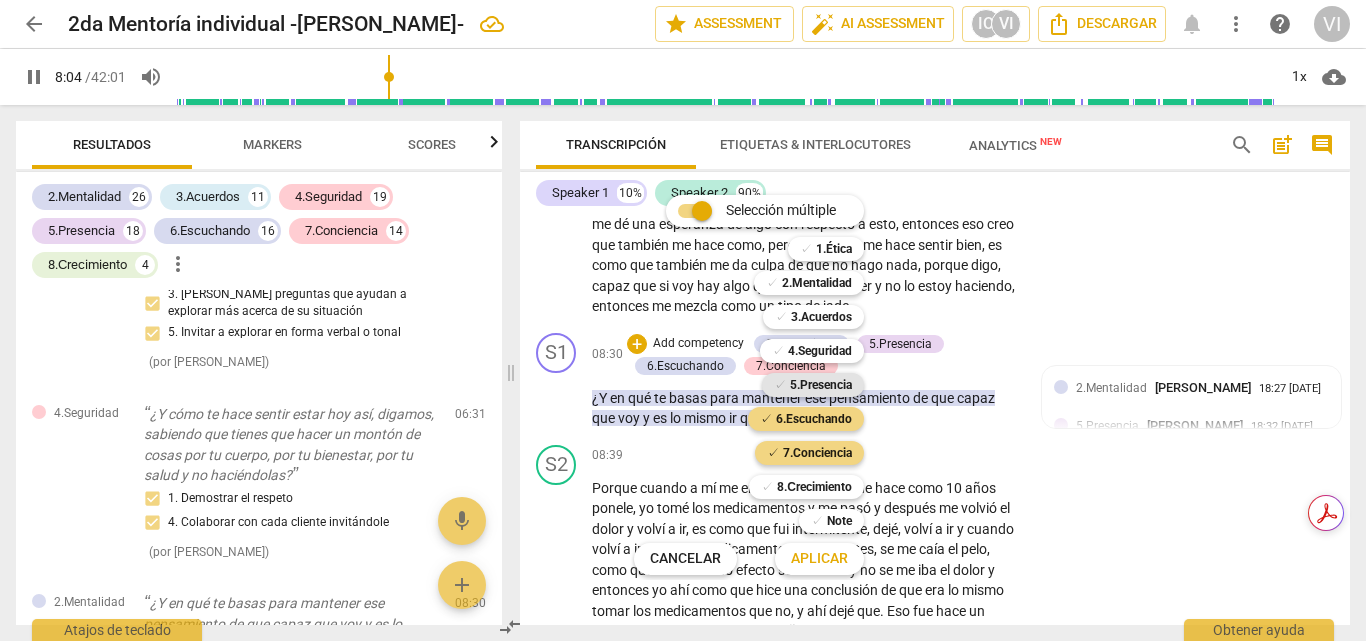 click on "5.Presencia" at bounding box center (821, 385) 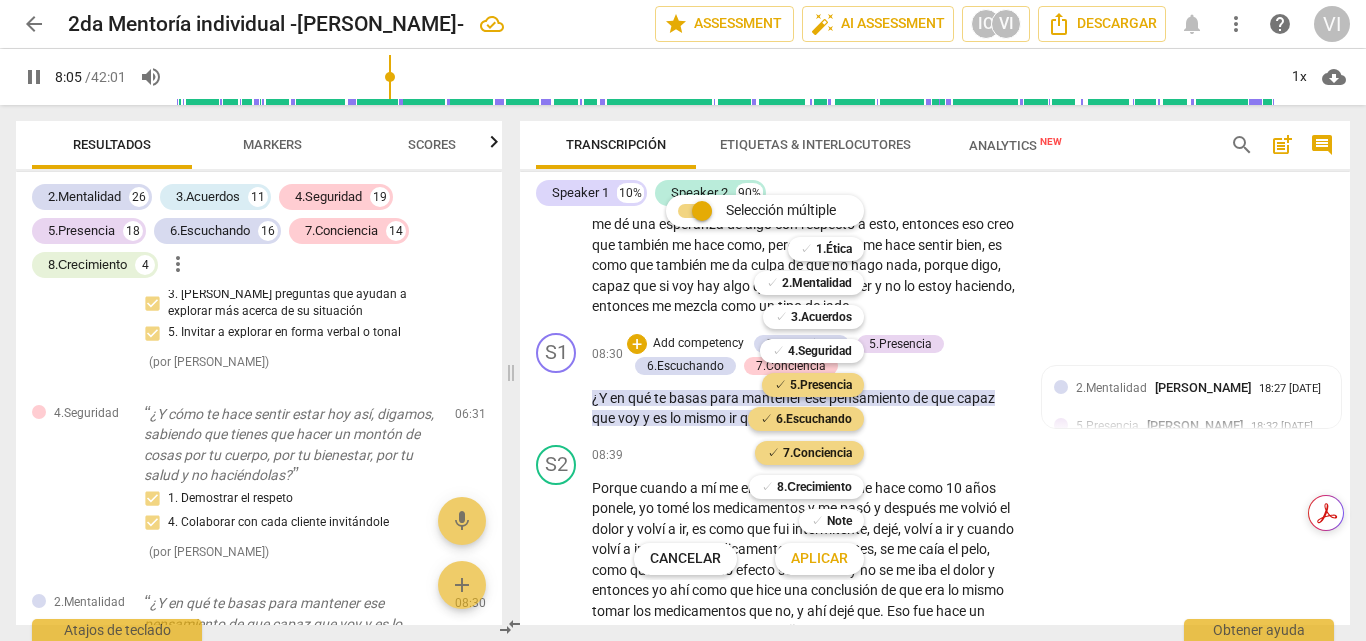 click on "Aplicar" at bounding box center [819, 559] 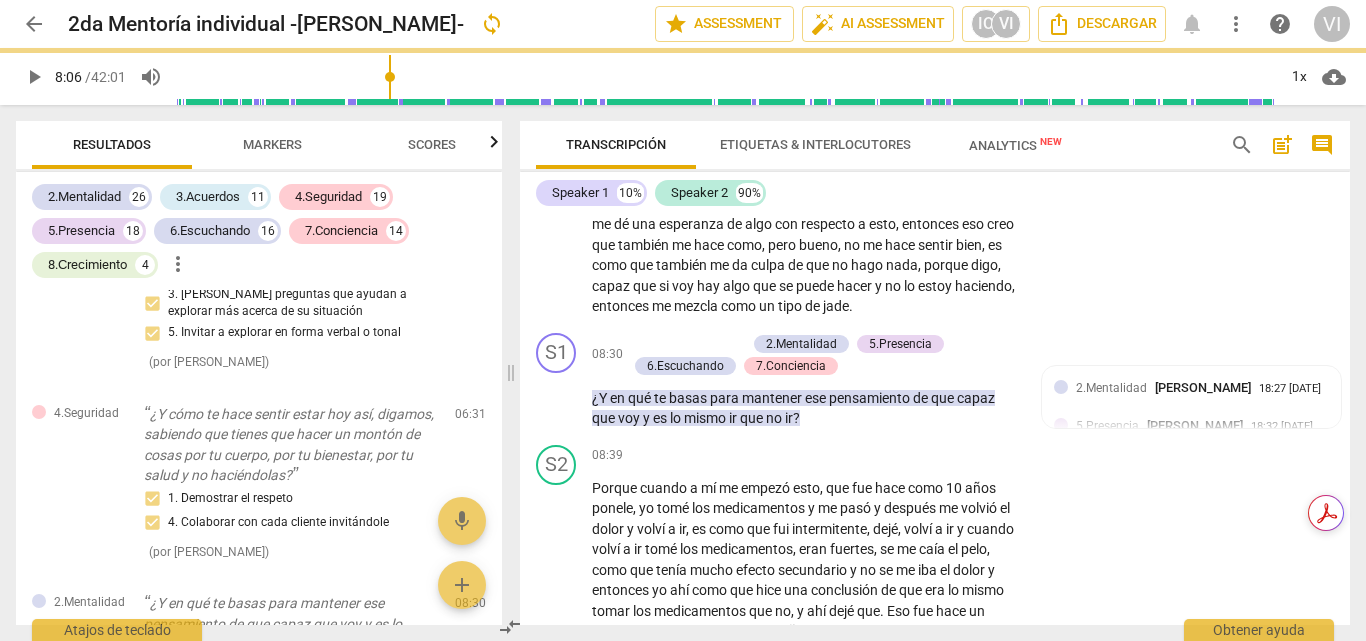 type on "486" 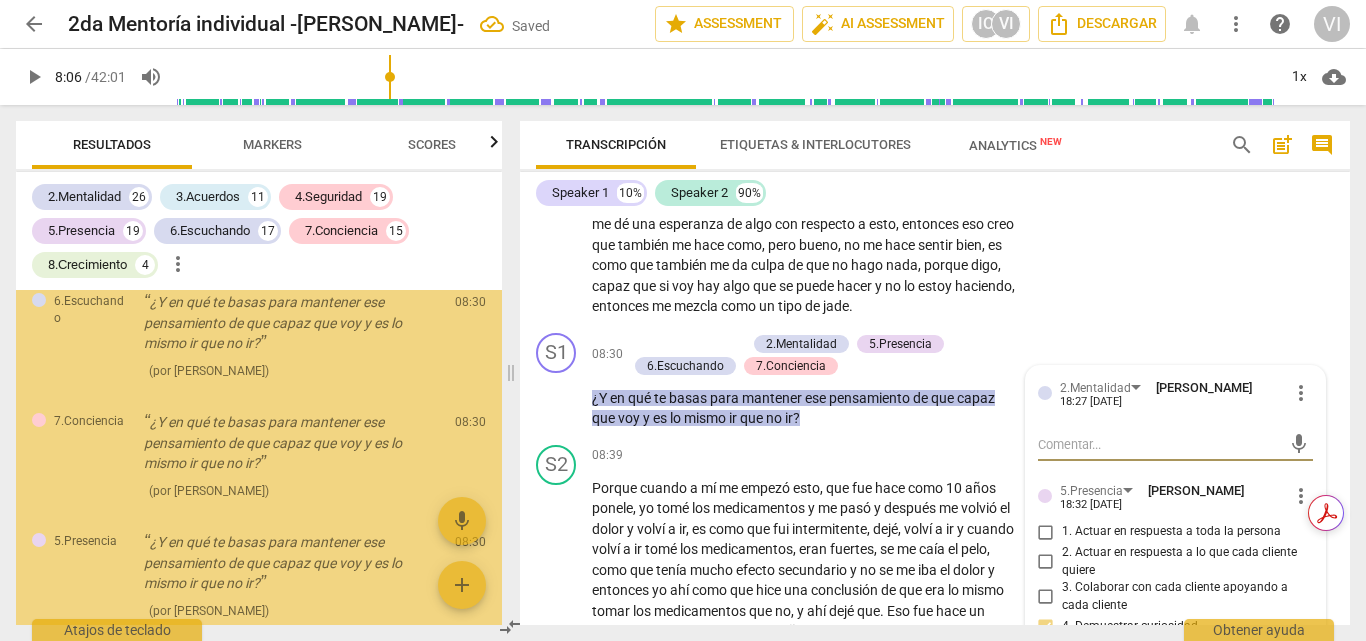 scroll, scrollTop: 4656, scrollLeft: 0, axis: vertical 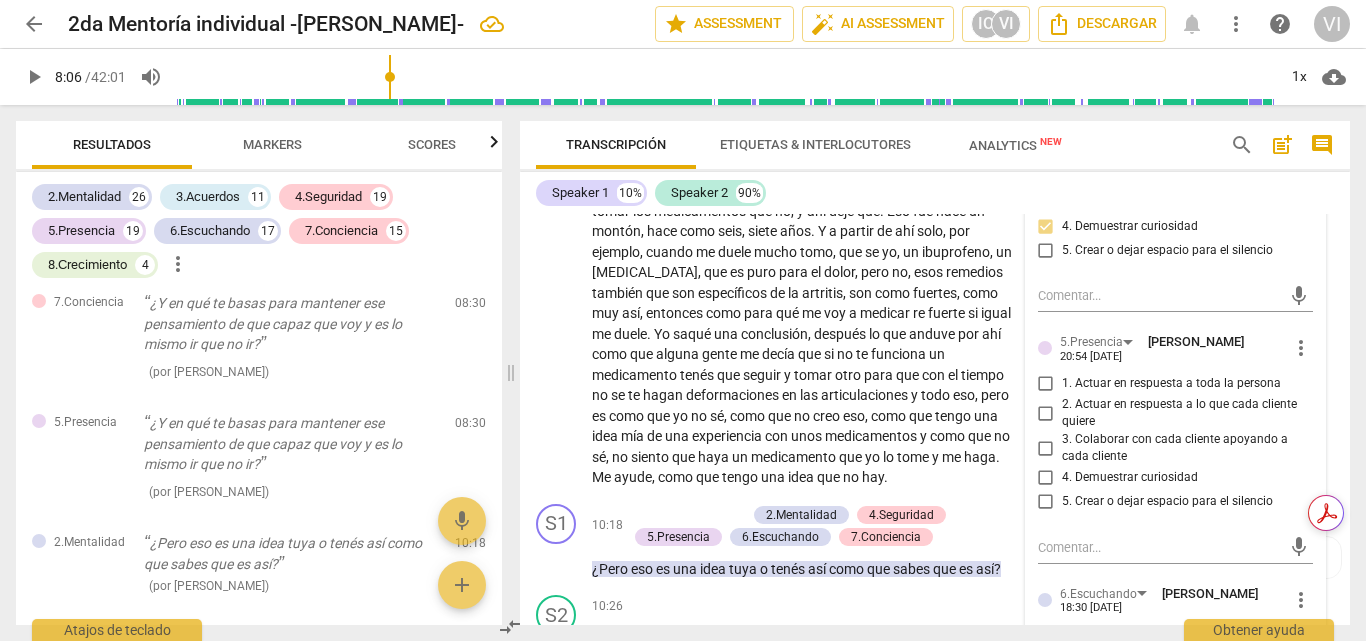 click on "4. Demuestrar curiosidad" at bounding box center [1046, 478] 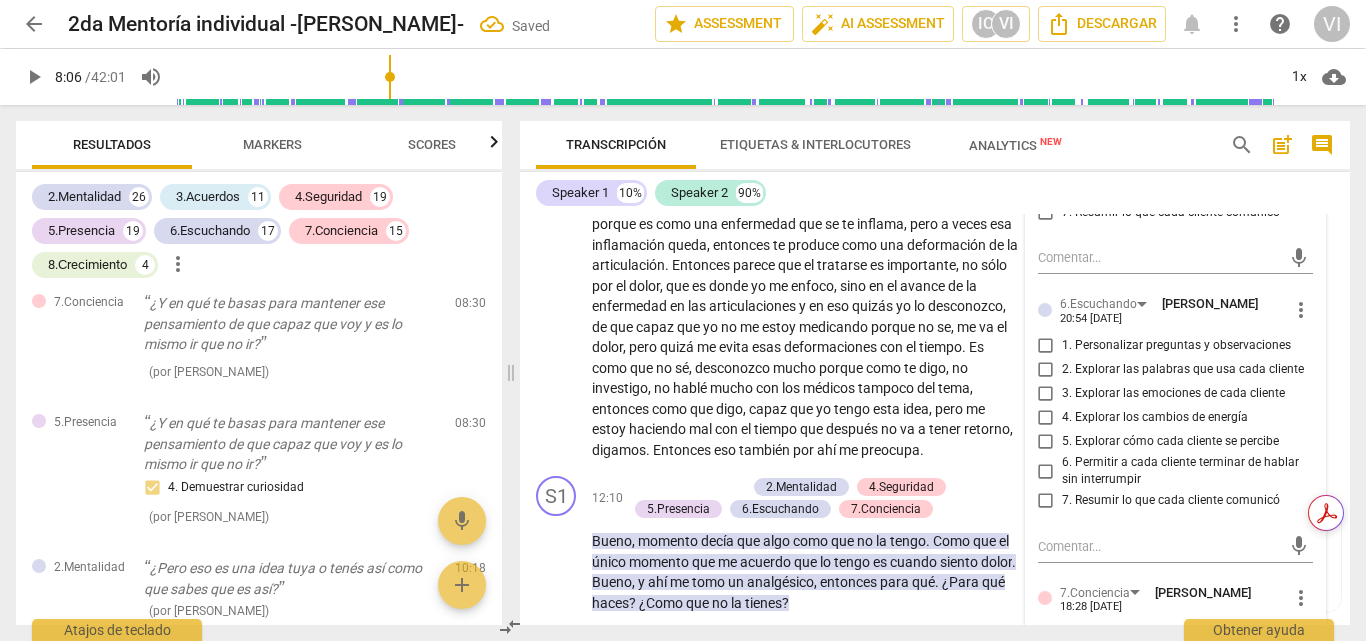 scroll, scrollTop: 3856, scrollLeft: 0, axis: vertical 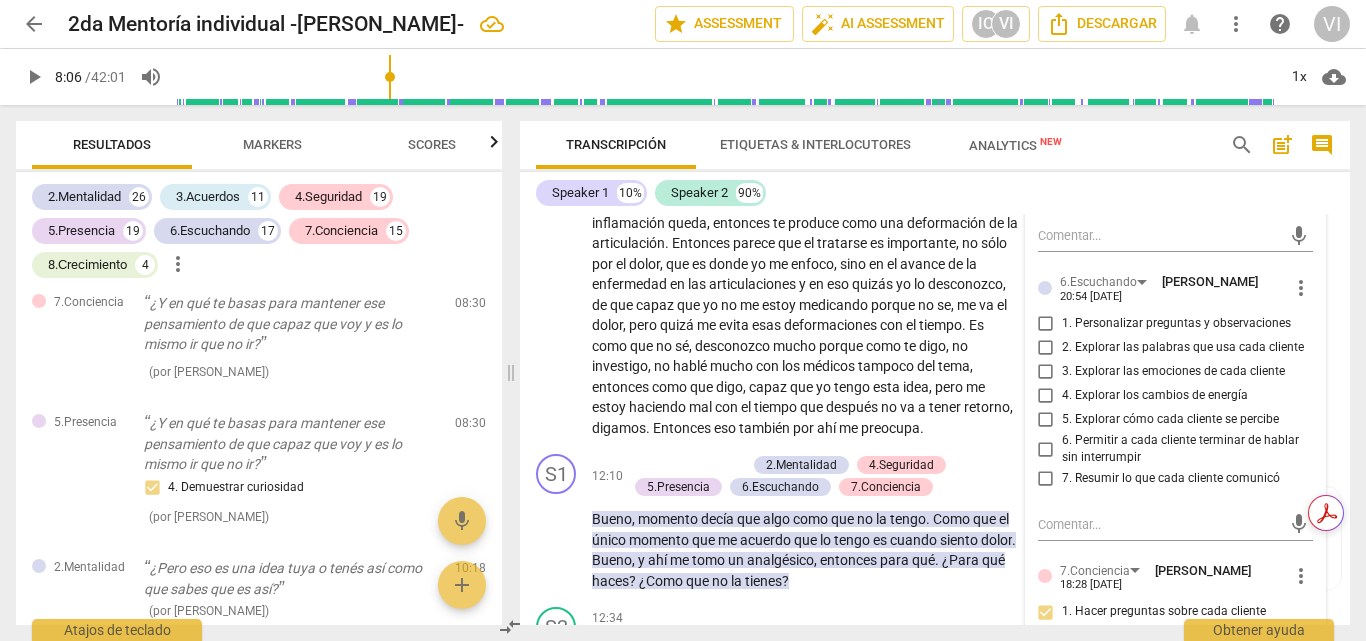 click on "2. Explorar las palabras que usa cada cliente" at bounding box center (1046, 348) 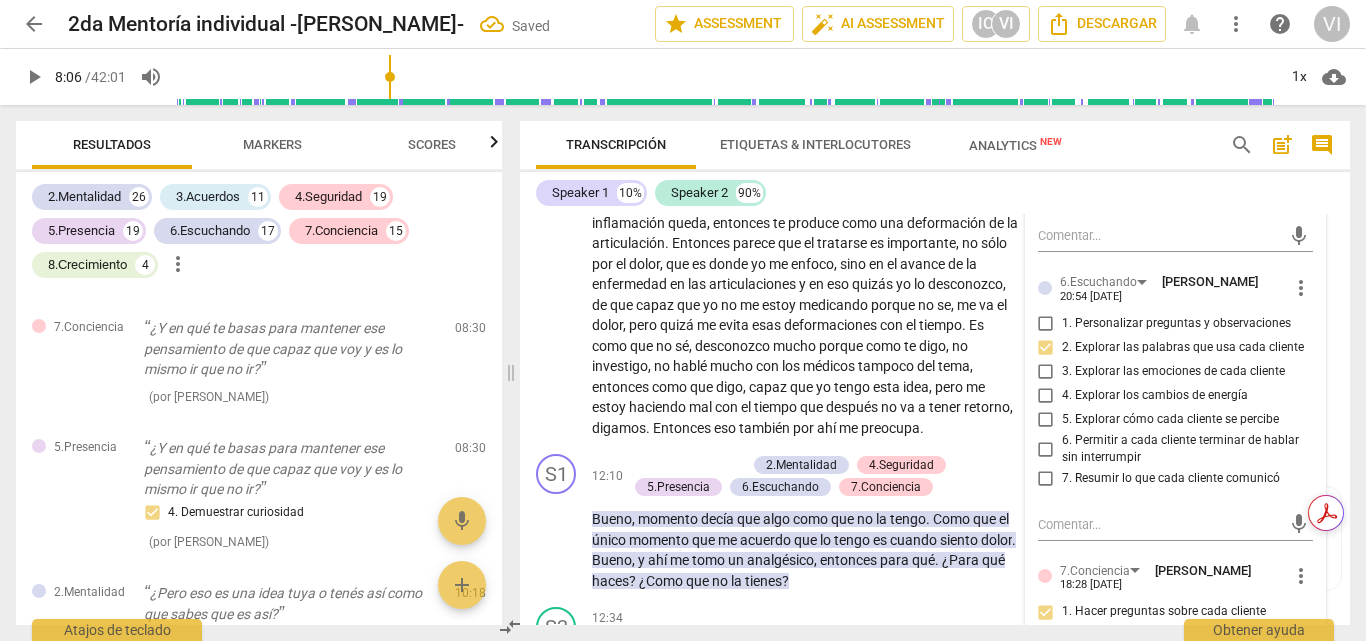 scroll, scrollTop: 4681, scrollLeft: 0, axis: vertical 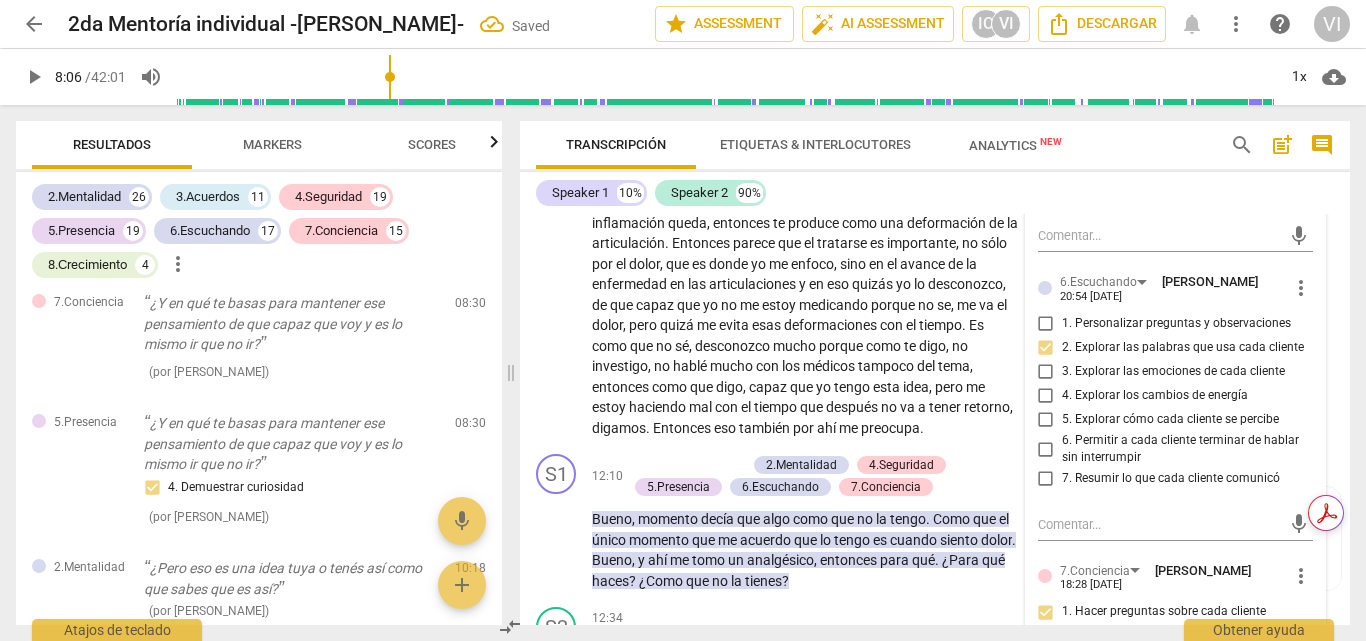 click on "5. Explorar cómo cada cliente se percibe" at bounding box center (1046, 420) 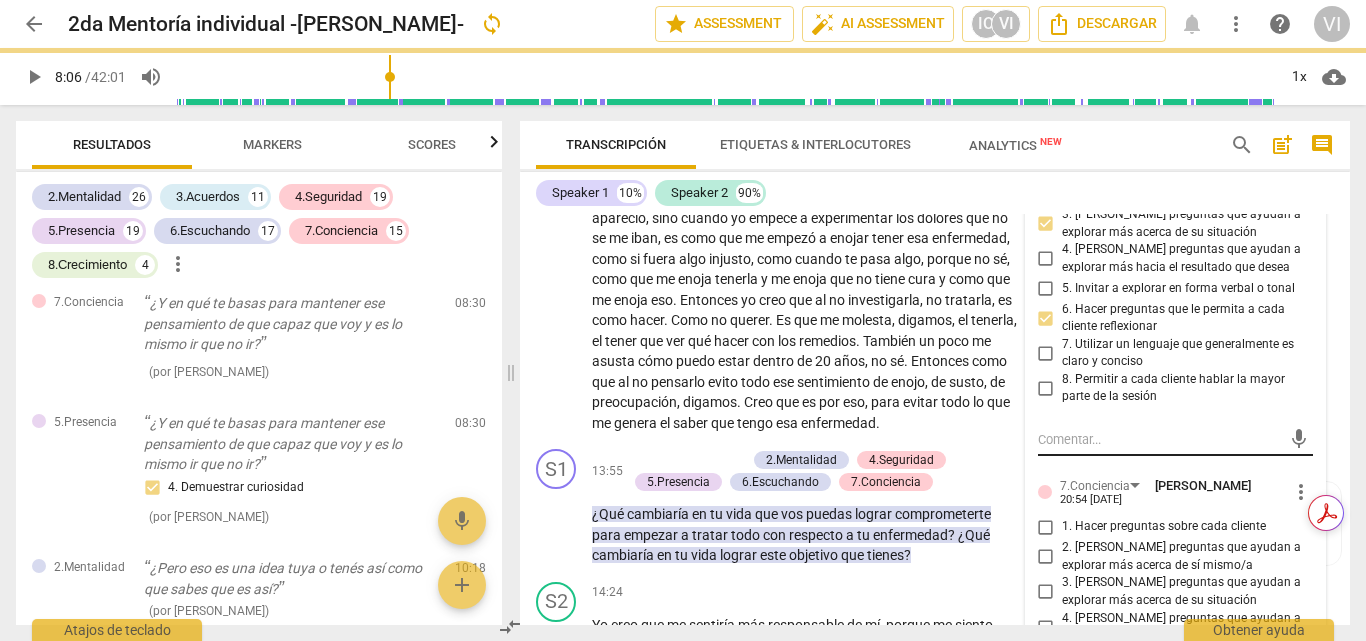 scroll, scrollTop: 4656, scrollLeft: 0, axis: vertical 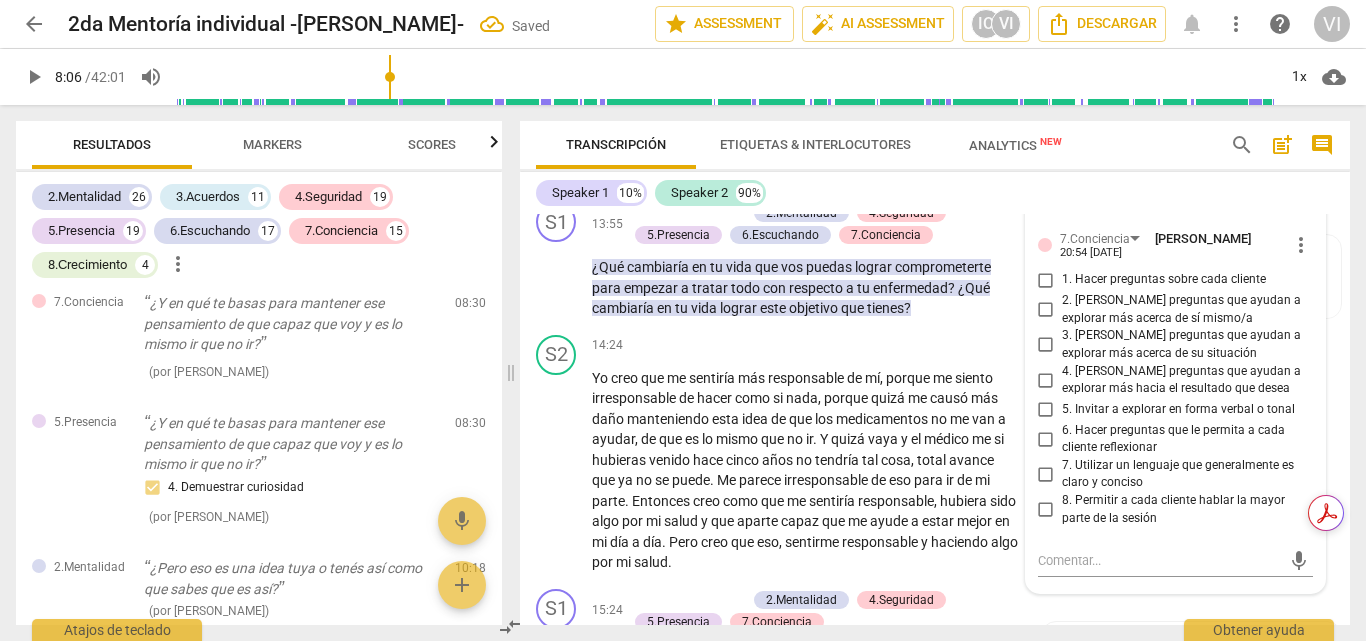 click on "1. Hacer preguntas sobre cada cliente" at bounding box center [1046, 280] 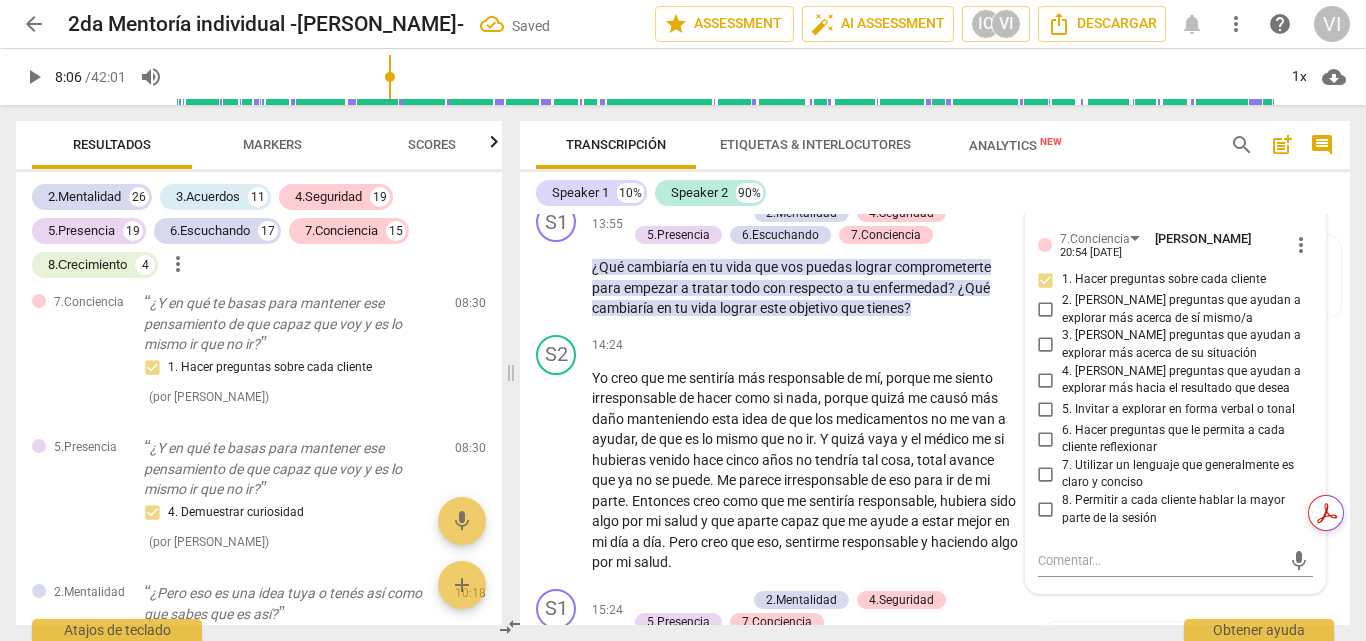 click on "6. Hacer preguntas que le permita a cada cliente reflexionar" at bounding box center (1046, 439) 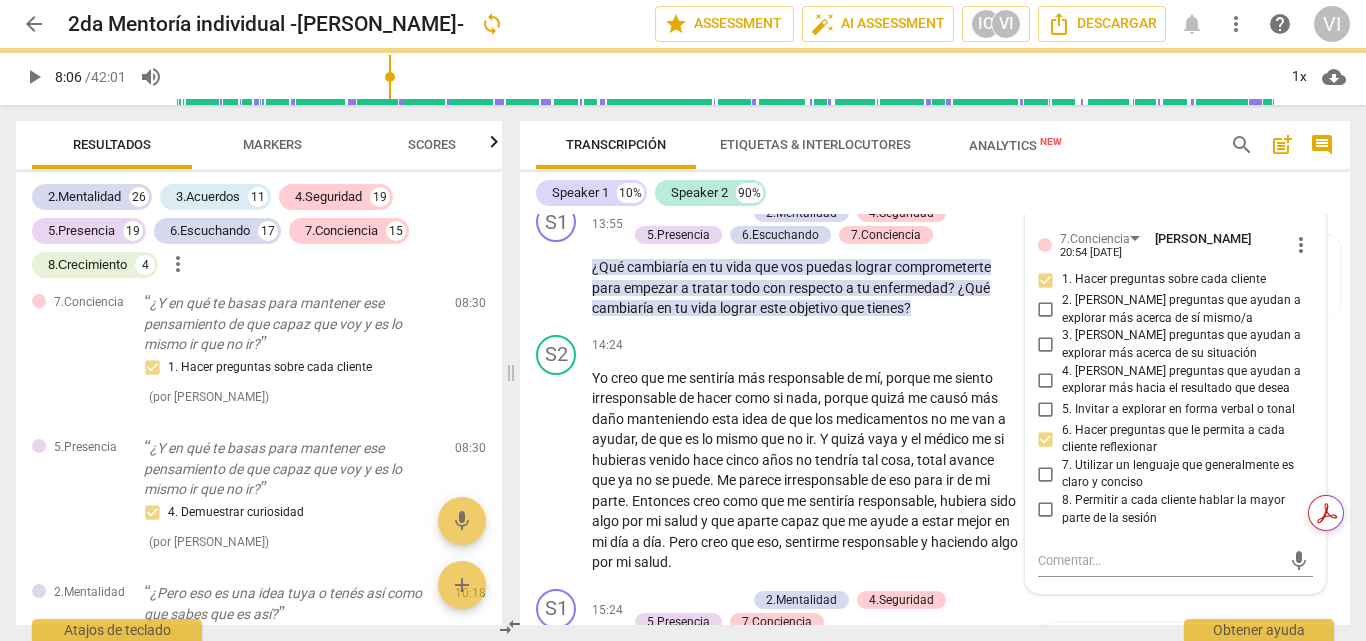 click on "play_arrow" at bounding box center [34, 77] 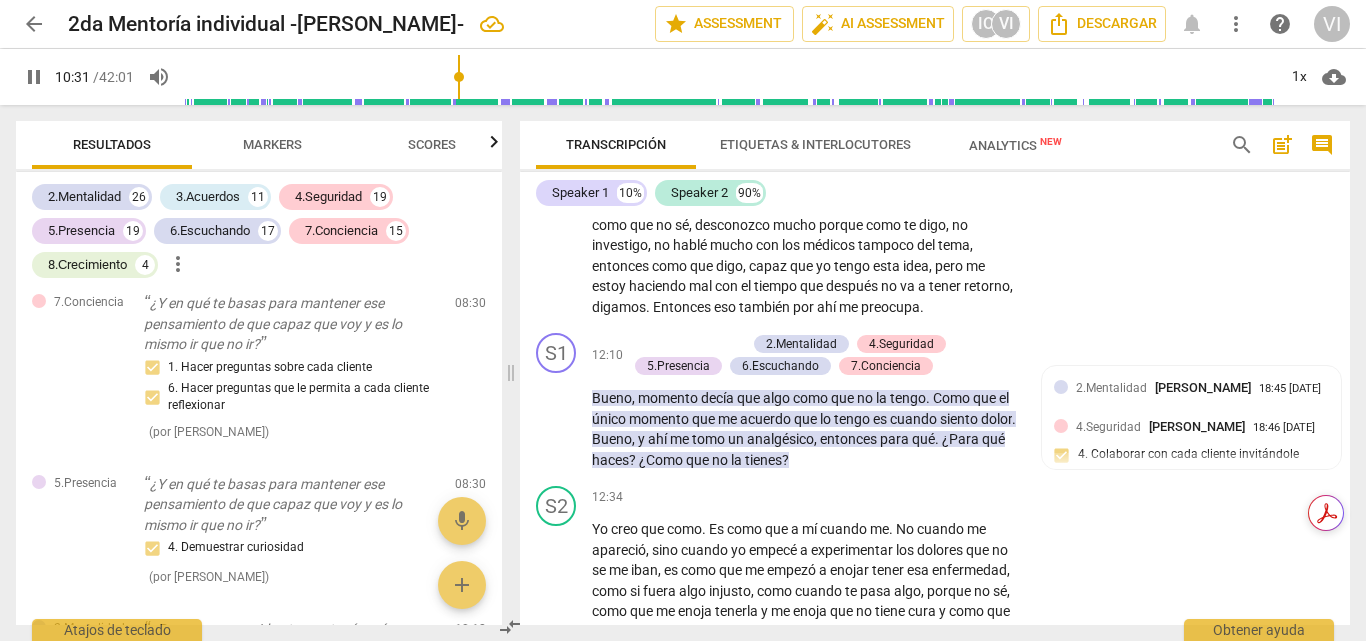 scroll, scrollTop: 3978, scrollLeft: 0, axis: vertical 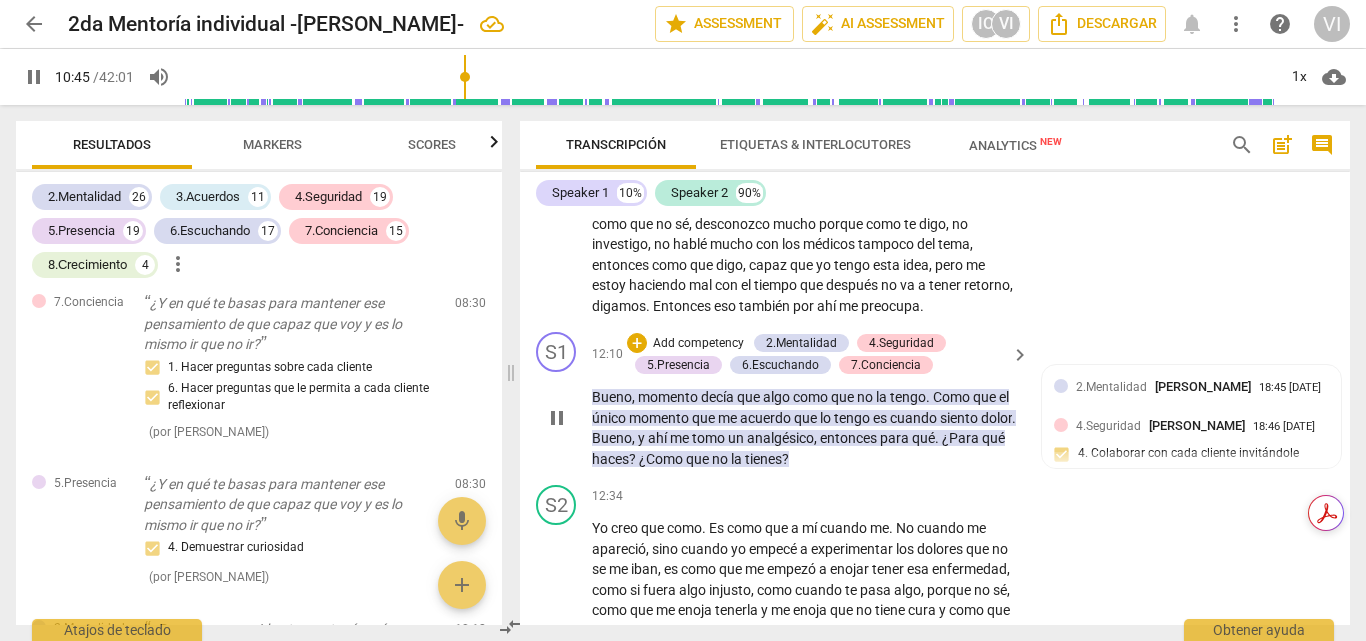 click on "Add competency" at bounding box center (698, 344) 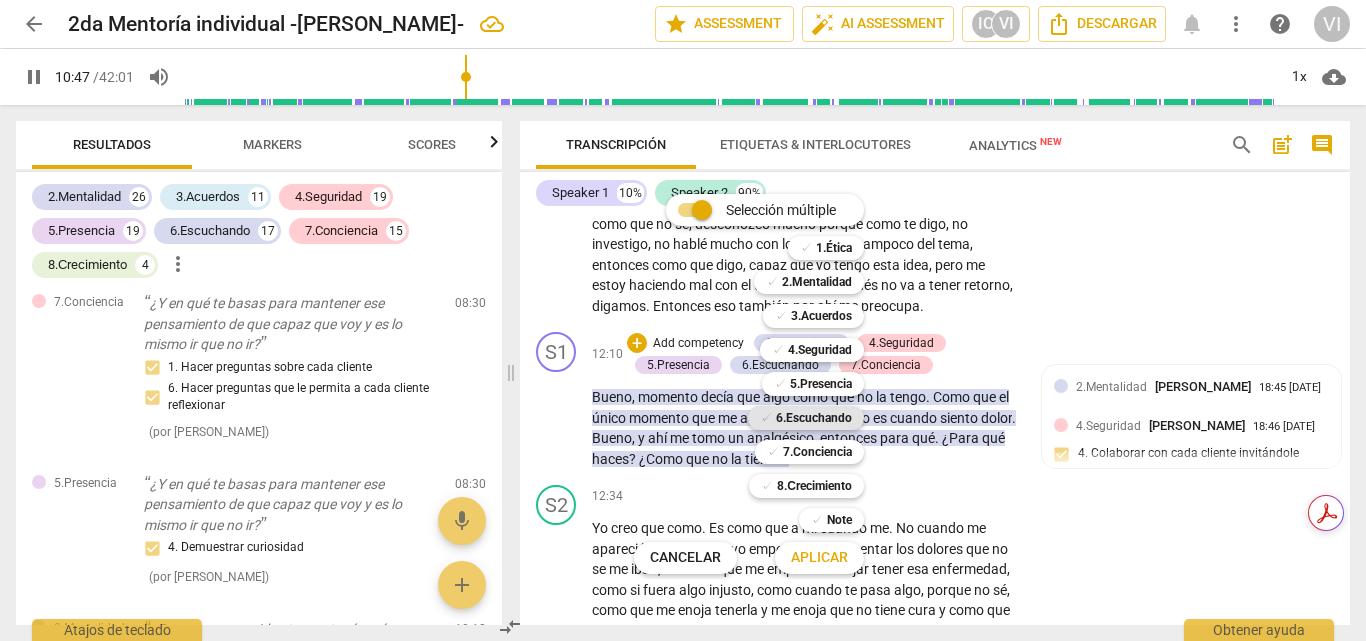 click on "6.Escuchando" at bounding box center (814, 418) 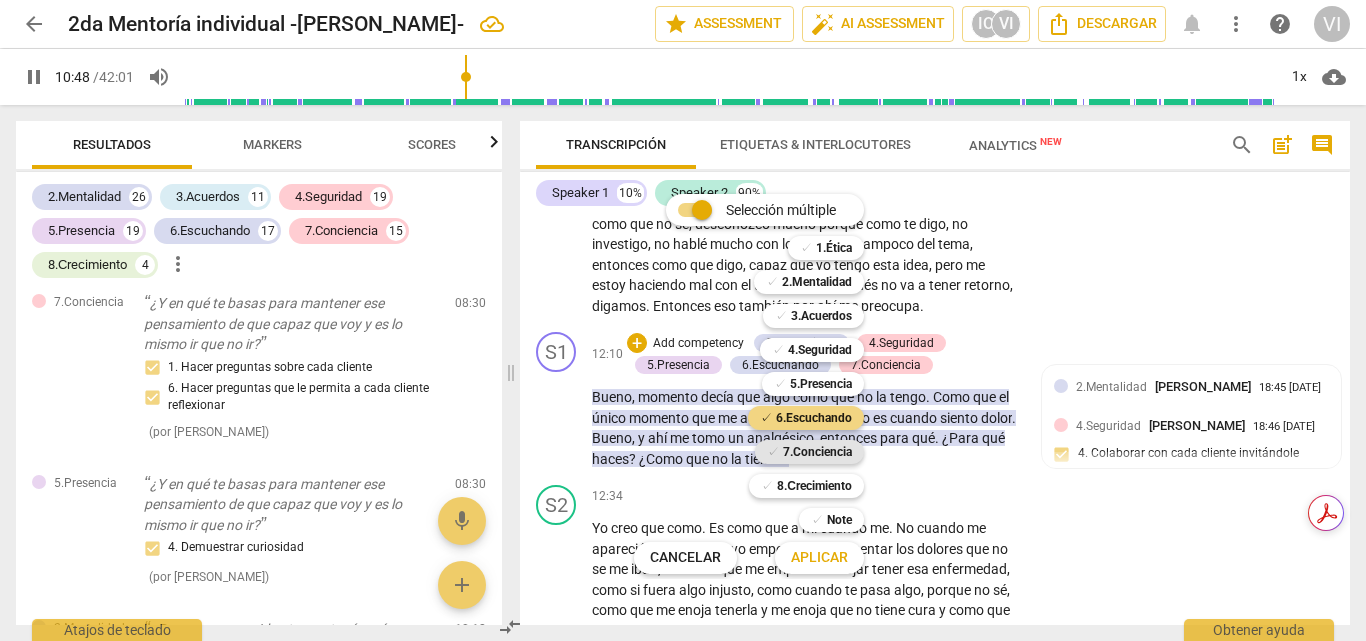 click on "7.Conciencia" at bounding box center [817, 452] 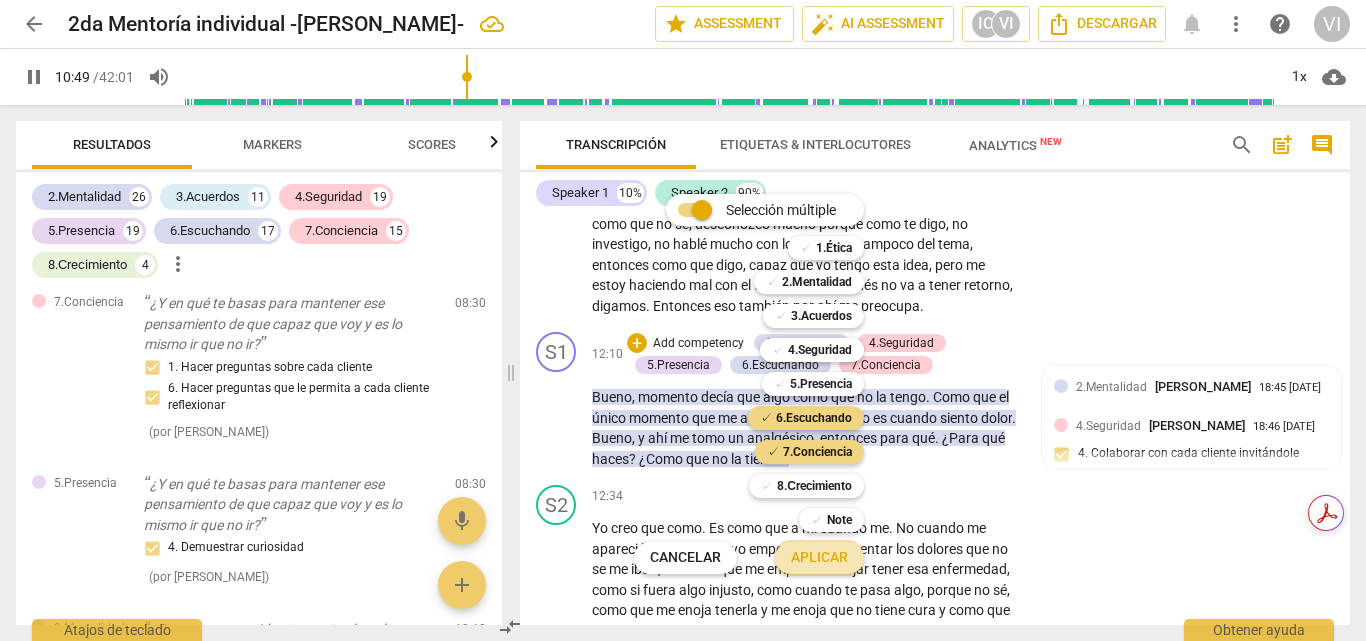 click on "Aplicar" at bounding box center [819, 558] 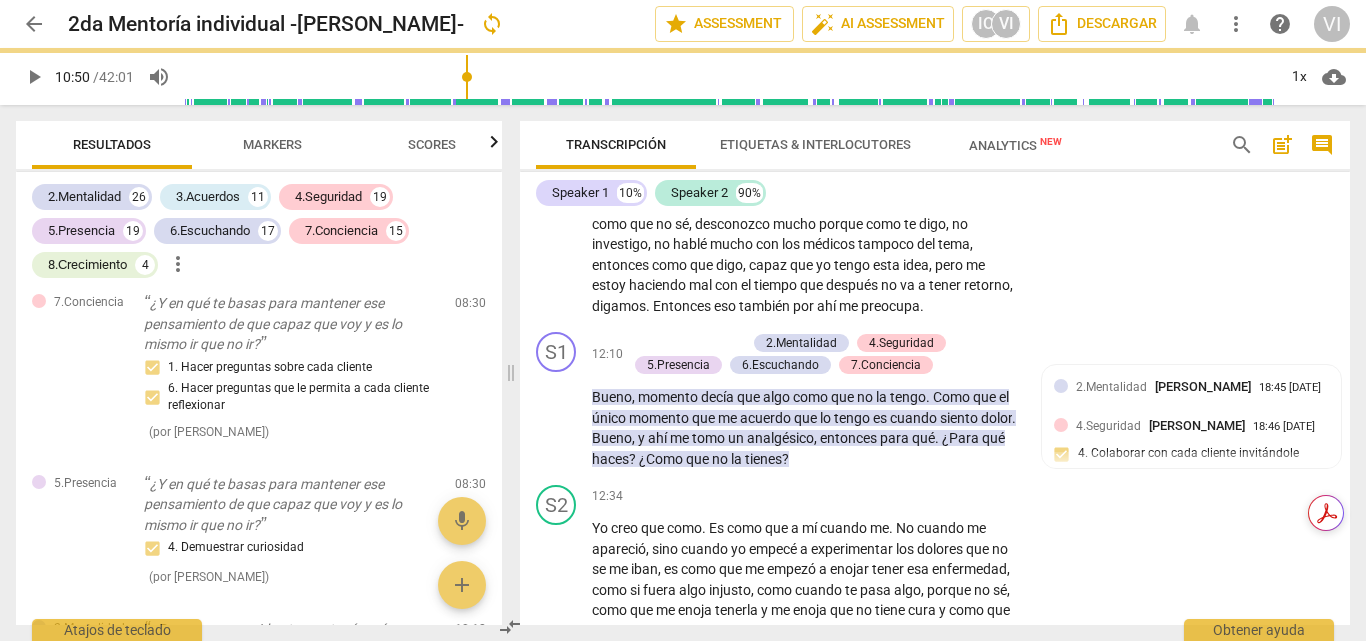 type on "650" 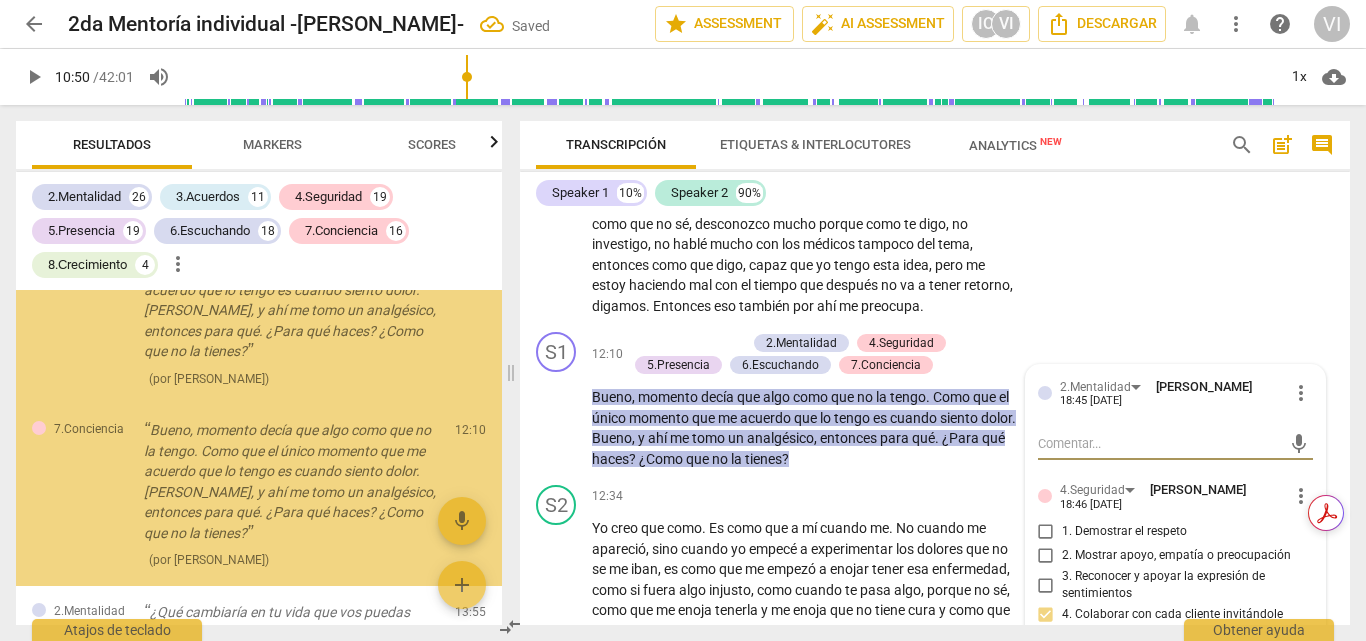 scroll, scrollTop: 6836, scrollLeft: 0, axis: vertical 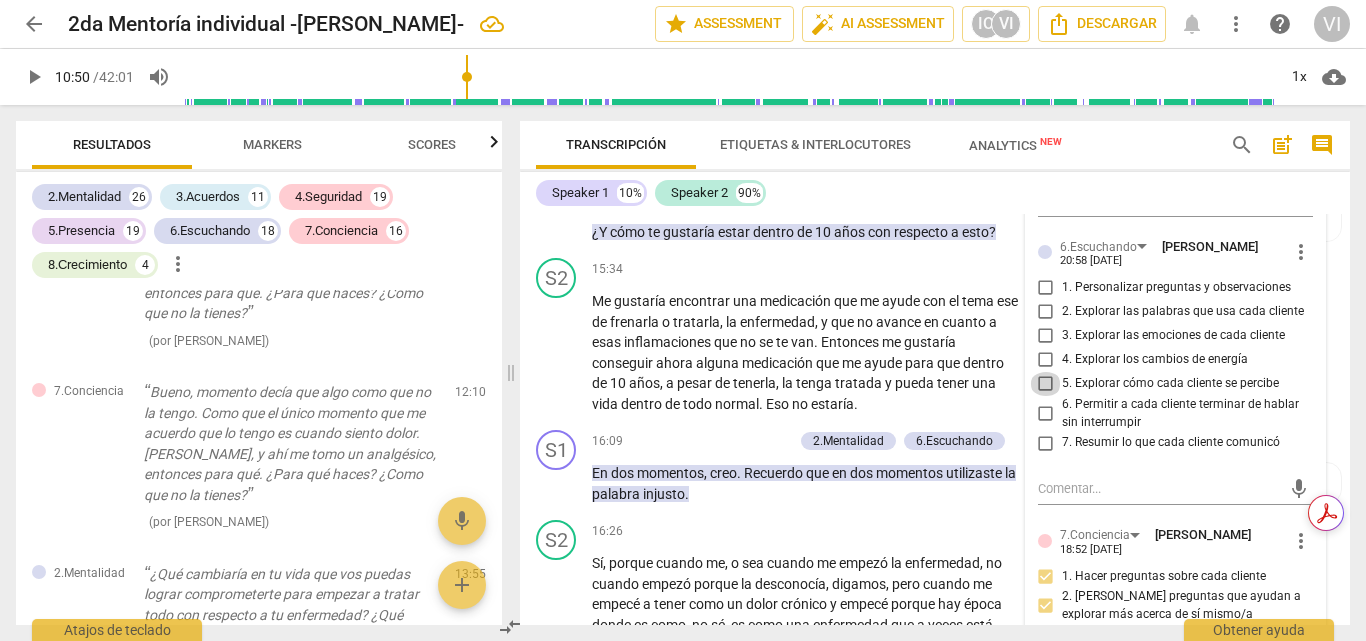 click on "5. Explorar cómo cada cliente se percibe" at bounding box center [1046, 384] 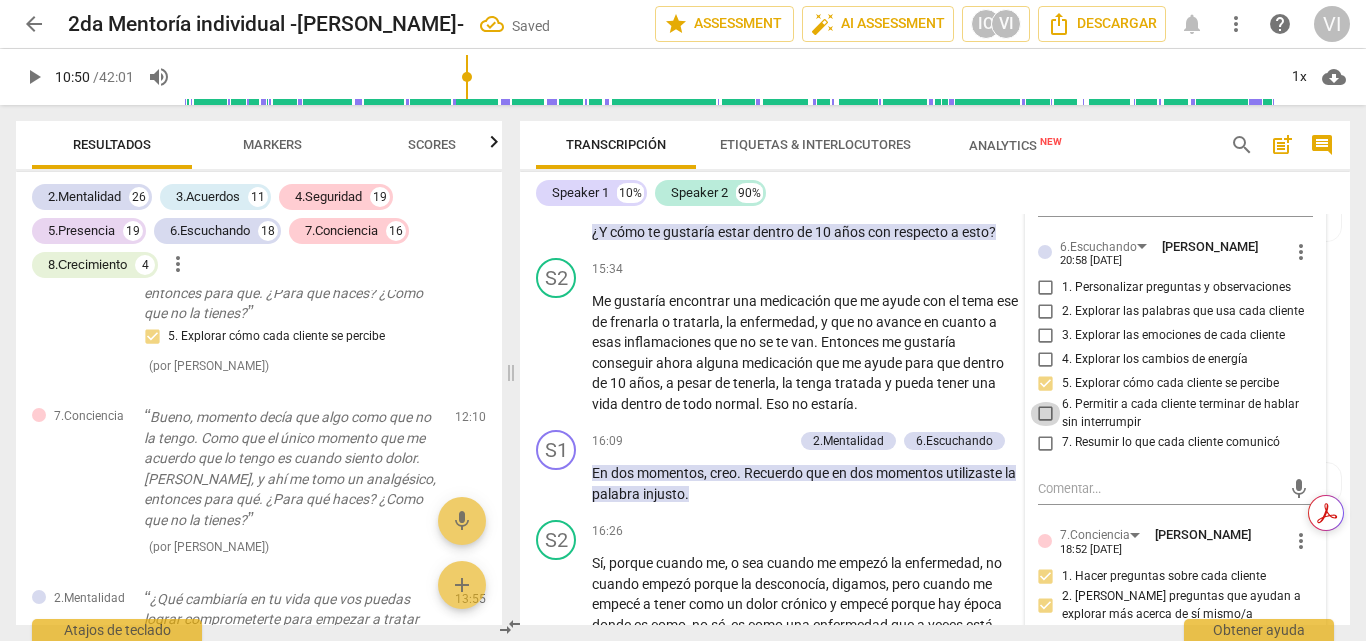 click on "6. Permitir a cada cliente terminar de hablar sin interrumpir" at bounding box center [1046, 414] 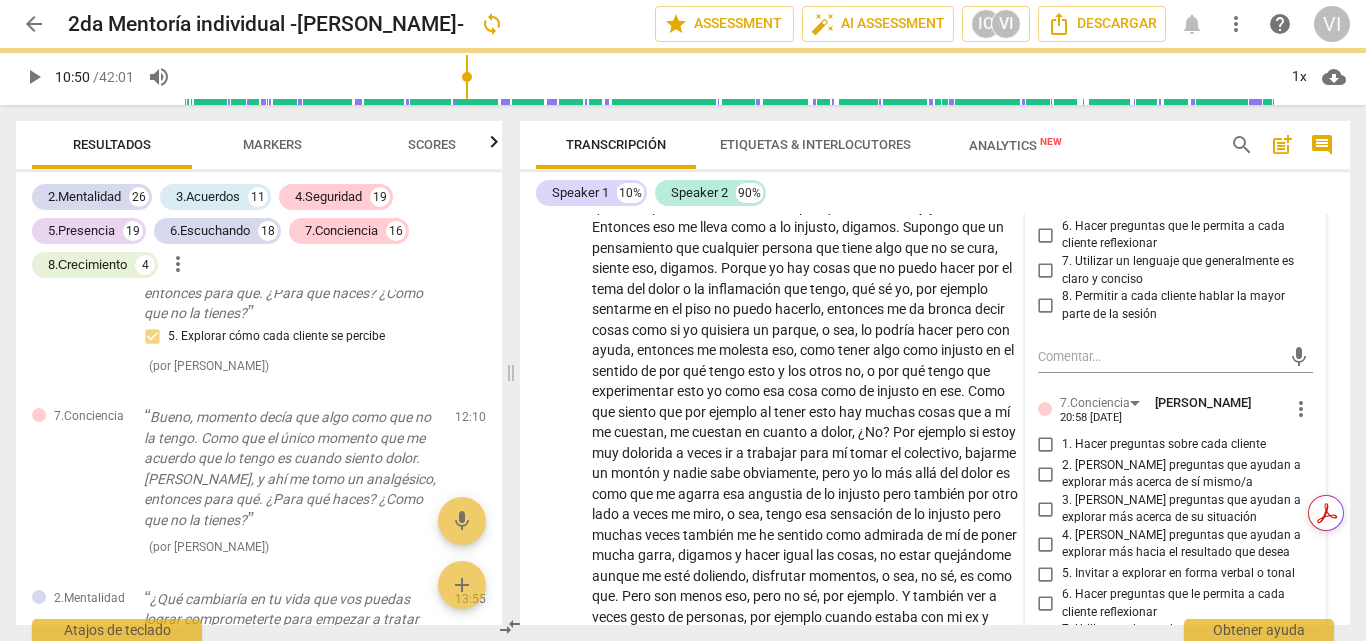 scroll, scrollTop: 5678, scrollLeft: 0, axis: vertical 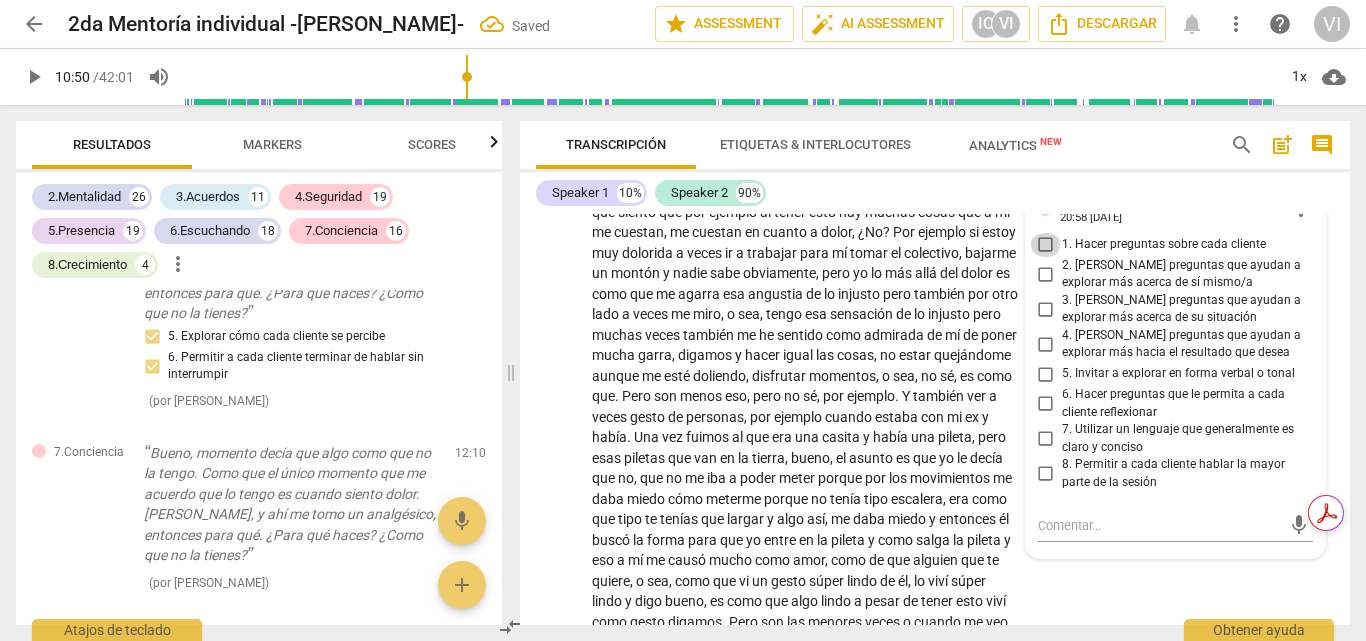 click on "1. Hacer preguntas sobre cada cliente" at bounding box center [1046, 245] 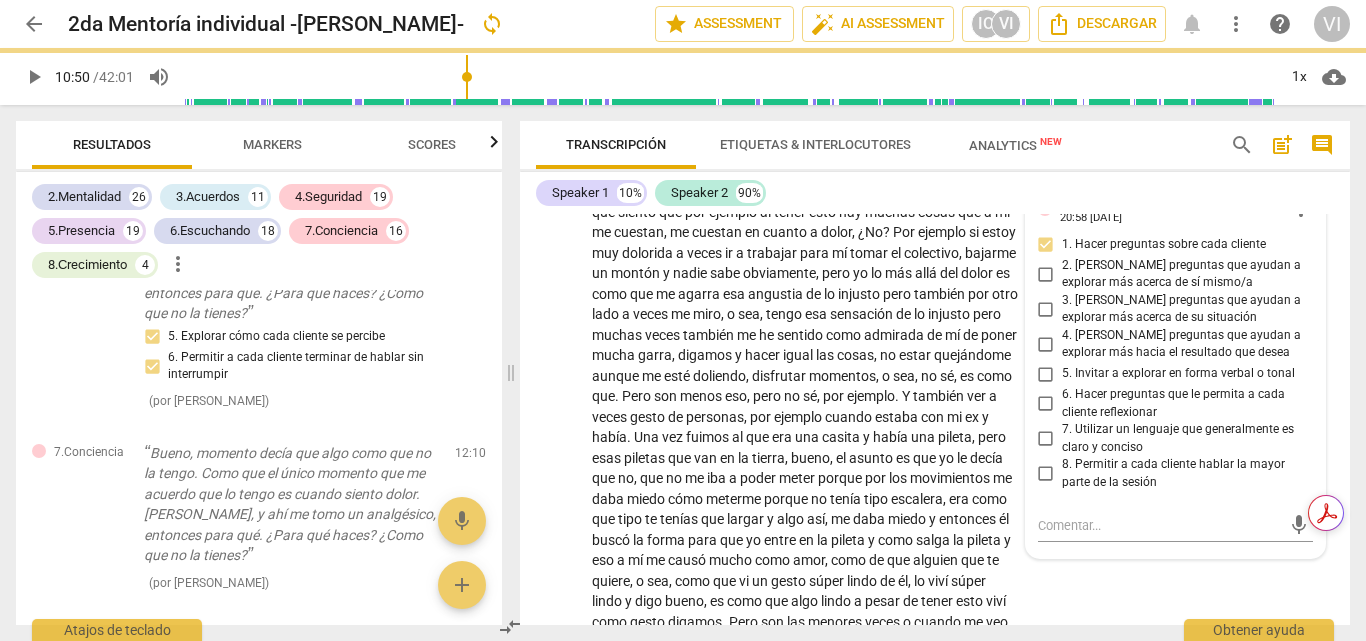 click on "6. Hacer preguntas que le permita a cada cliente reflexionar" at bounding box center [1046, 404] 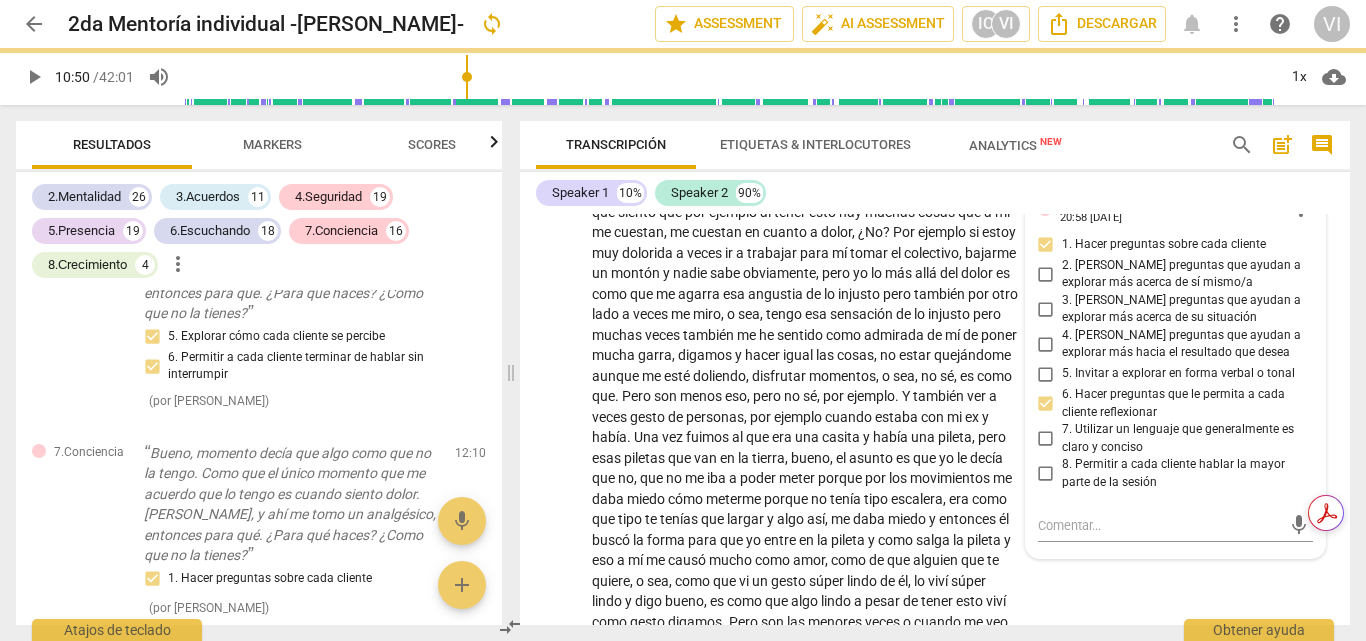 drag, startPoint x: 1044, startPoint y: 389, endPoint x: 1092, endPoint y: 390, distance: 48.010414 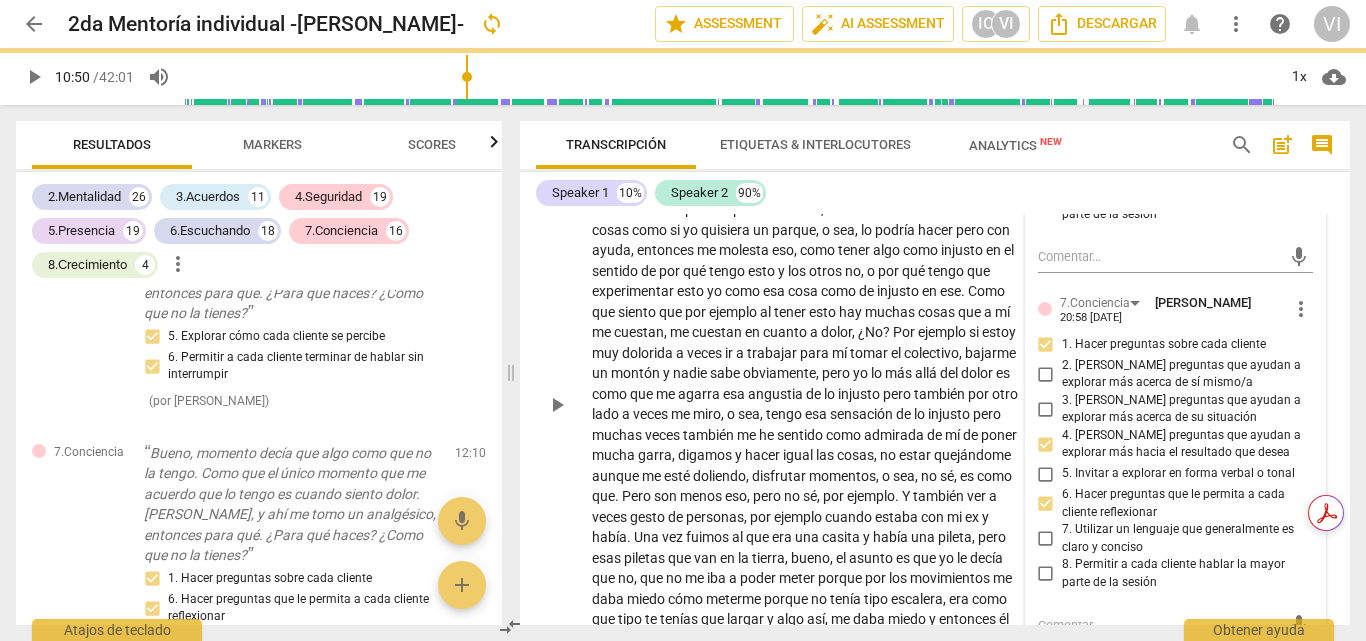 scroll, scrollTop: 5278, scrollLeft: 0, axis: vertical 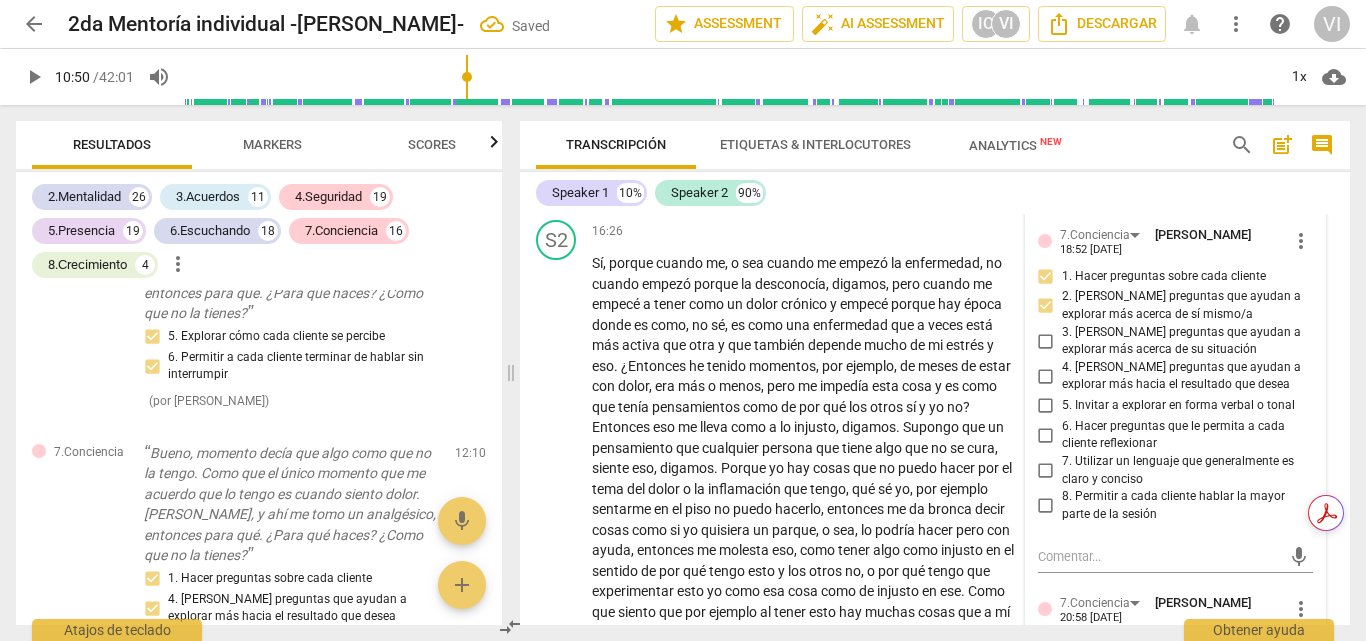 click on "play_arrow" at bounding box center (34, 77) 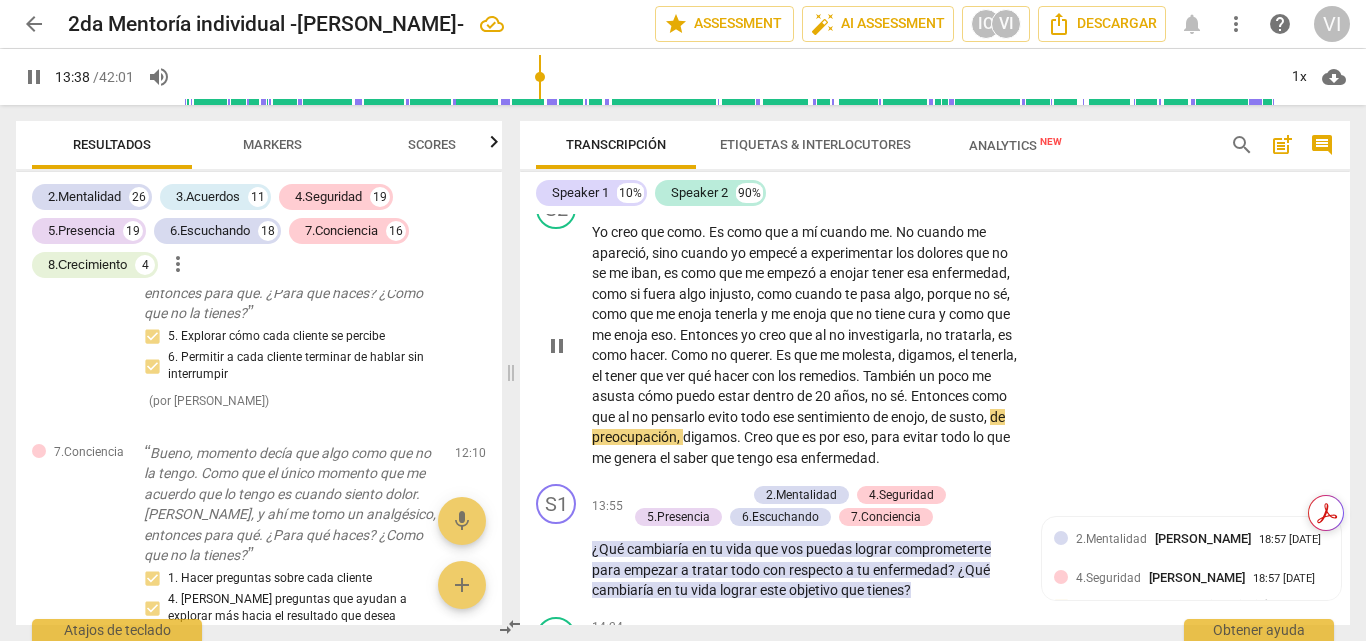 scroll, scrollTop: 4378, scrollLeft: 0, axis: vertical 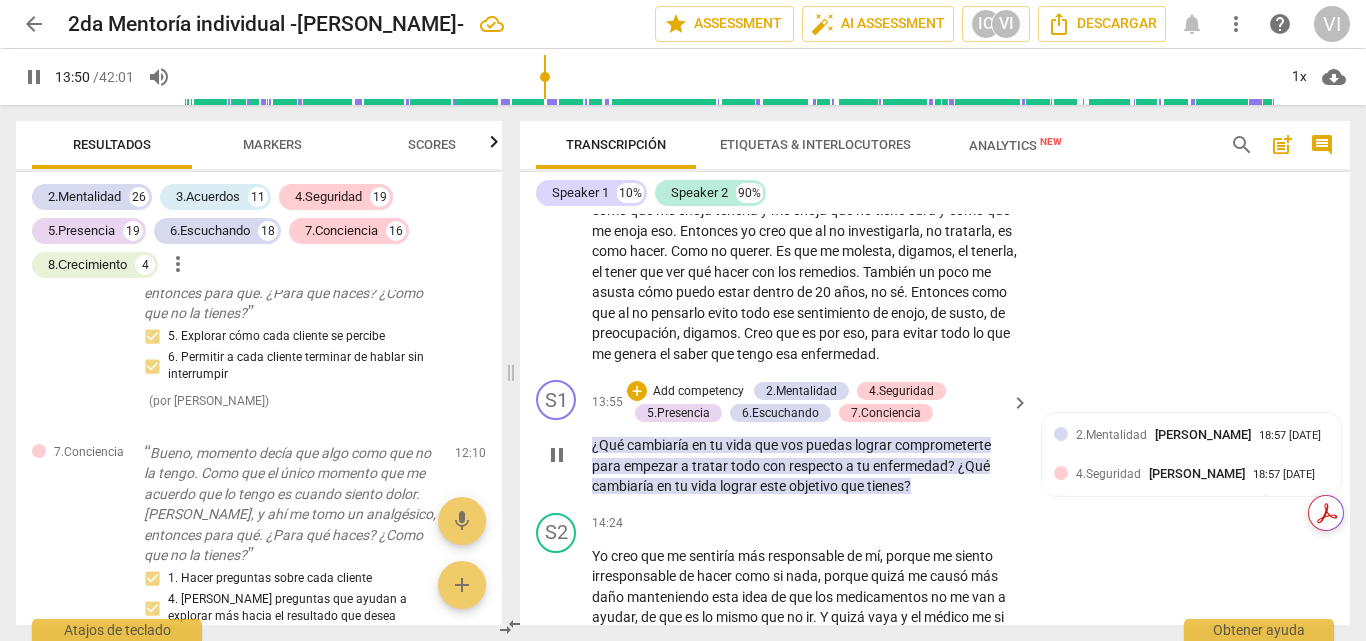 click on "Add competency" at bounding box center (698, 392) 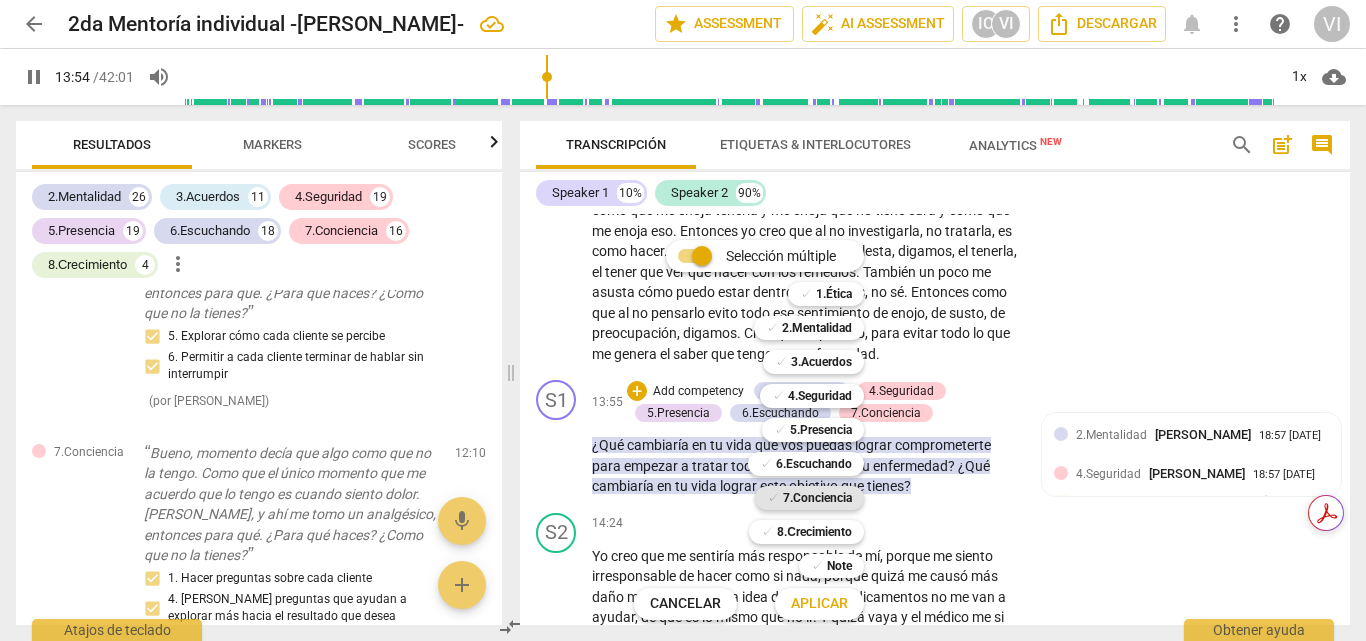 click on "7.Conciencia" at bounding box center [817, 498] 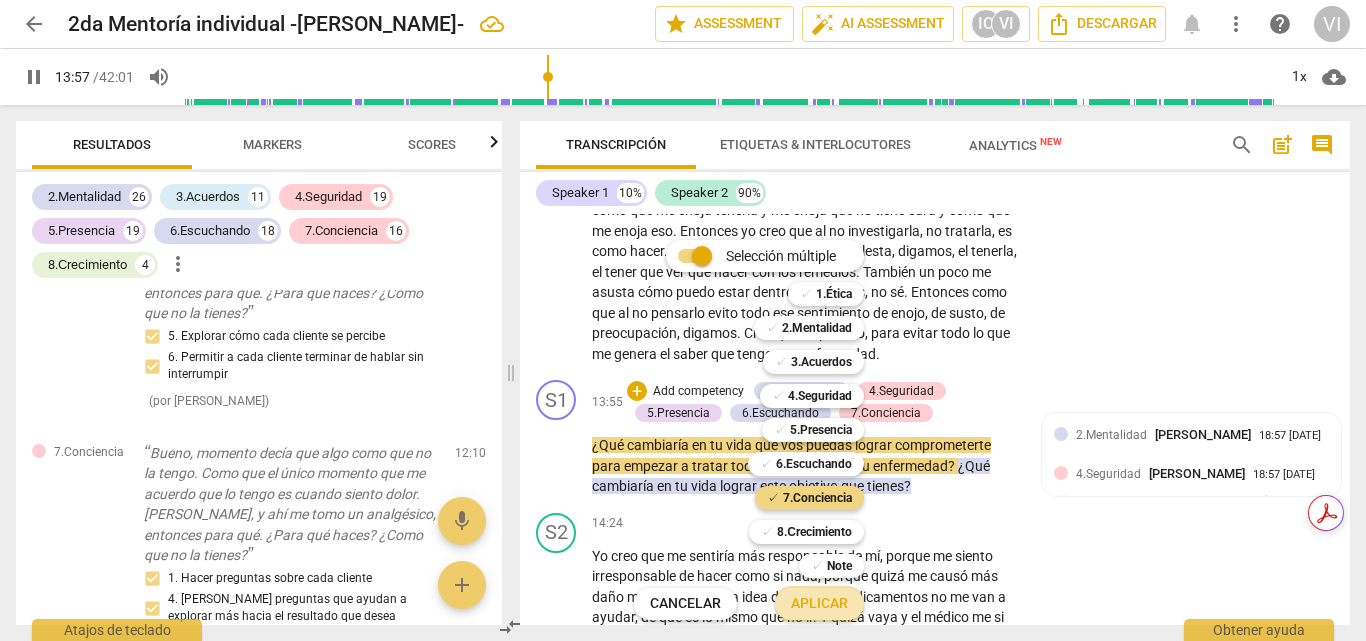 click on "Aplicar" at bounding box center (819, 604) 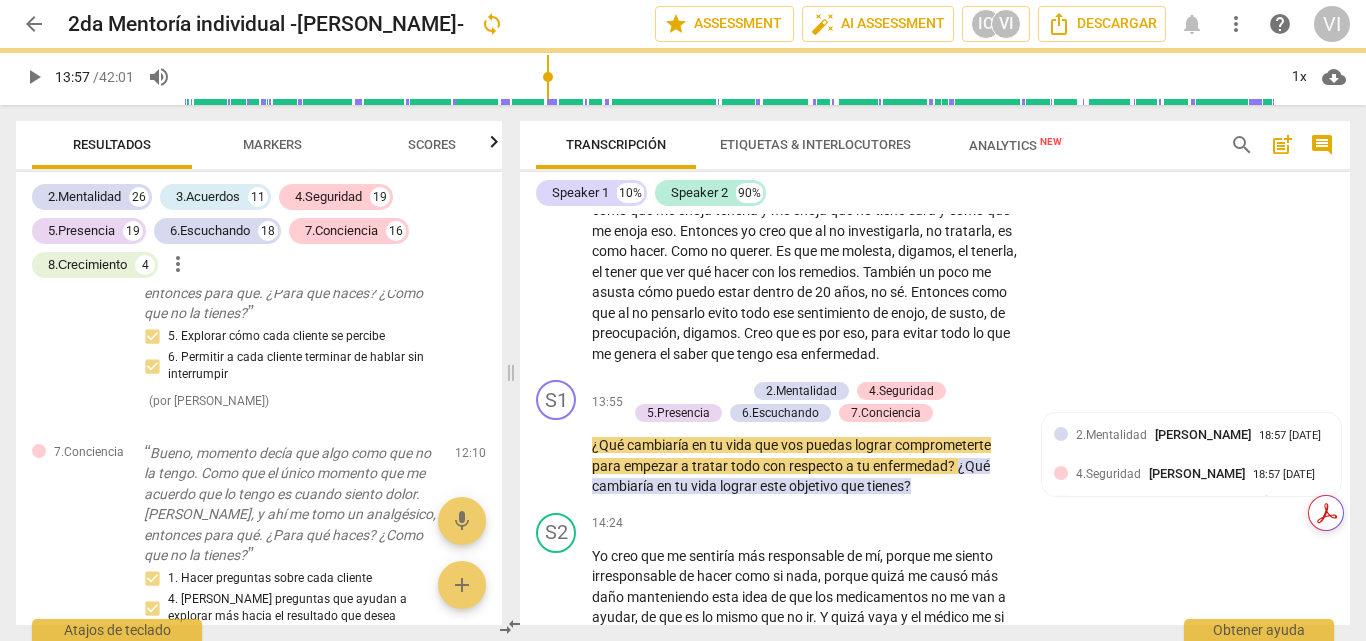 type on "838" 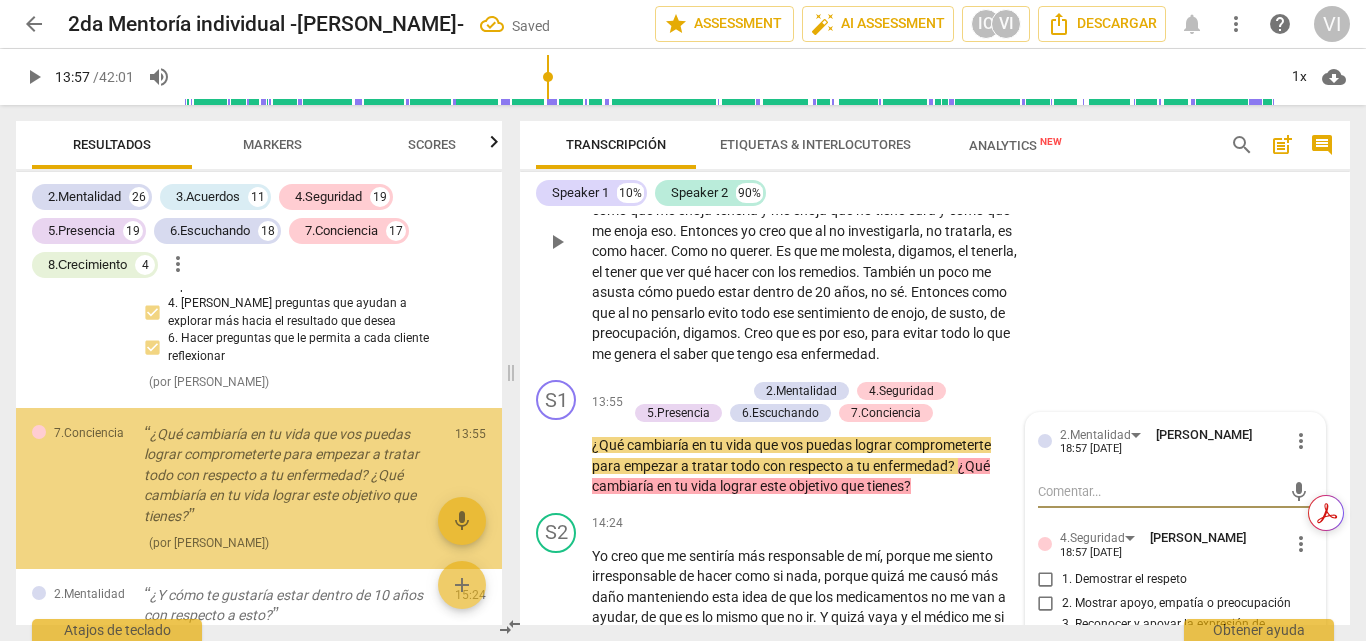 scroll, scrollTop: 8203, scrollLeft: 0, axis: vertical 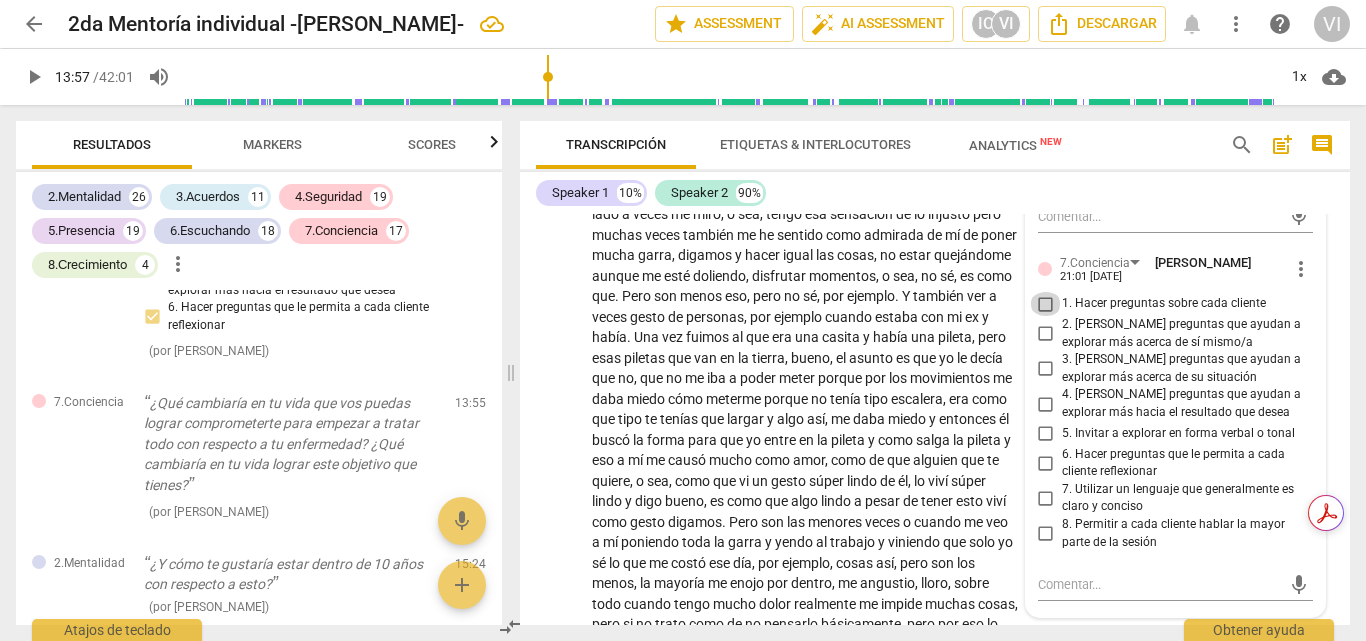 click on "1. Hacer preguntas sobre cada cliente" at bounding box center [1046, 304] 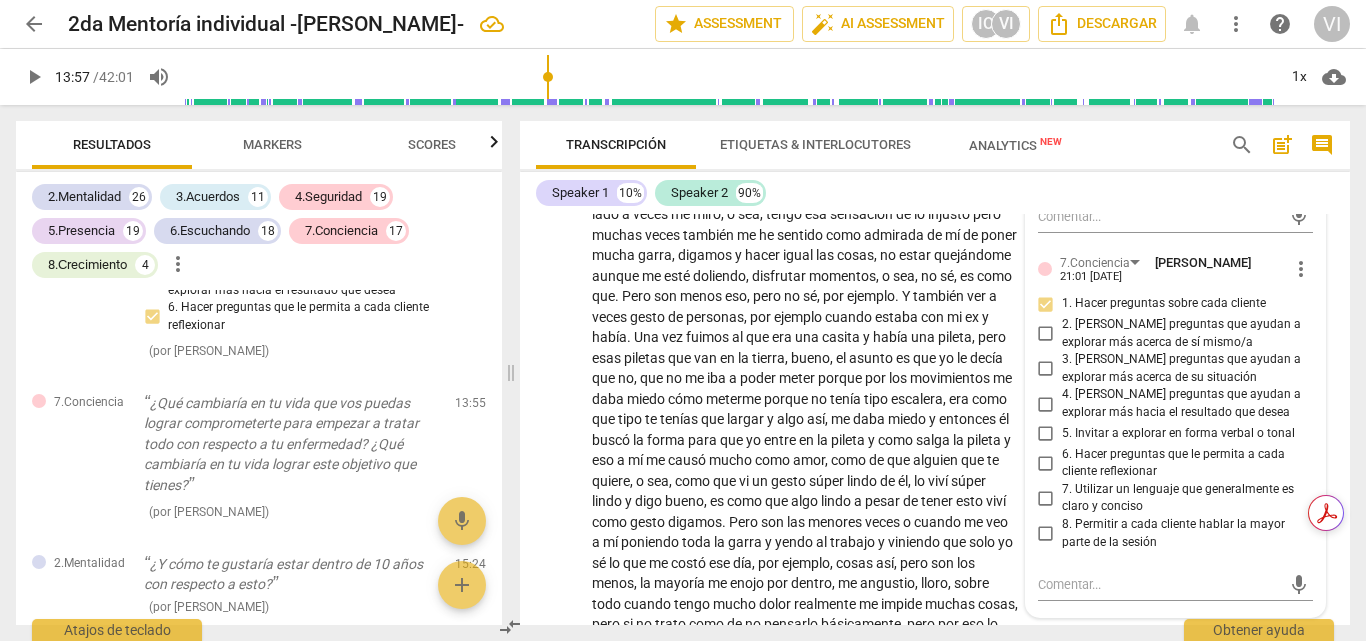 click on "2. [PERSON_NAME] preguntas que ayudan a explorar más acerca de sí mismo/a" at bounding box center (1046, 334) 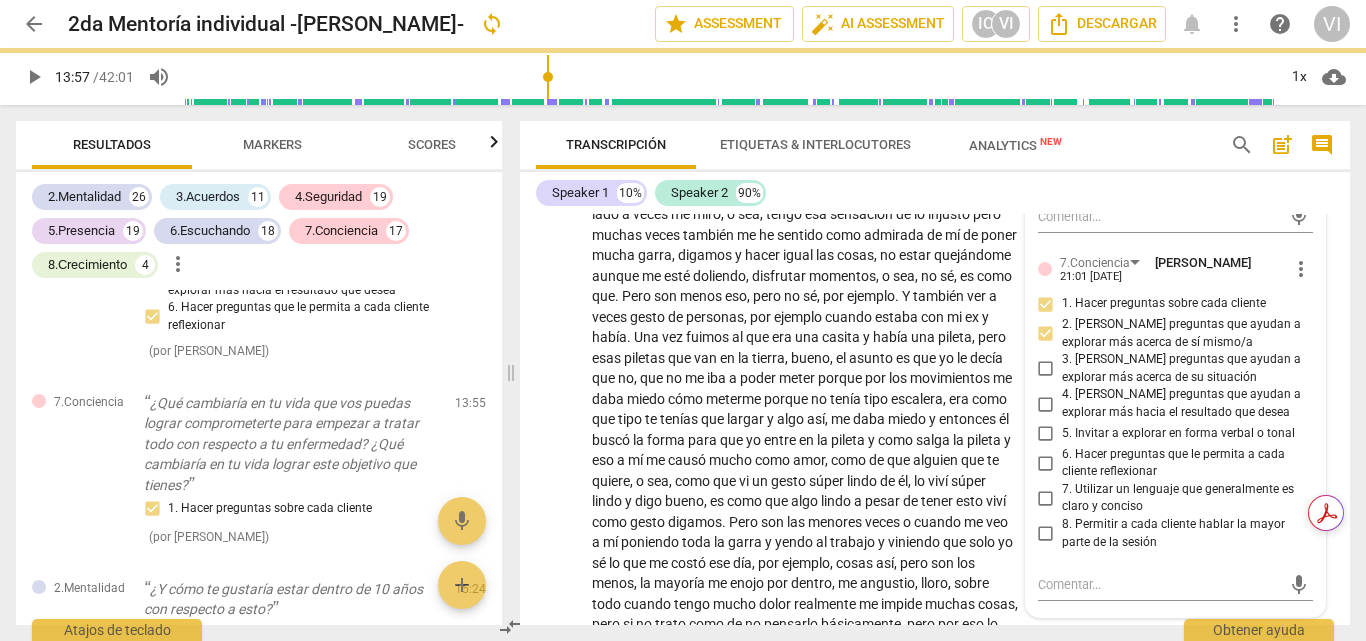 click on "4. [PERSON_NAME] preguntas que ayudan a explorar más hacia el resultado que desea" at bounding box center [1046, 404] 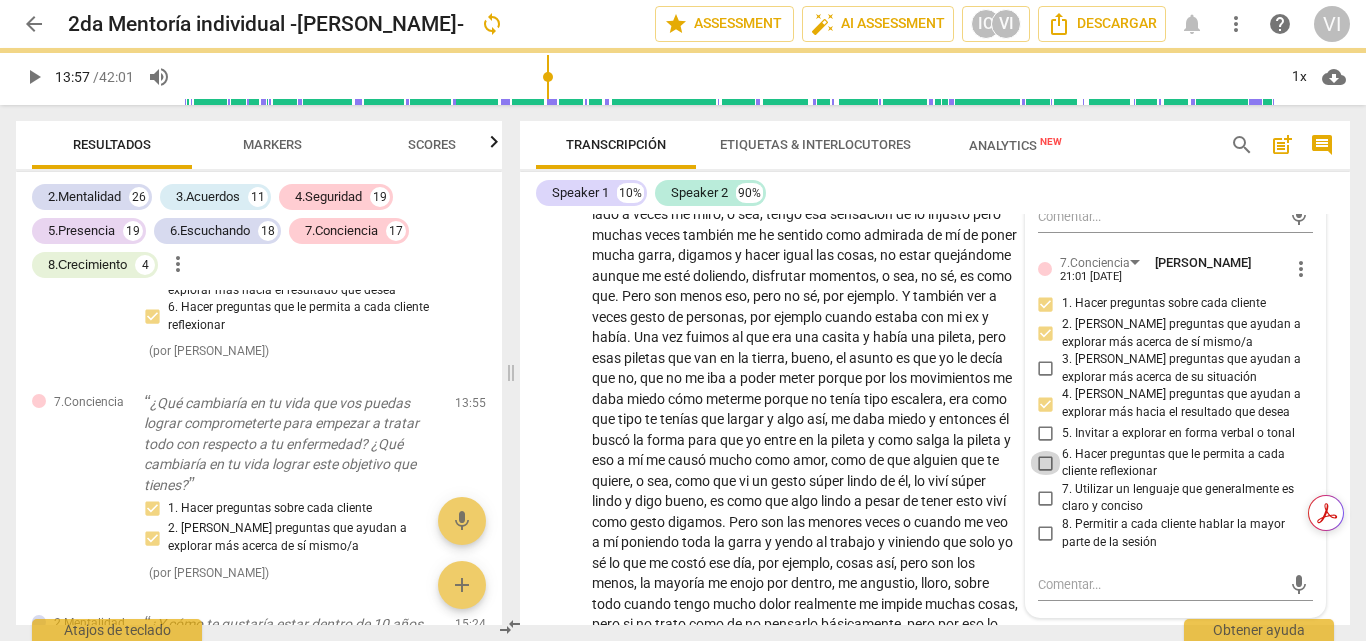 click on "6. Hacer preguntas que le permita a cada cliente reflexionar" at bounding box center [1046, 463] 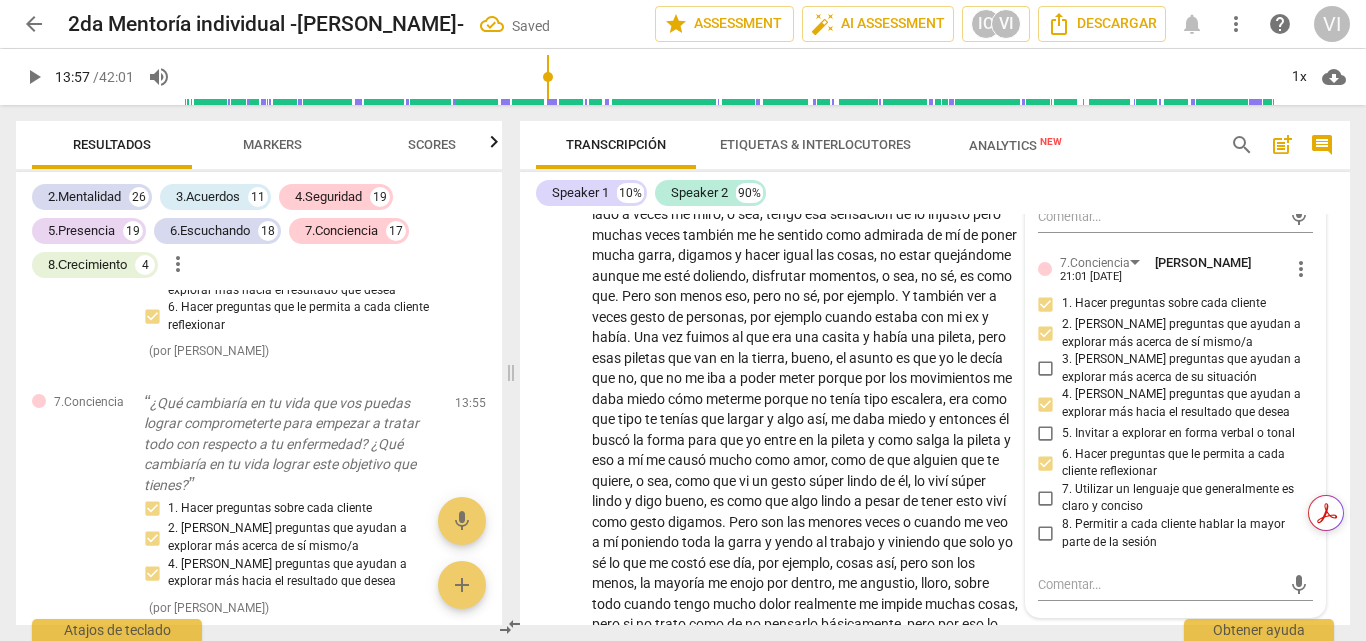 click on "8. Permitir a cada cliente hablar la mayor parte de la sesión" at bounding box center (1046, 534) 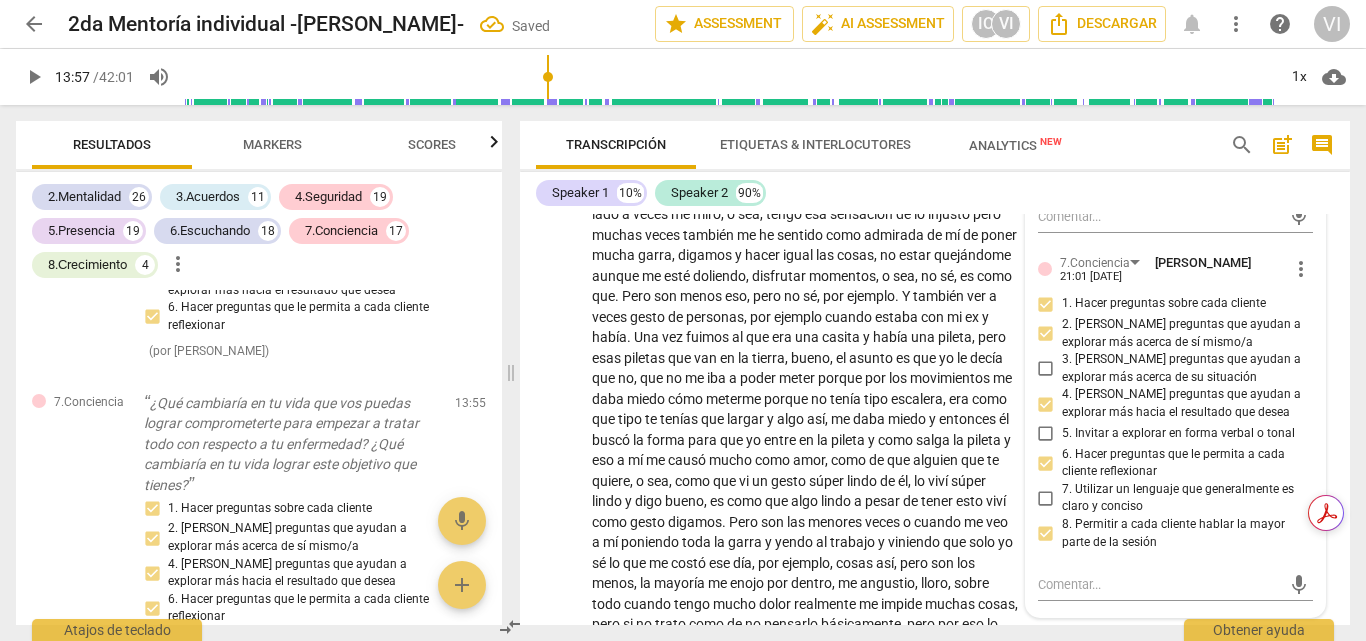 click on "play_arrow" at bounding box center (34, 77) 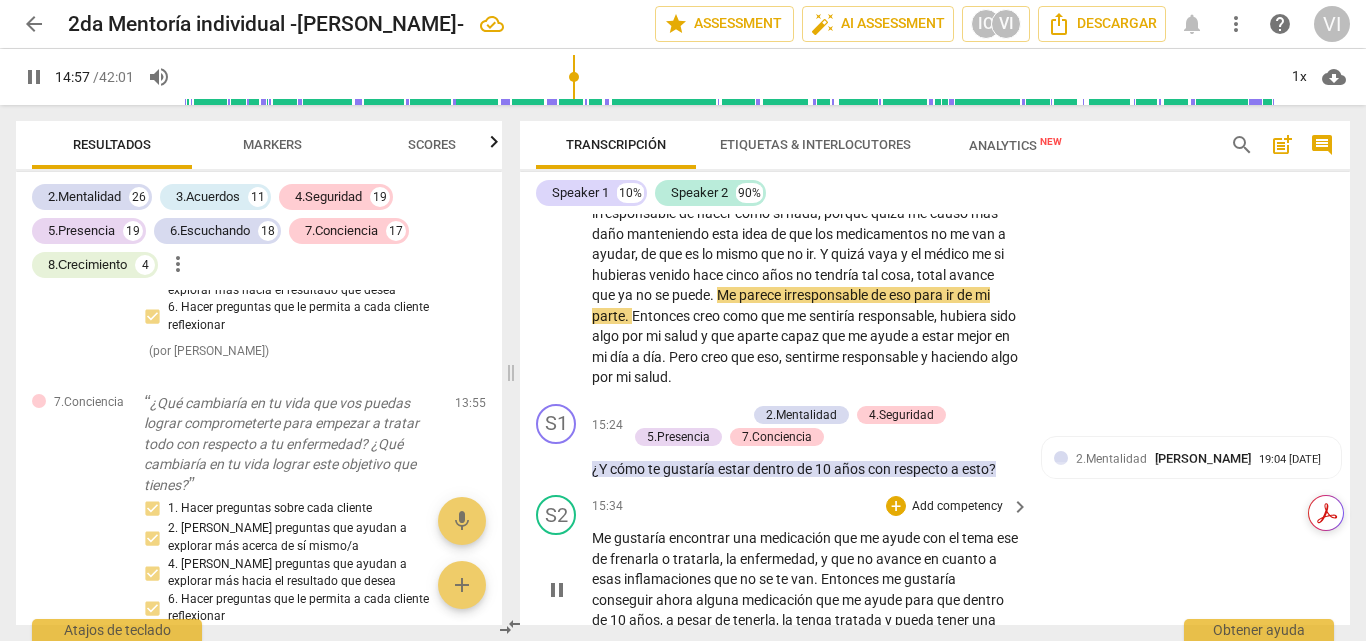 scroll, scrollTop: 4762, scrollLeft: 0, axis: vertical 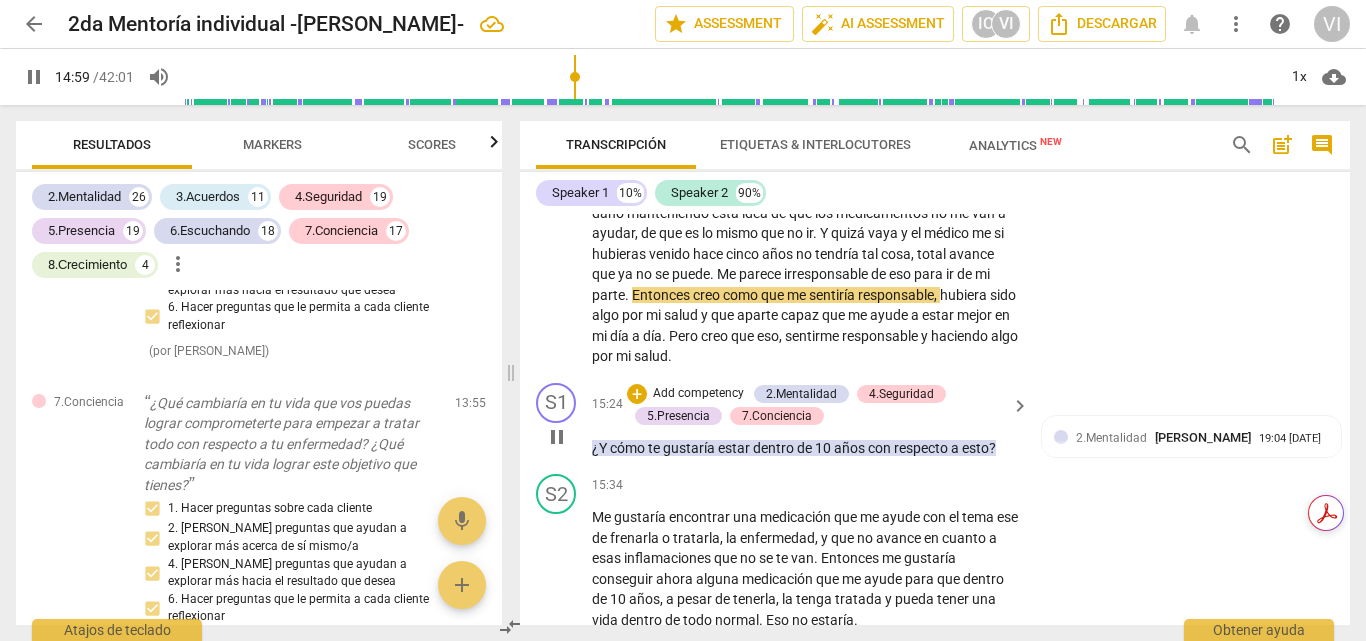 click on "Add competency" at bounding box center (698, 394) 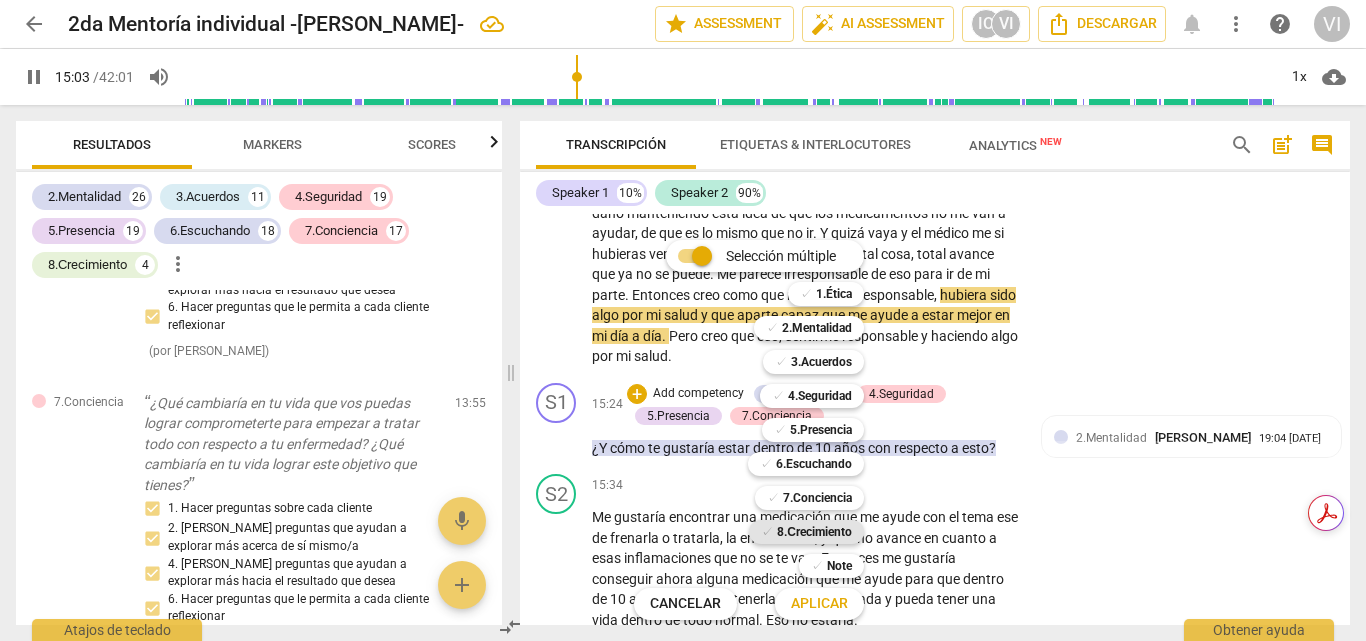 click on "8.Сrecimiento" at bounding box center [814, 532] 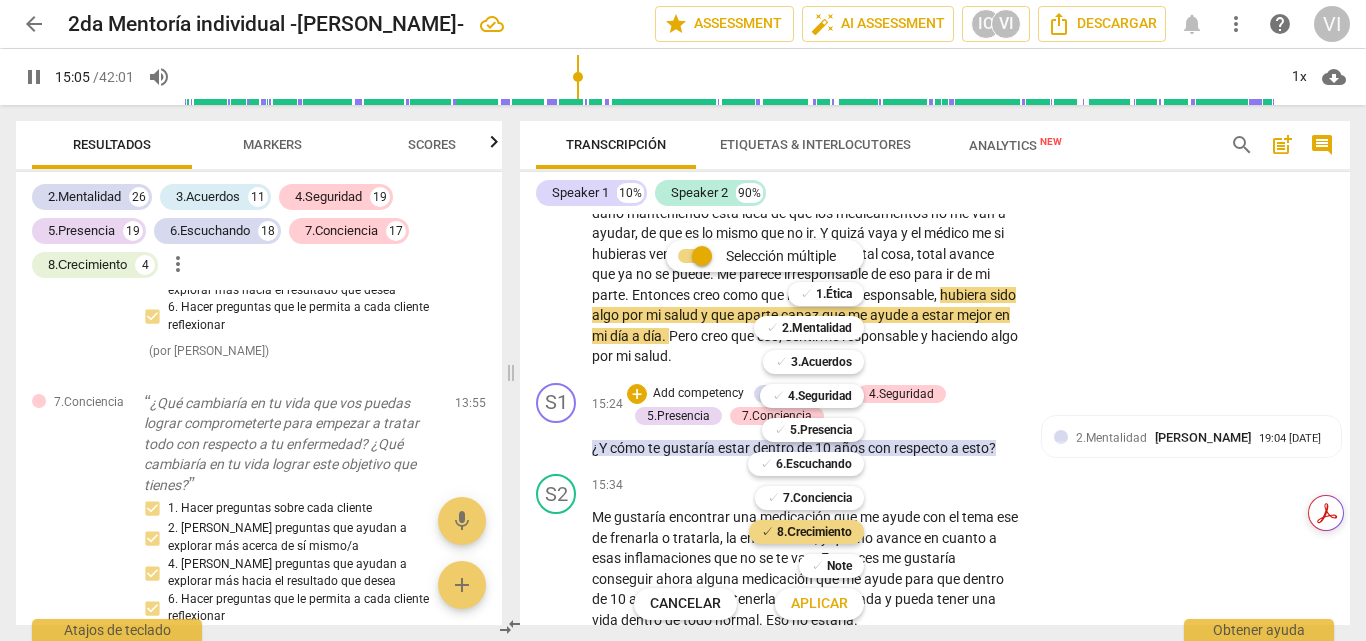 click on "Aplicar" at bounding box center [819, 604] 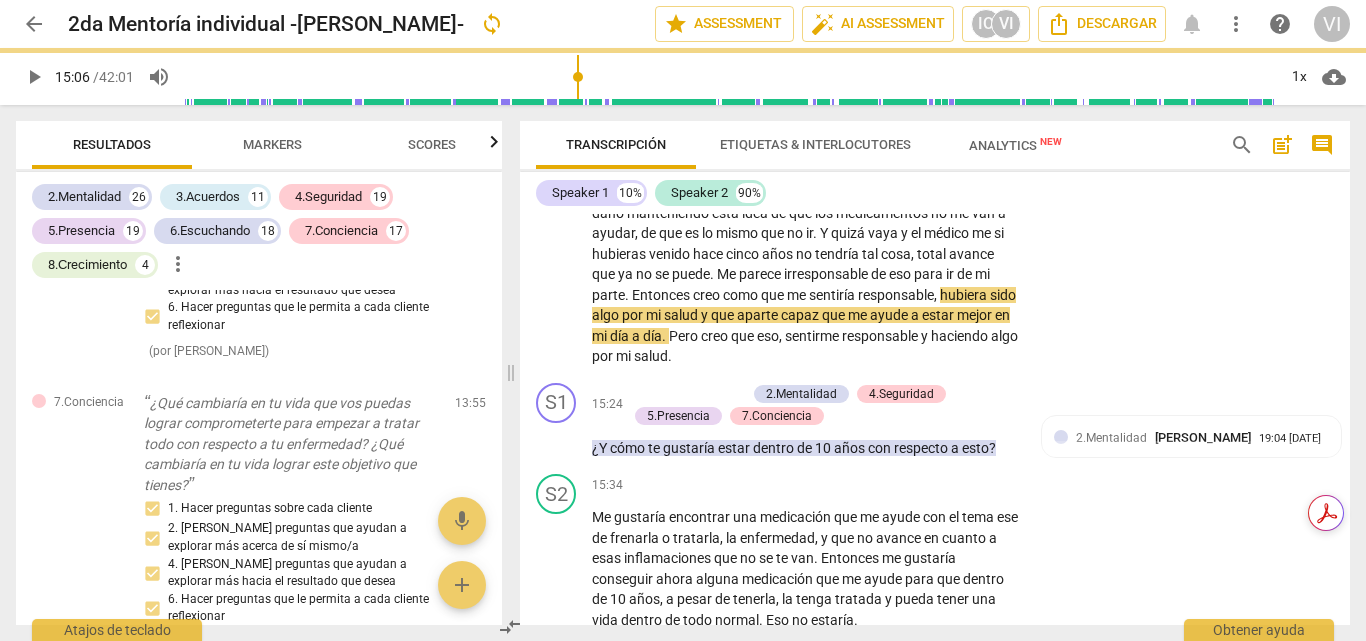 type on "906" 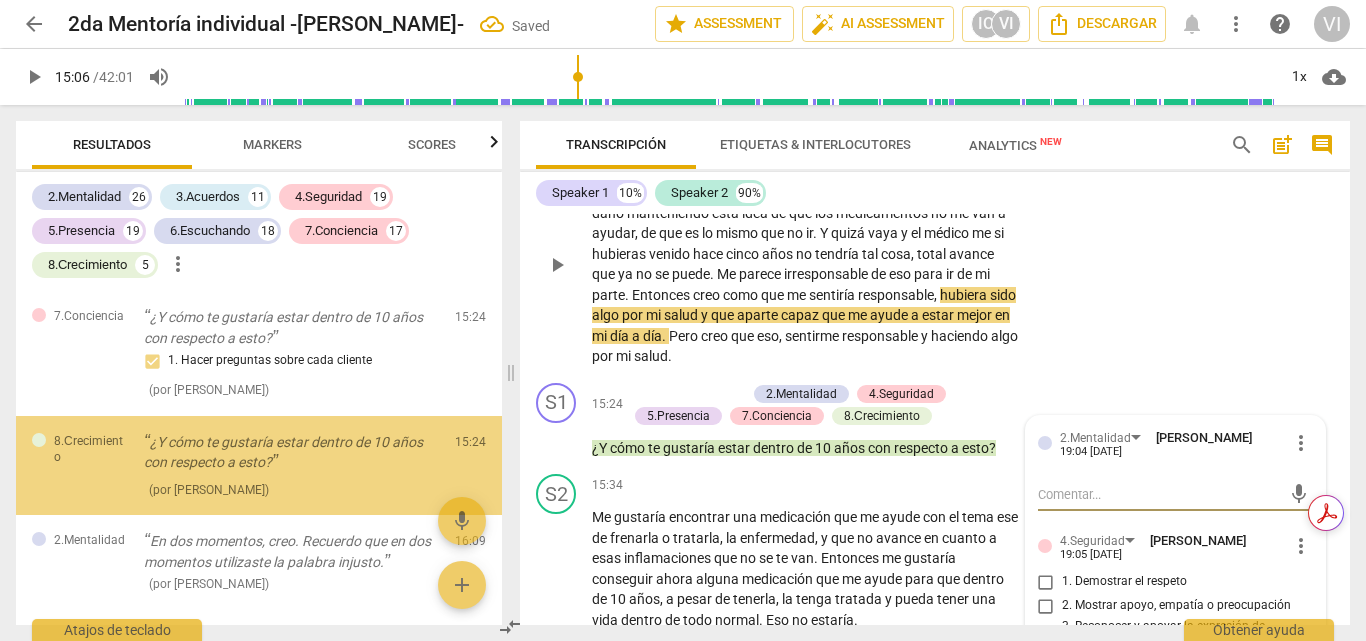 scroll, scrollTop: 8991, scrollLeft: 0, axis: vertical 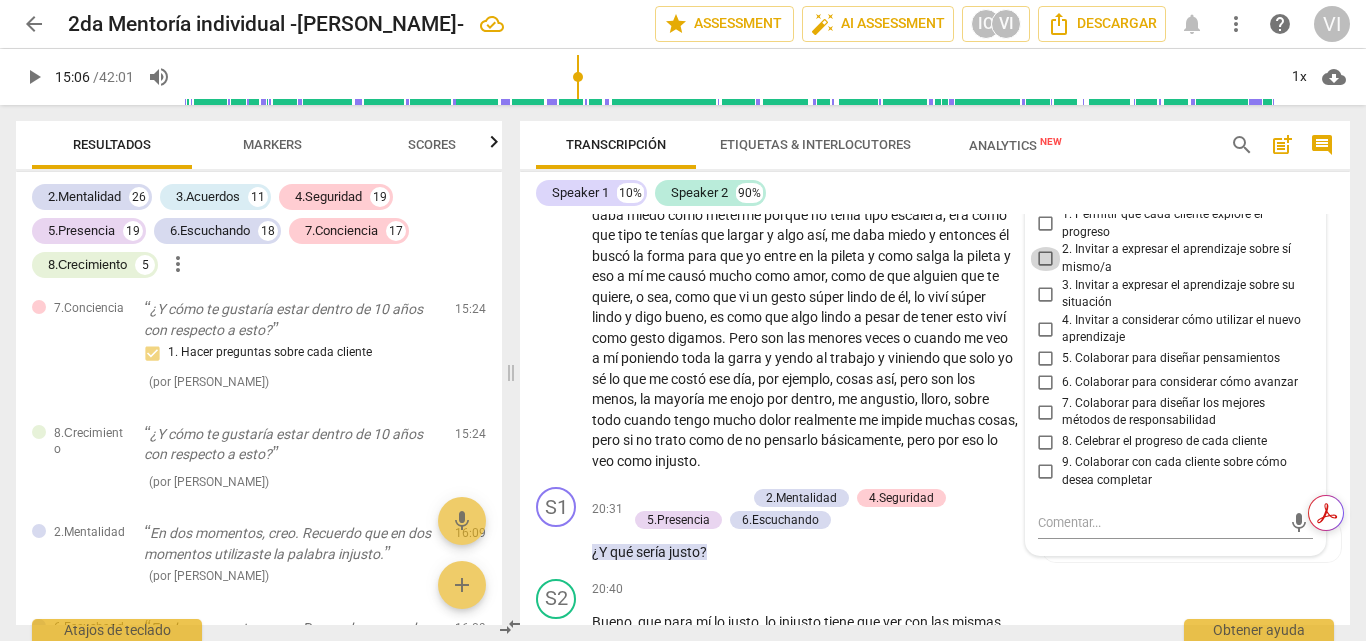 click on "2. Invitar a expresar el aprendizaje sobre sí mismo/a" at bounding box center [1046, 259] 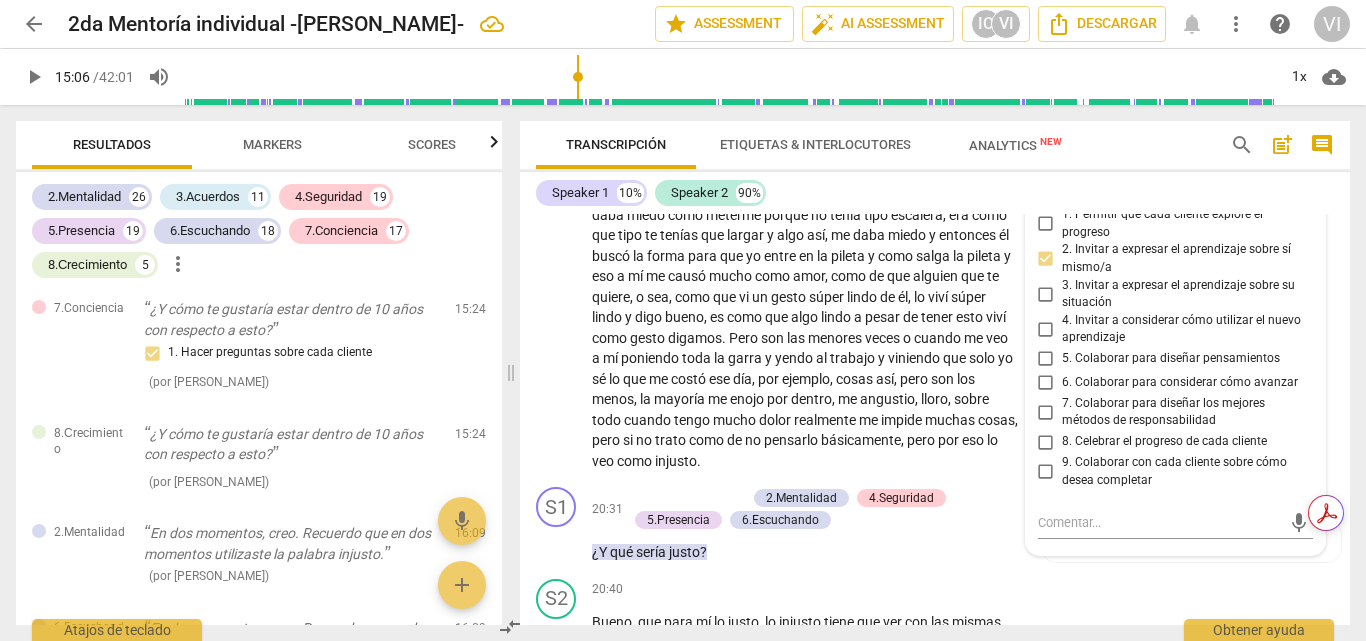 click on "3. Invitar a expresar el aprendizaje sobre su situación" at bounding box center [1046, 294] 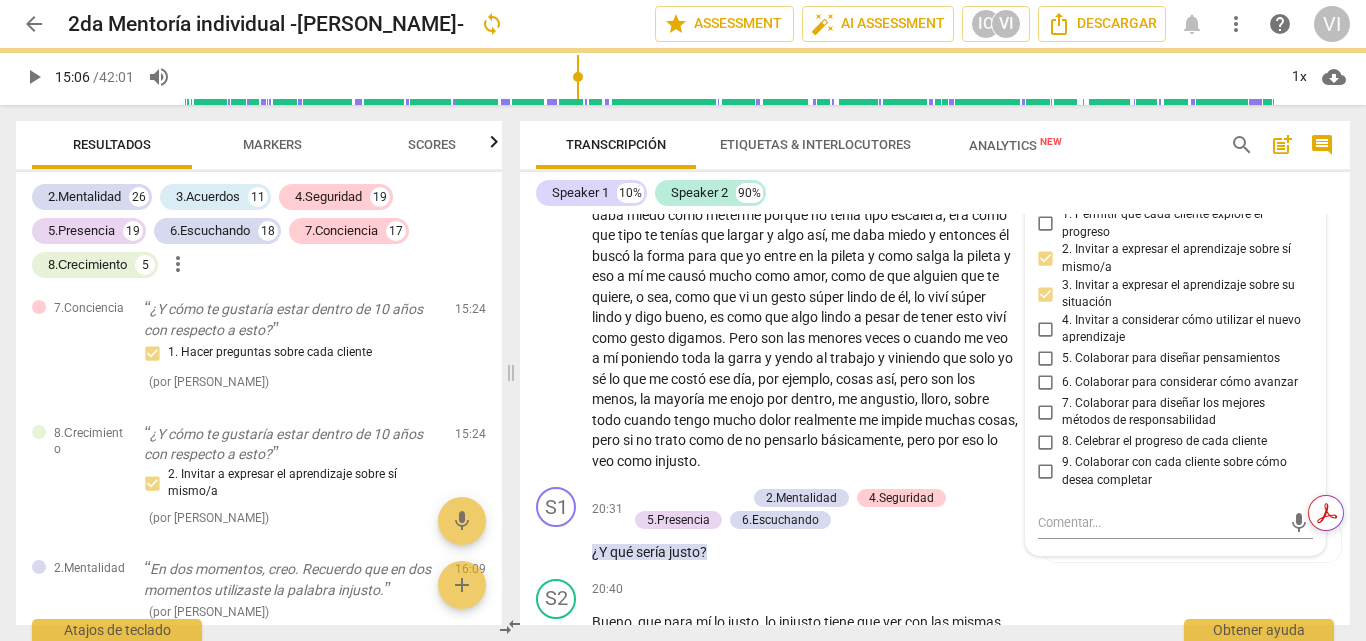 click on "5. Colaborar para diseñar pensamientos" at bounding box center (1046, 359) 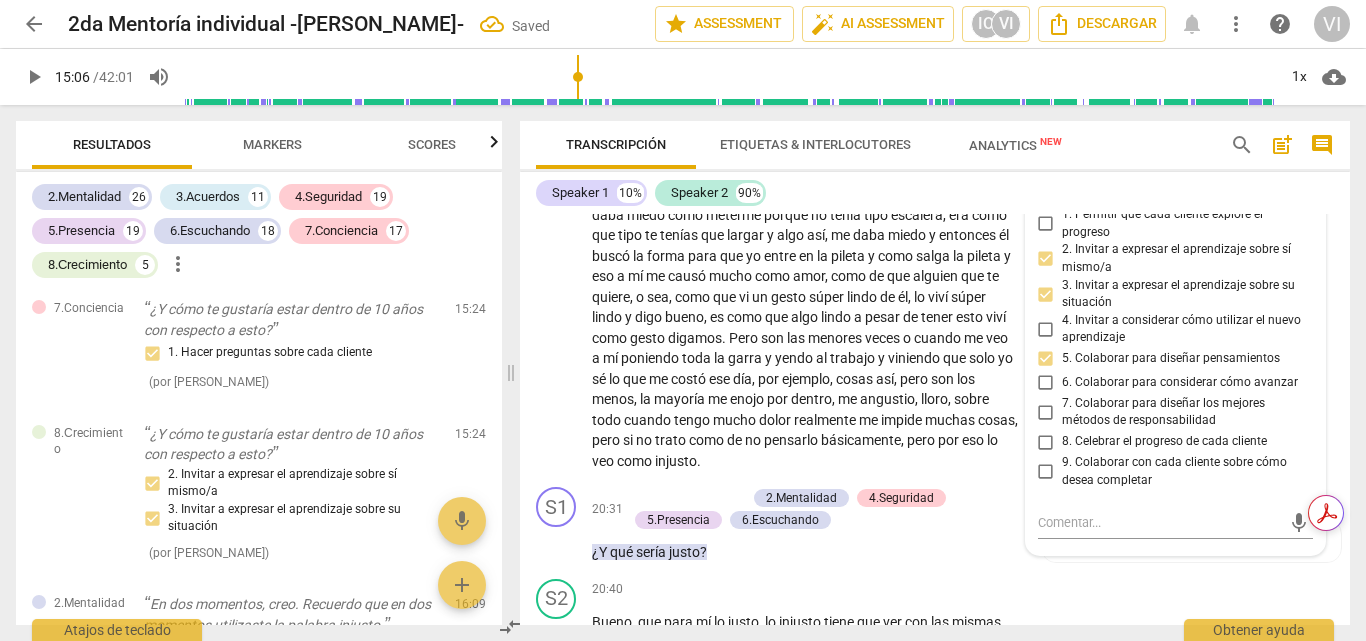 click on "play_arrow" at bounding box center (34, 77) 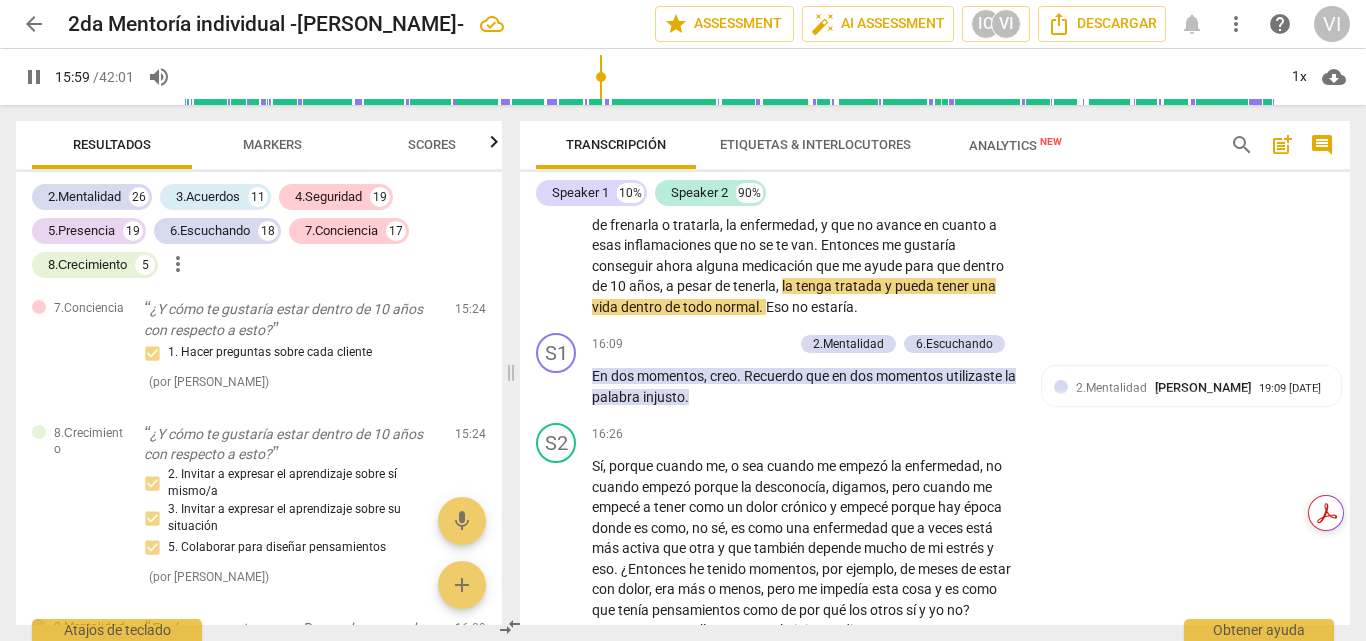 scroll, scrollTop: 5095, scrollLeft: 0, axis: vertical 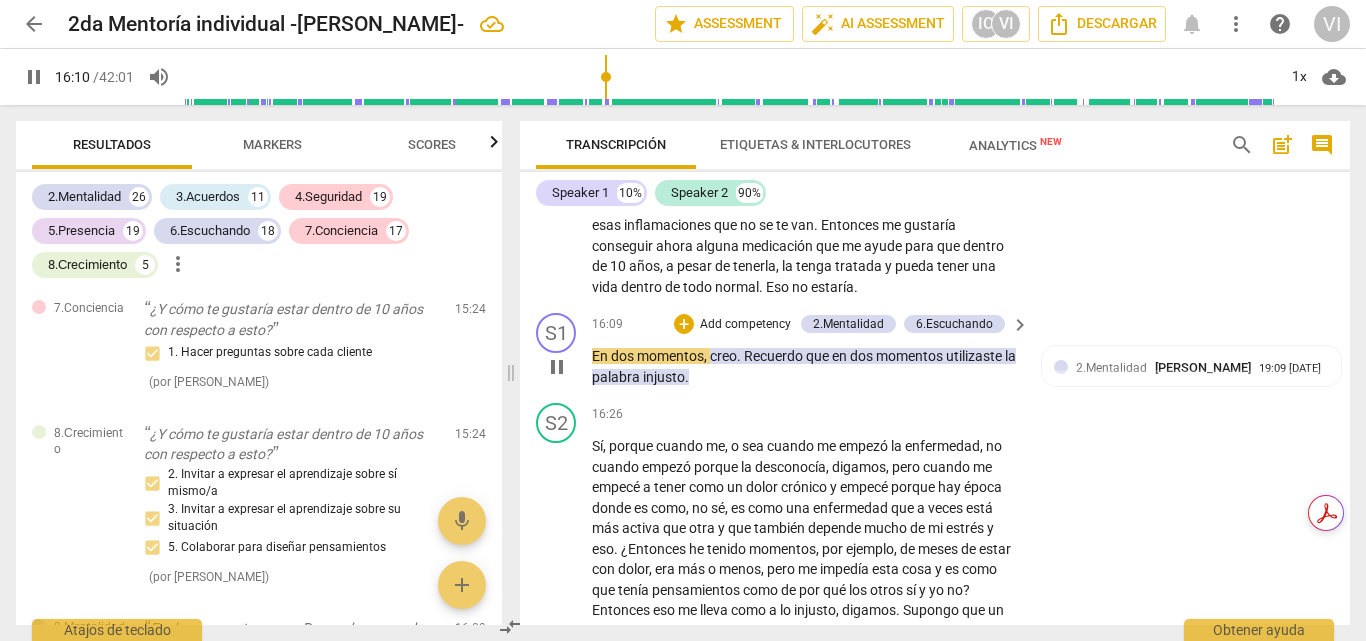 click on "Add competency" at bounding box center (745, 325) 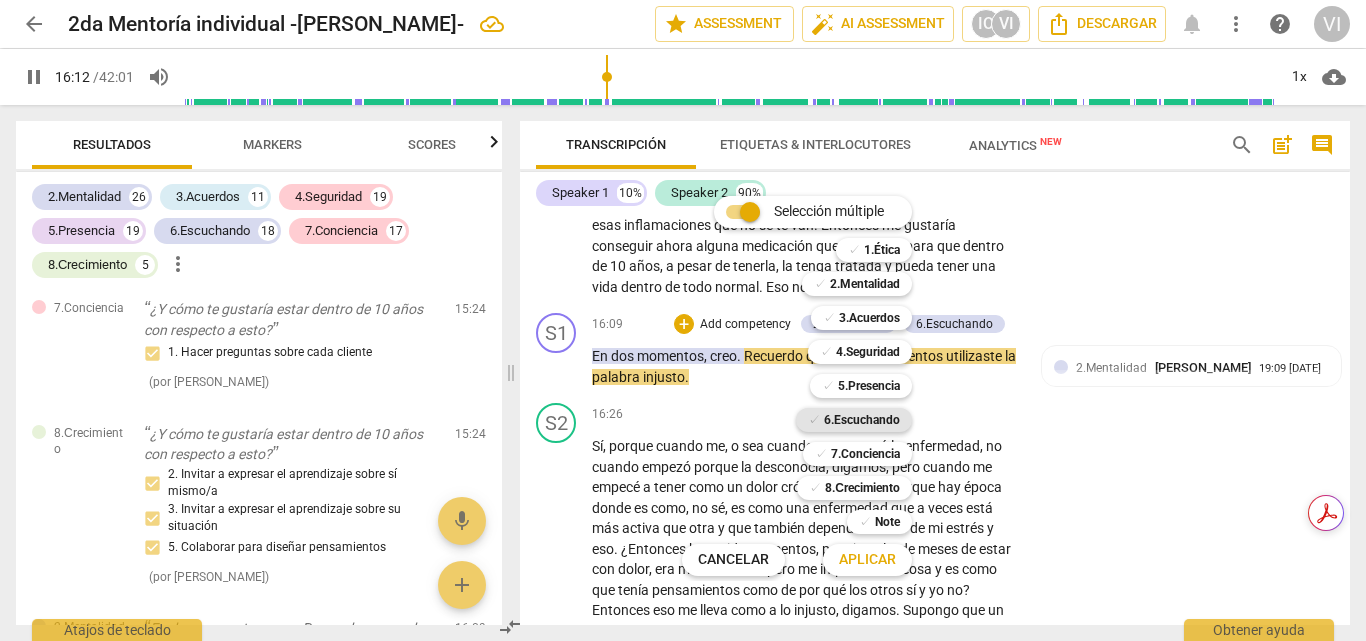click on "6.Escuchando" at bounding box center [862, 420] 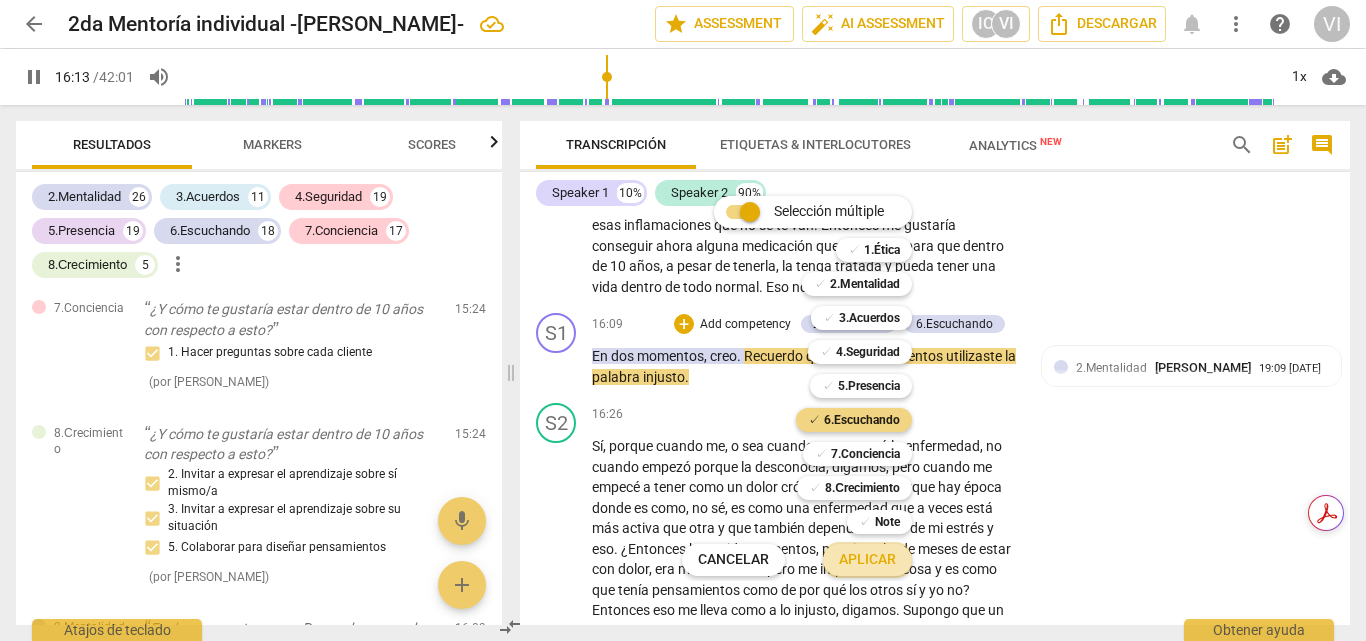 click on "Aplicar" at bounding box center (867, 560) 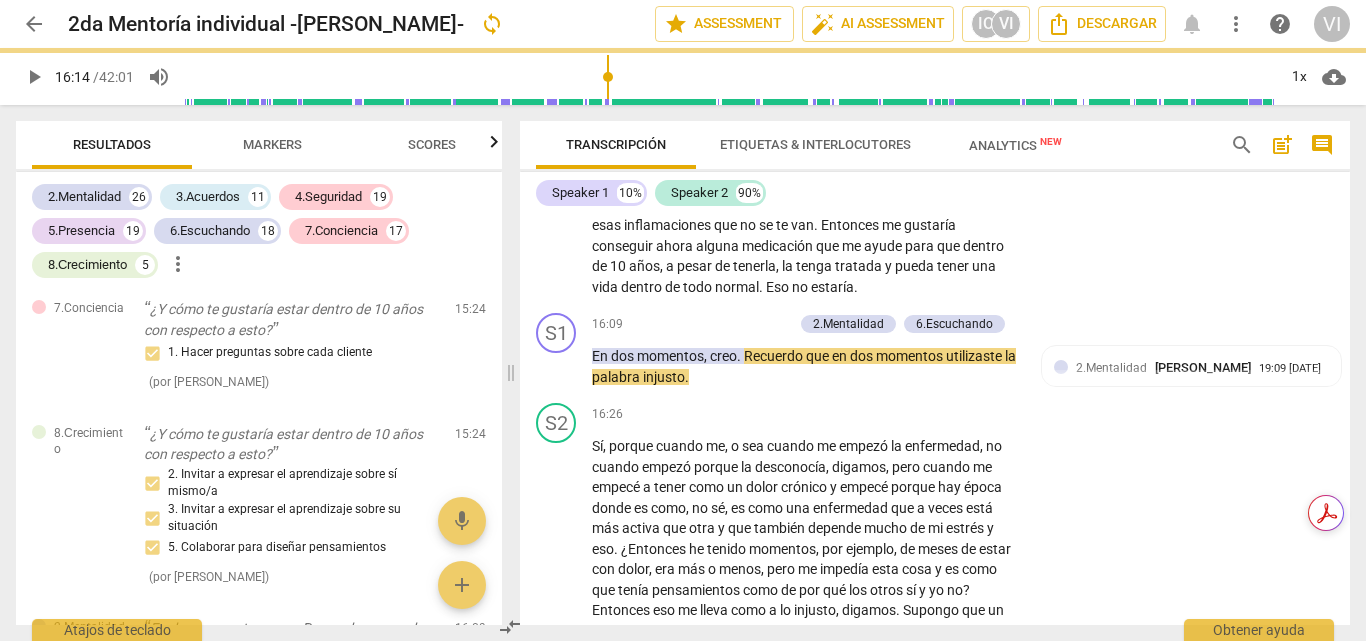 type on "974" 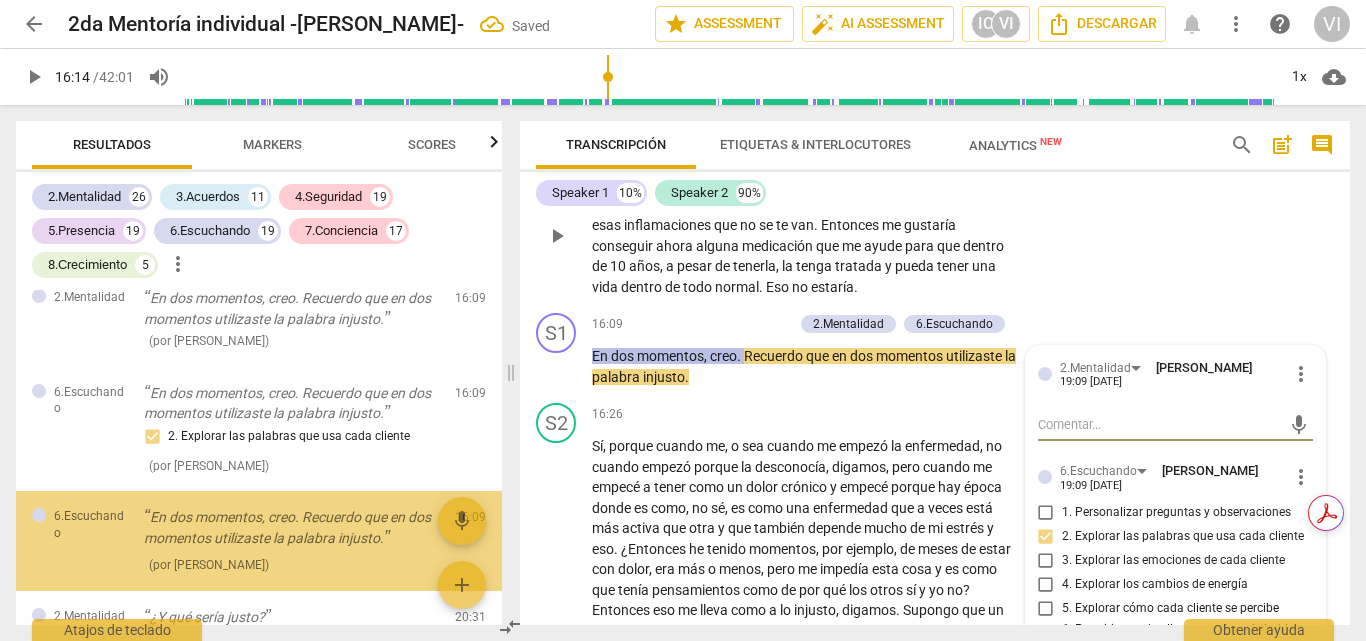 scroll, scrollTop: 9405, scrollLeft: 0, axis: vertical 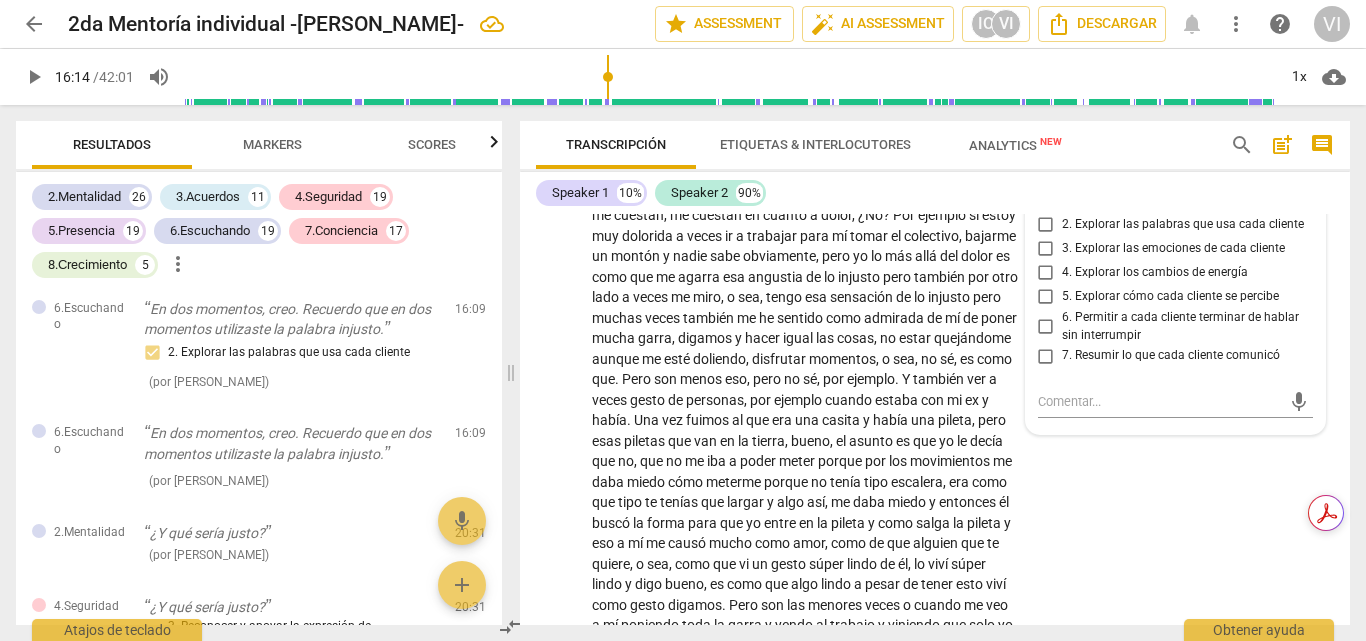 click on "1. Personalizar preguntas y observaciones" at bounding box center [1046, 201] 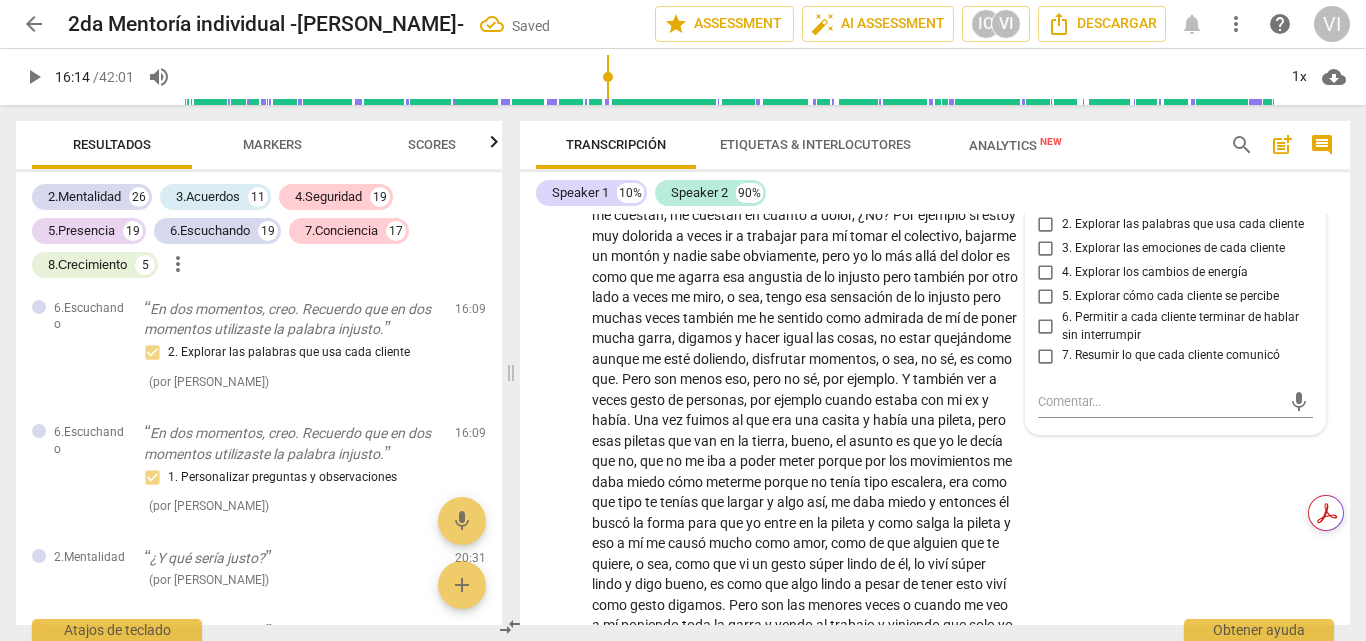 click on "1. Personalizar preguntas y observaciones" at bounding box center (1046, 201) 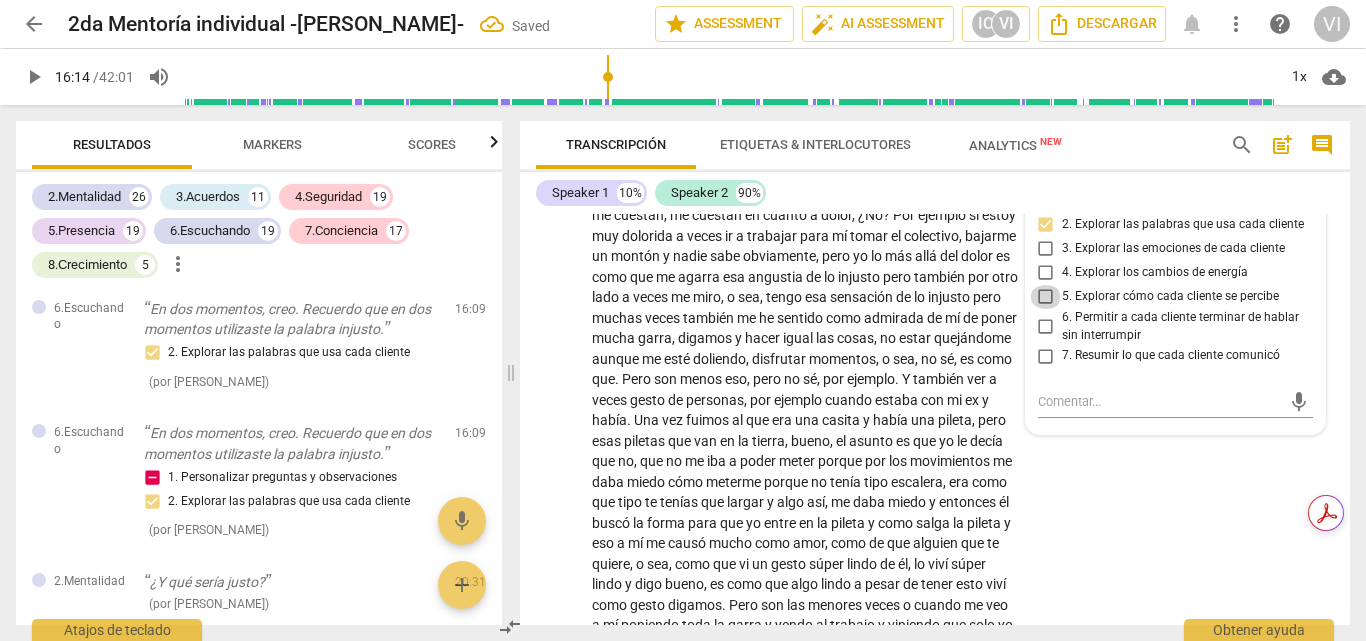 click on "5. Explorar cómo cada cliente se percibe" at bounding box center (1046, 297) 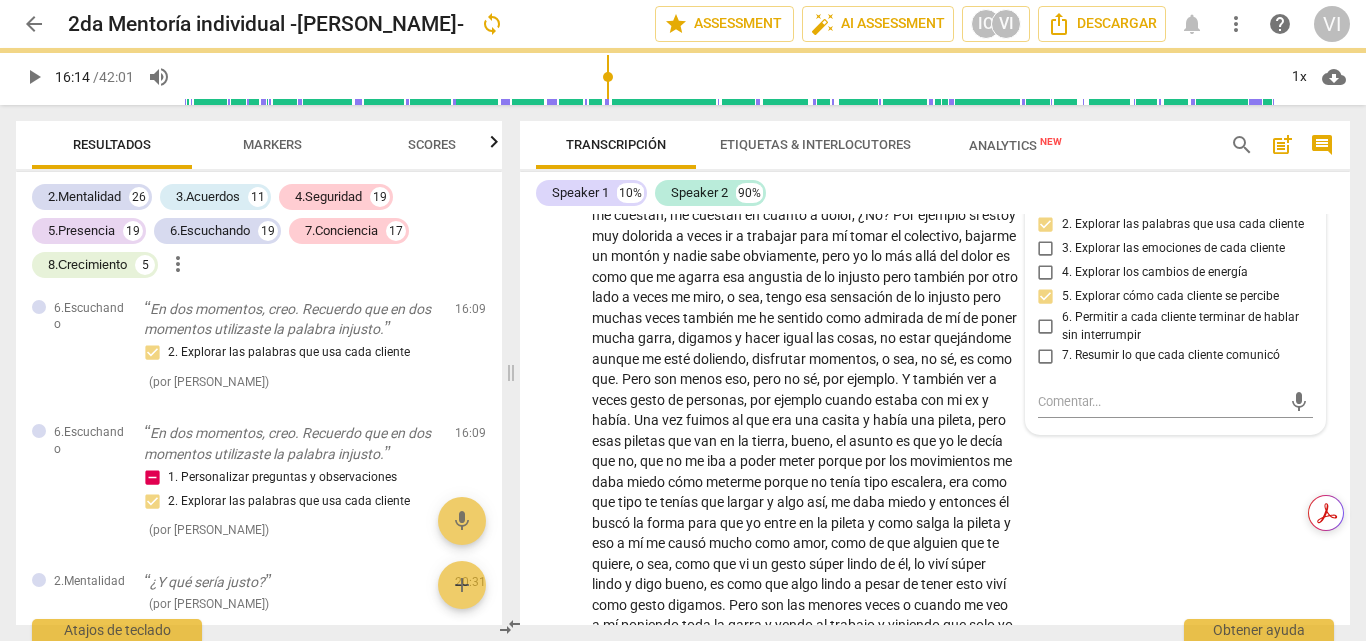 click on "play_arrow" at bounding box center (34, 77) 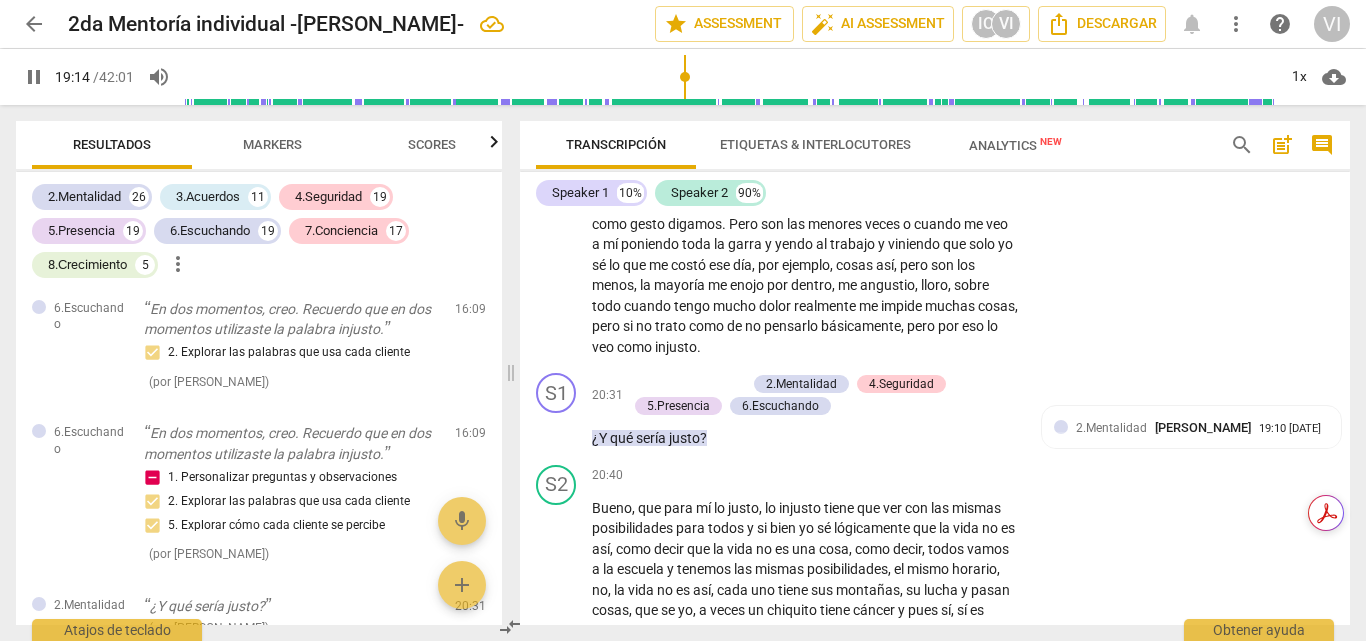 scroll, scrollTop: 6090, scrollLeft: 0, axis: vertical 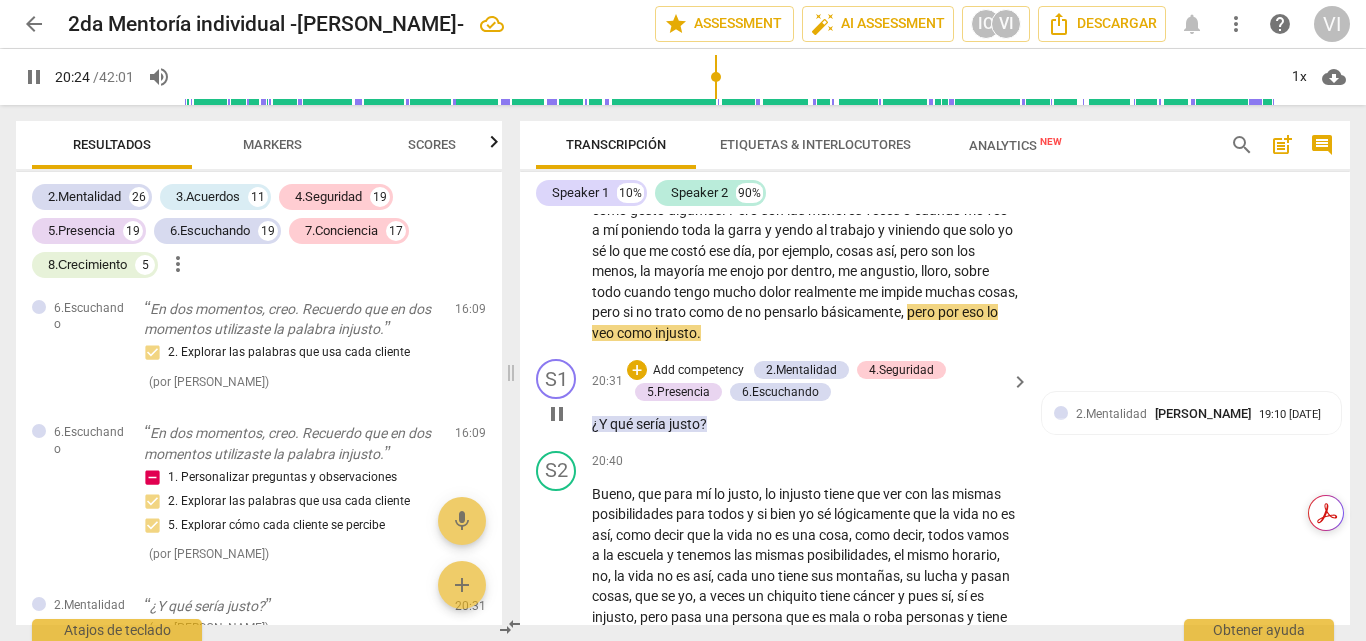 click on "Add competency" at bounding box center [698, 371] 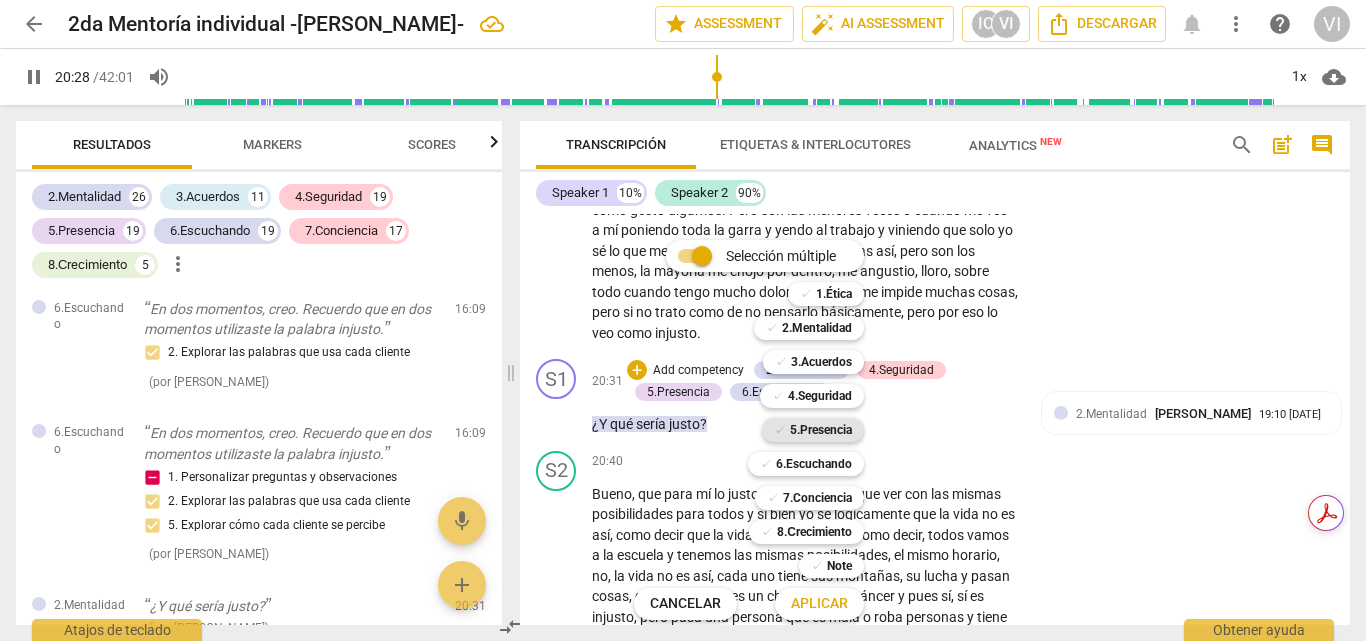 click on "5.Presencia" at bounding box center [821, 430] 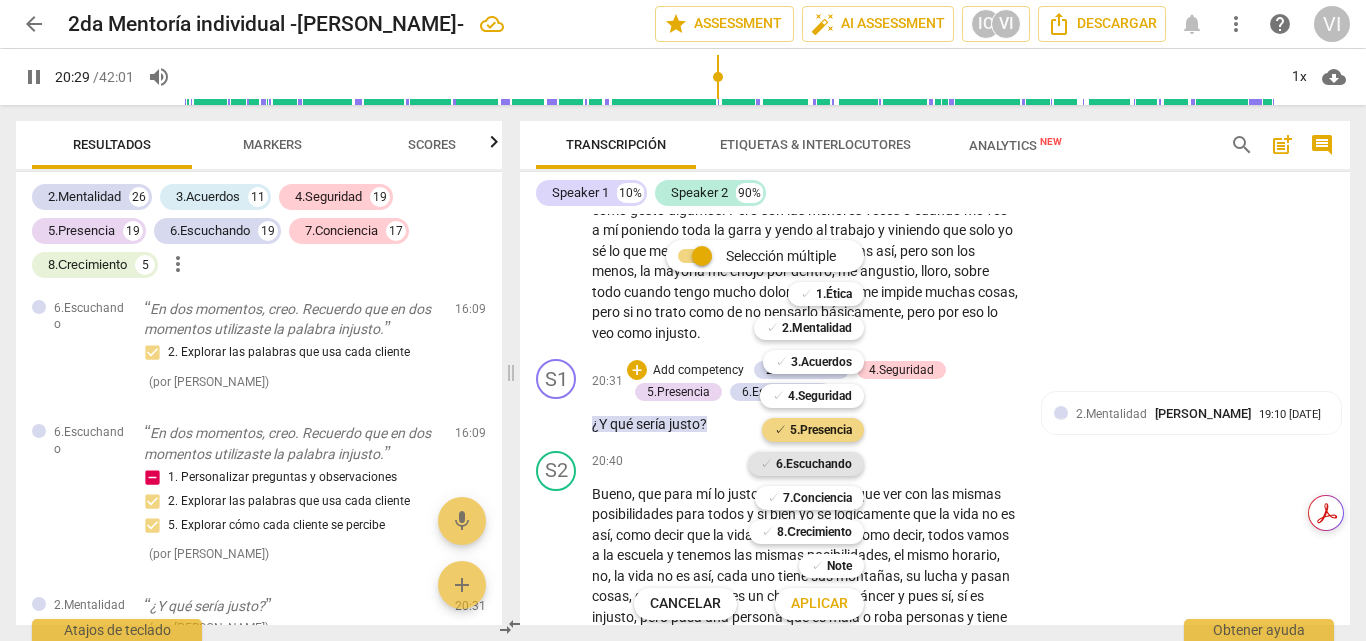 click on "6.Escuchando" at bounding box center (814, 464) 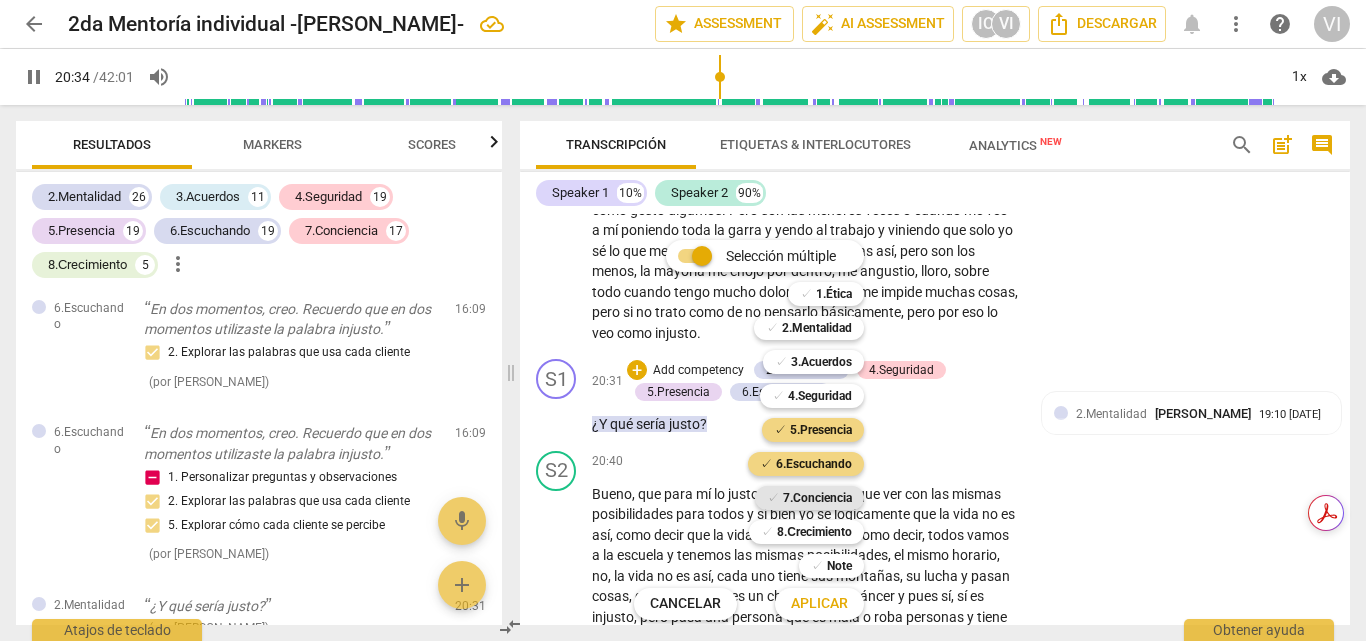 click on "7.Conciencia" at bounding box center [817, 498] 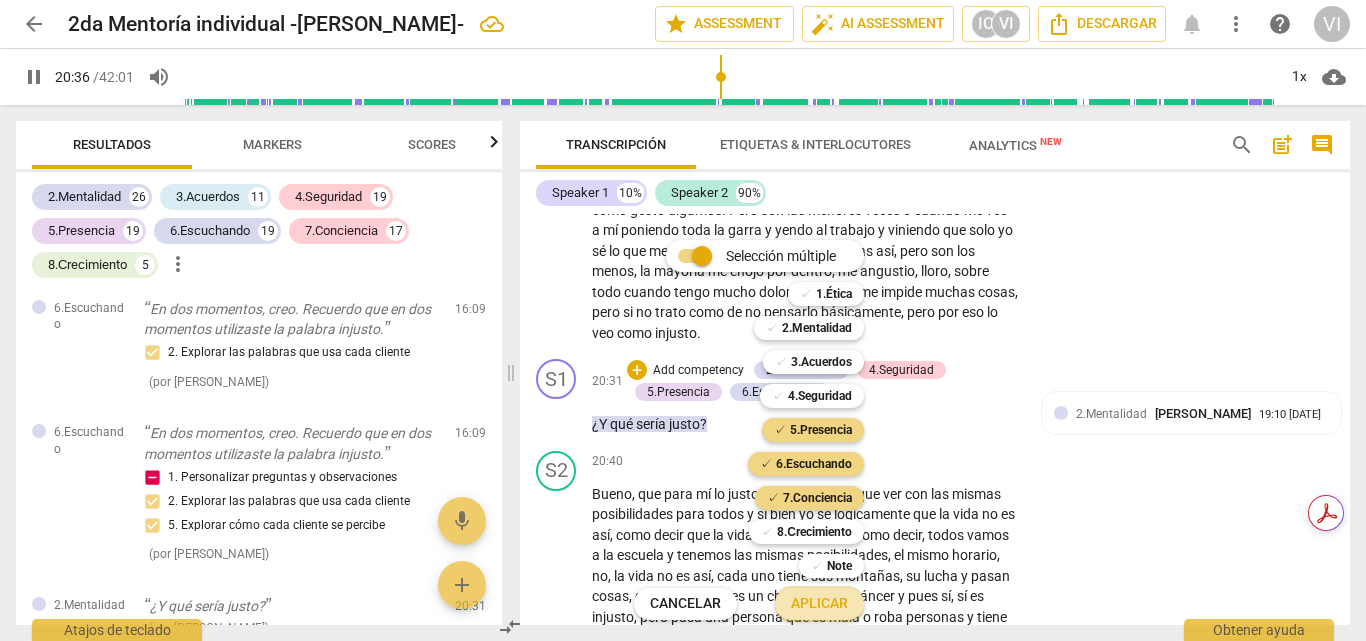 drag, startPoint x: 830, startPoint y: 607, endPoint x: 834, endPoint y: 597, distance: 10.770329 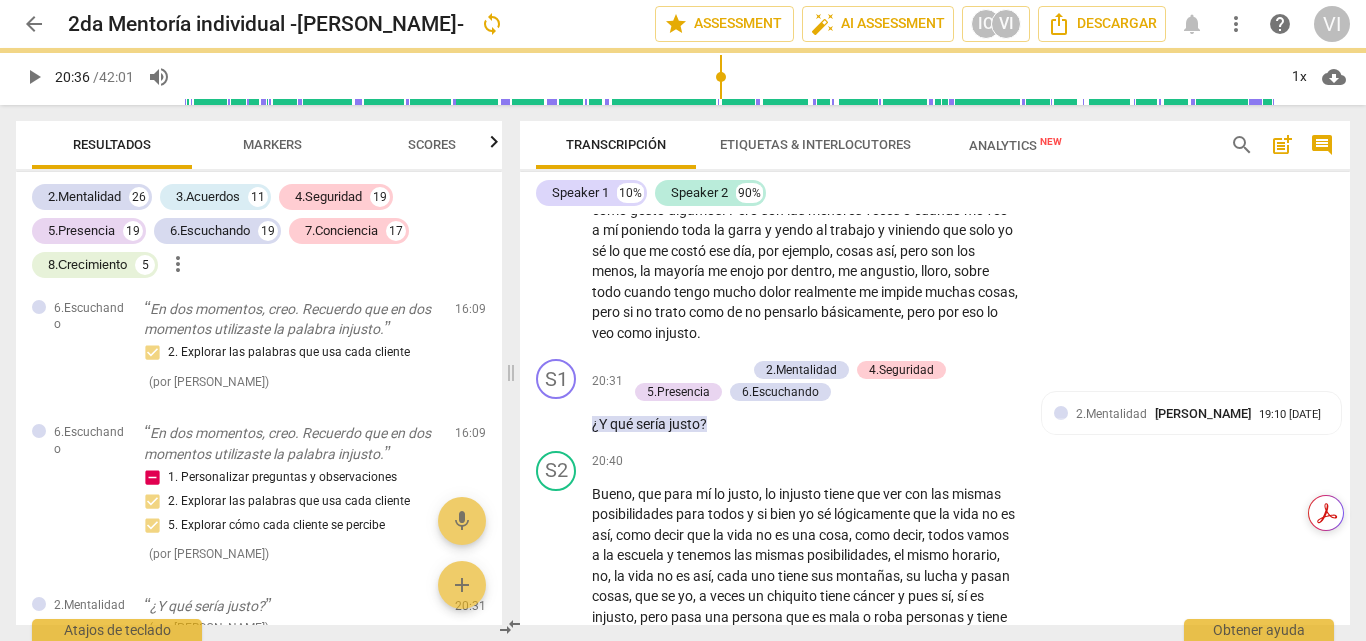 type on "1237" 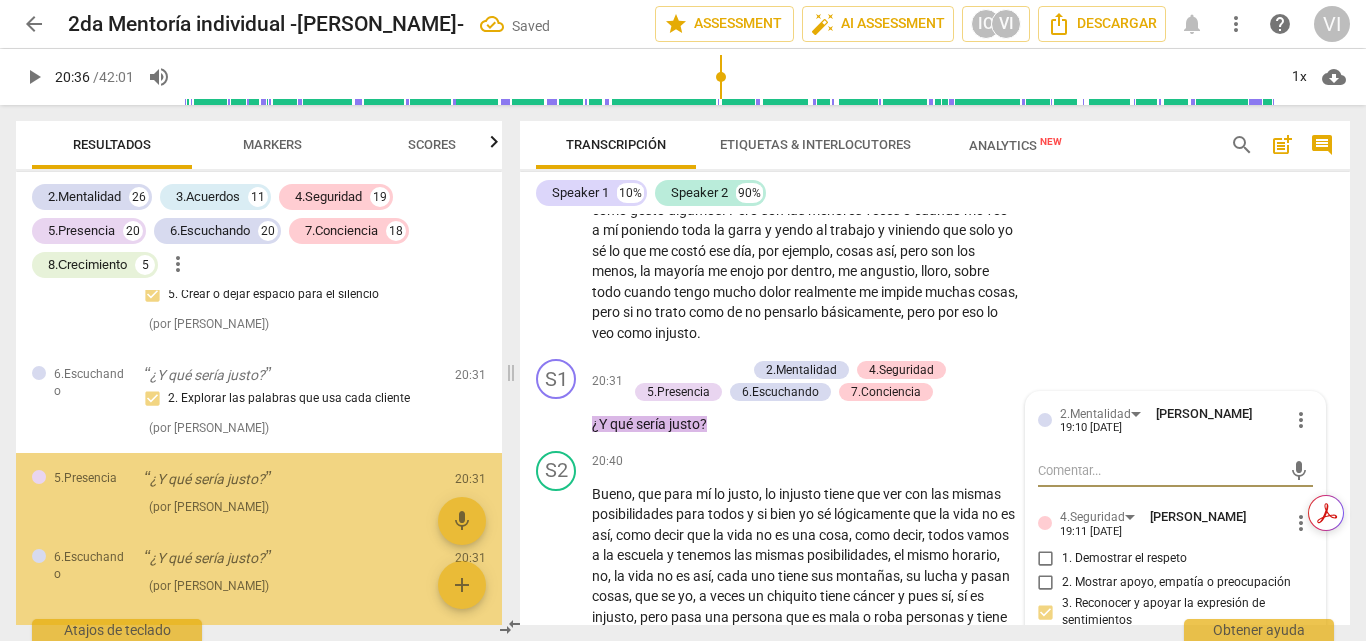 scroll, scrollTop: 10174, scrollLeft: 0, axis: vertical 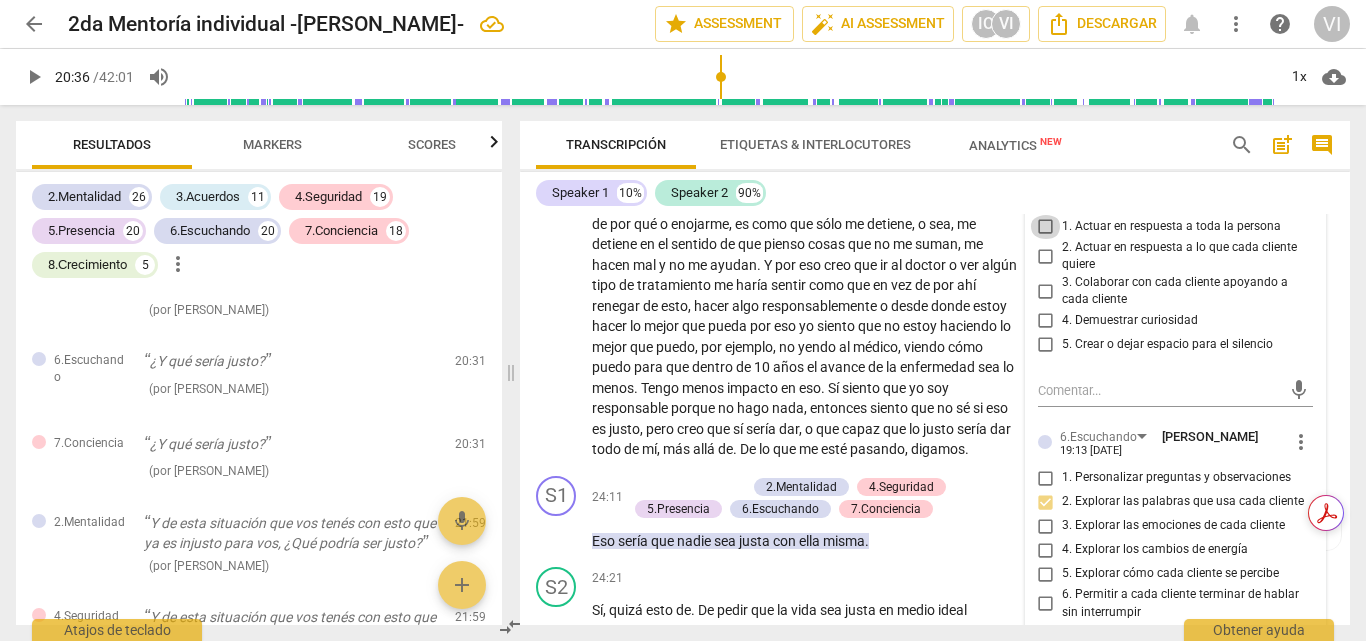 click on "1. Actuar en respuesta a toda la persona" at bounding box center [1046, 227] 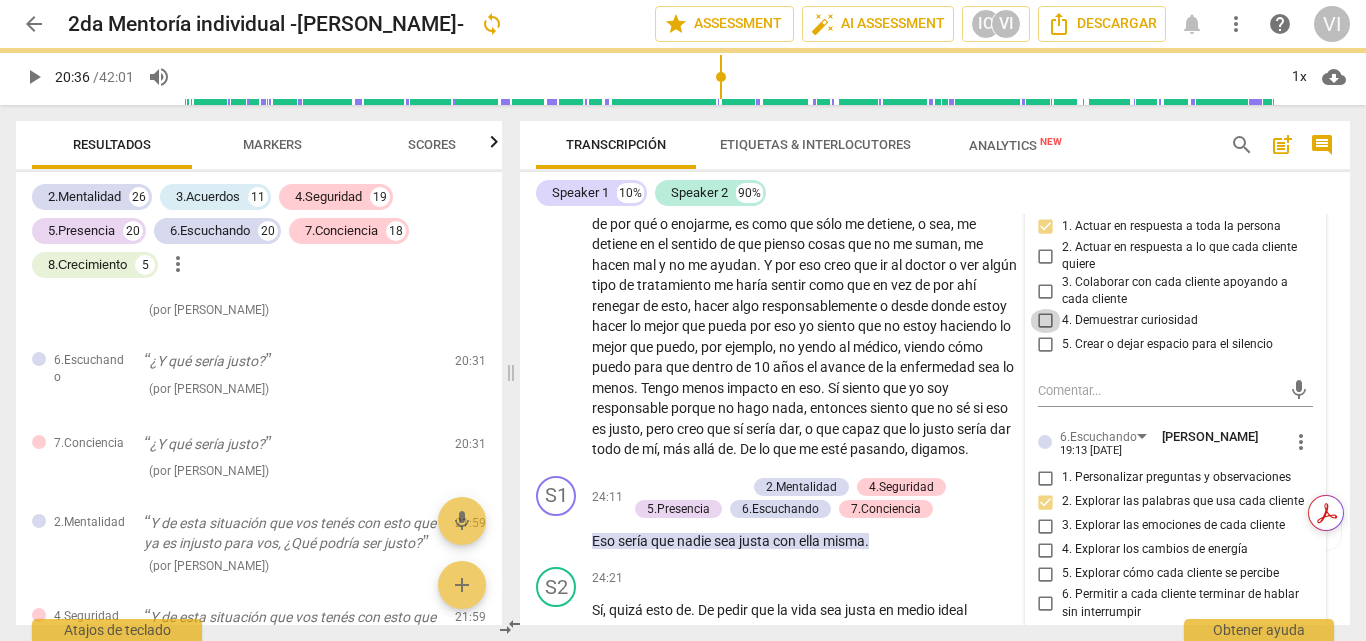 click on "4. Demuestrar curiosidad" at bounding box center (1046, 321) 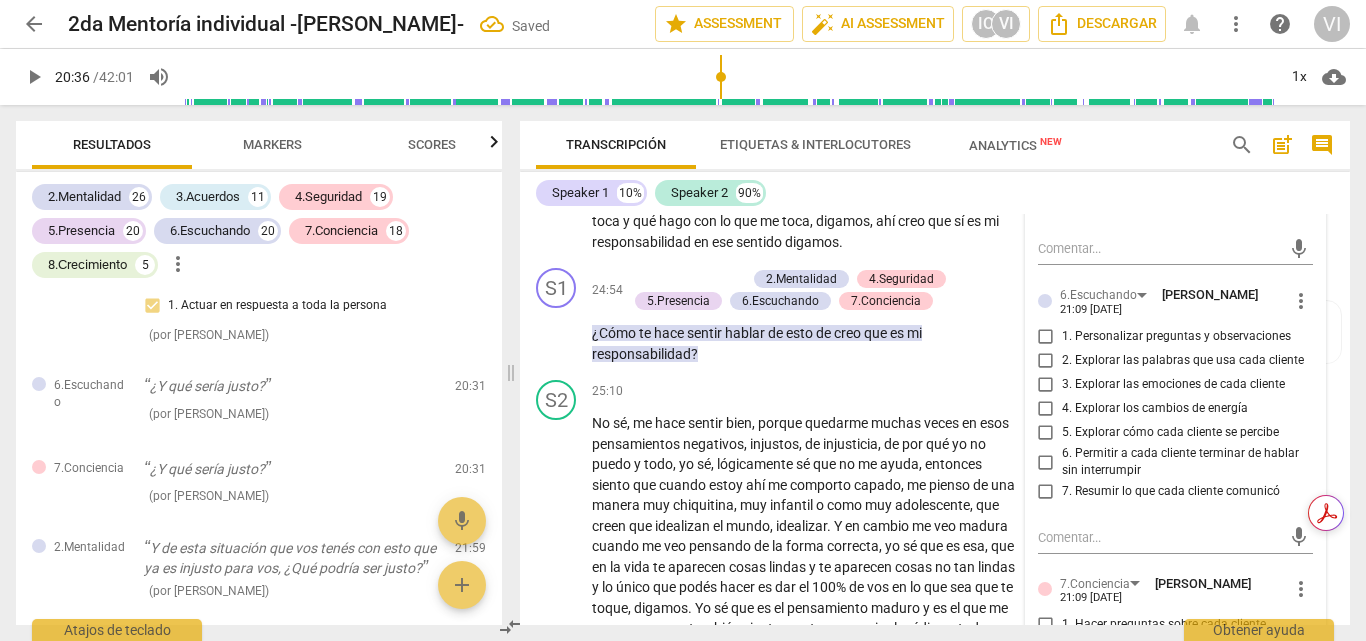 scroll, scrollTop: 7490, scrollLeft: 0, axis: vertical 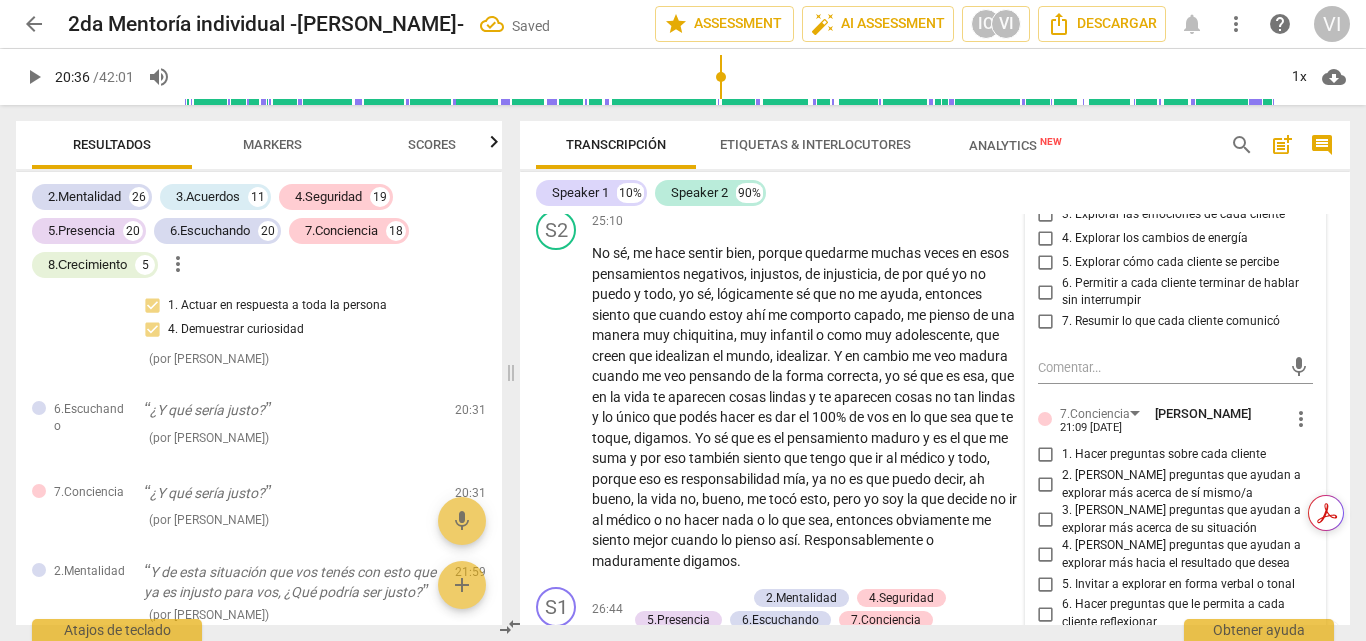 click on "2. Explorar las palabras que usa cada cliente" at bounding box center (1046, 191) 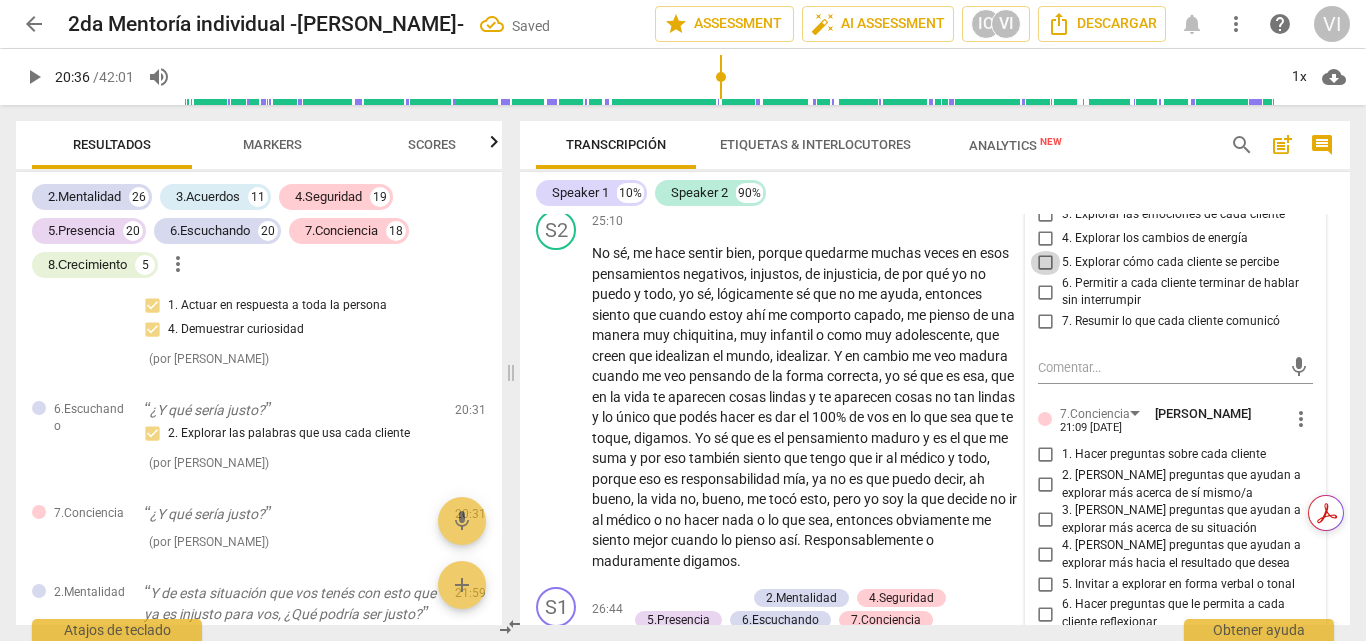 click on "5. Explorar cómo cada cliente se percibe" at bounding box center (1046, 263) 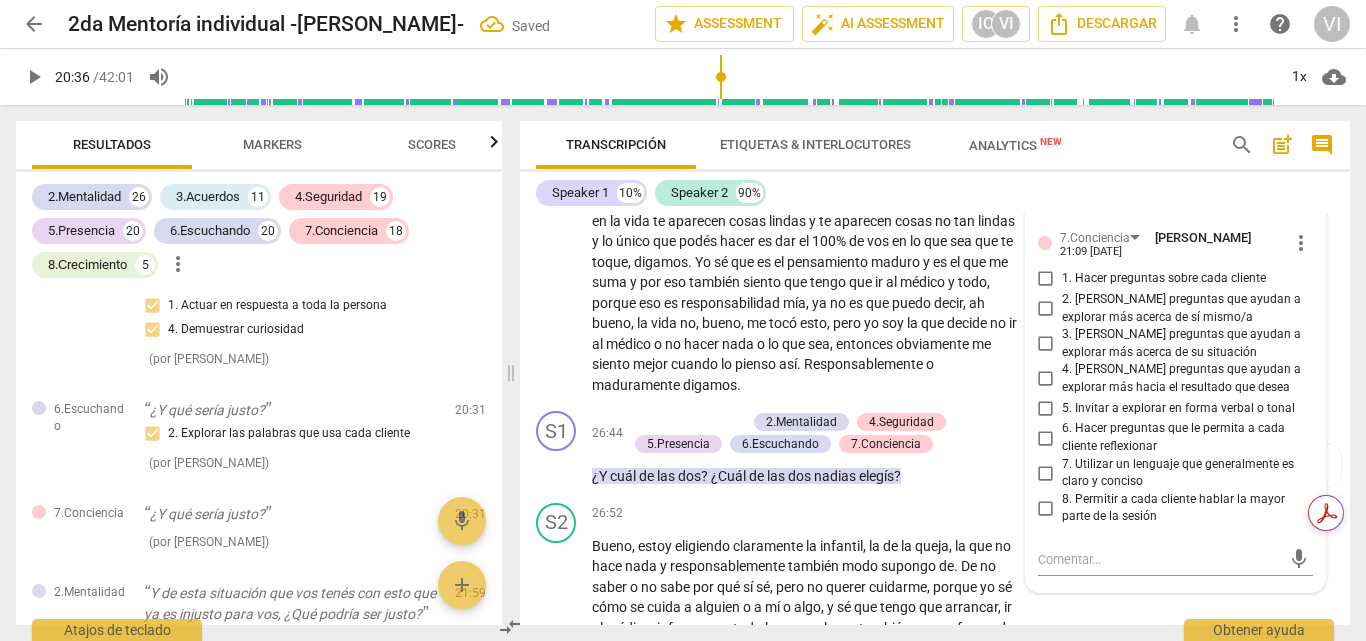 scroll, scrollTop: 7690, scrollLeft: 0, axis: vertical 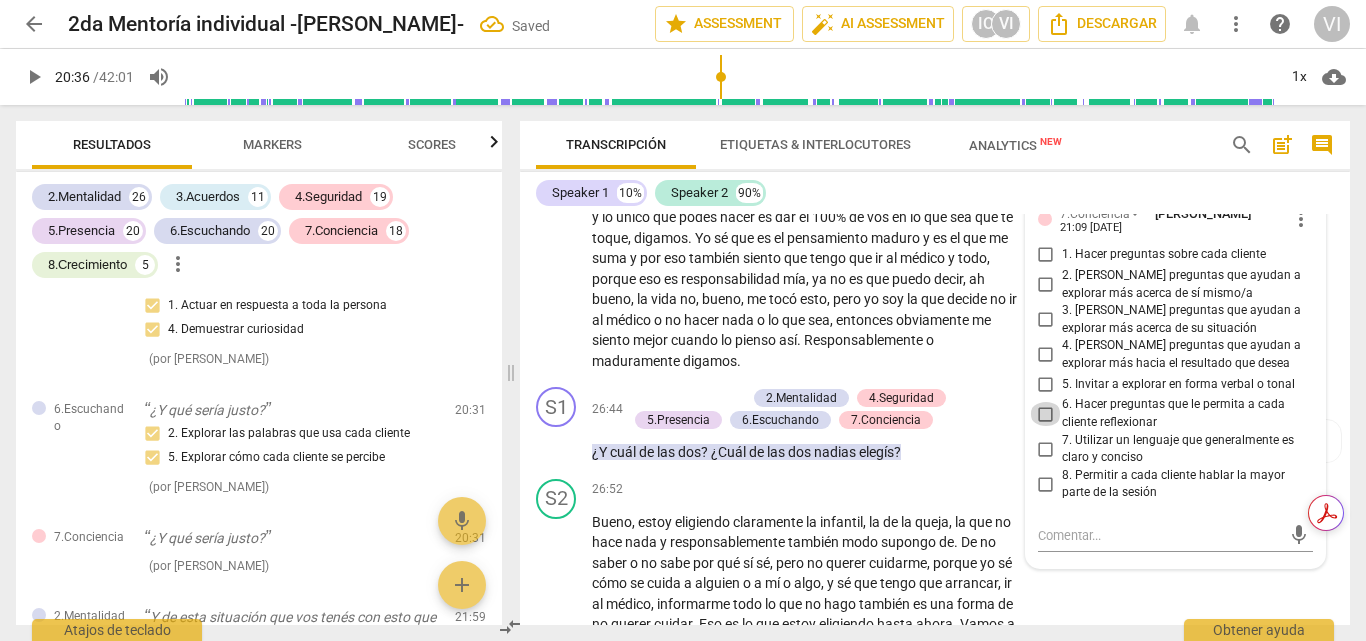 click on "6. Hacer preguntas que le permita a cada cliente reflexionar" at bounding box center (1046, 414) 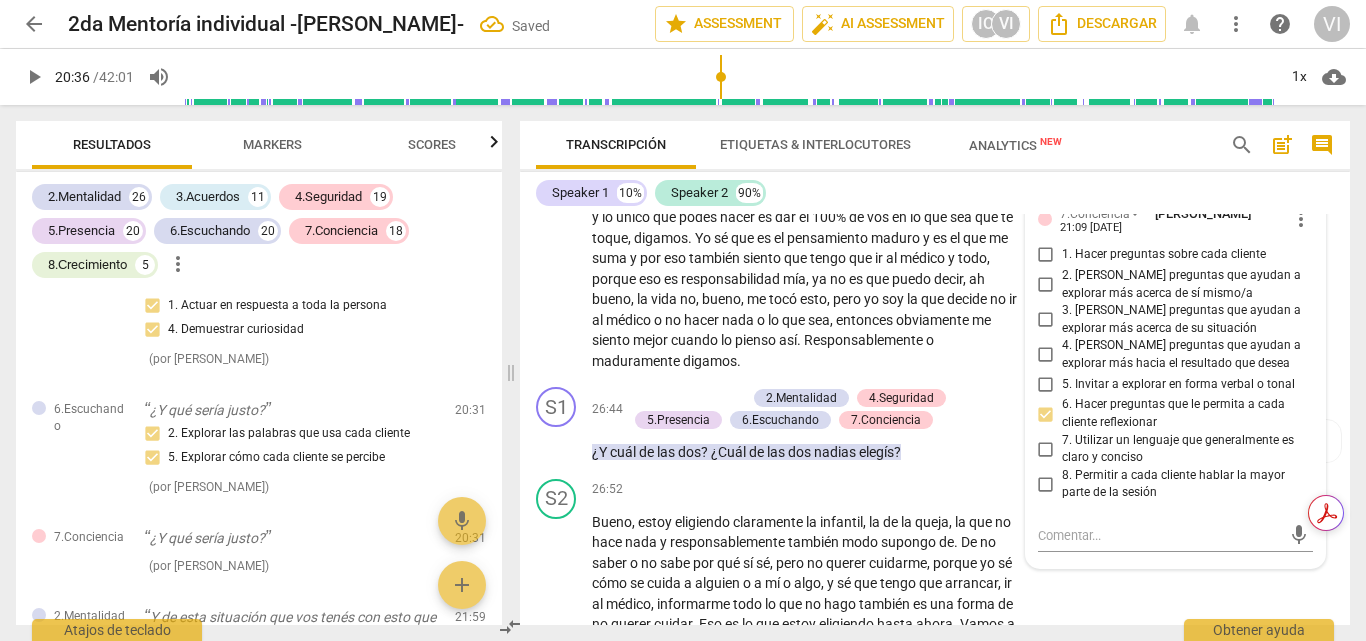 click on "play_arrow" at bounding box center [34, 77] 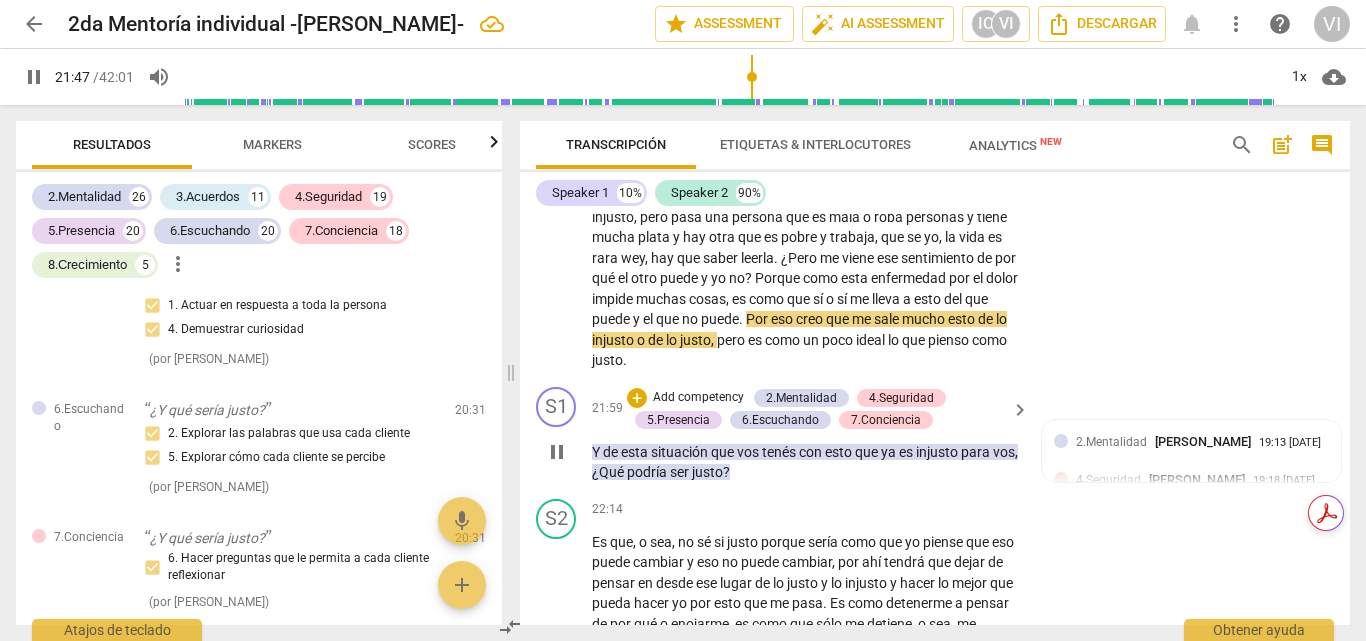 scroll, scrollTop: 6590, scrollLeft: 0, axis: vertical 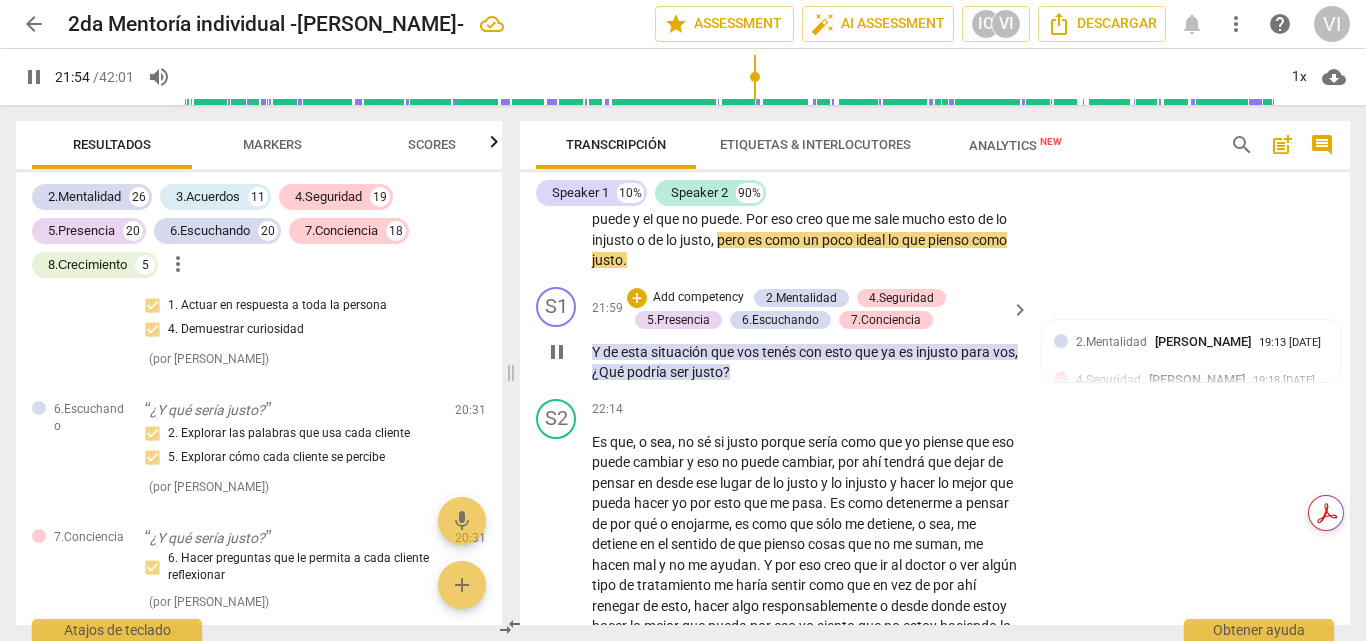 click on "Add competency" at bounding box center (698, 298) 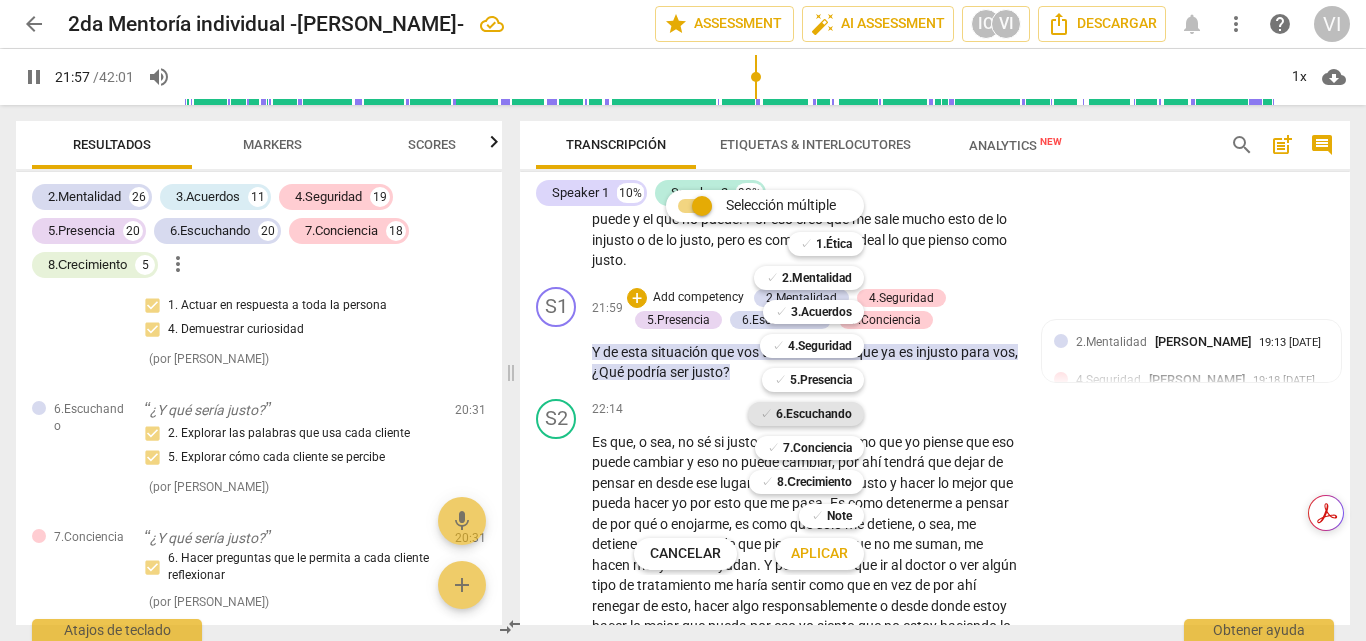 click on "6.Escuchando" at bounding box center [814, 414] 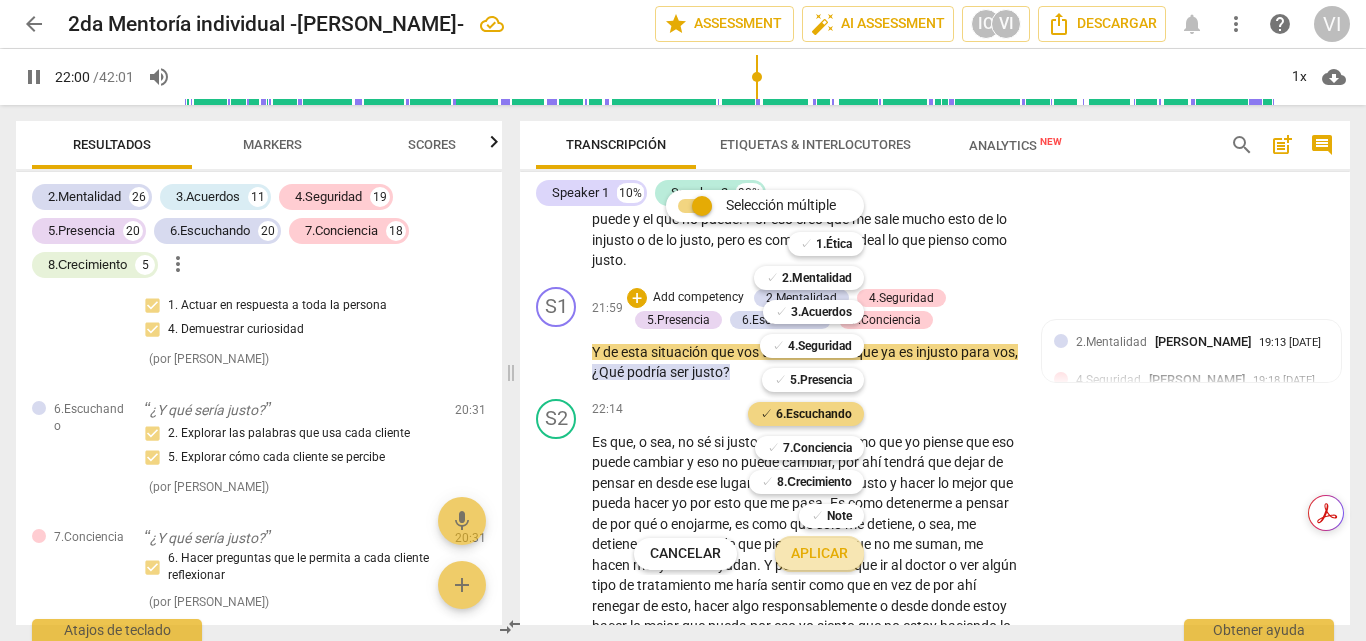 click on "Aplicar" at bounding box center [819, 554] 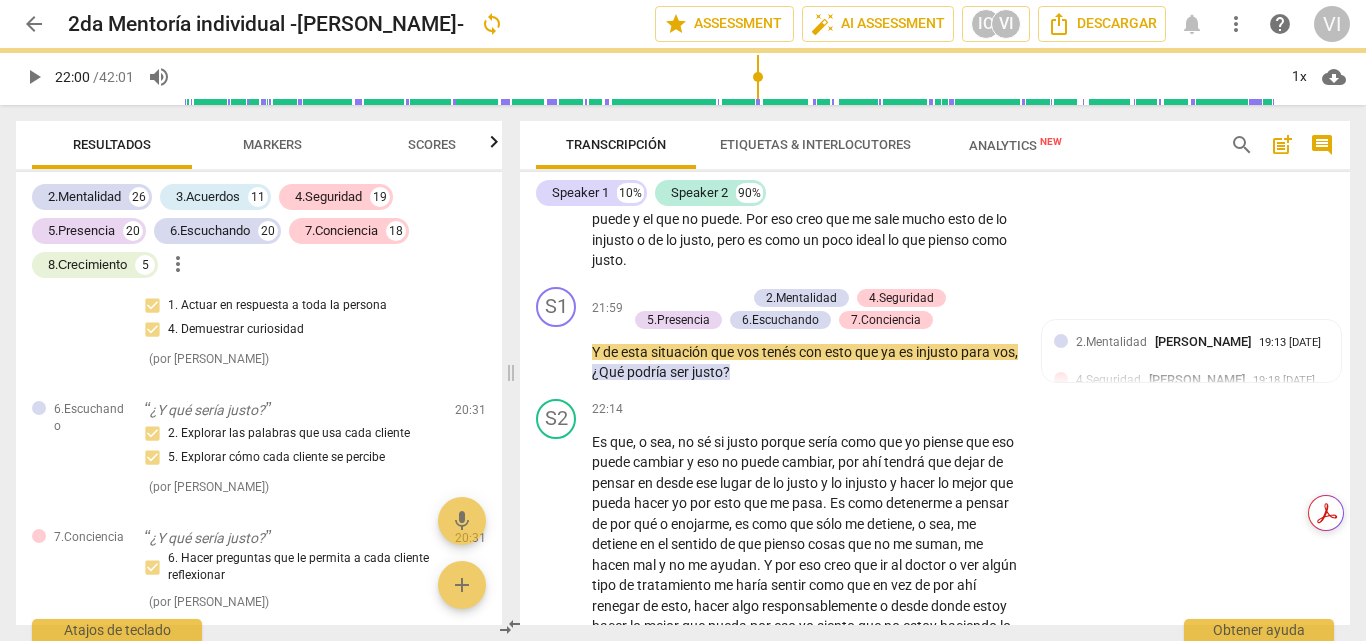 type on "1321" 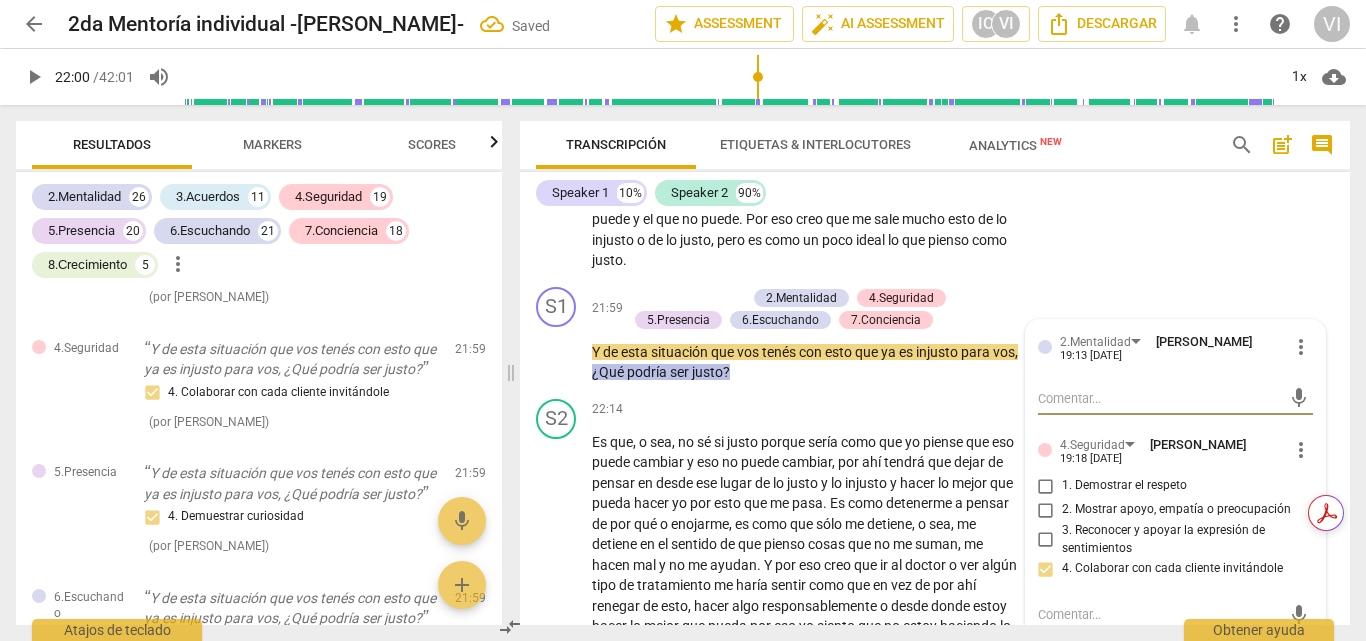 scroll, scrollTop: 11110, scrollLeft: 0, axis: vertical 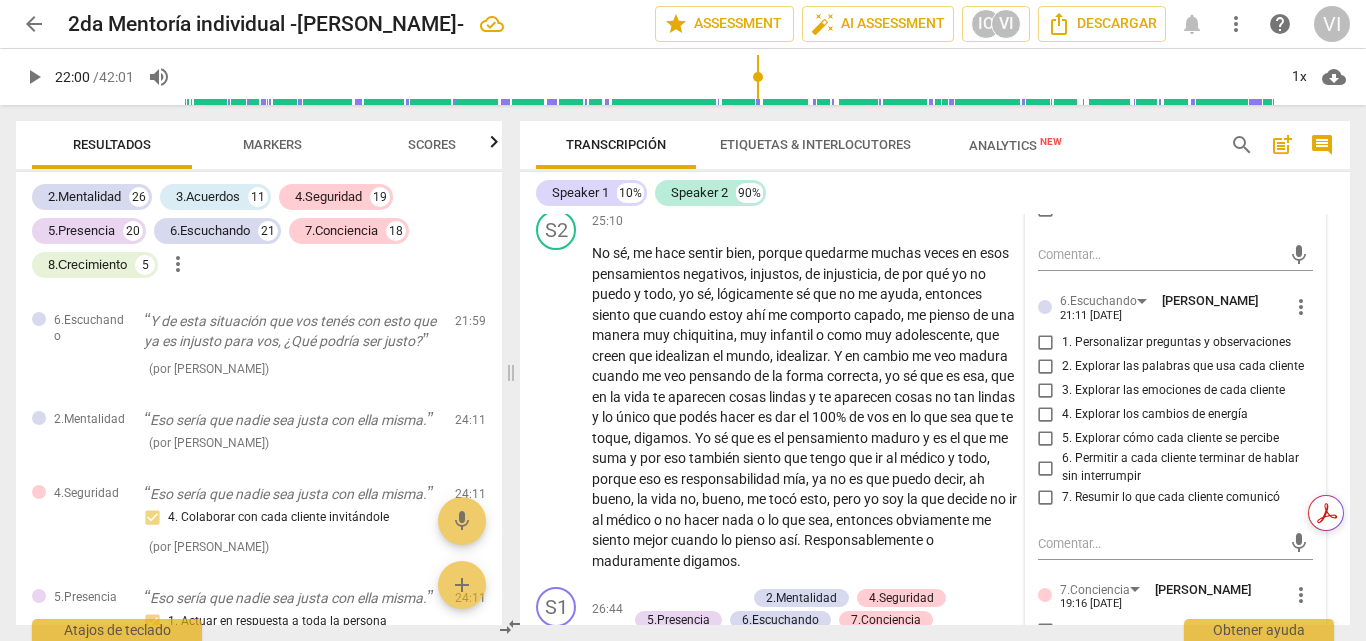 click on "3. Explorar las emociones de cada cliente" at bounding box center (1046, 390) 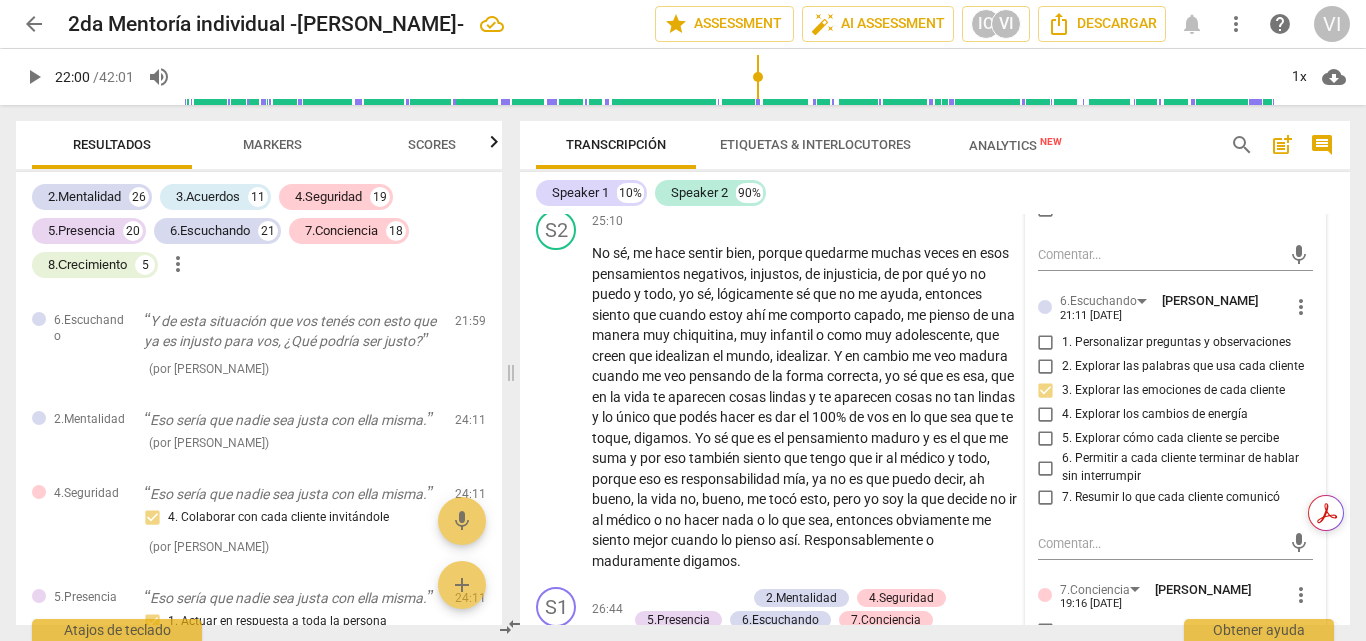 click on "3. Explorar las emociones de cada cliente" at bounding box center [1046, 390] 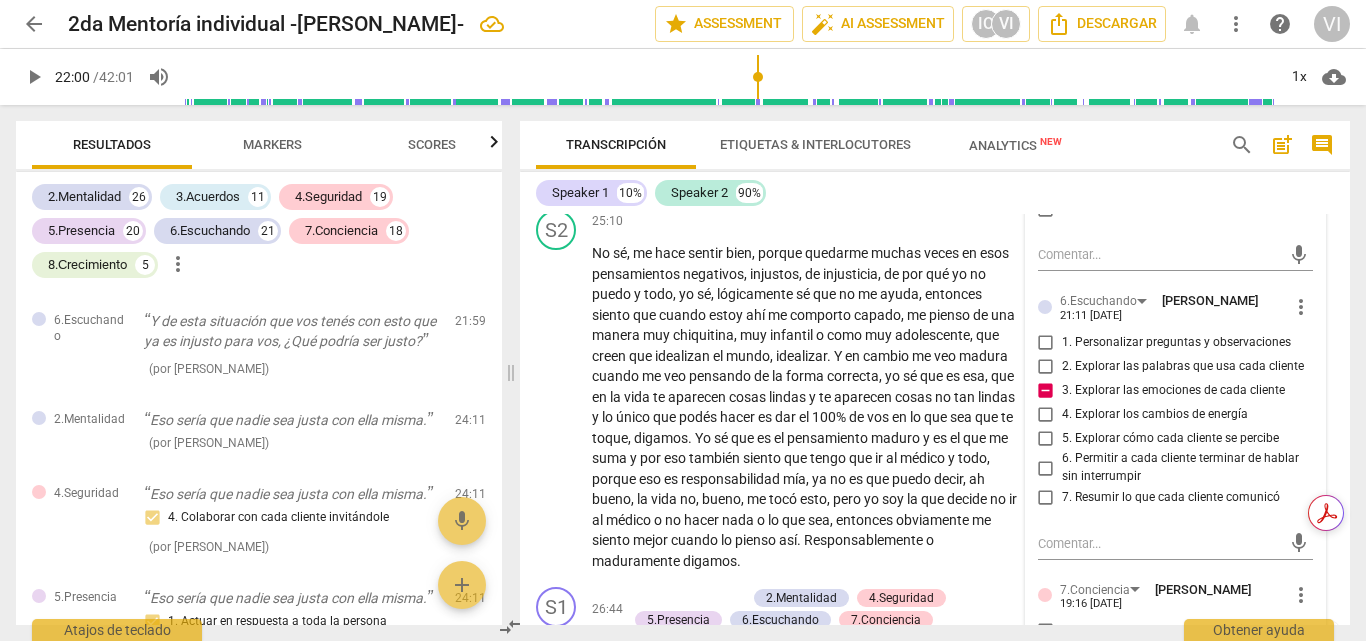 click on "2. Explorar las palabras que usa cada cliente" at bounding box center [1046, 366] 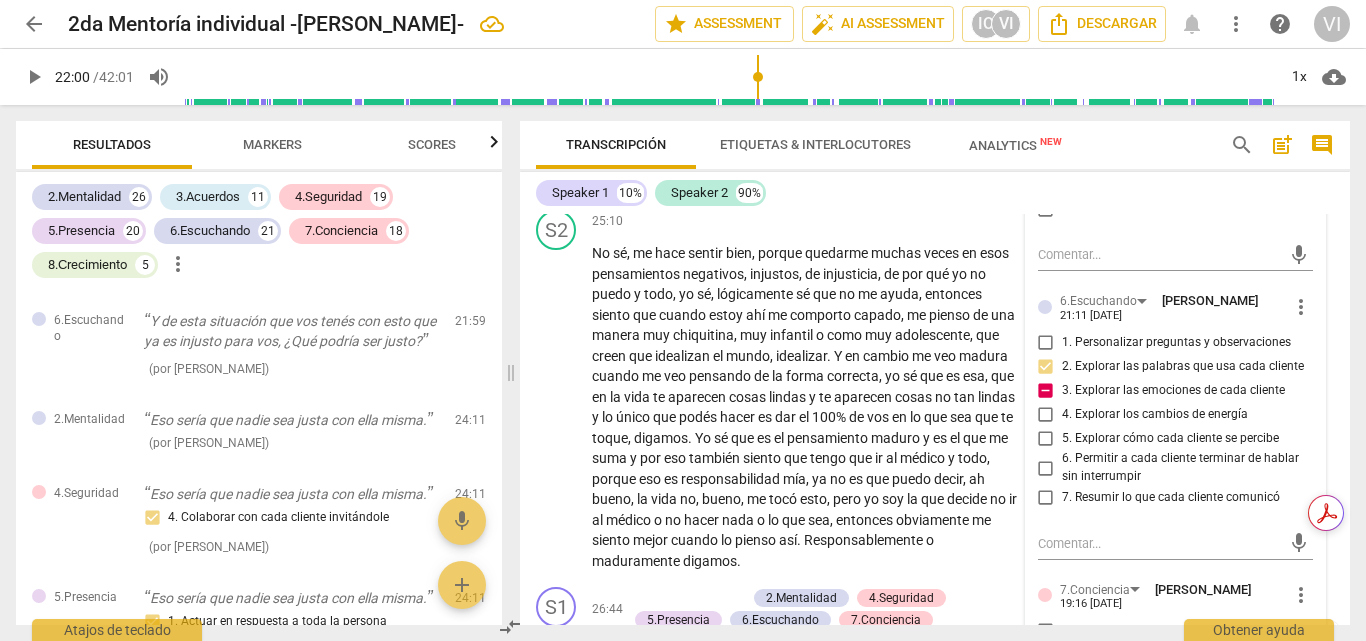 click on "play_arrow" at bounding box center (34, 77) 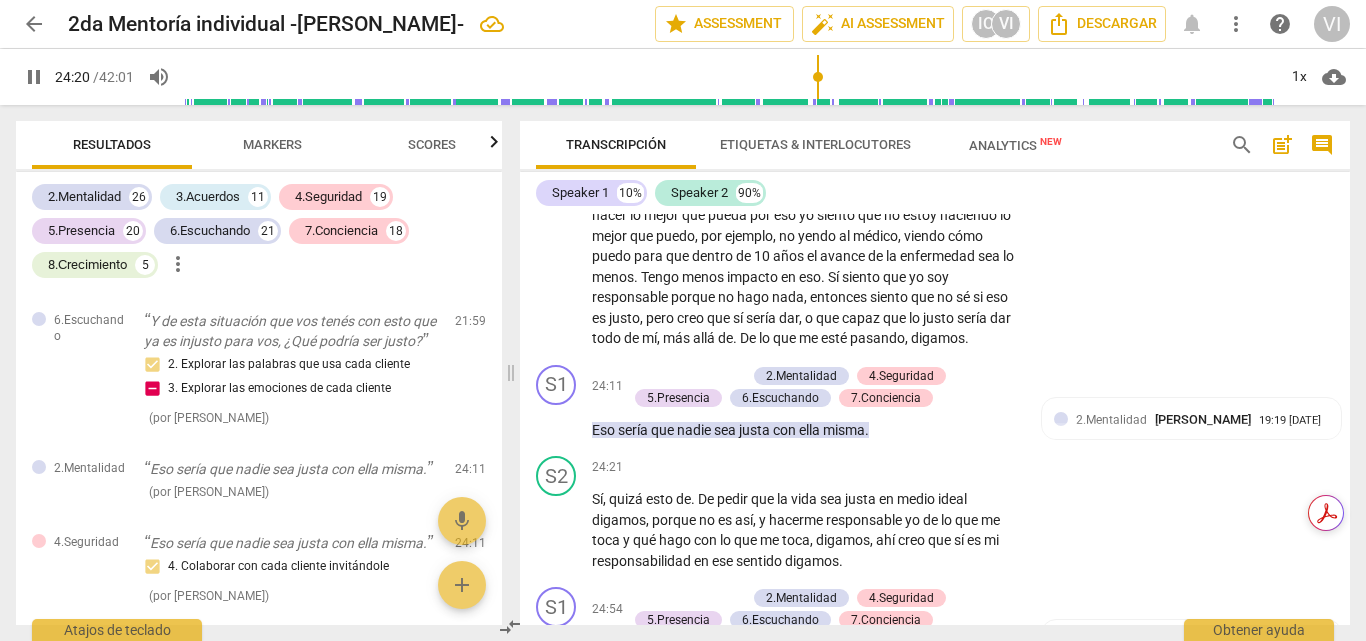 scroll, scrollTop: 7101, scrollLeft: 0, axis: vertical 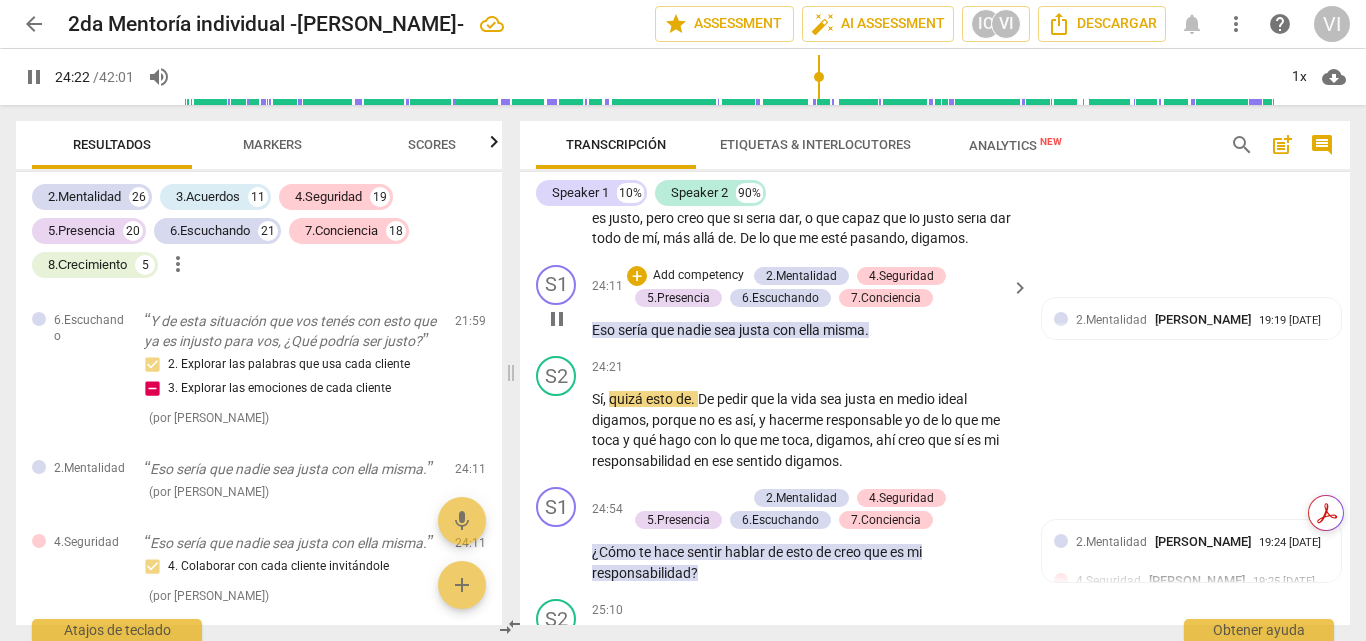 click on "Add competency" at bounding box center (698, 276) 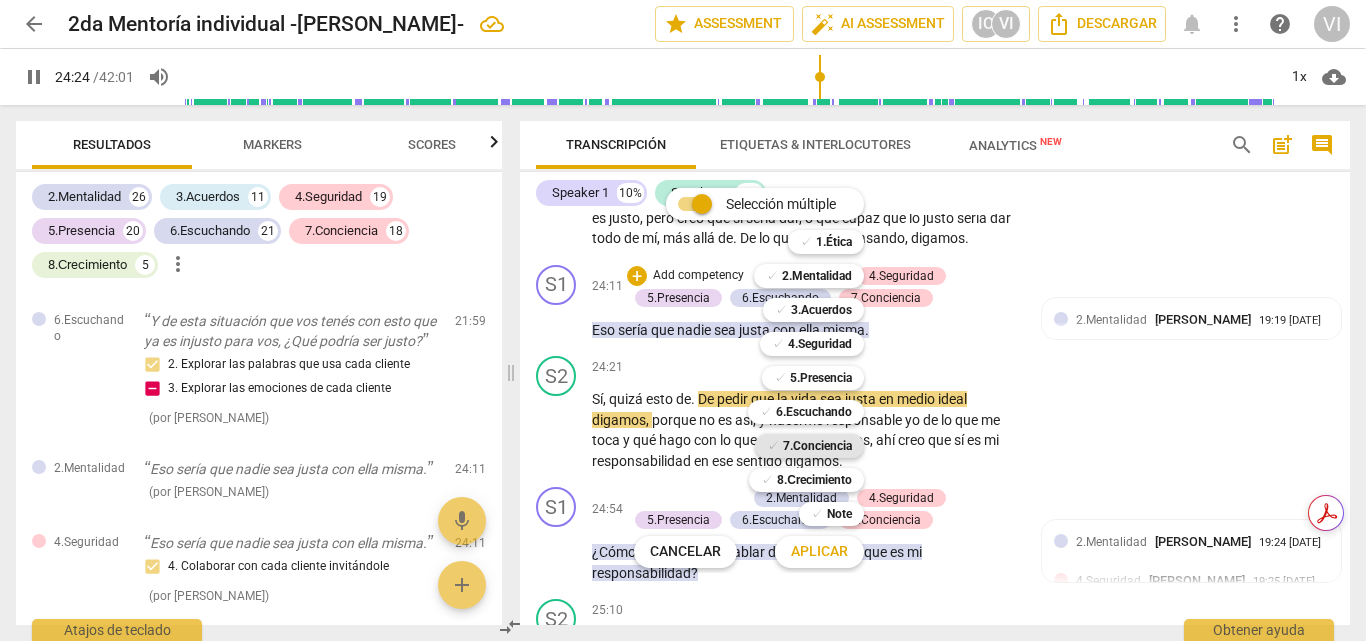 click on "7.Conciencia" at bounding box center [817, 446] 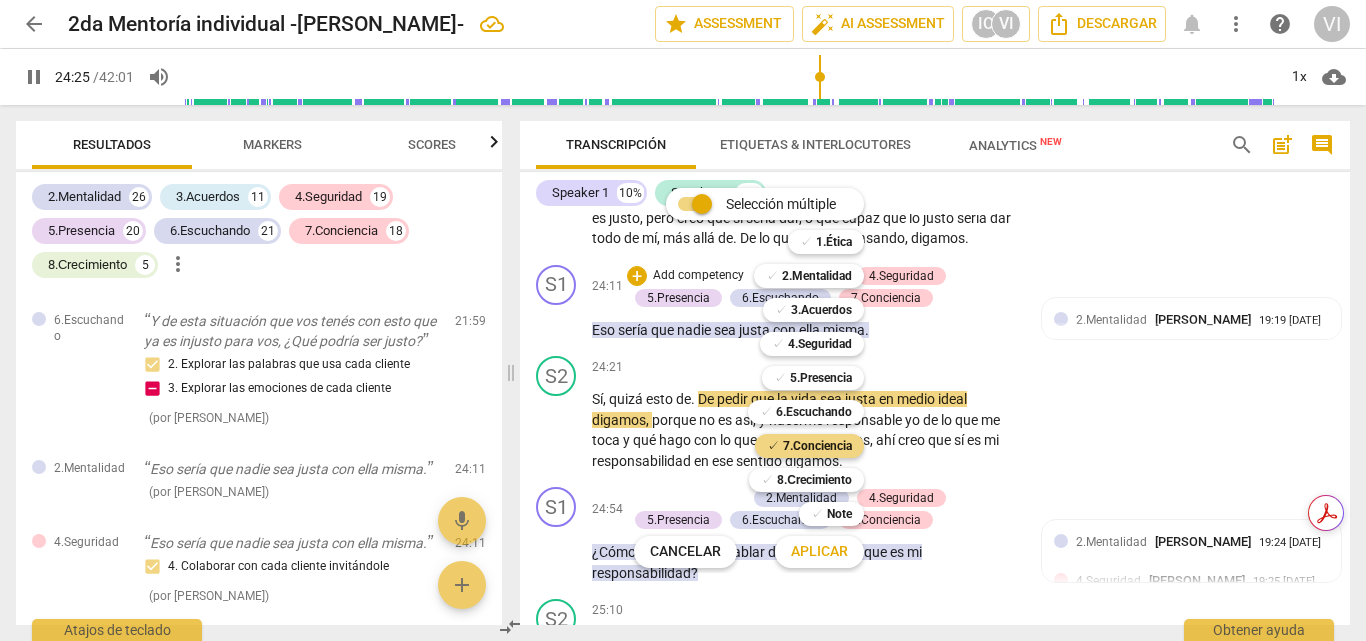 drag, startPoint x: 823, startPoint y: 549, endPoint x: 1119, endPoint y: 483, distance: 303.26886 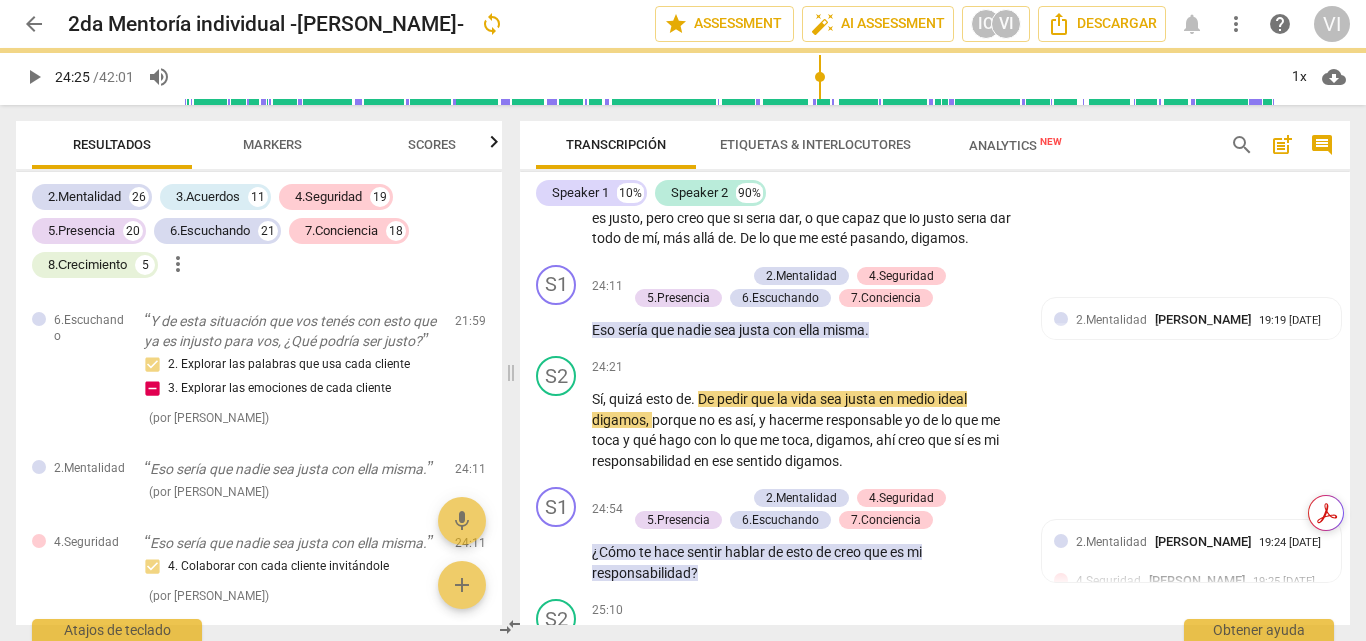 type on "1466" 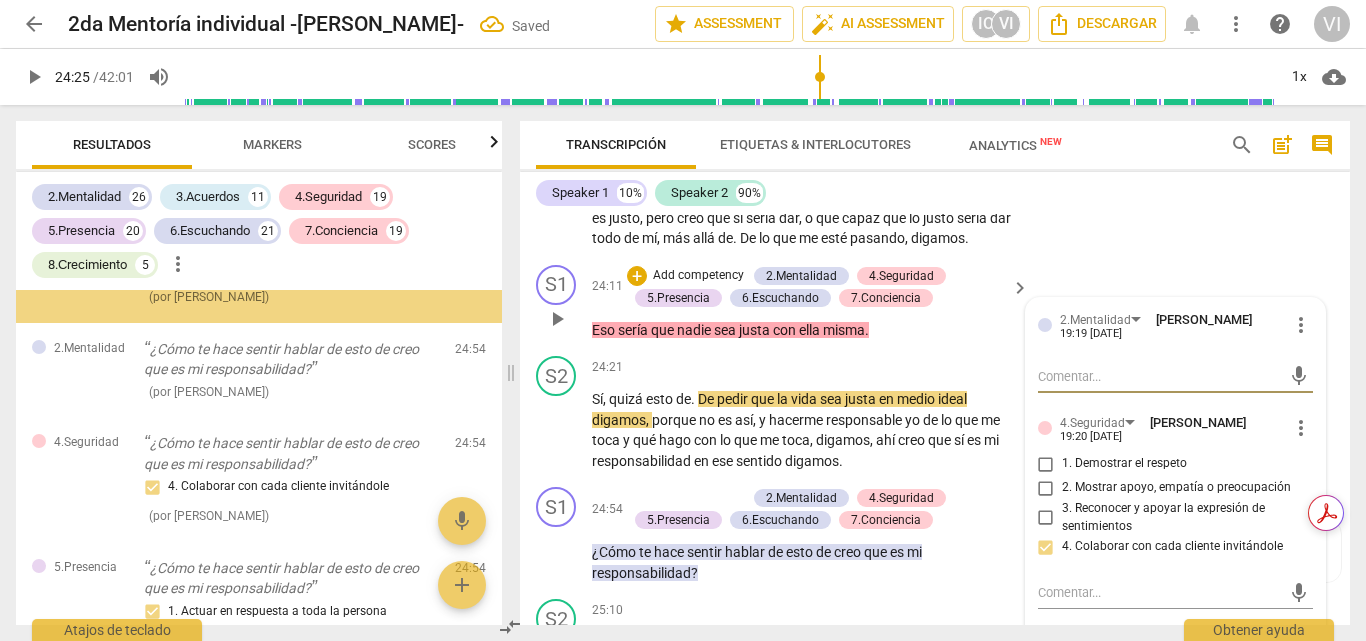 scroll, scrollTop: 11979, scrollLeft: 0, axis: vertical 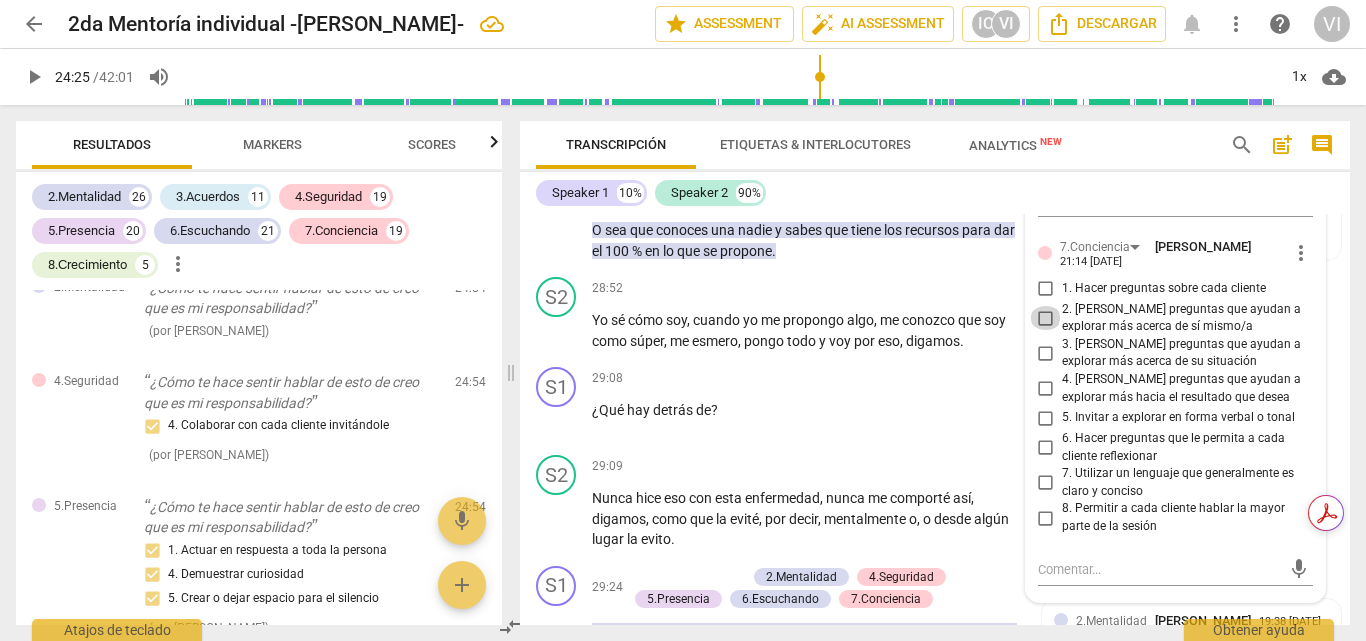 click on "2. [PERSON_NAME] preguntas que ayudan a explorar más acerca de sí mismo/a" at bounding box center [1046, 318] 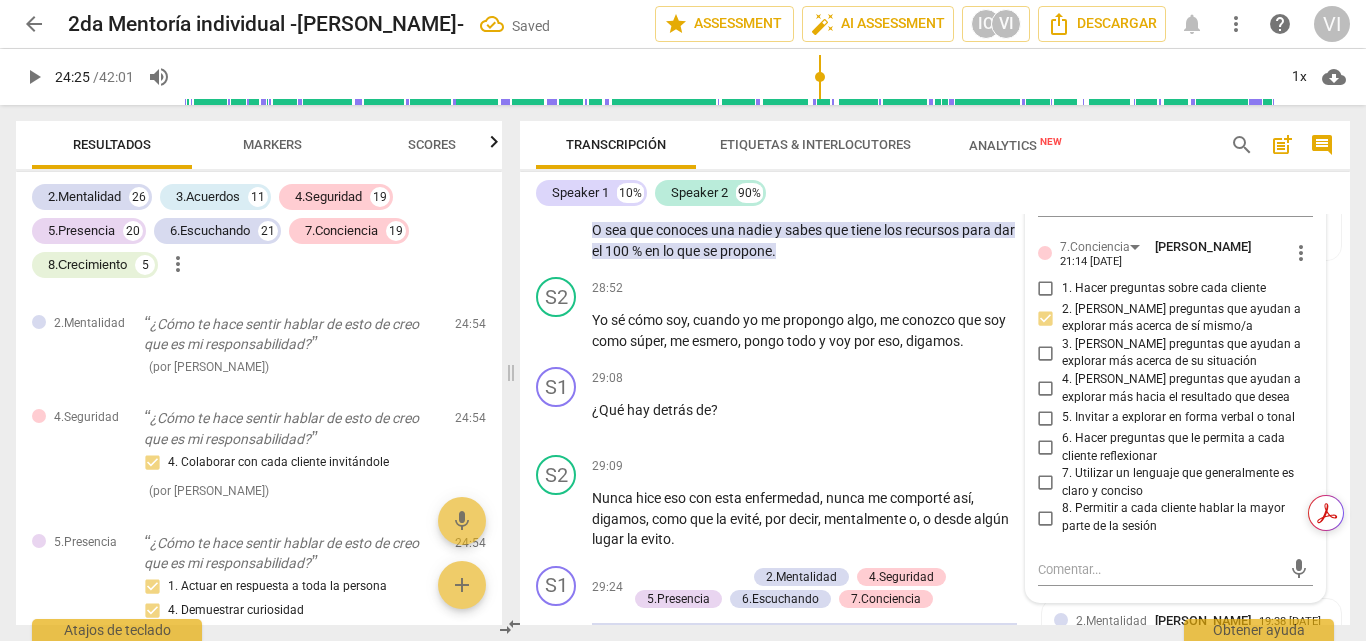 click on "4. [PERSON_NAME] preguntas que ayudan a explorar más hacia el resultado que desea" at bounding box center (1046, 389) 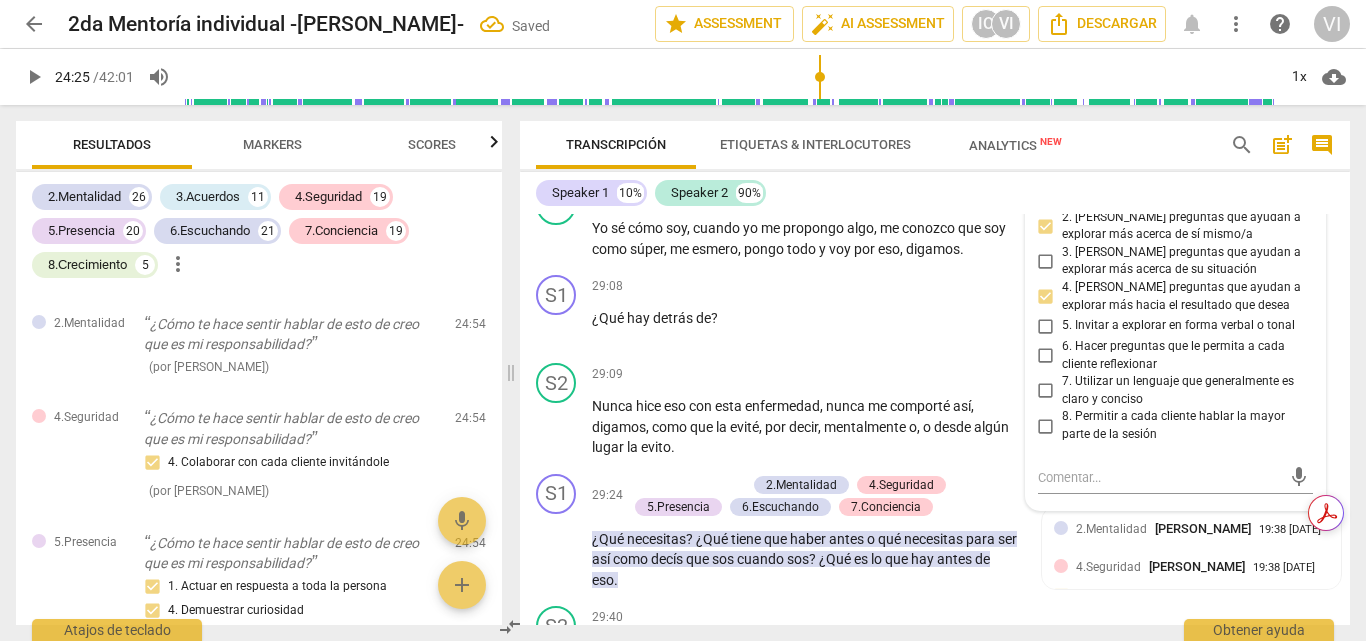scroll, scrollTop: 8501, scrollLeft: 0, axis: vertical 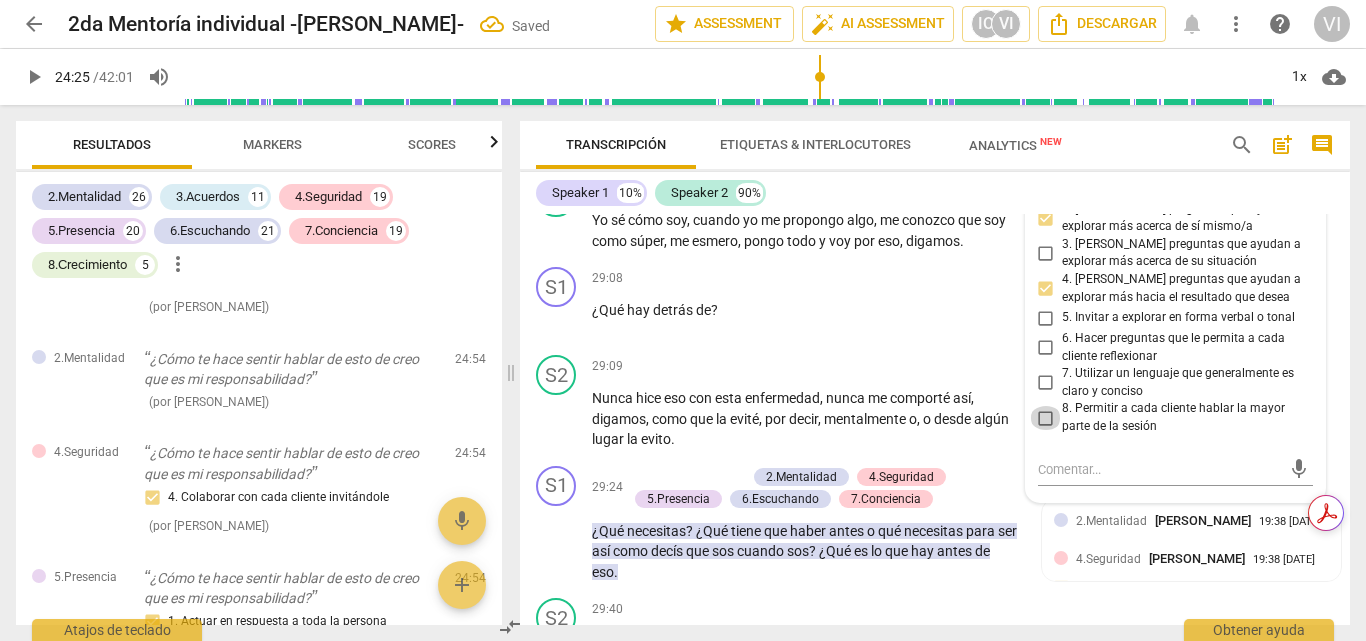 click on "8. Permitir a cada cliente hablar la mayor parte de la sesión" at bounding box center [1046, 418] 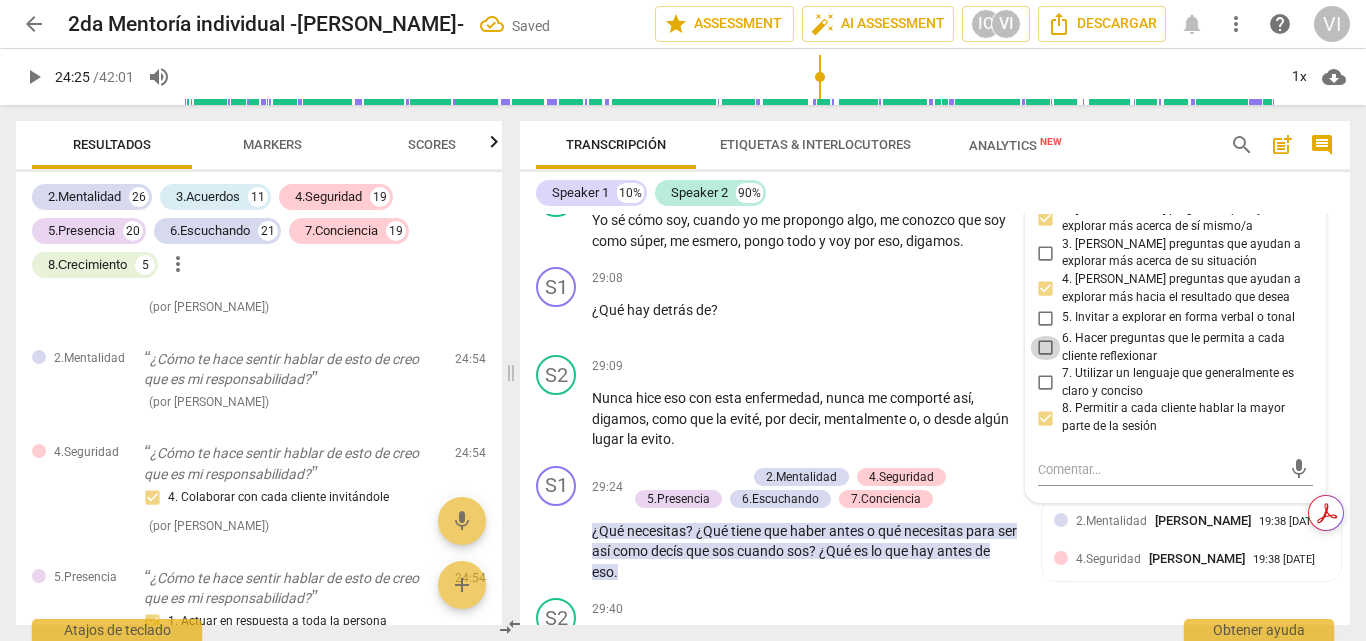 click on "6. Hacer preguntas que le permita a cada cliente reflexionar" at bounding box center (1046, 348) 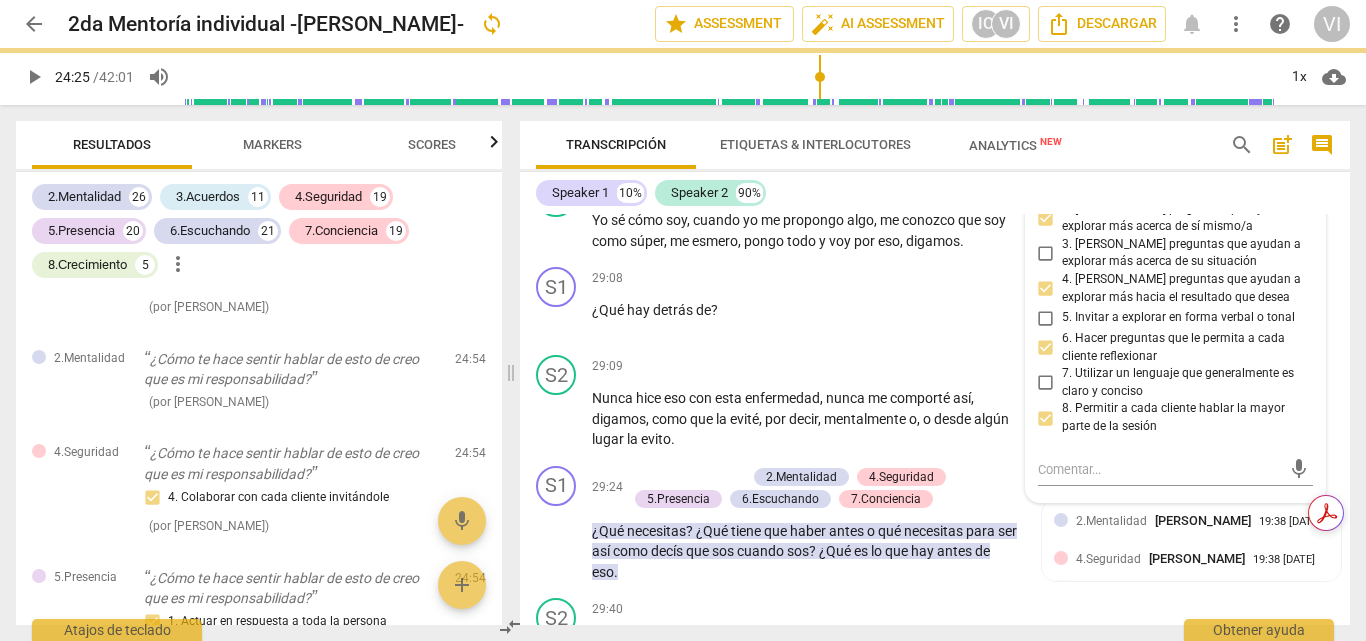 click on "play_arrow" at bounding box center [34, 77] 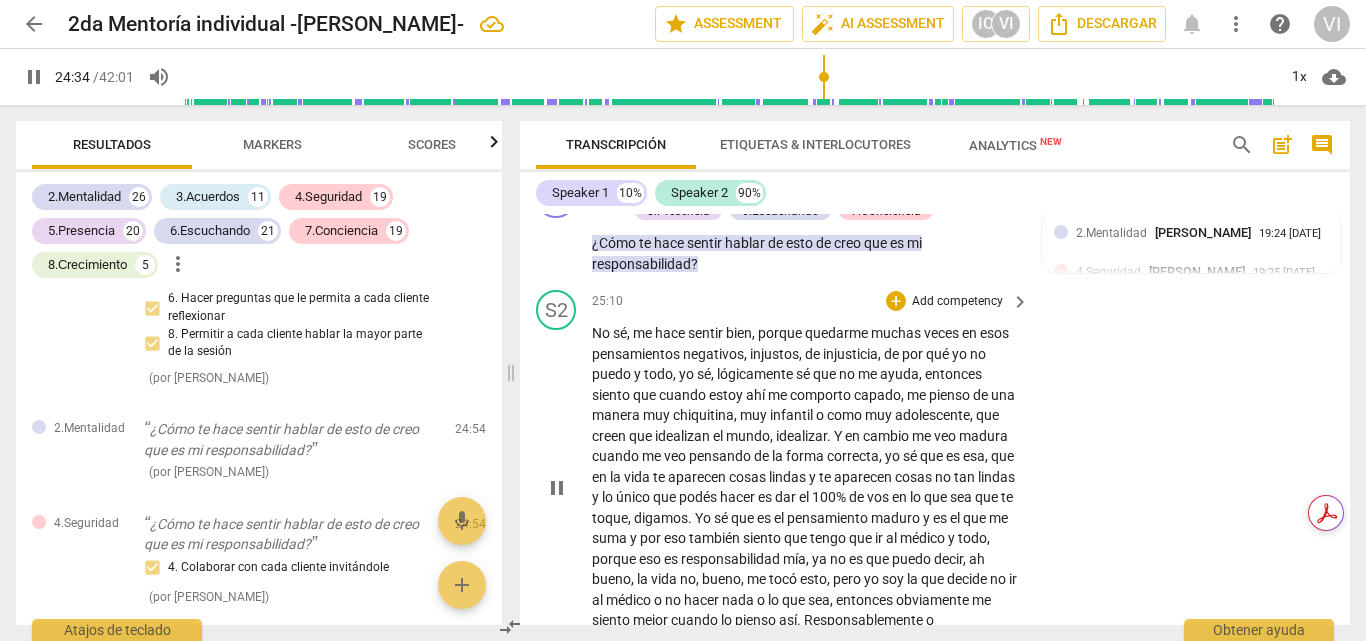 scroll, scrollTop: 7401, scrollLeft: 0, axis: vertical 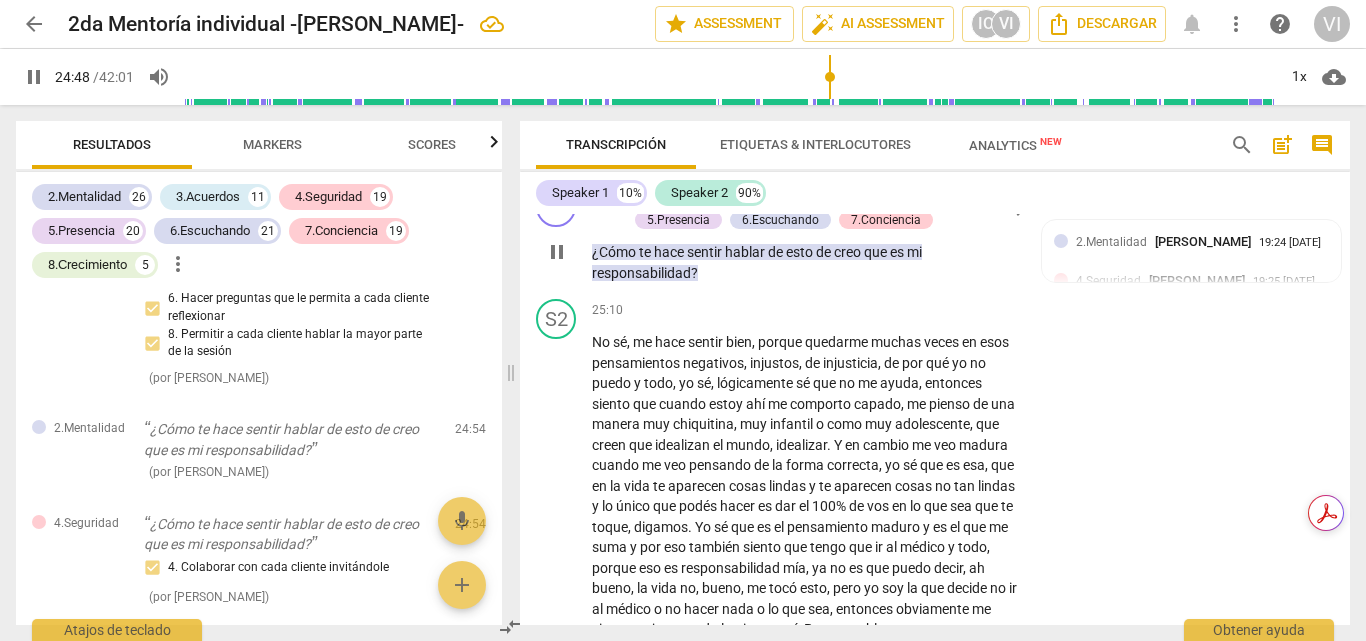 click on "Add competency" at bounding box center (698, 199) 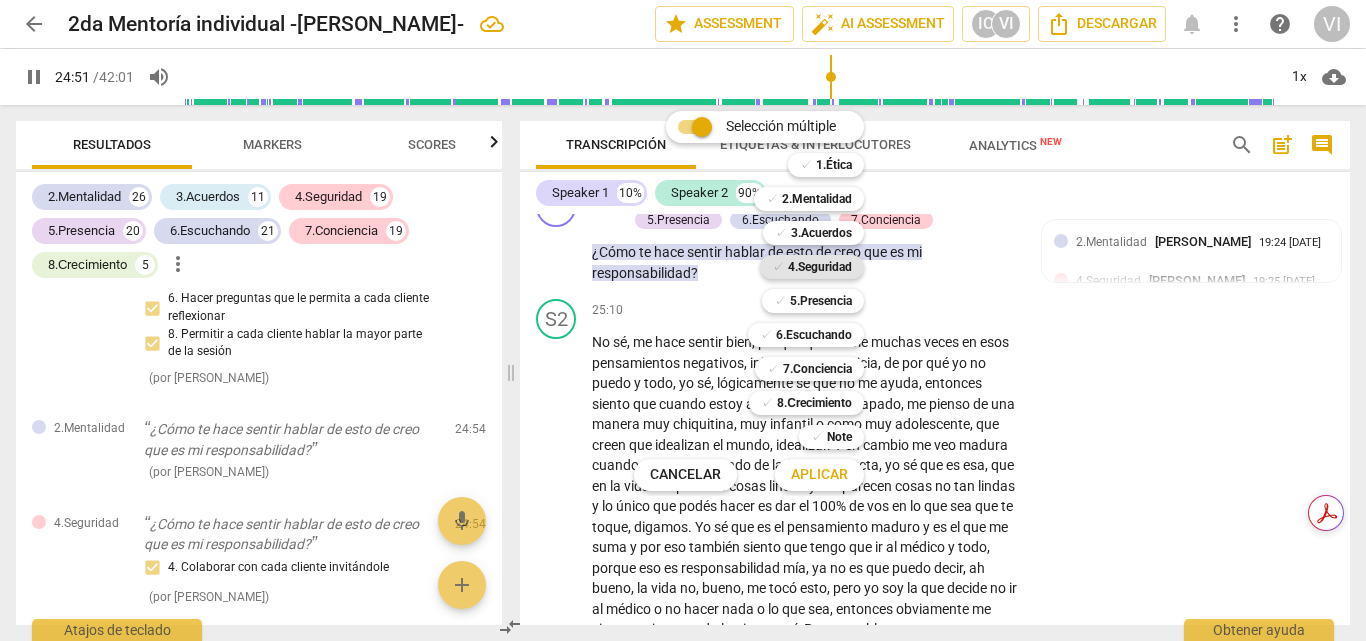 click on "4.Seguridad" at bounding box center (820, 267) 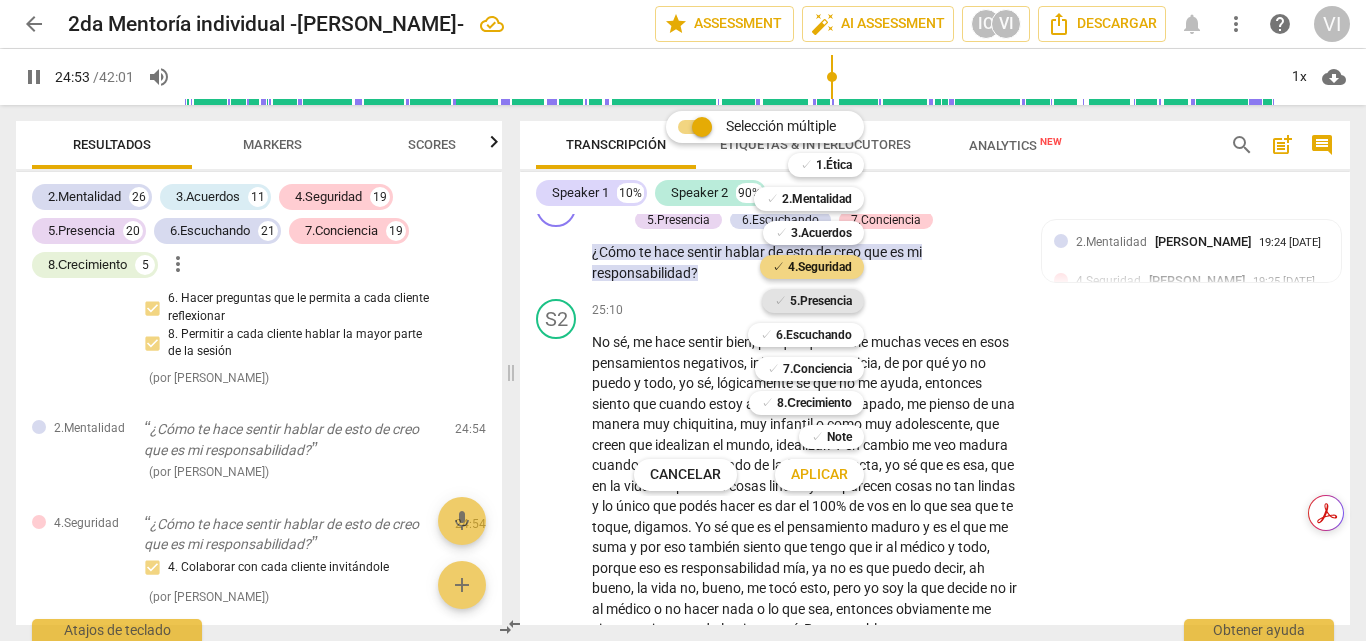 click on "5.Presencia" at bounding box center (821, 301) 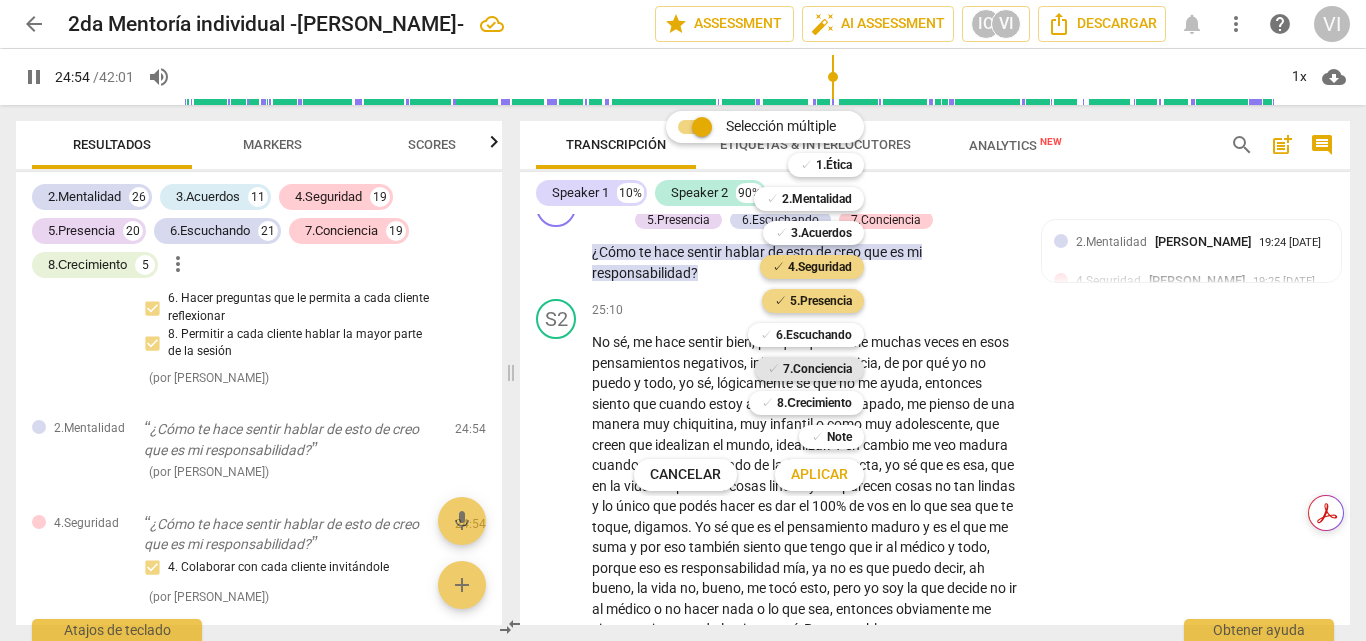 click on "7.Conciencia" at bounding box center [817, 369] 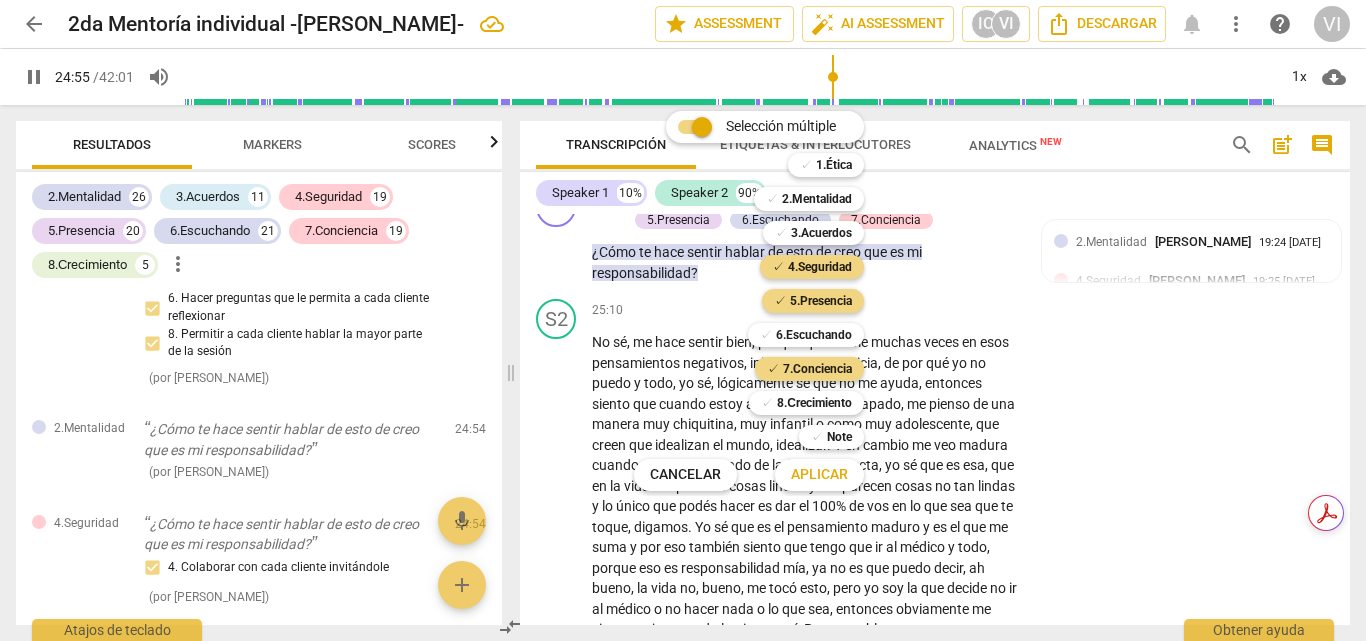 click on "Aplicar" at bounding box center [819, 475] 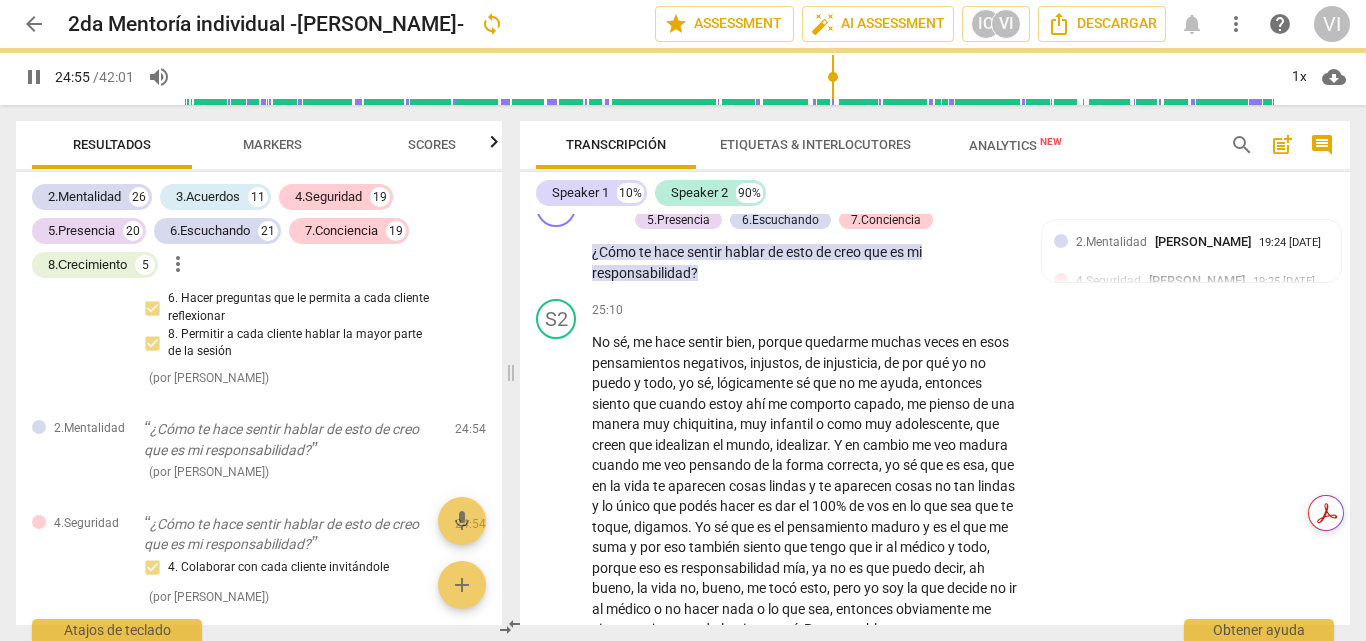 type on "1496" 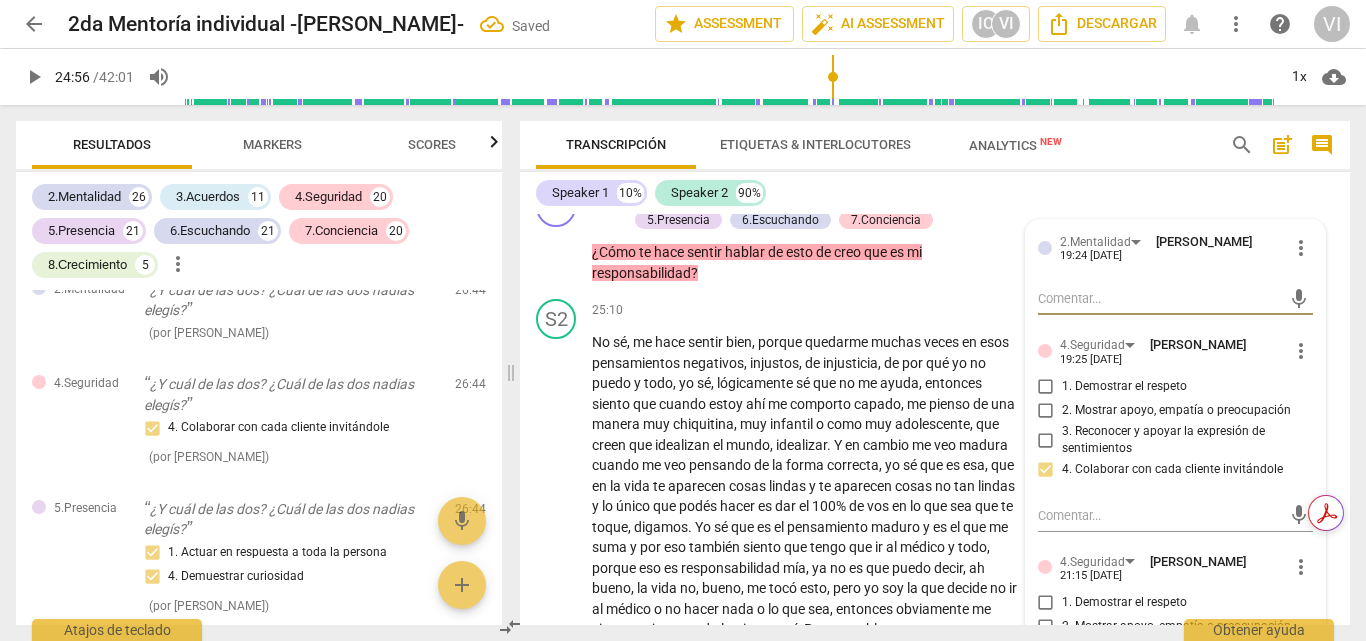 scroll, scrollTop: 13202, scrollLeft: 0, axis: vertical 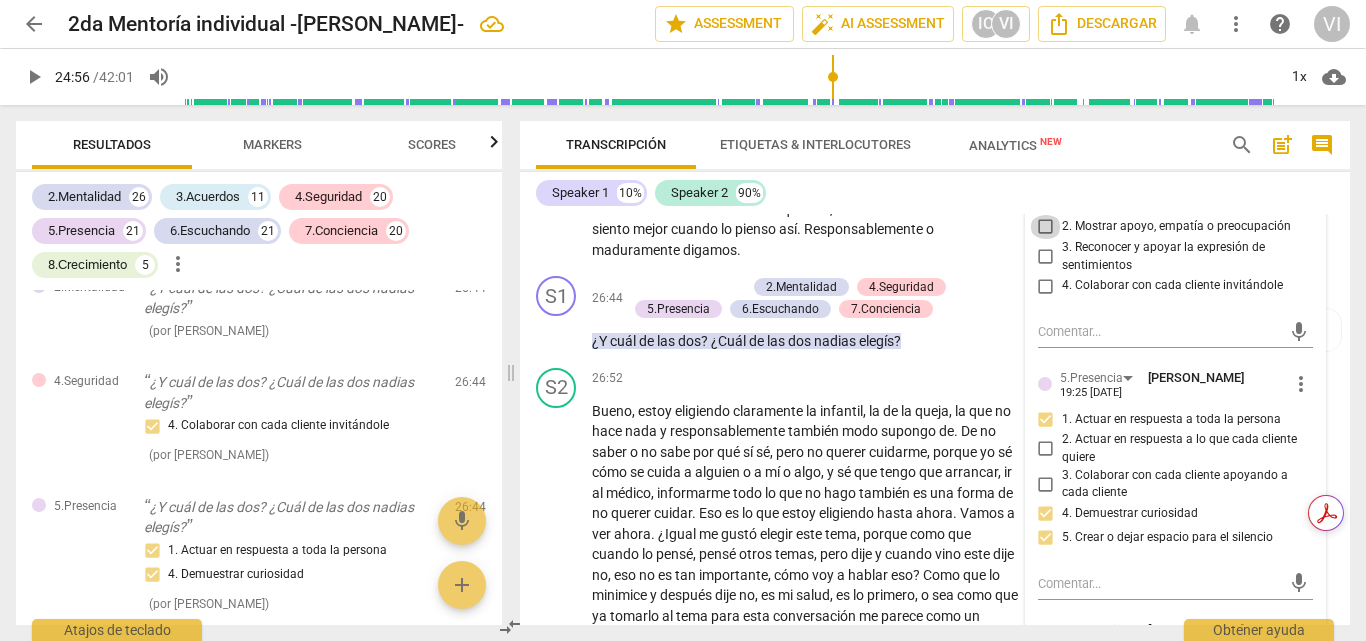 click on "2. Mostrar apoyo, empatía o preocupación" at bounding box center (1046, 227) 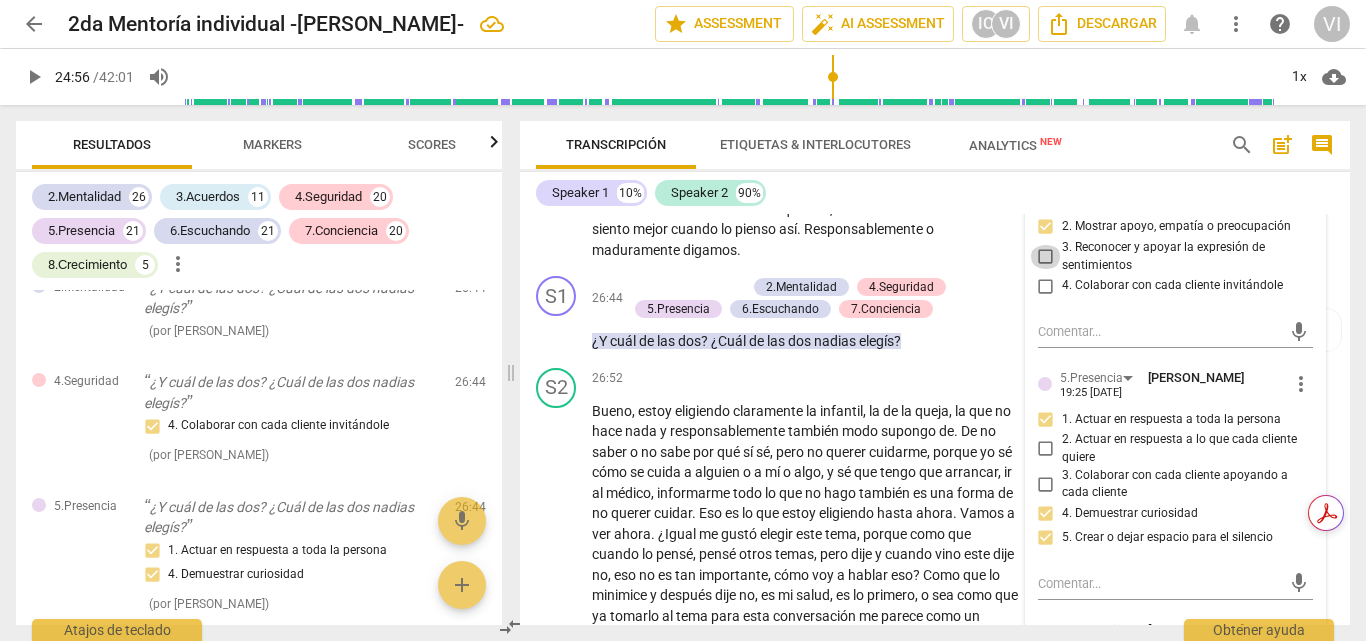 click on "3. Reconocer y apoyar la expresión de sentimientos" at bounding box center (1046, 257) 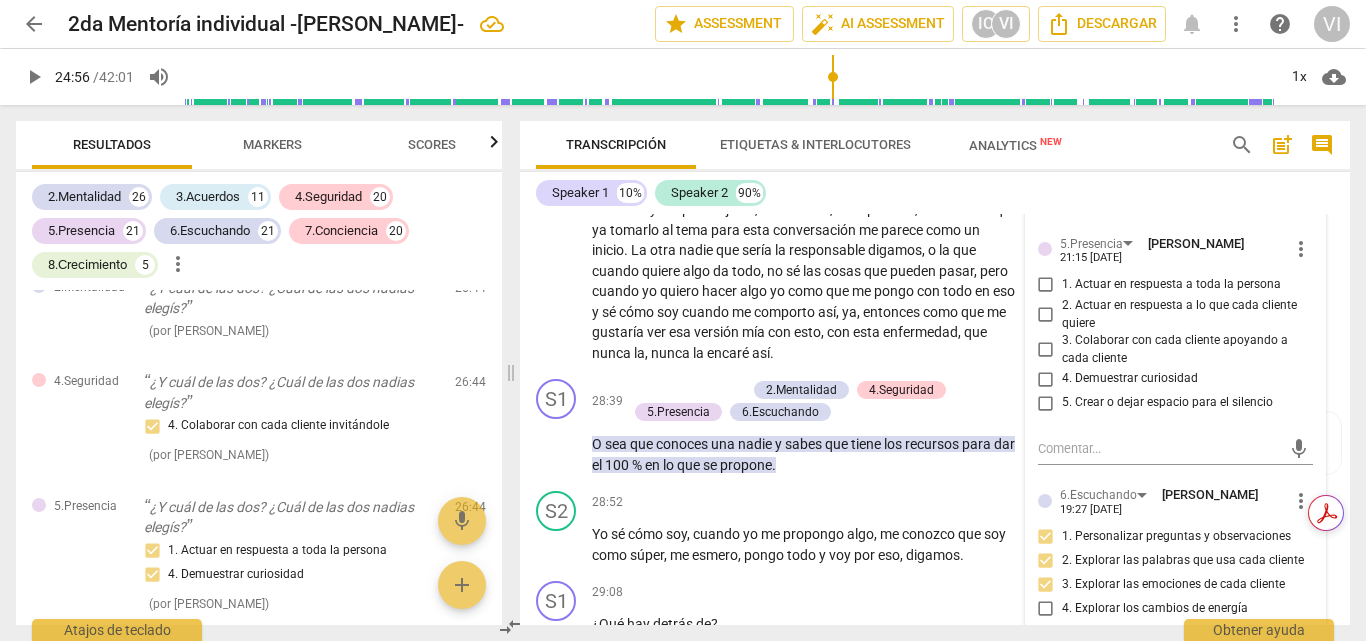 scroll, scrollTop: 8201, scrollLeft: 0, axis: vertical 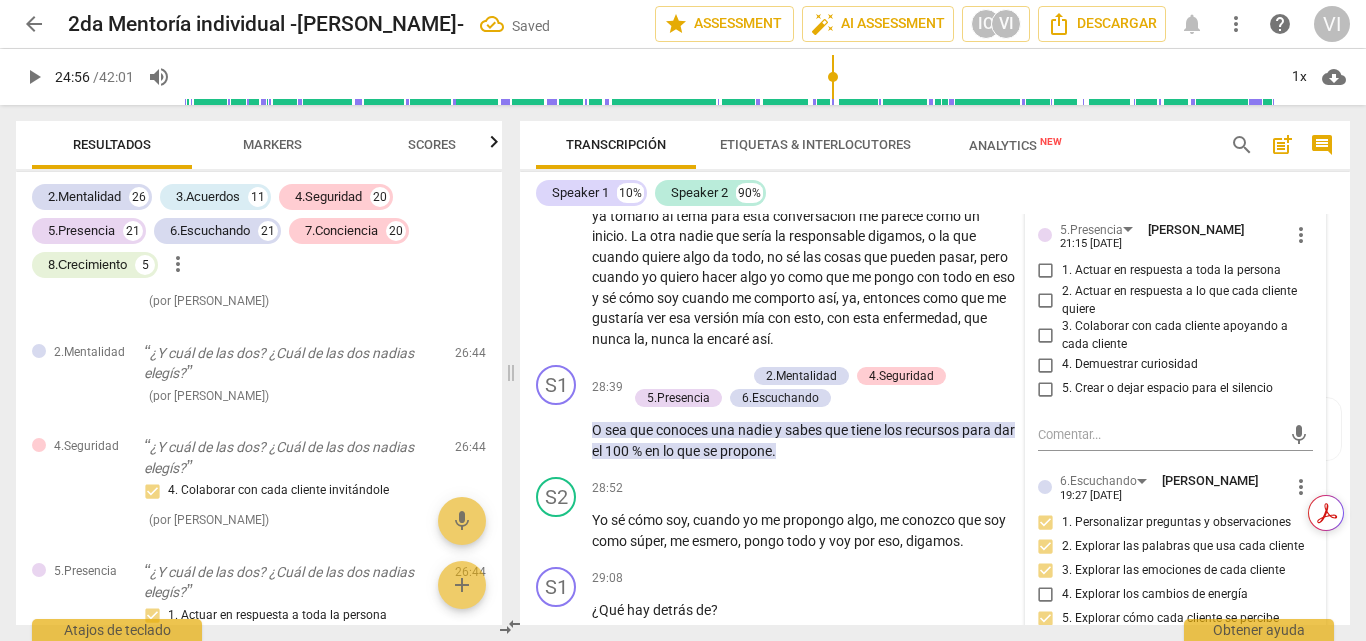 click on "2. Actuar en respuesta a lo que cada cliente quiere" at bounding box center [1046, 301] 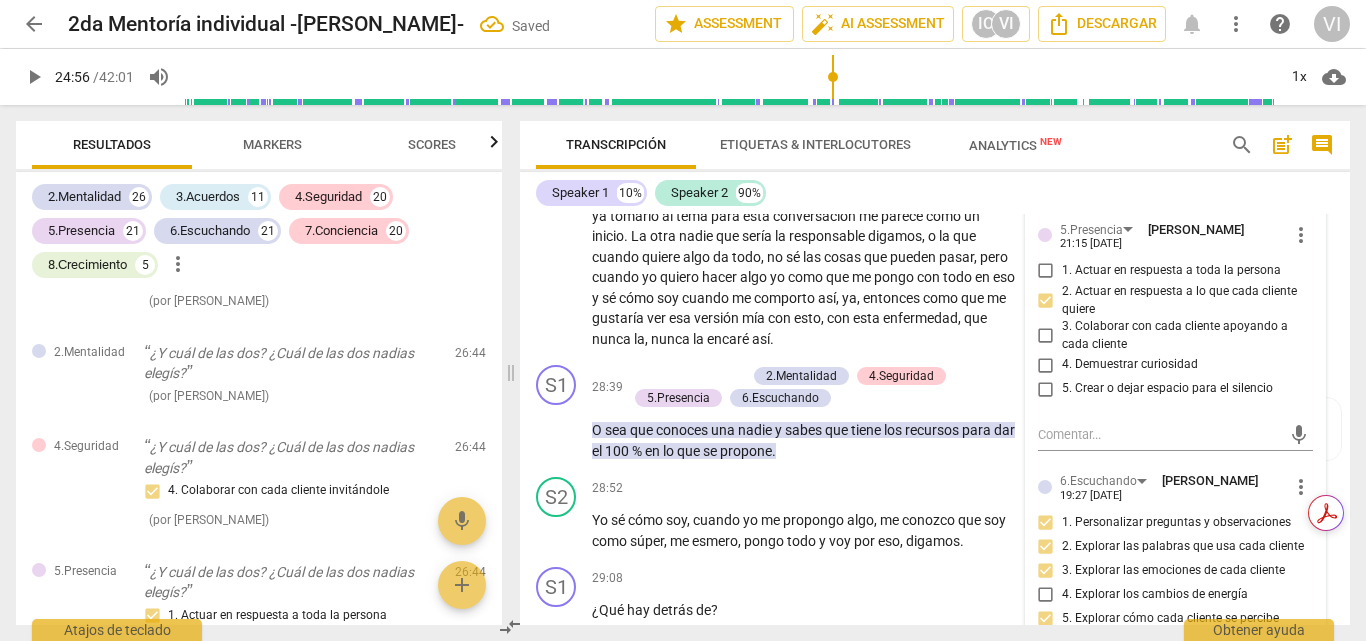 click on "3. Colaborar con cada cliente apoyando a cada cliente" at bounding box center [1046, 336] 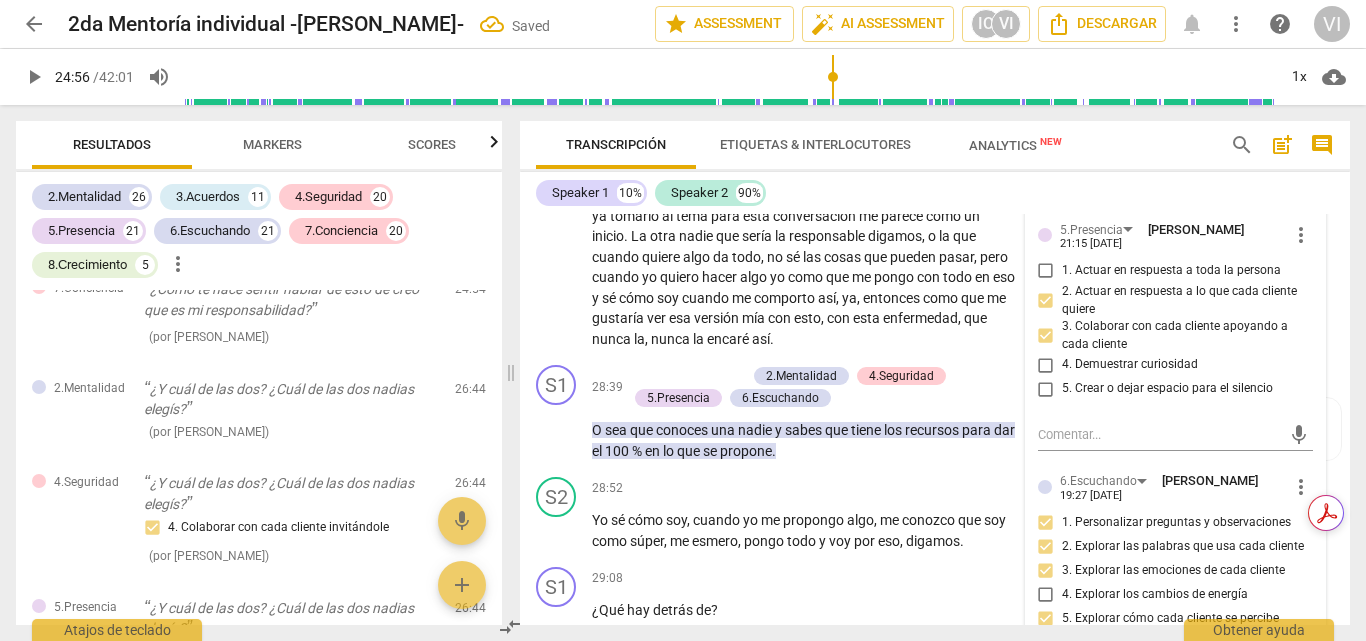 scroll, scrollTop: 8301, scrollLeft: 0, axis: vertical 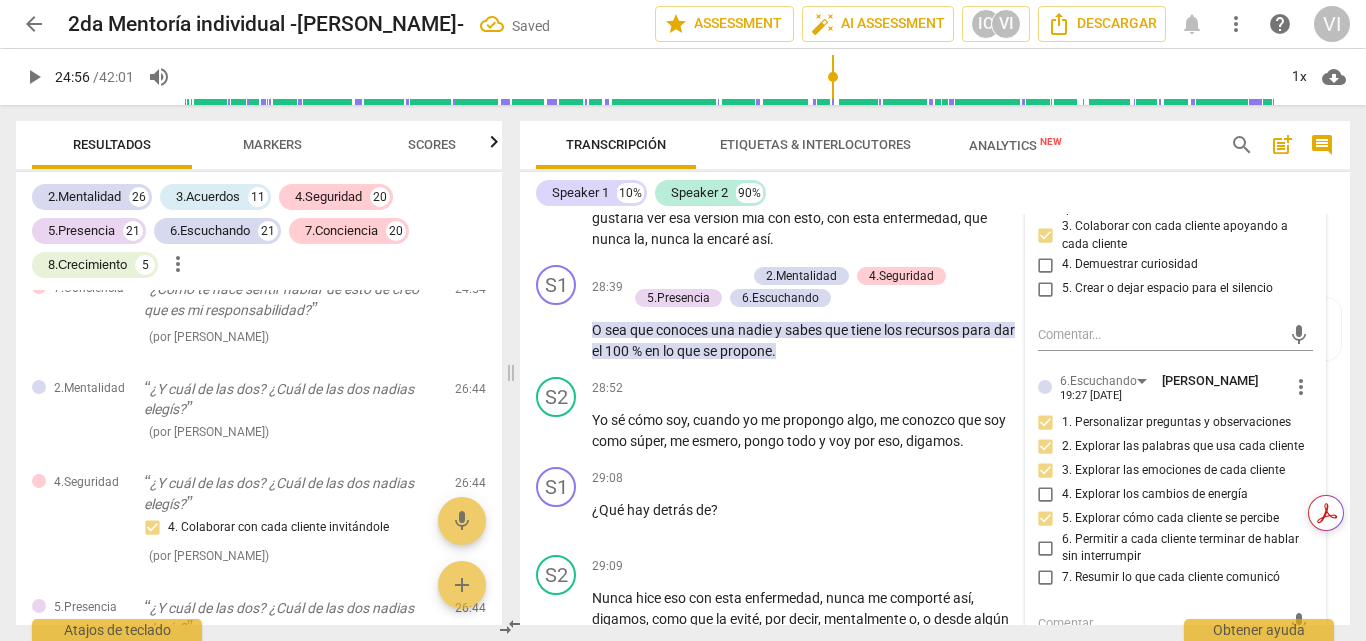click on "4. Demuestrar curiosidad" at bounding box center [1046, 265] 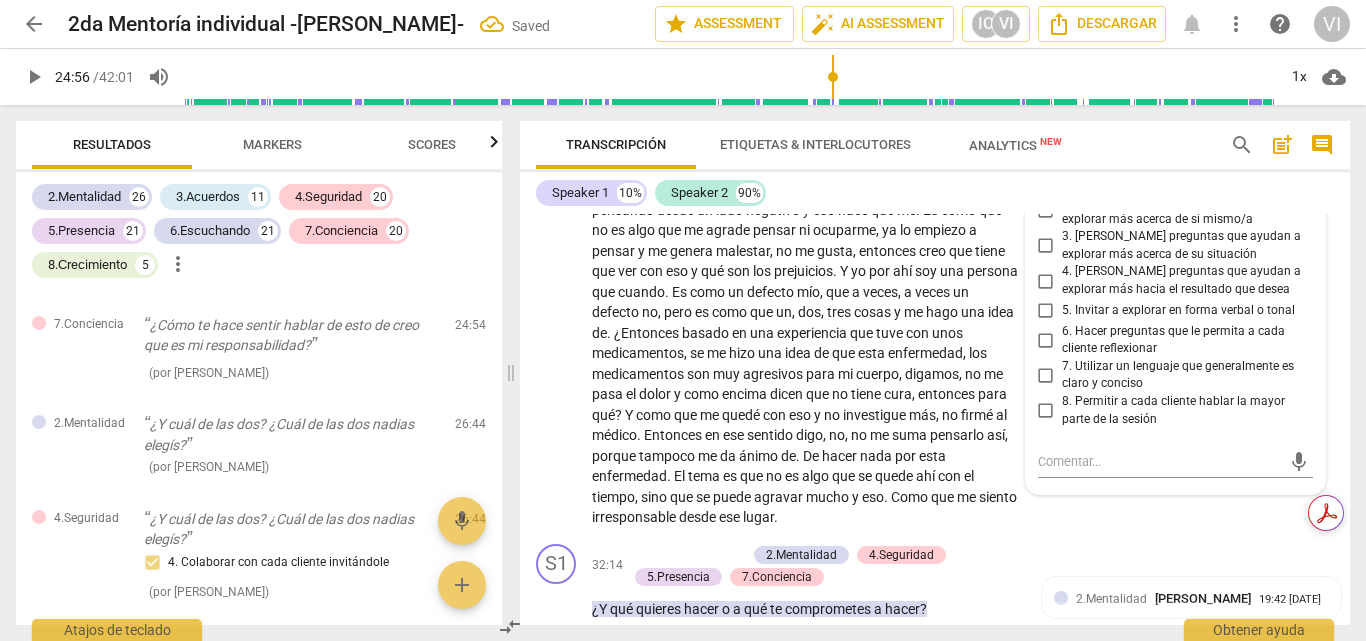scroll, scrollTop: 9201, scrollLeft: 0, axis: vertical 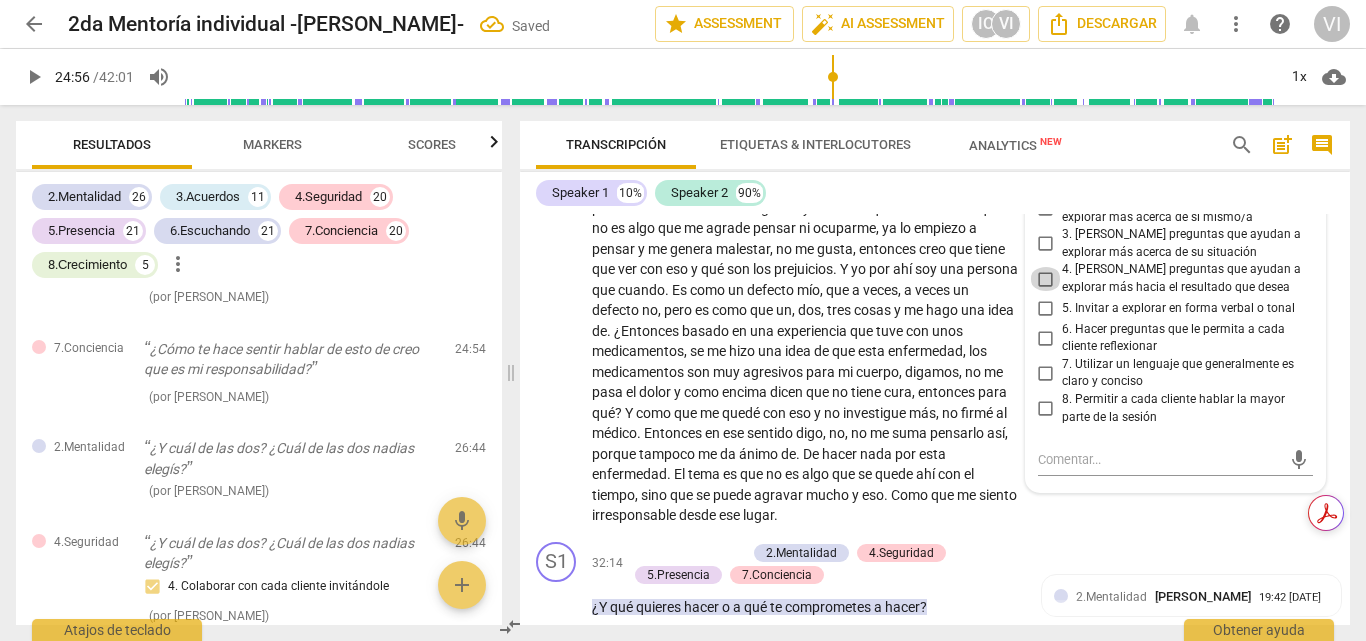 click on "4. [PERSON_NAME] preguntas que ayudan a explorar más hacia el resultado que desea" at bounding box center [1046, 279] 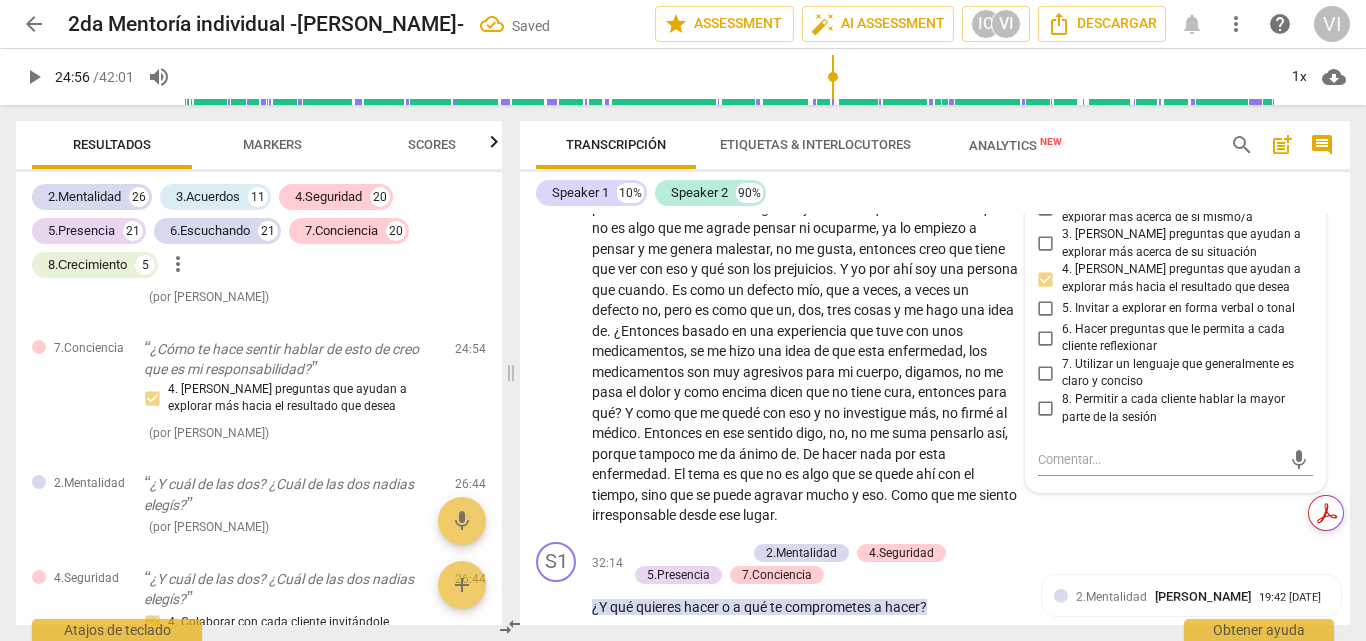 click on "3. [PERSON_NAME] preguntas que ayudan a explorar más acerca de su situación" at bounding box center [1046, 244] 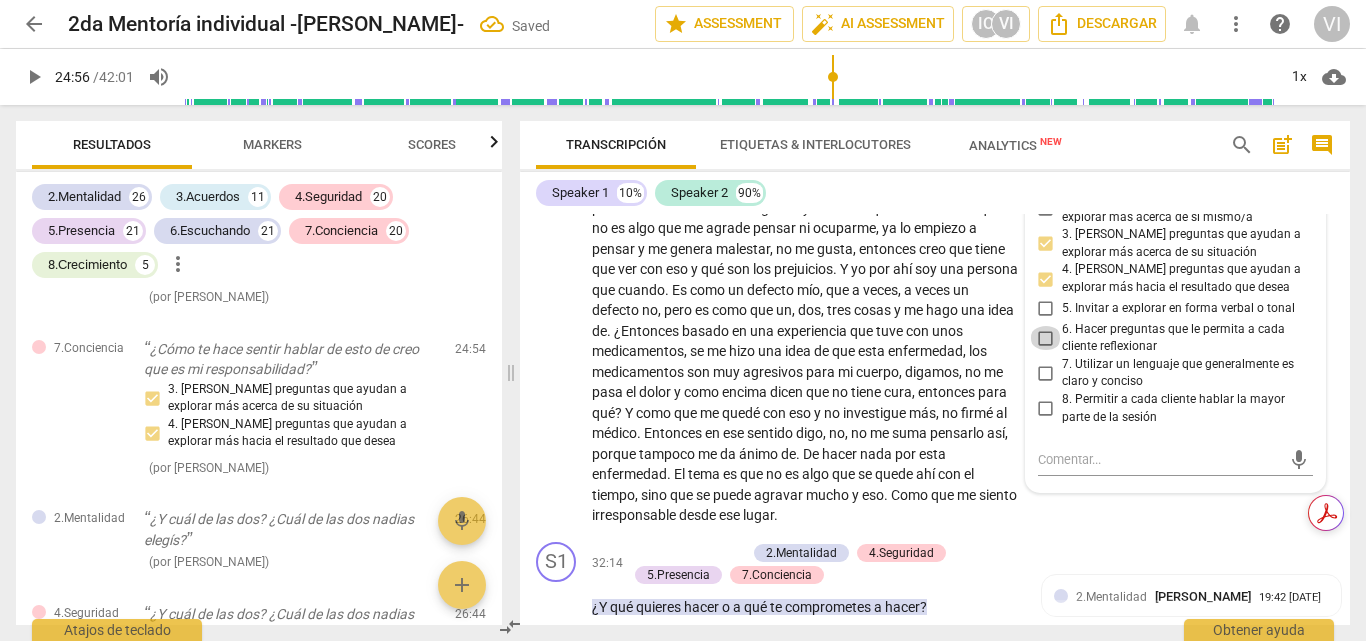 click on "6. Hacer preguntas que le permita a cada cliente reflexionar" at bounding box center (1046, 338) 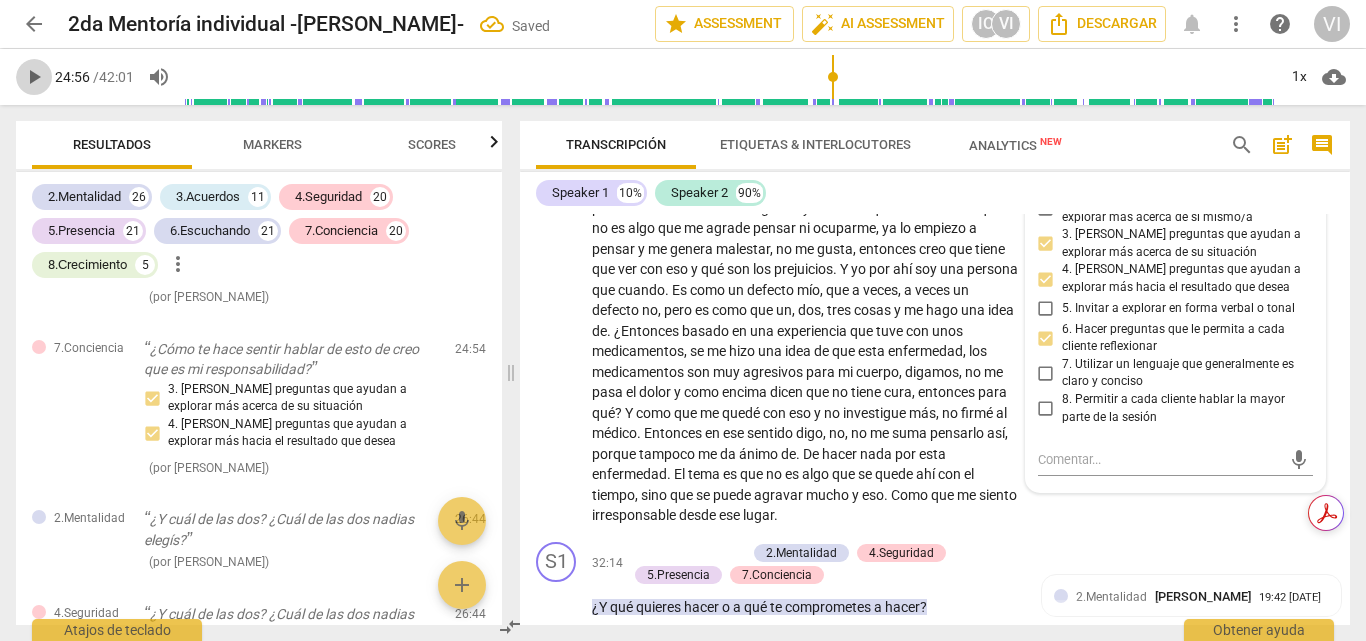click on "play_arrow" at bounding box center [34, 77] 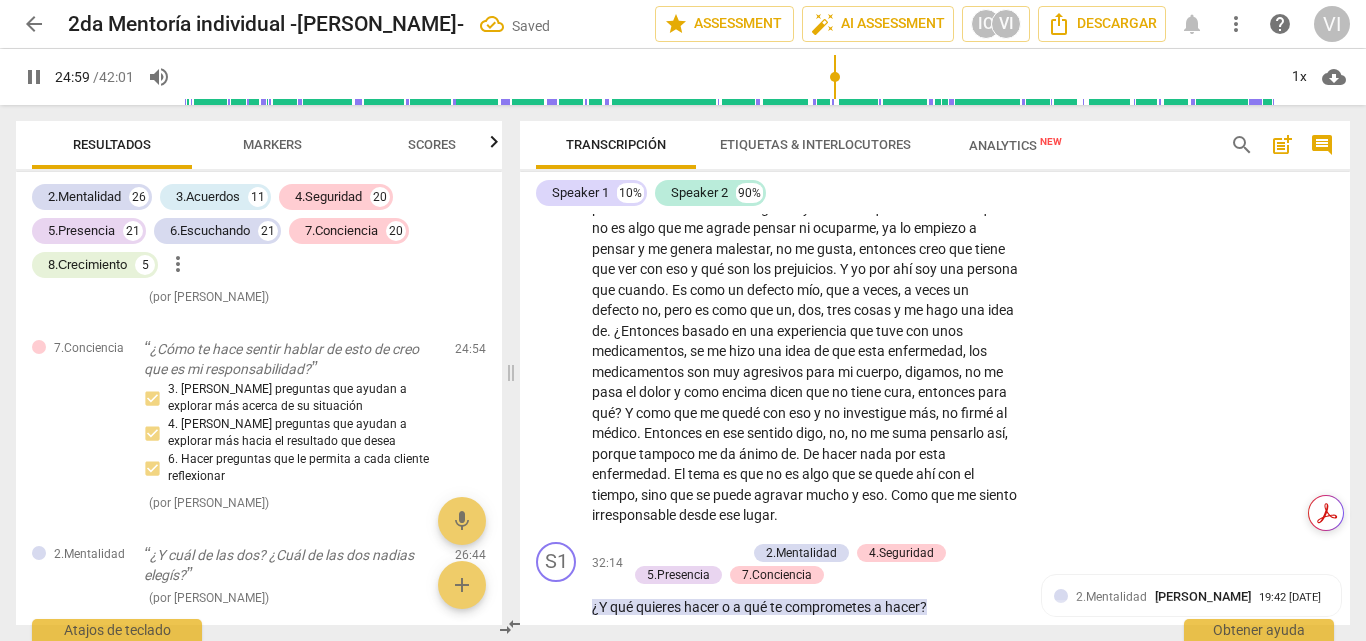 click on "pause" at bounding box center [34, 77] 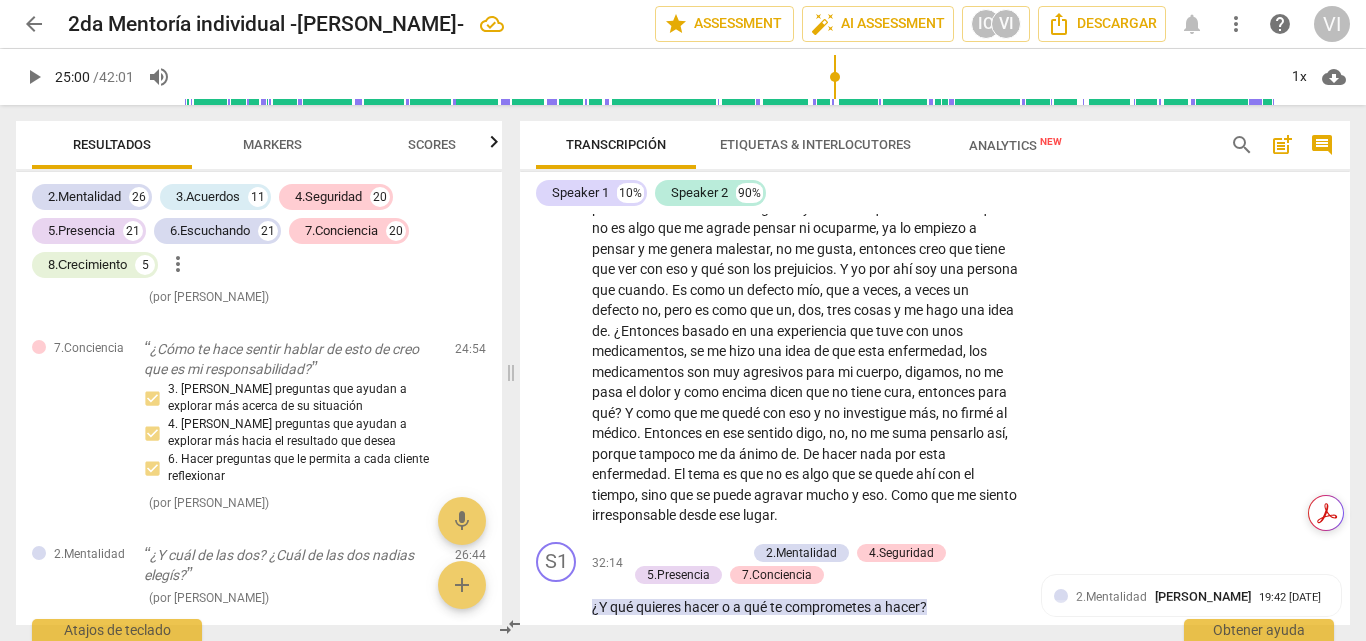 click on "play_arrow" at bounding box center (34, 77) 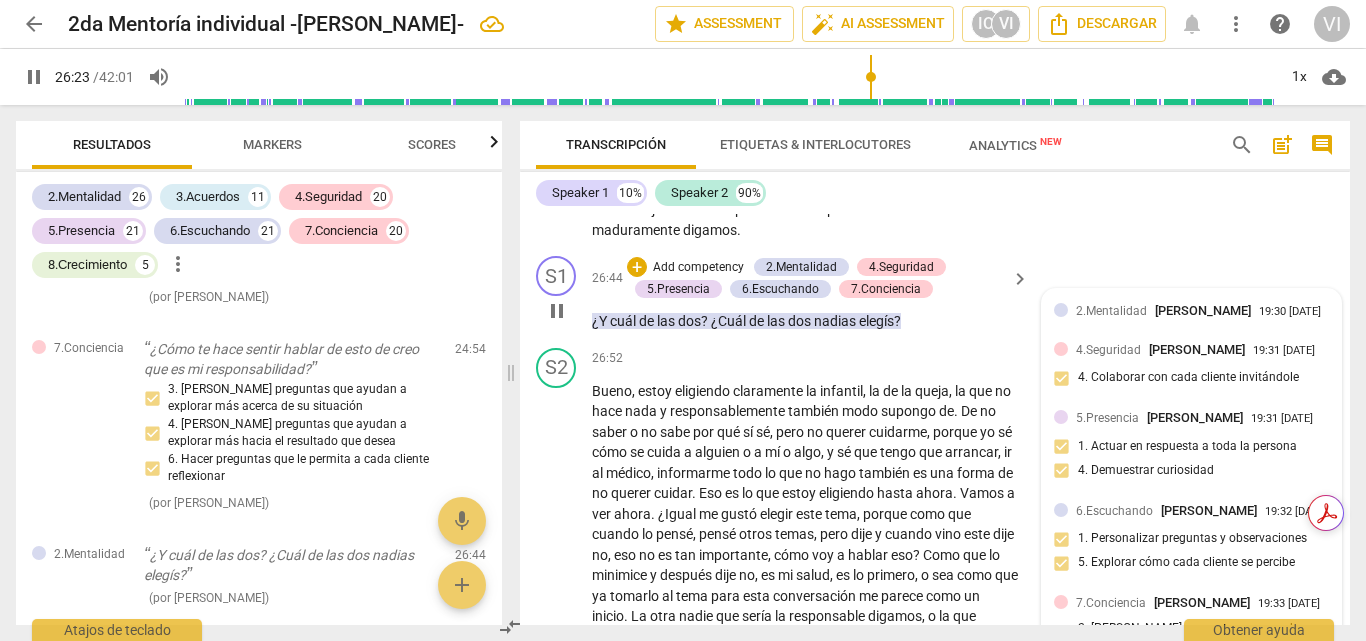 scroll, scrollTop: 7823, scrollLeft: 0, axis: vertical 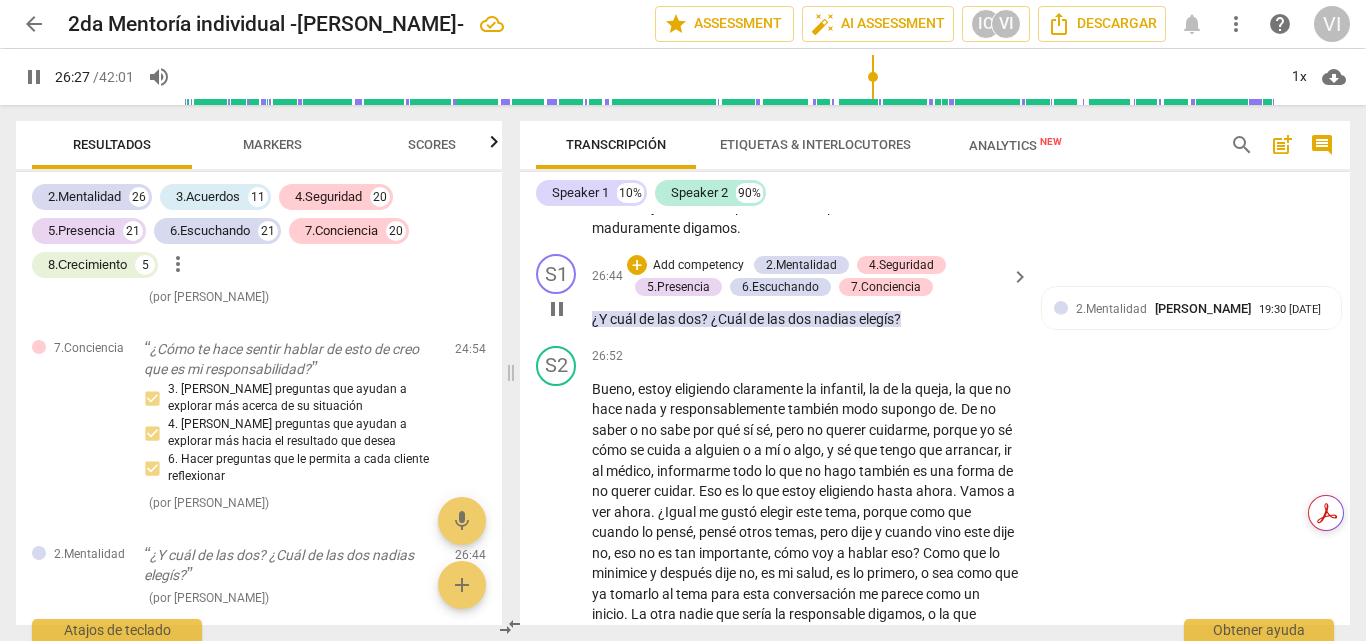 click on "nadias" at bounding box center (836, 319) 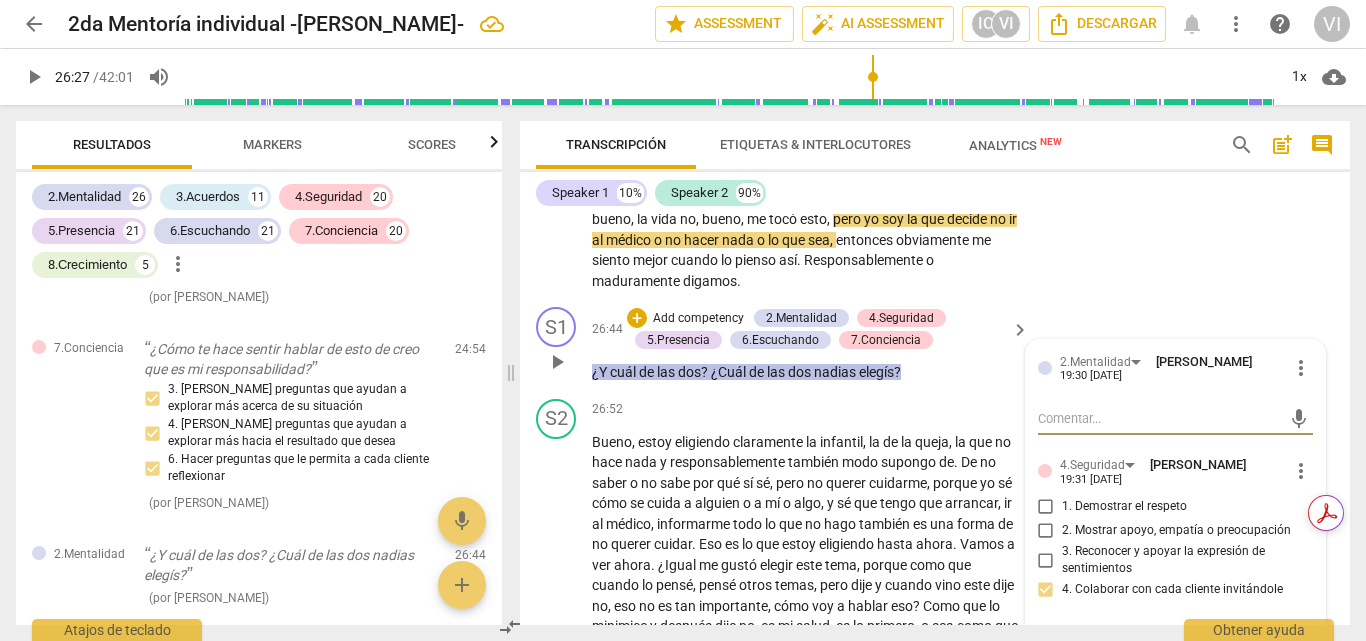 scroll, scrollTop: 7723, scrollLeft: 0, axis: vertical 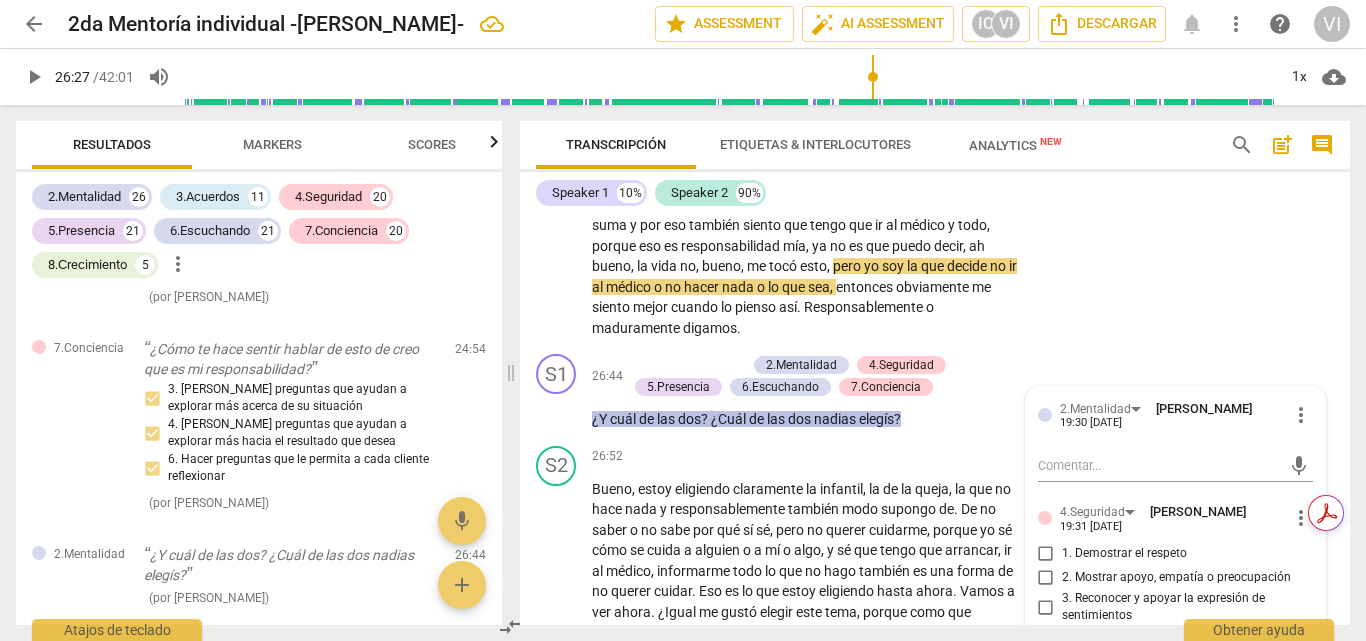 click on "Add competency" at bounding box center [698, 366] 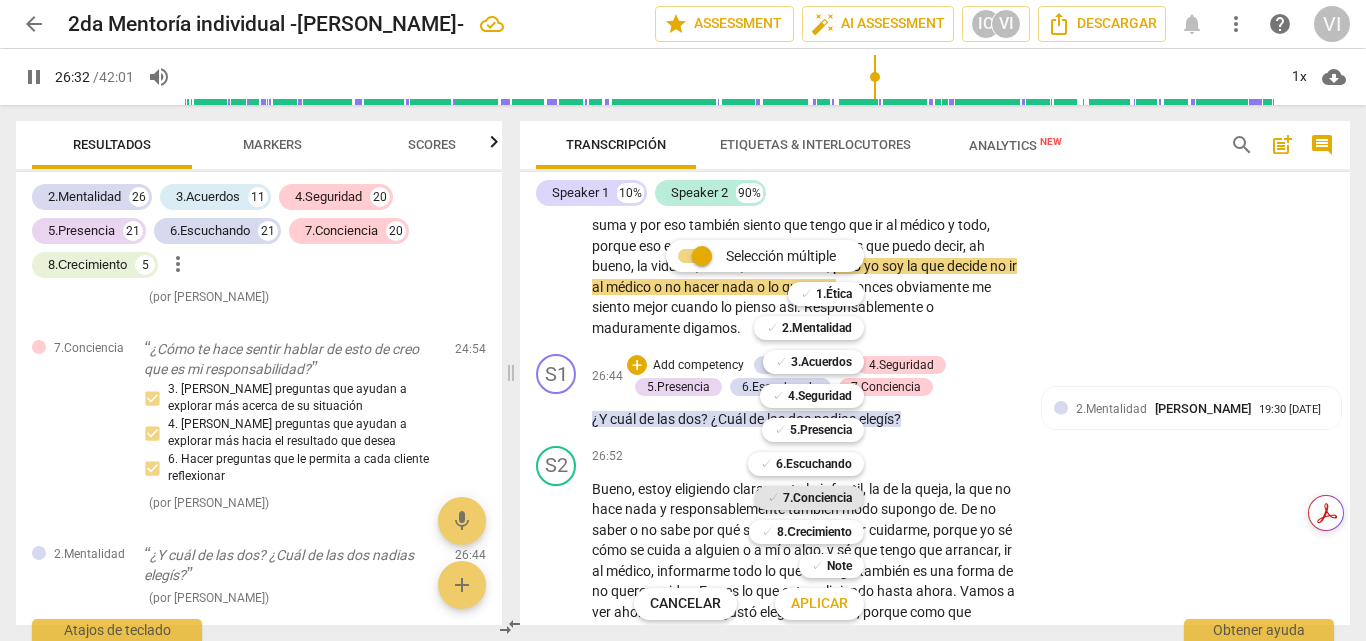 click on "7.Conciencia" at bounding box center (817, 498) 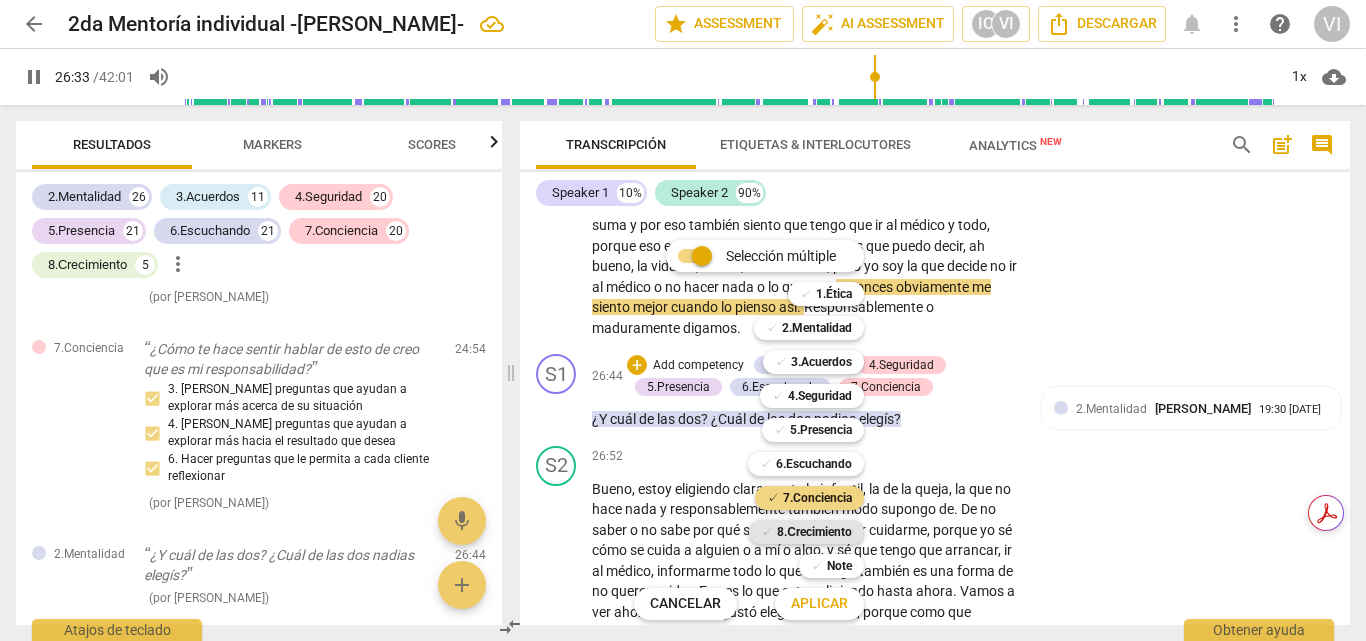 click on "8.Сrecimiento" at bounding box center [814, 532] 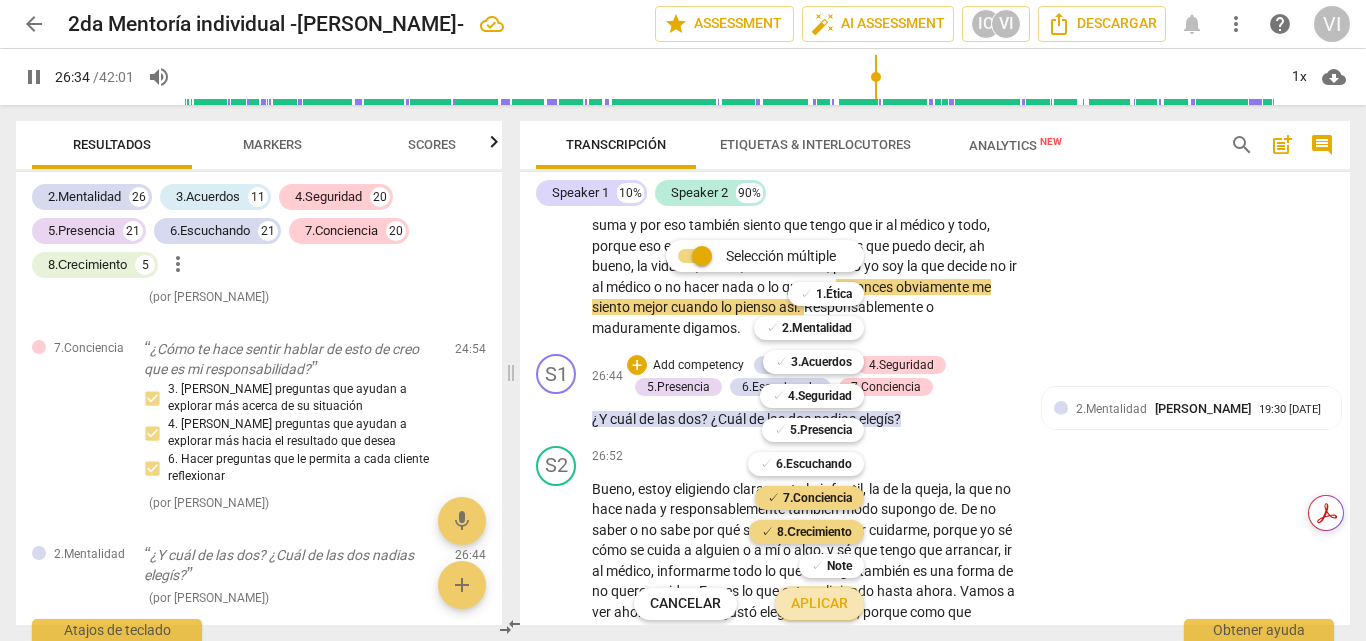 click on "Aplicar" at bounding box center (819, 604) 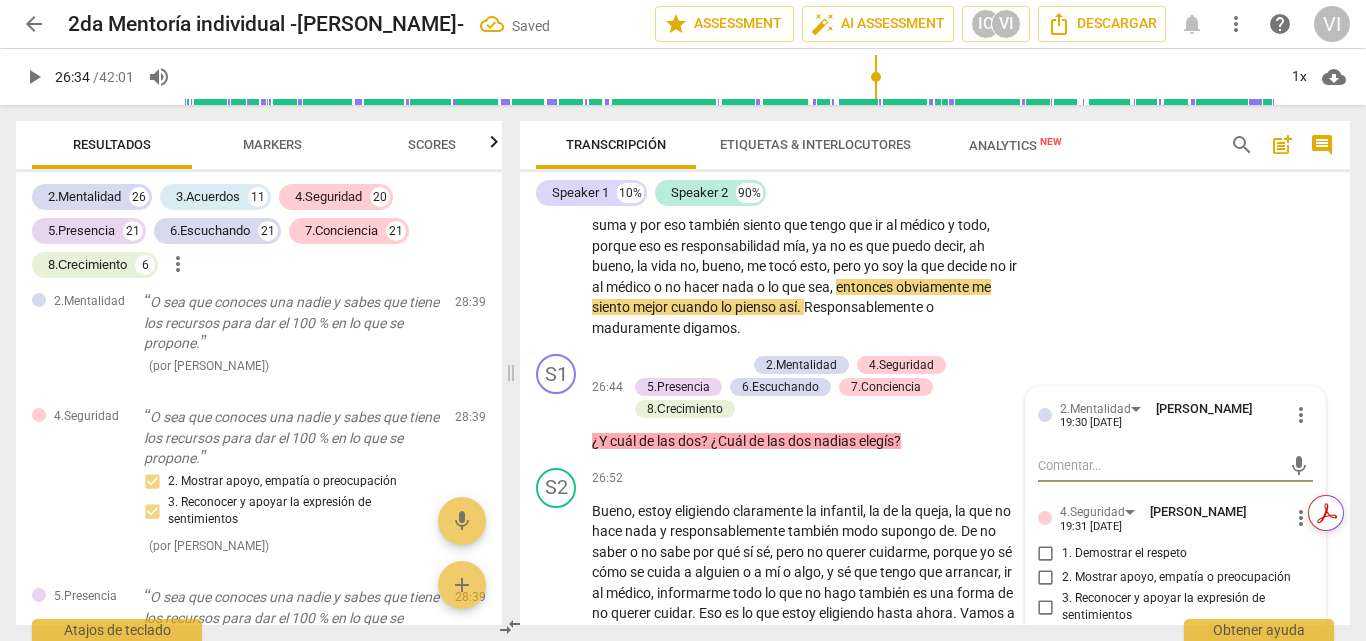scroll, scrollTop: 14339, scrollLeft: 0, axis: vertical 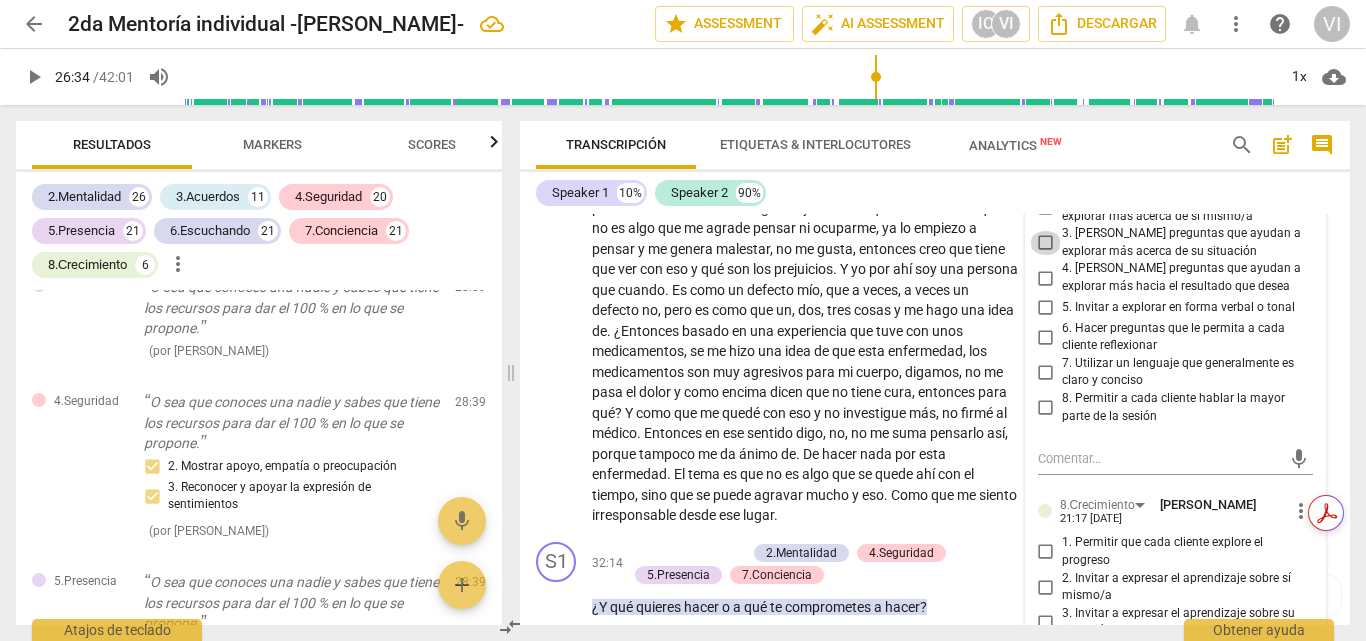 click on "3. [PERSON_NAME] preguntas que ayudan a explorar más acerca de su situación" at bounding box center [1046, 243] 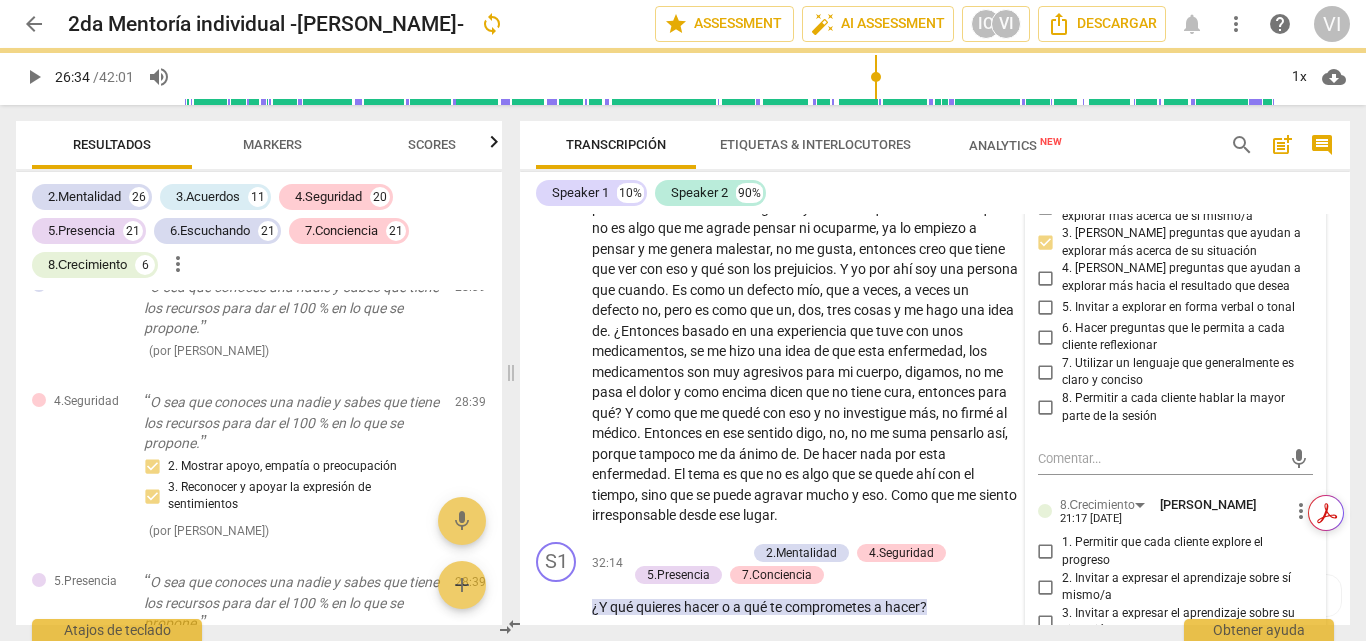 click on "4. [PERSON_NAME] preguntas que ayudan a explorar más hacia el resultado que desea" at bounding box center [1046, 278] 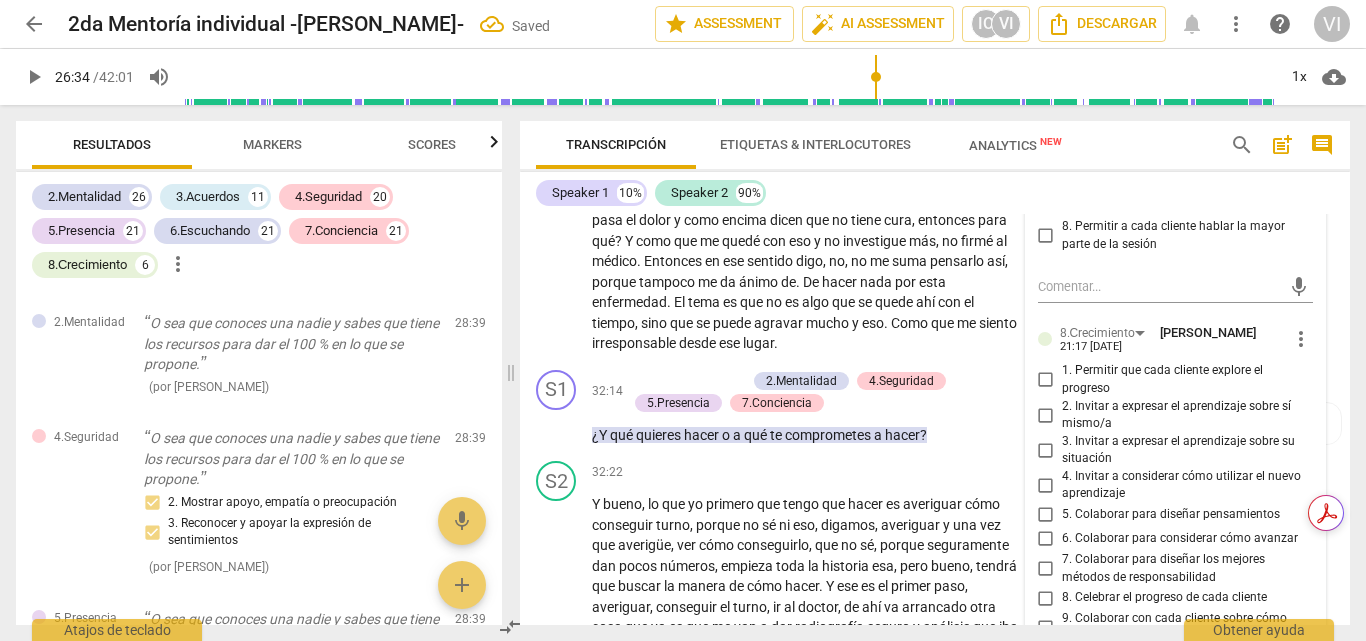scroll, scrollTop: 9423, scrollLeft: 0, axis: vertical 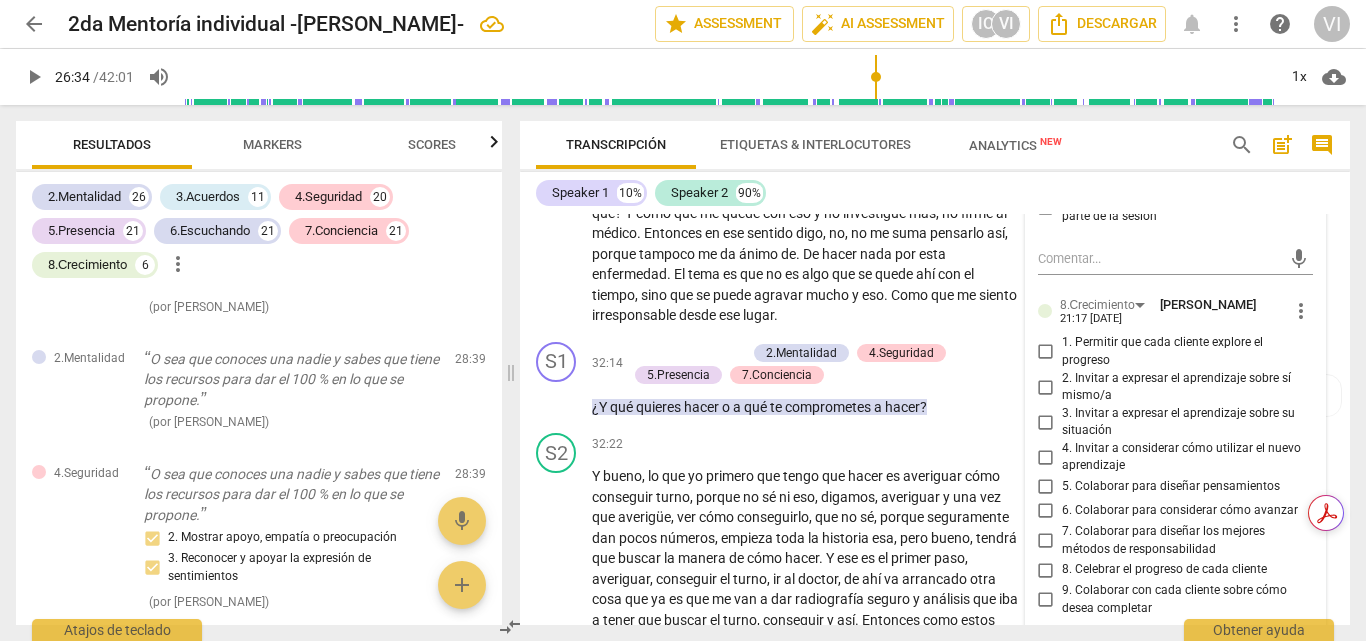 click on "3. Invitar a expresar el aprendizaje sobre su situación" at bounding box center (1046, 422) 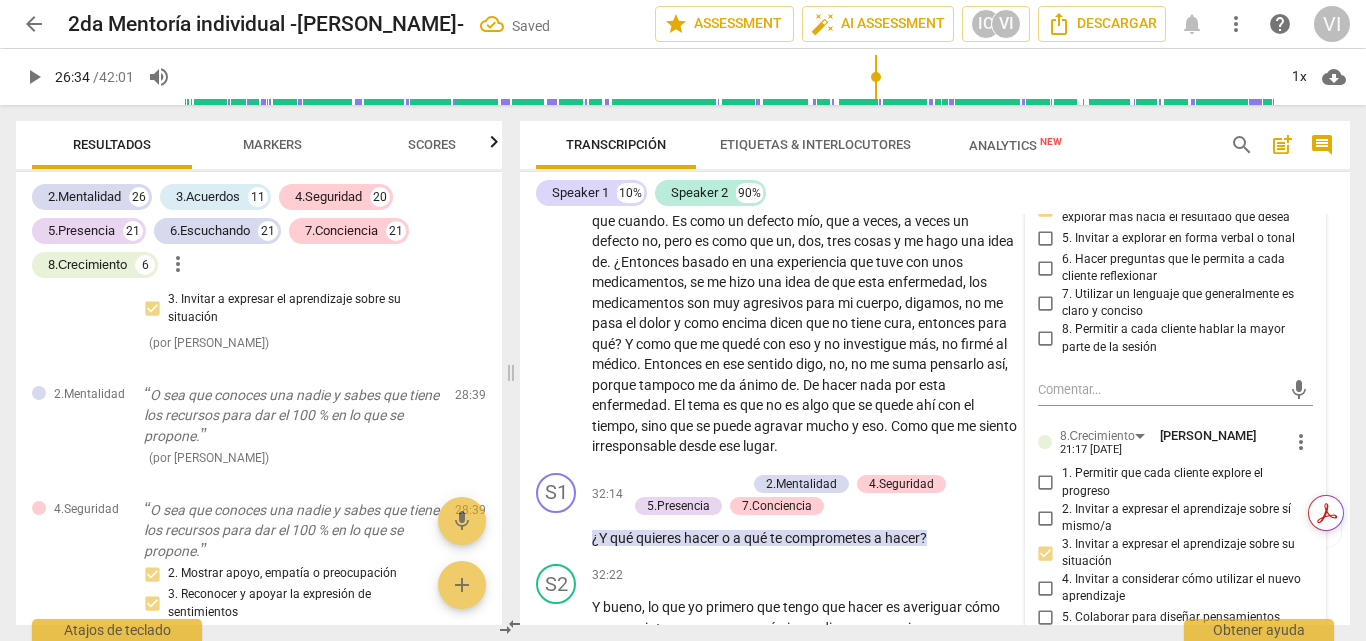 scroll, scrollTop: 8923, scrollLeft: 0, axis: vertical 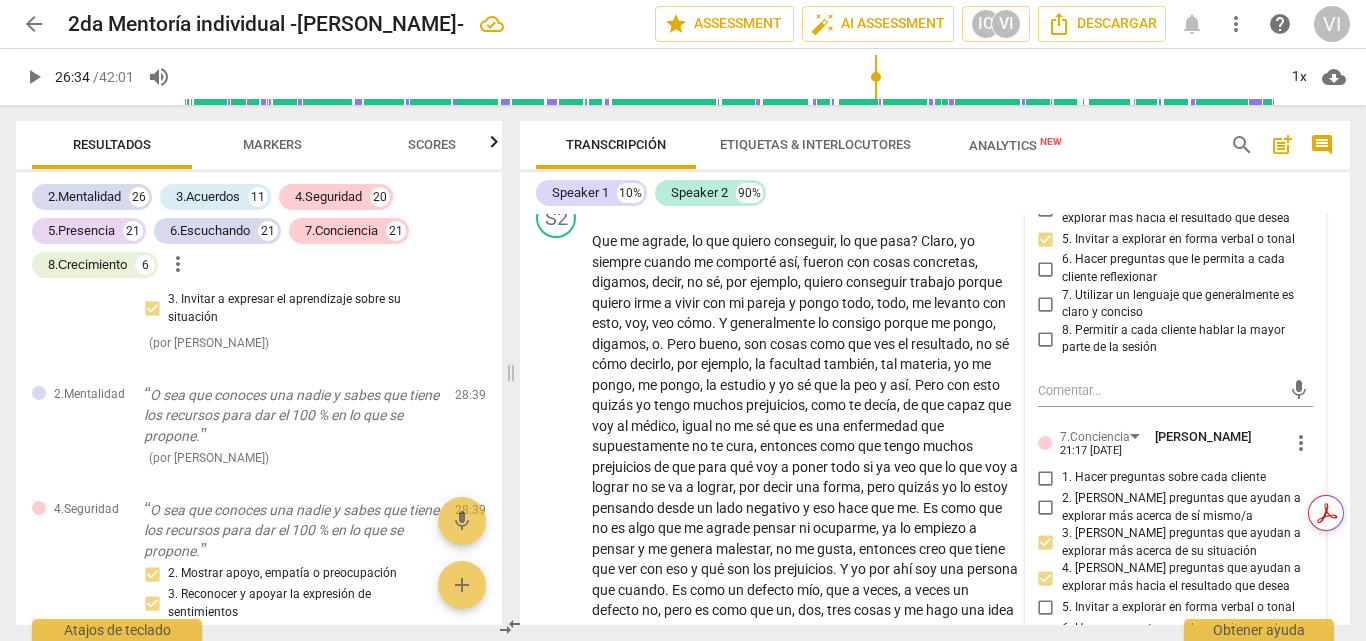 click on "play_arrow" at bounding box center [34, 77] 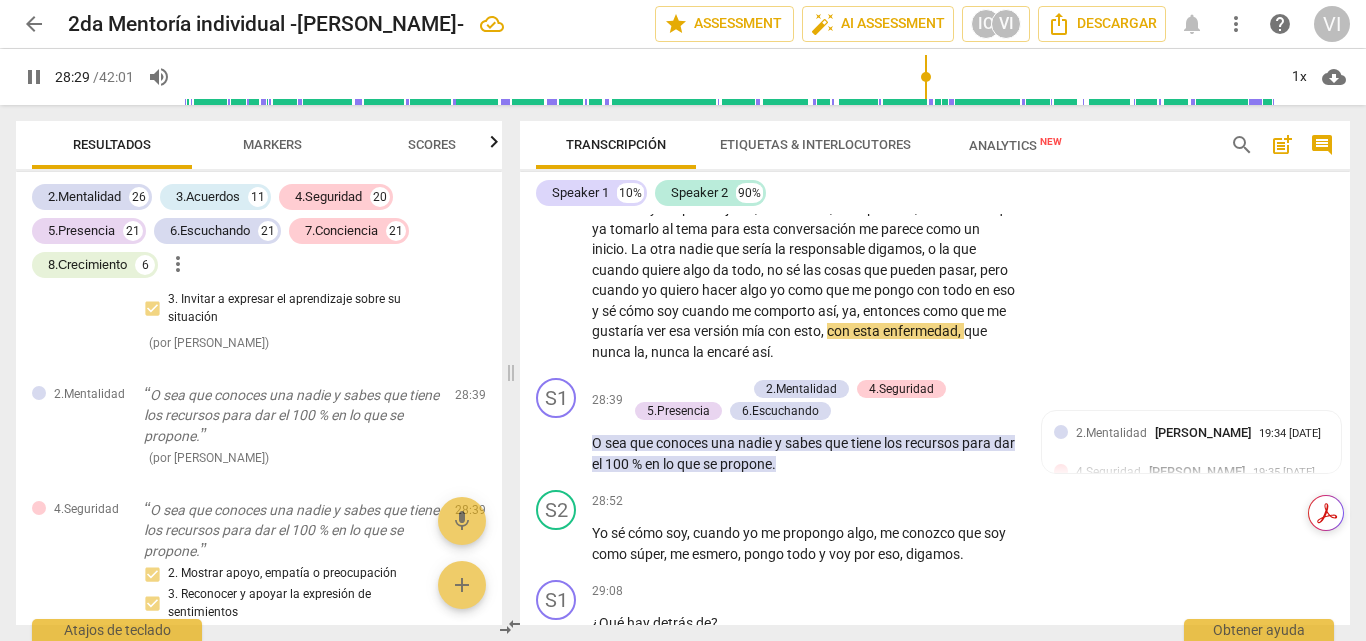 scroll, scrollTop: 8310, scrollLeft: 0, axis: vertical 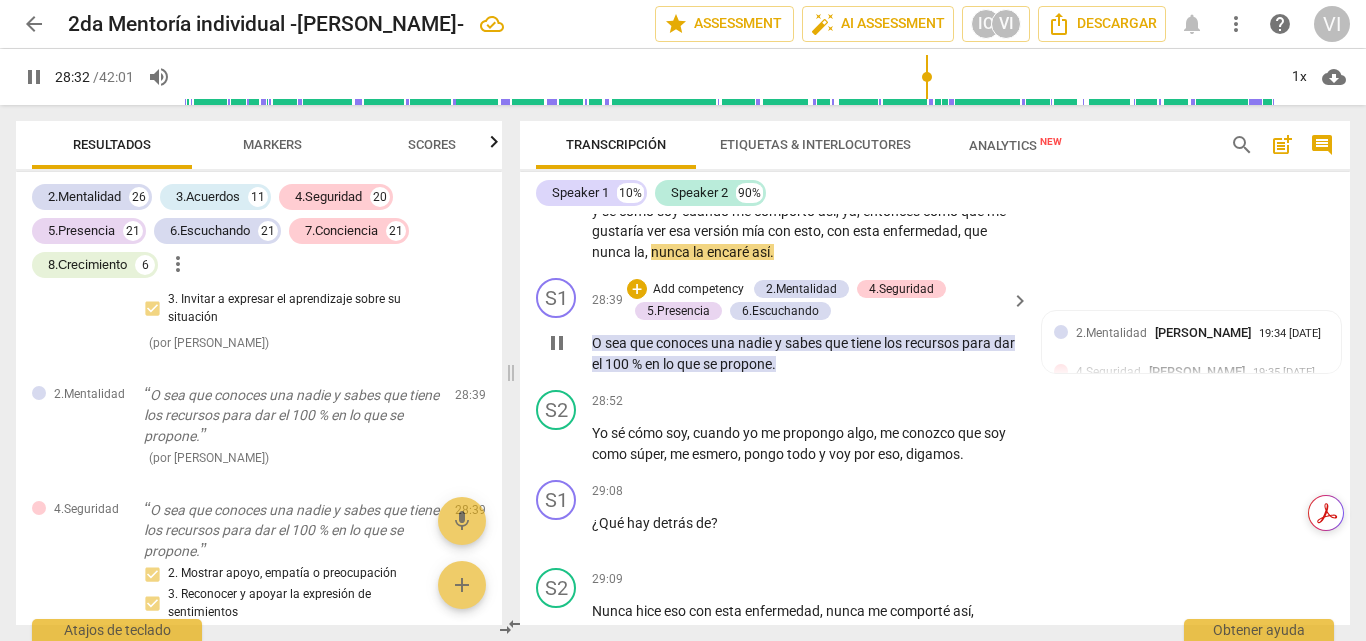 click on "Add competency" at bounding box center [698, 290] 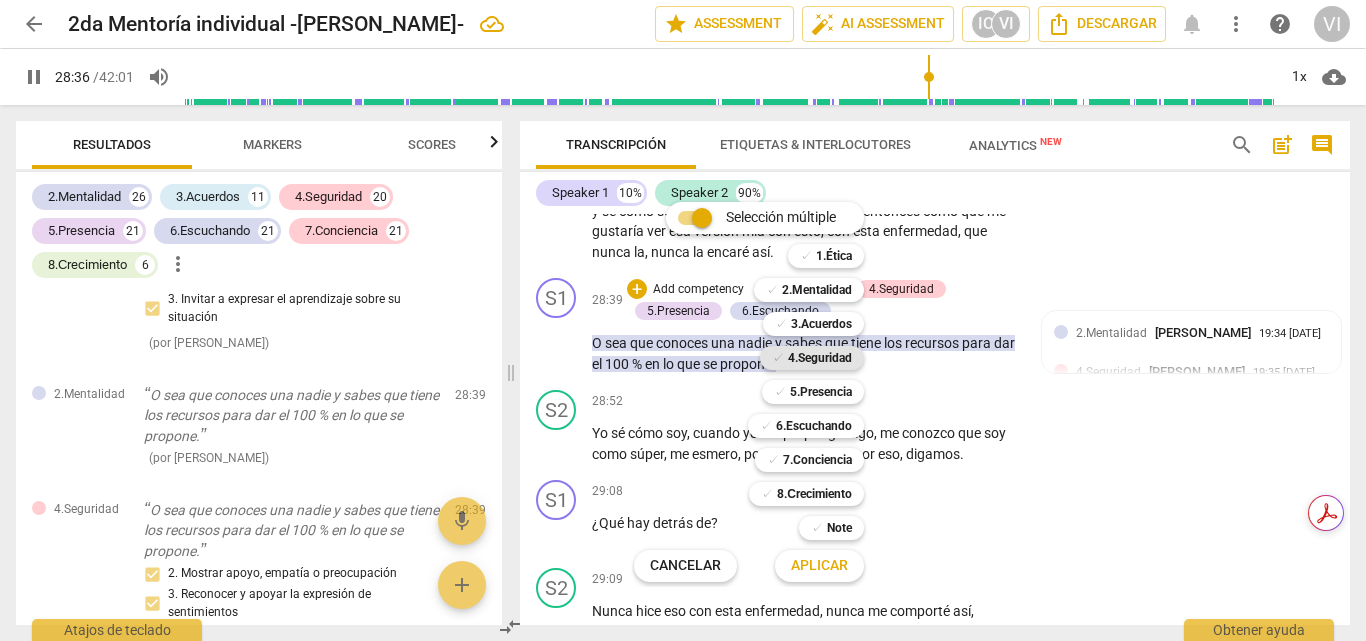 click on "4.Seguridad" at bounding box center (820, 358) 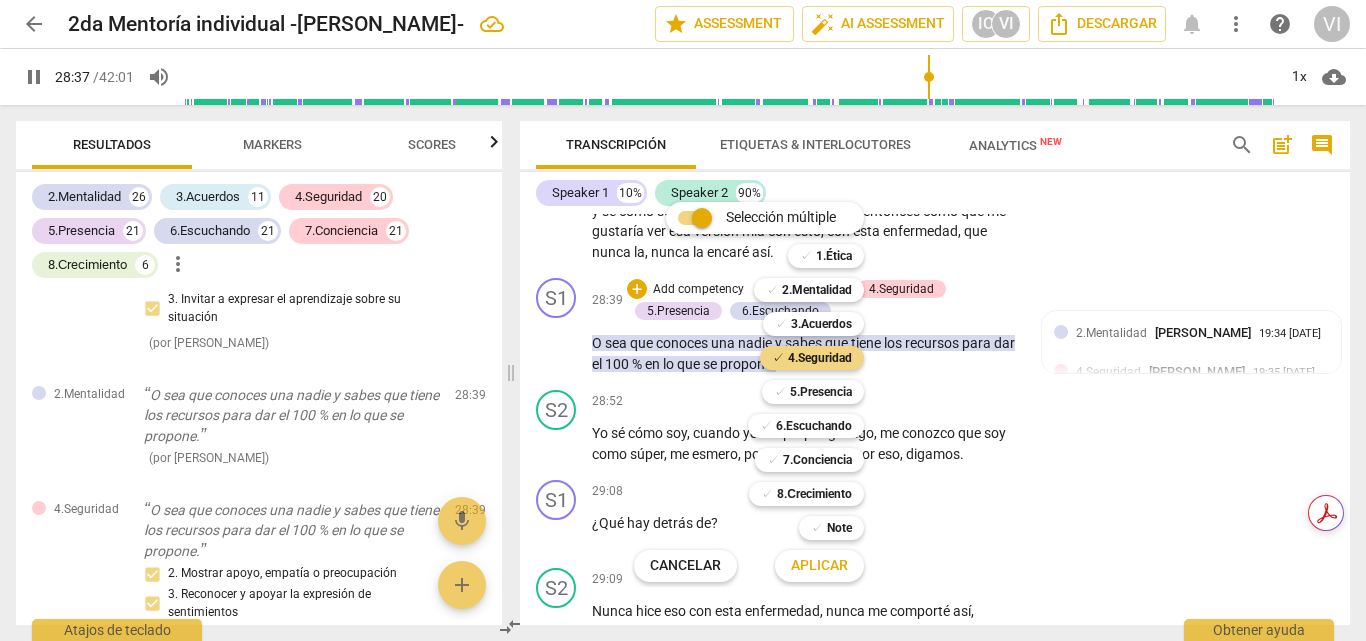 click on "Aplicar" at bounding box center (819, 566) 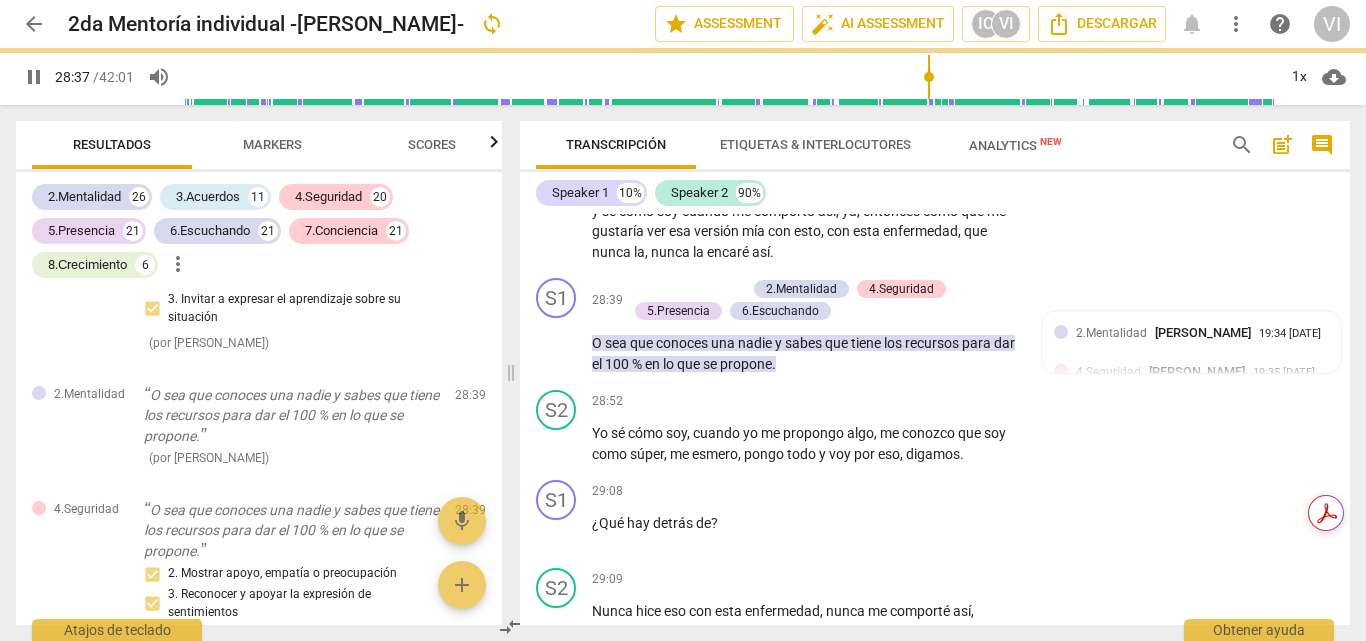 type on "1718" 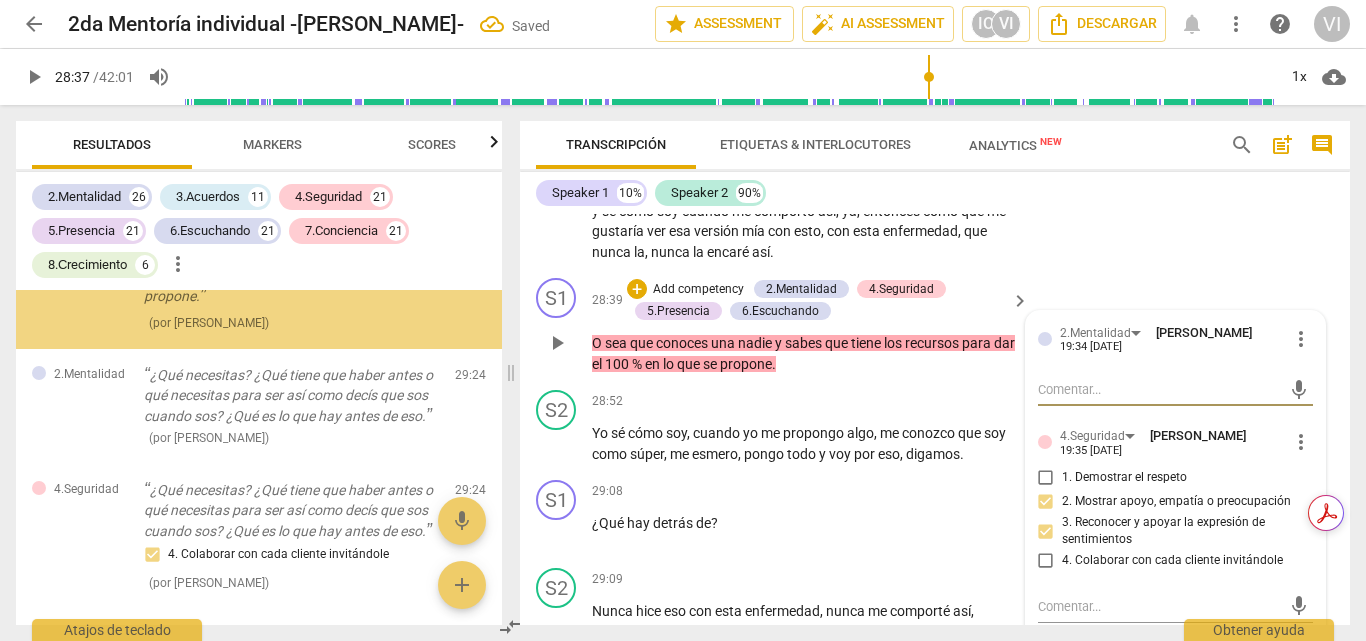 scroll, scrollTop: 15189, scrollLeft: 0, axis: vertical 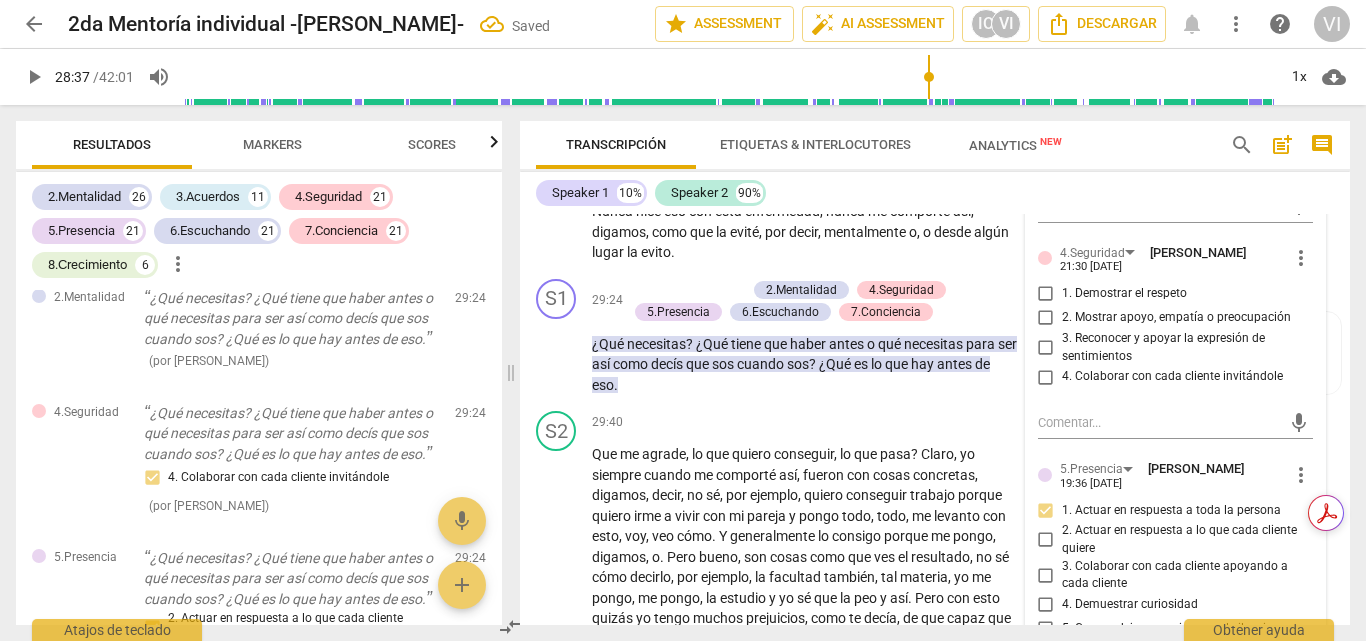 click on "1. Demostrar el respeto" at bounding box center (1046, 294) 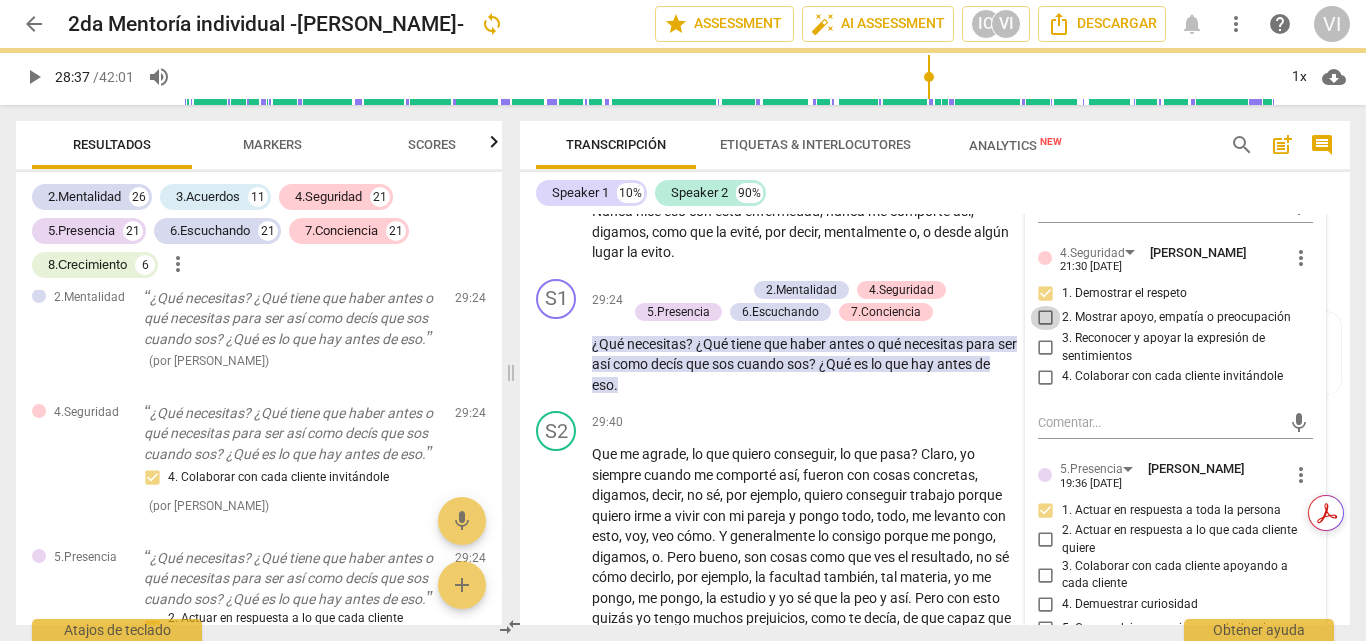 click on "2. Mostrar apoyo, empatía o preocupación" at bounding box center [1046, 318] 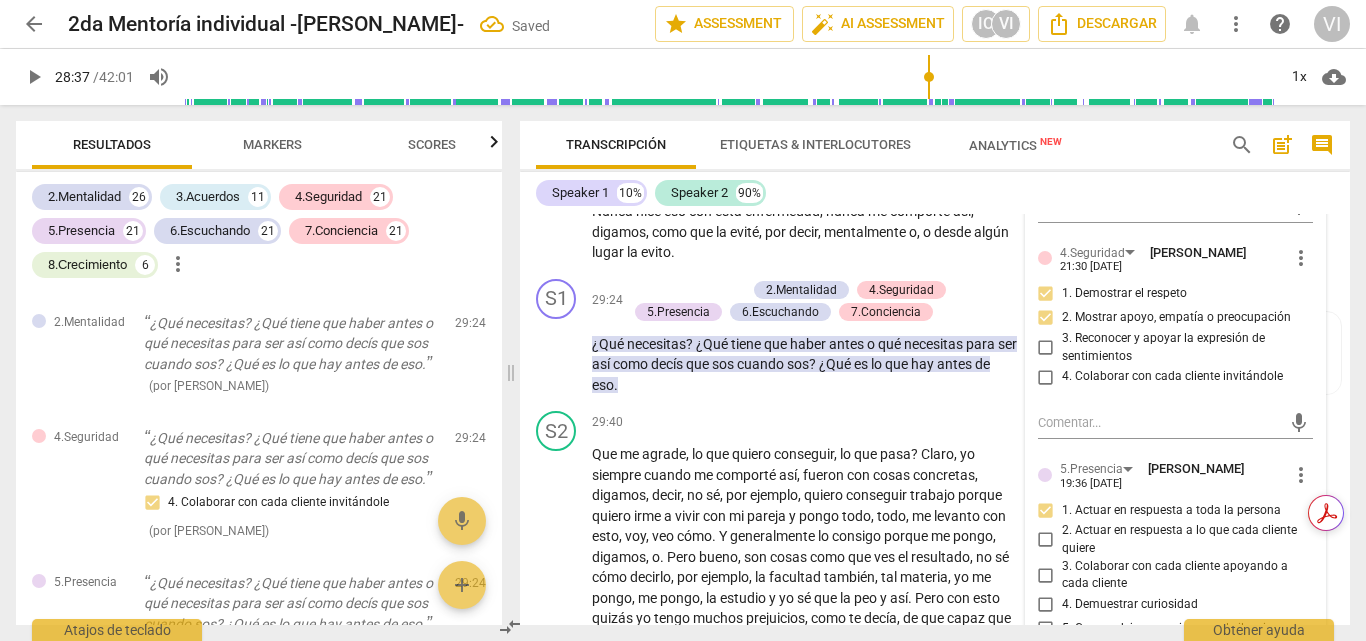 click on "3. Reconocer y apoyar la expresión de sentimientos" at bounding box center [1046, 348] 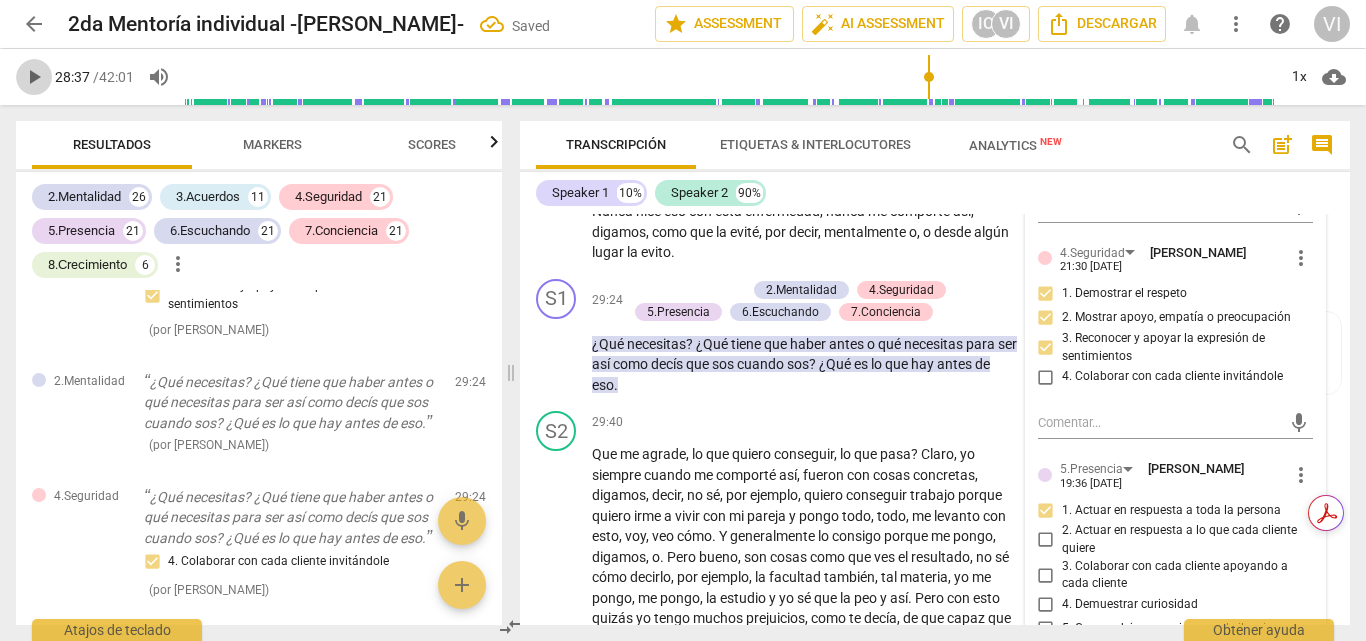 click on "play_arrow" at bounding box center [34, 77] 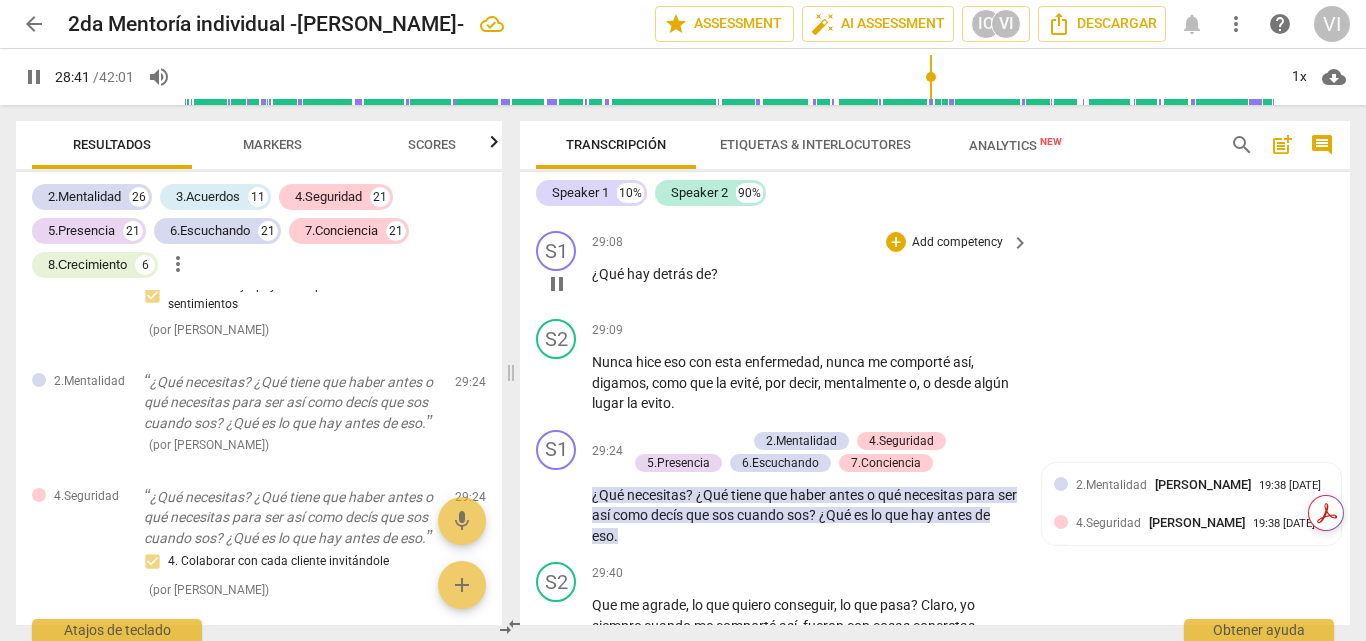 scroll, scrollTop: 8510, scrollLeft: 0, axis: vertical 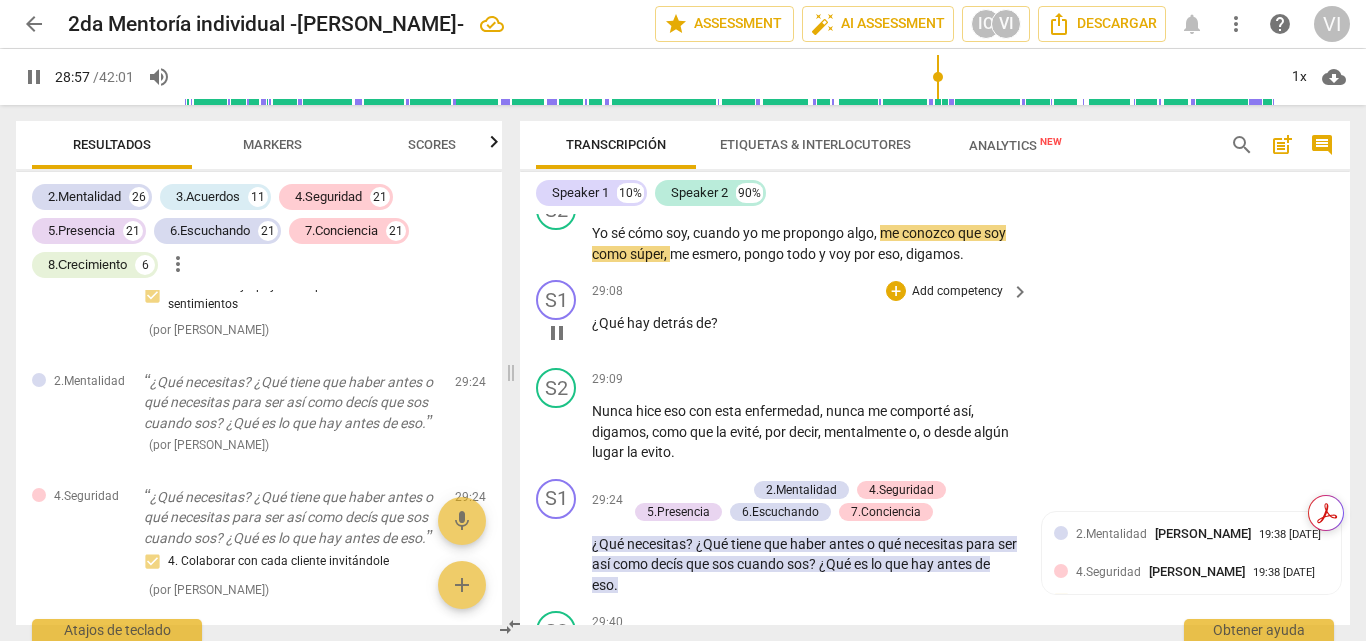 click on "Add competency" at bounding box center (957, 292) 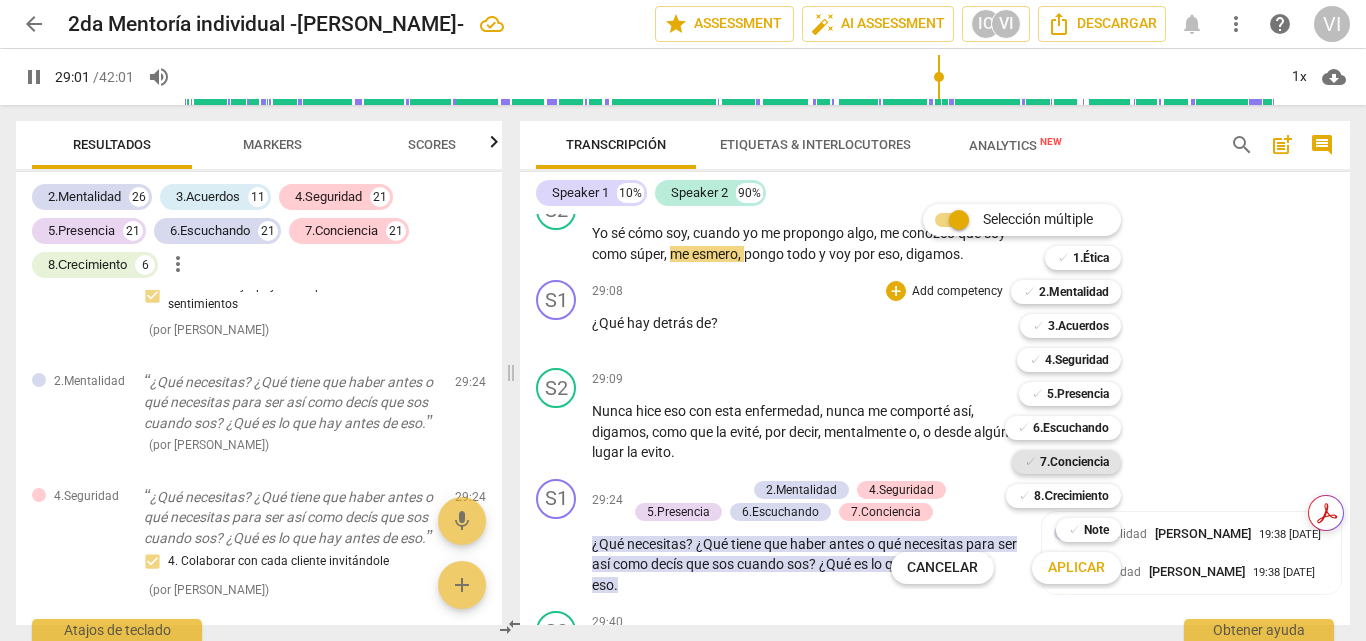 click on "7.Conciencia" at bounding box center [1074, 462] 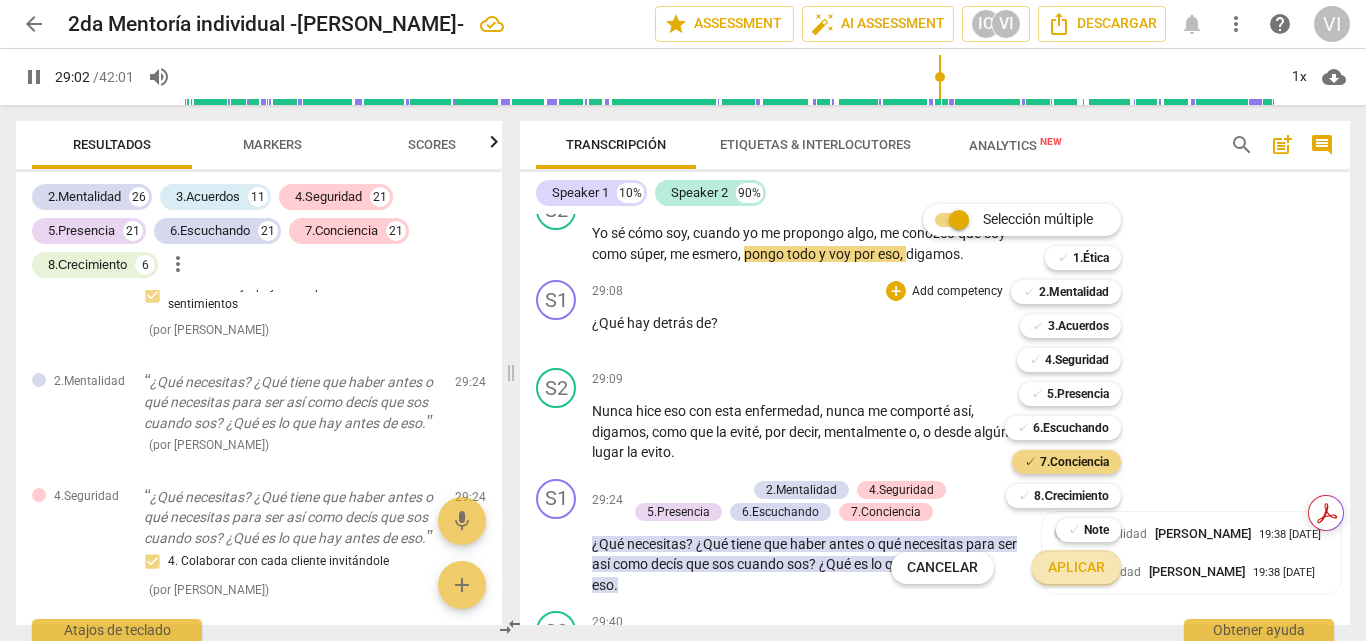 click on "Aplicar" at bounding box center (1076, 568) 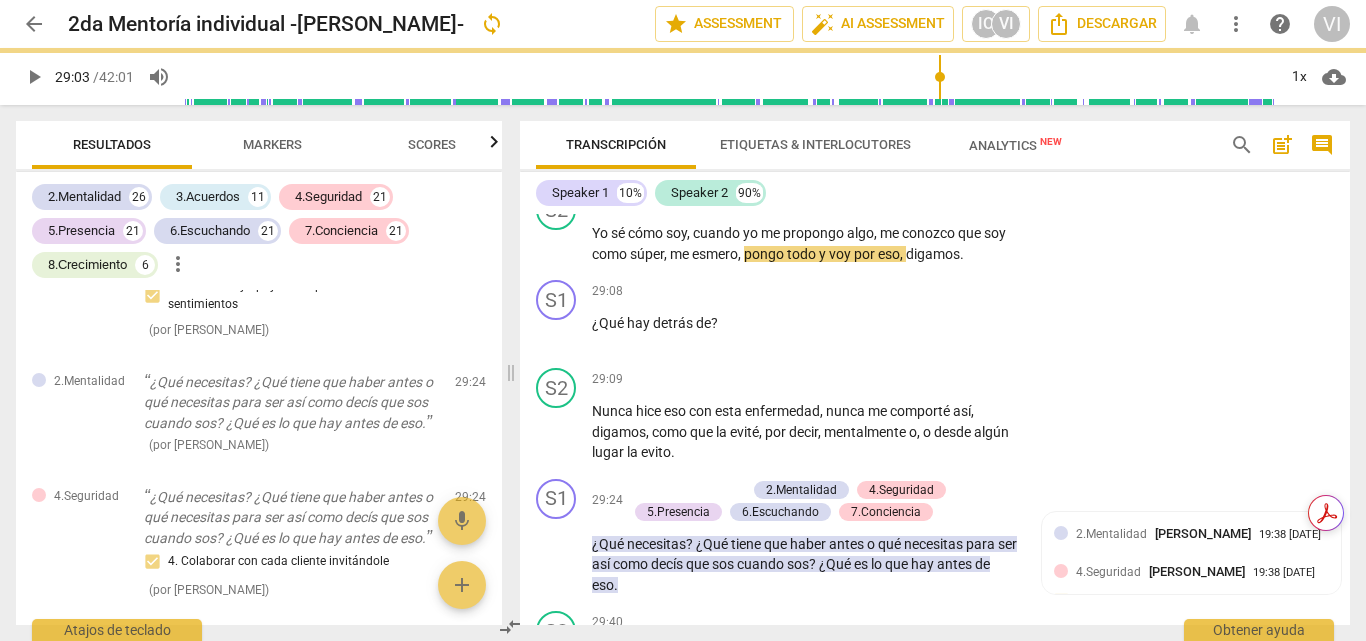 type on "1743" 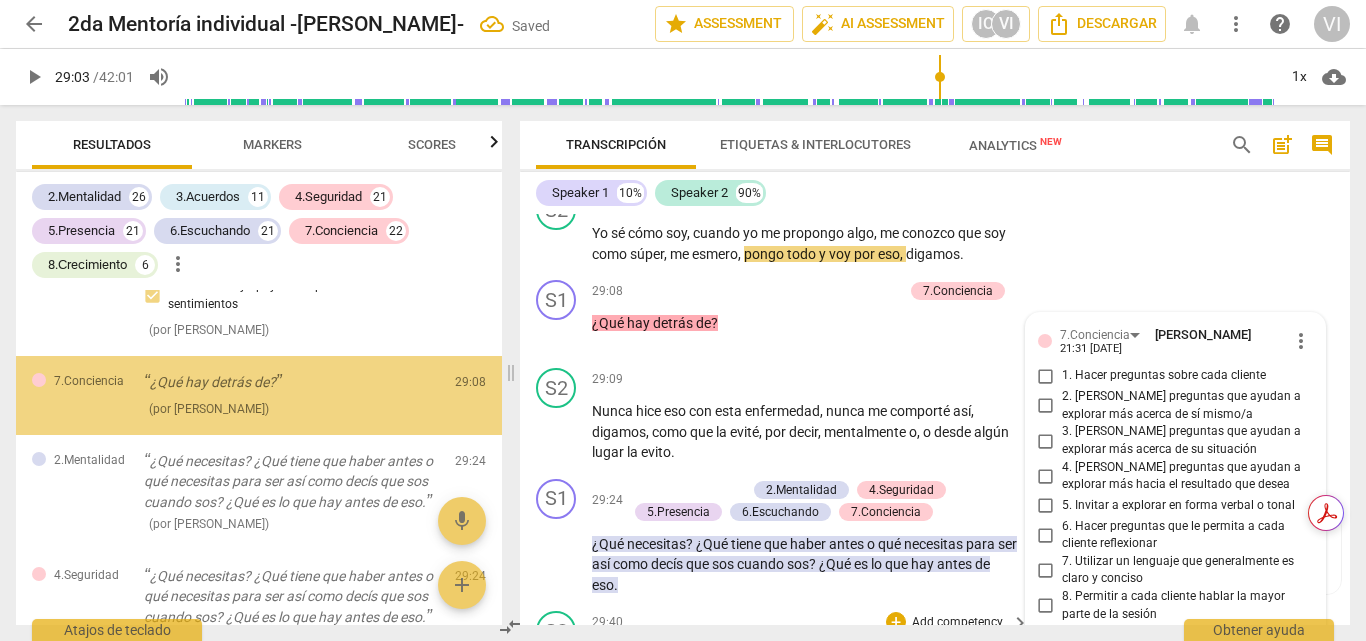 scroll, scrollTop: 8850, scrollLeft: 0, axis: vertical 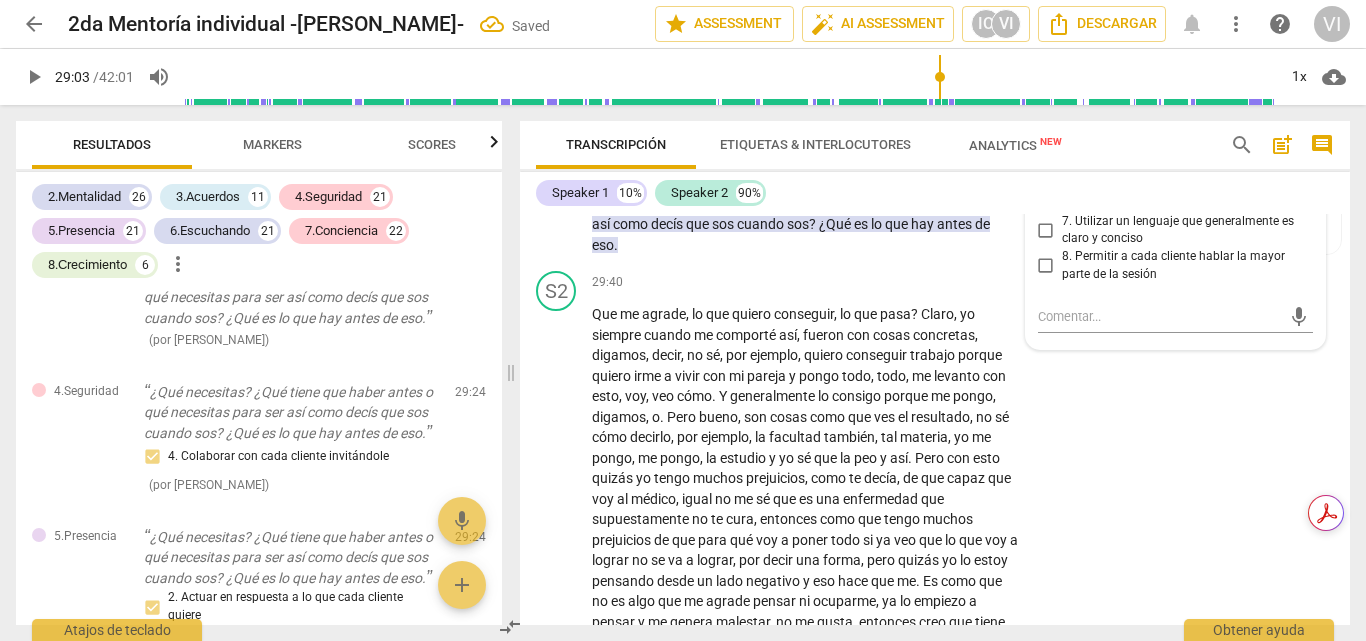 click on "4. [PERSON_NAME] preguntas que ayudan a explorar más hacia el resultado que desea" at bounding box center [1046, 136] 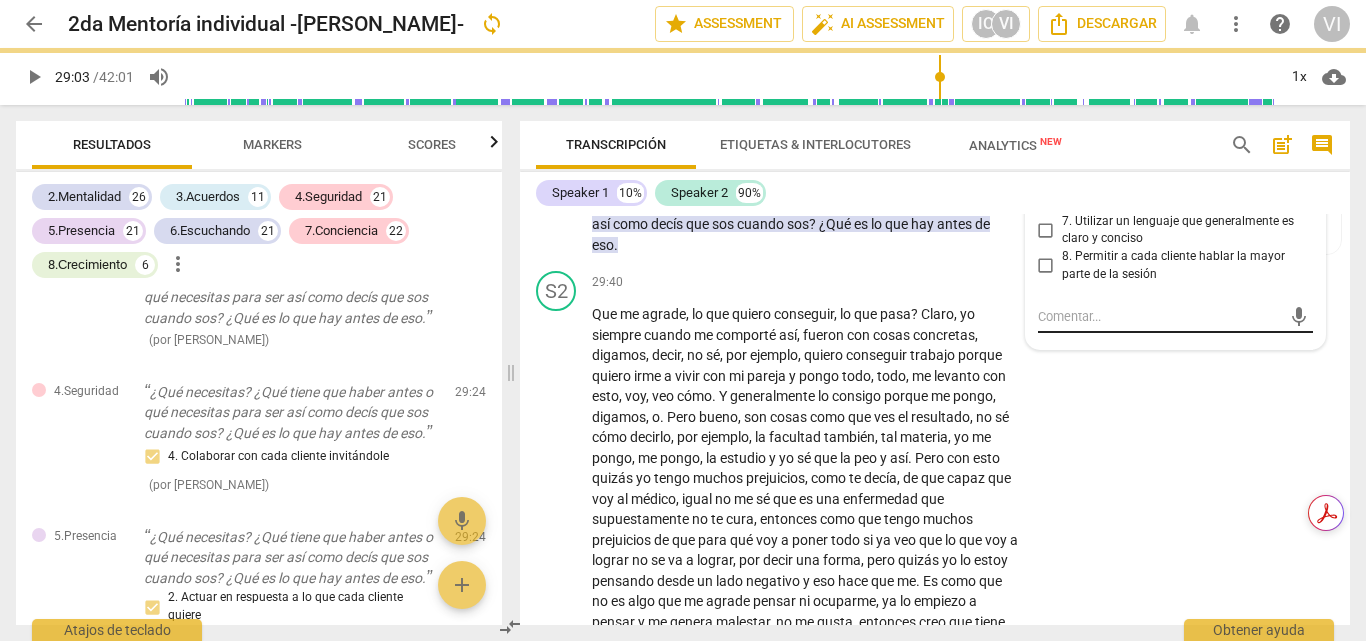 scroll, scrollTop: 8750, scrollLeft: 0, axis: vertical 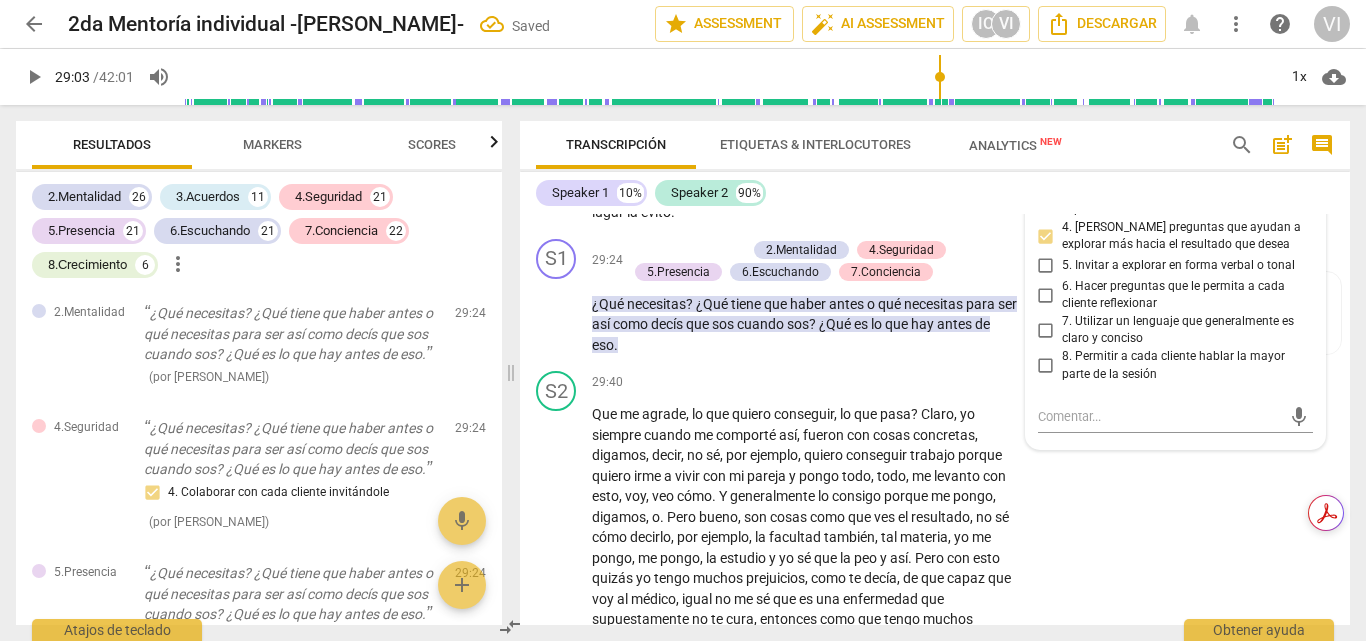 click on "3. [PERSON_NAME] preguntas que ayudan a explorar más acerca de su situación" at bounding box center (1046, 201) 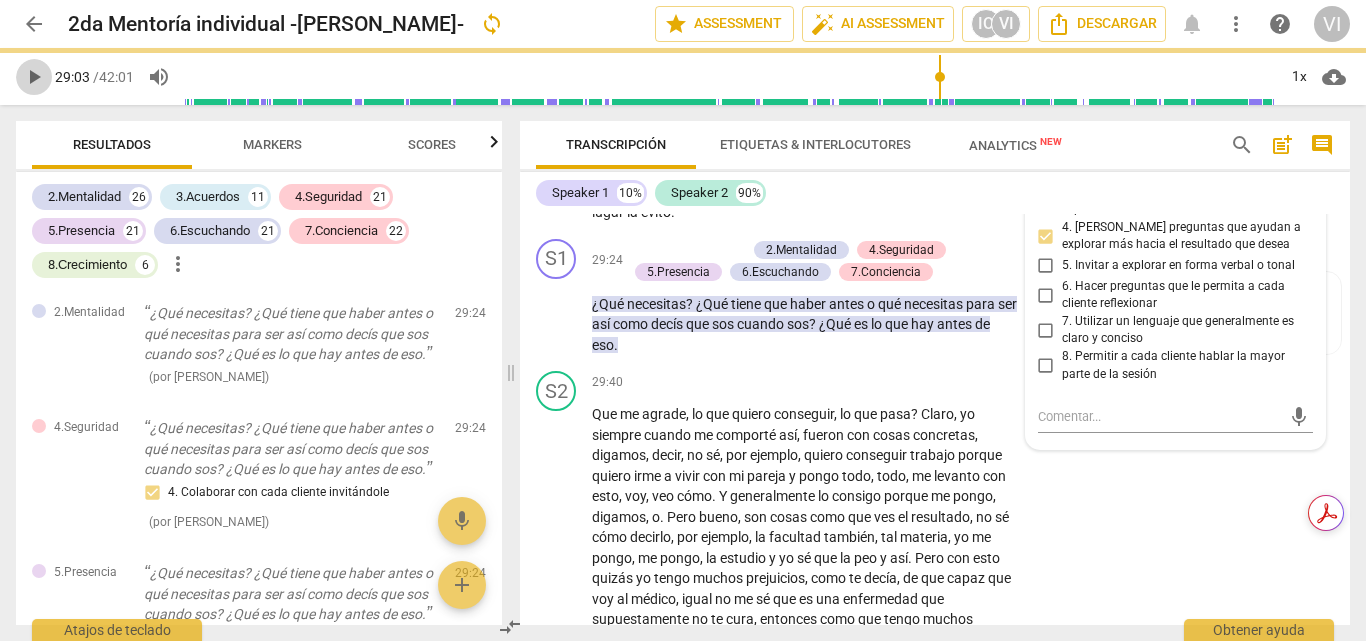click on "play_arrow" at bounding box center [34, 77] 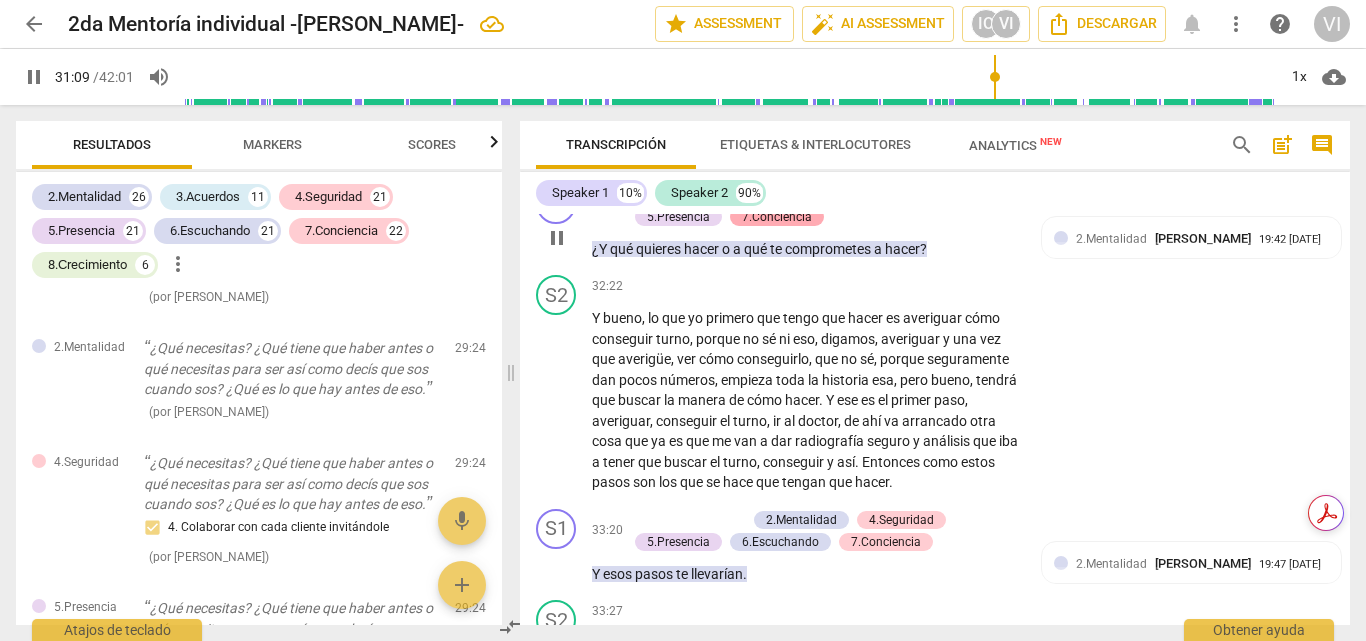 scroll, scrollTop: 9585, scrollLeft: 0, axis: vertical 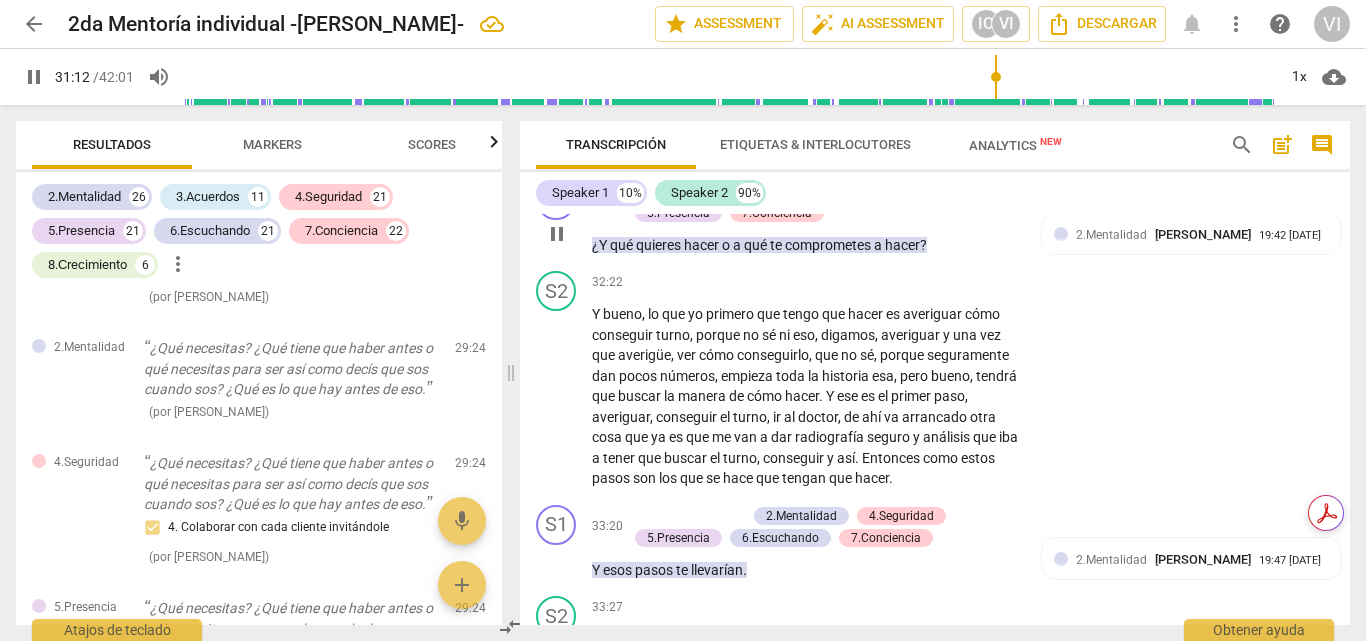 click on "Add competency" at bounding box center (698, 191) 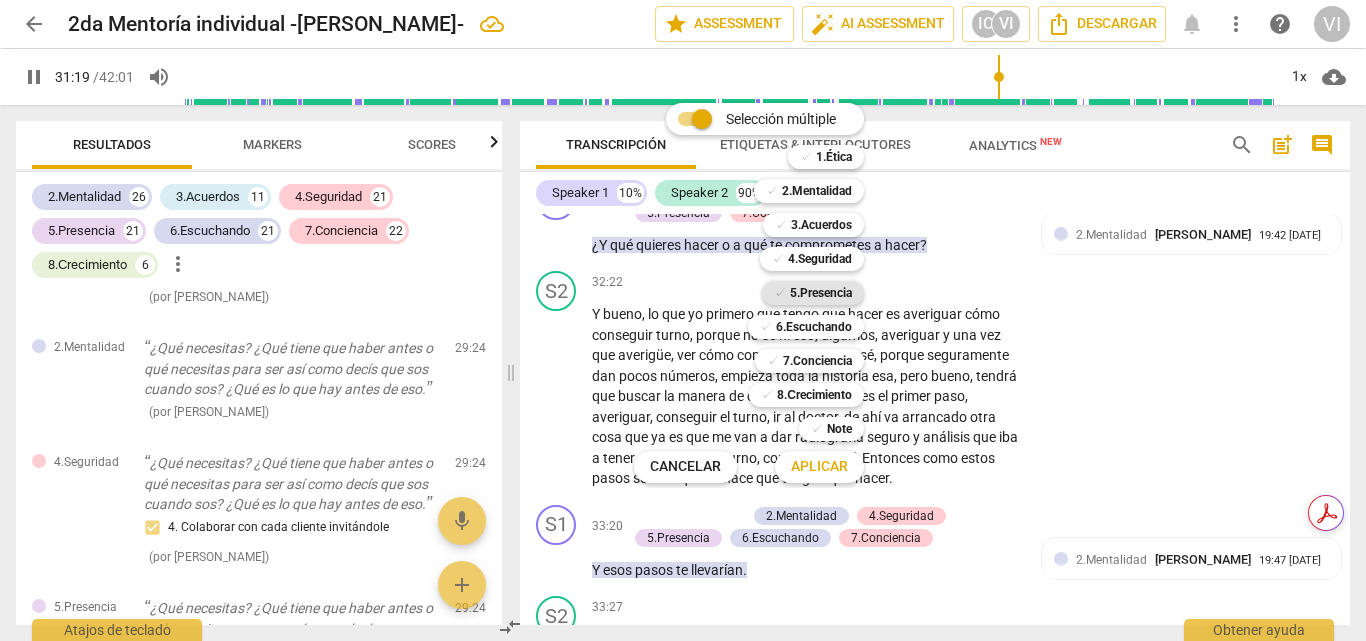 click on "5.Presencia" at bounding box center [821, 293] 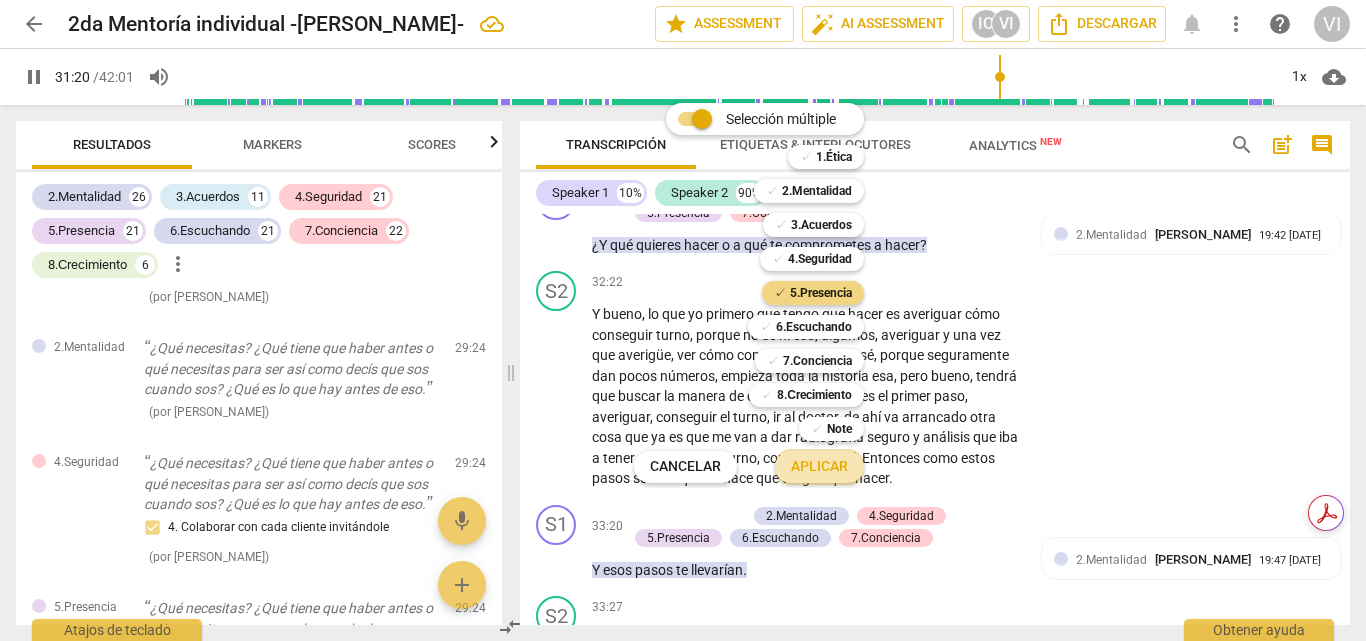 click on "Aplicar" at bounding box center (819, 467) 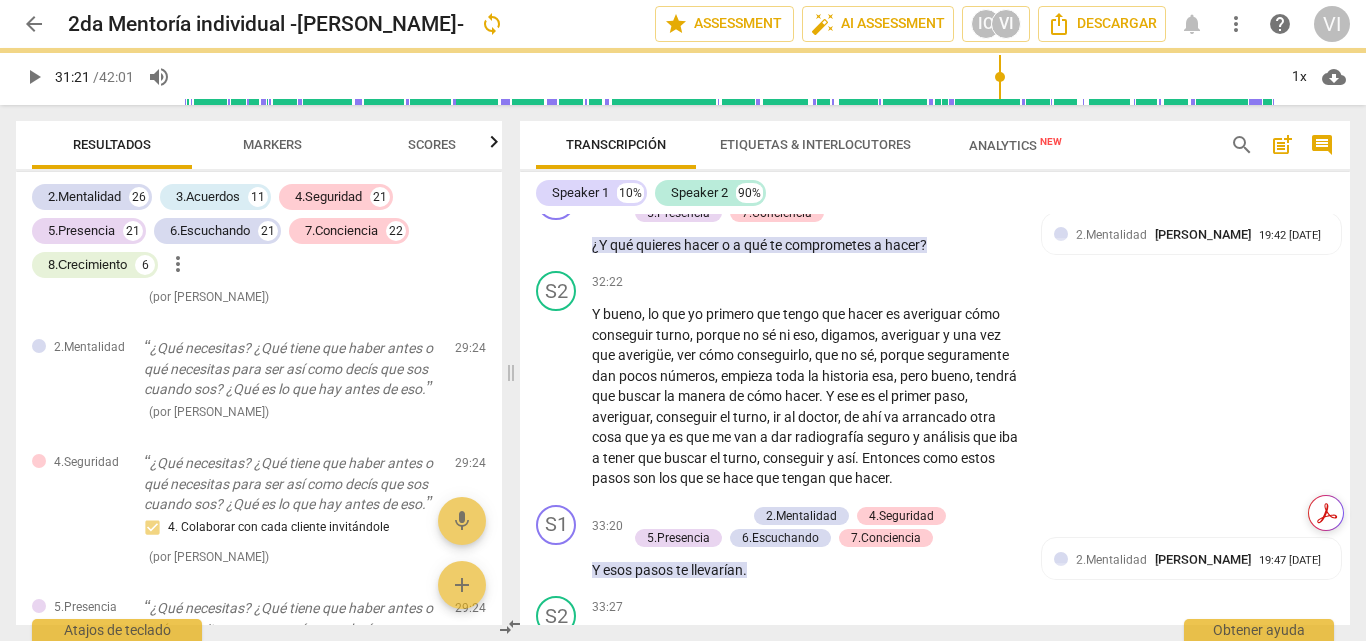 type on "1881" 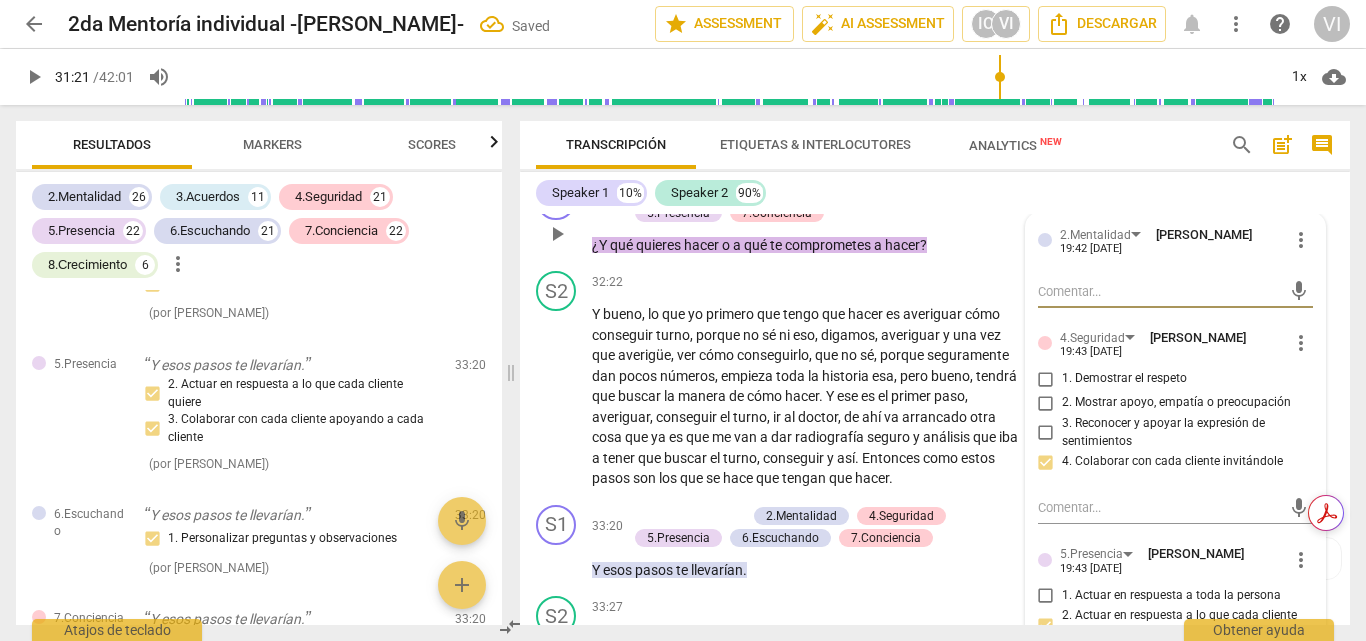 scroll, scrollTop: 16986, scrollLeft: 0, axis: vertical 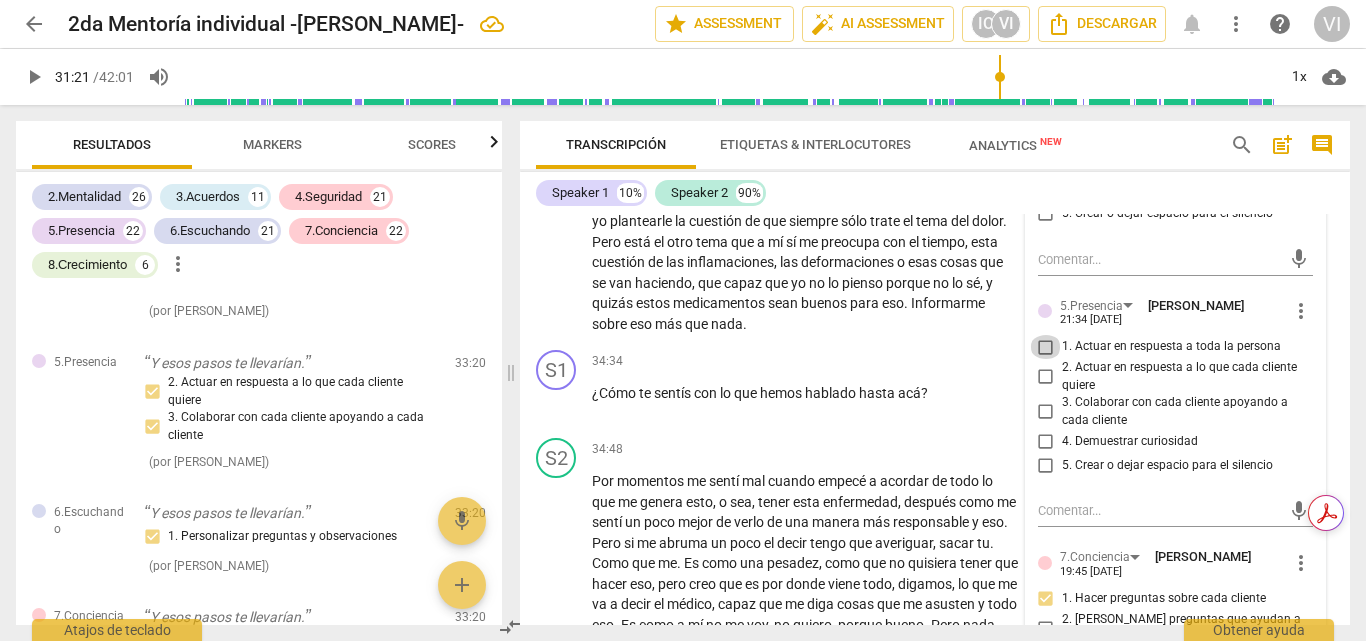 click on "1. Actuar en respuesta a toda la persona" at bounding box center (1046, 347) 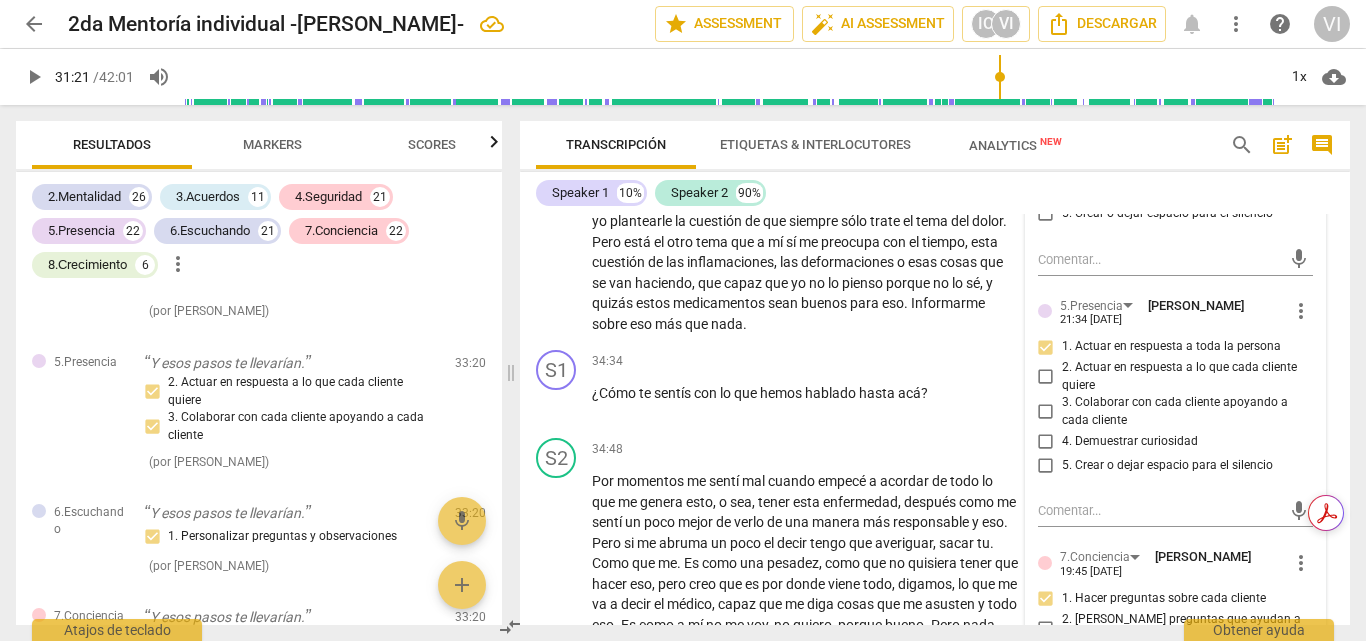 click on "3. Colaborar con cada cliente apoyando a cada cliente" at bounding box center [1046, 412] 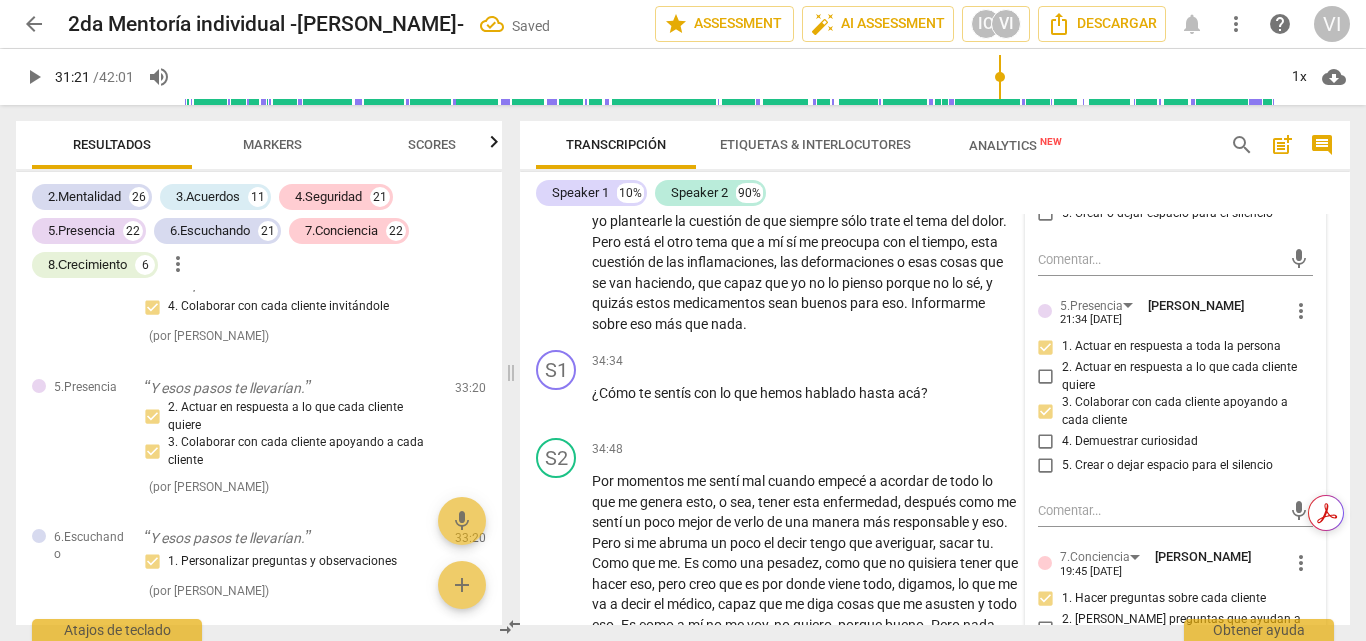 click on "2. Actuar en respuesta a lo que cada cliente quiere" at bounding box center (1046, 377) 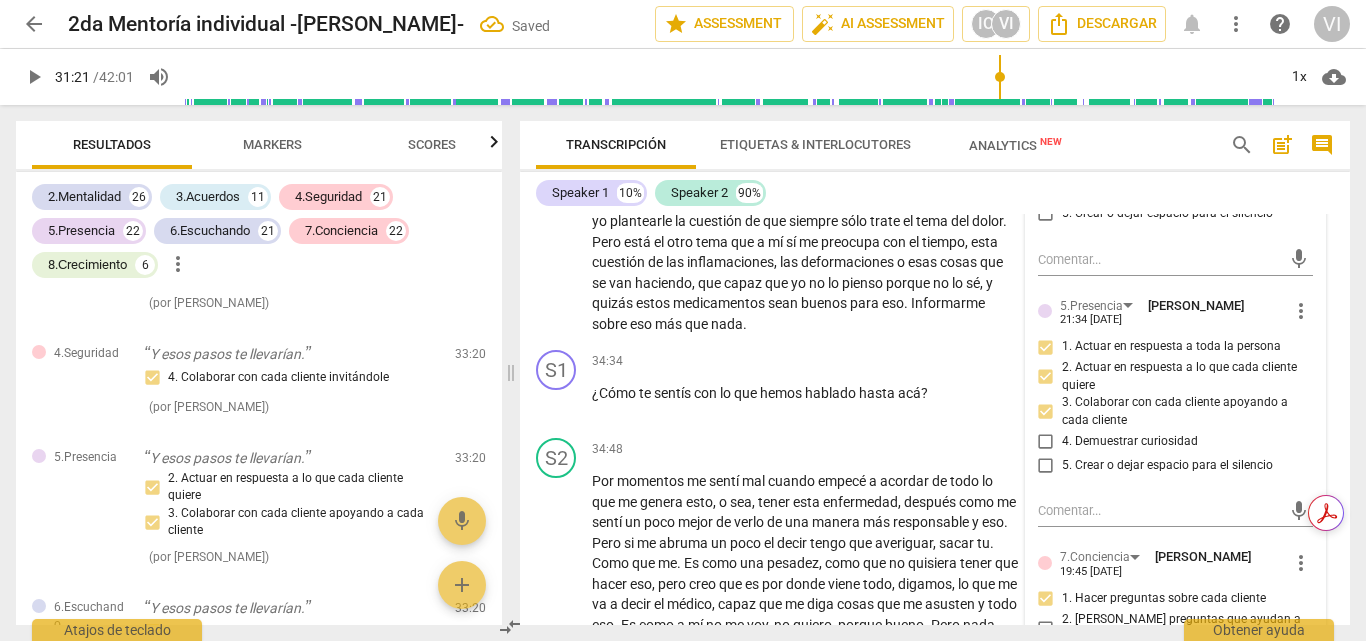 click on "play_arrow" at bounding box center (34, 77) 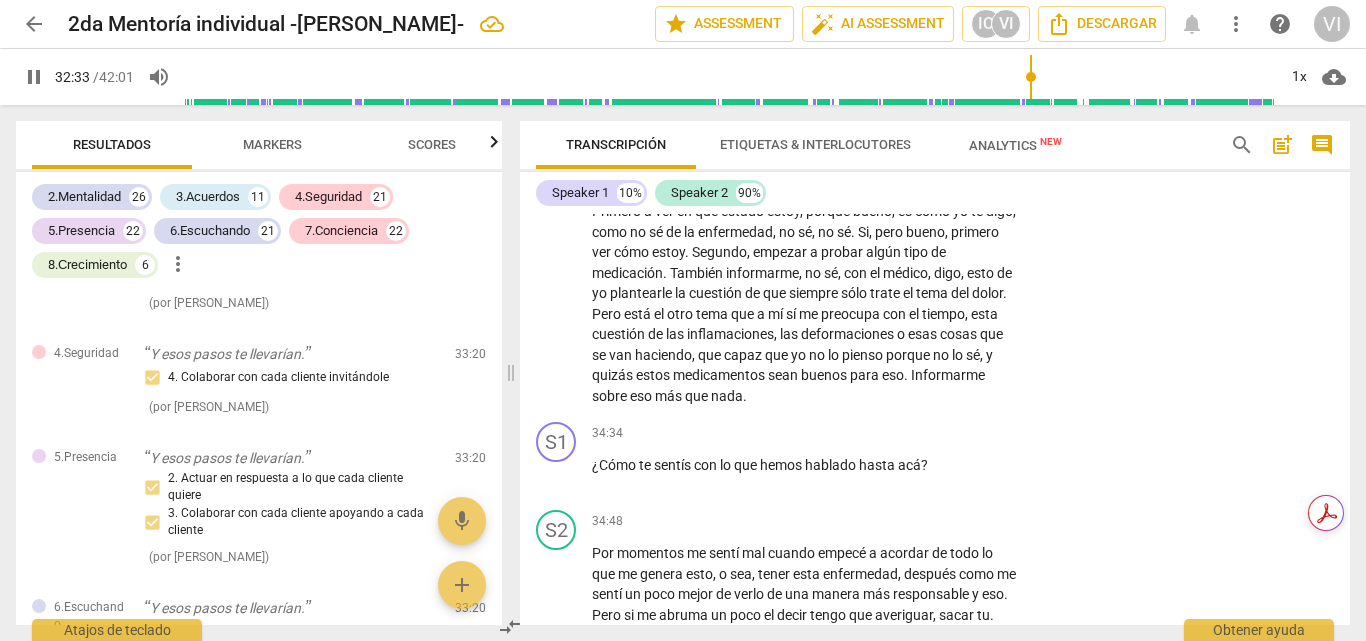 scroll, scrollTop: 10113, scrollLeft: 0, axis: vertical 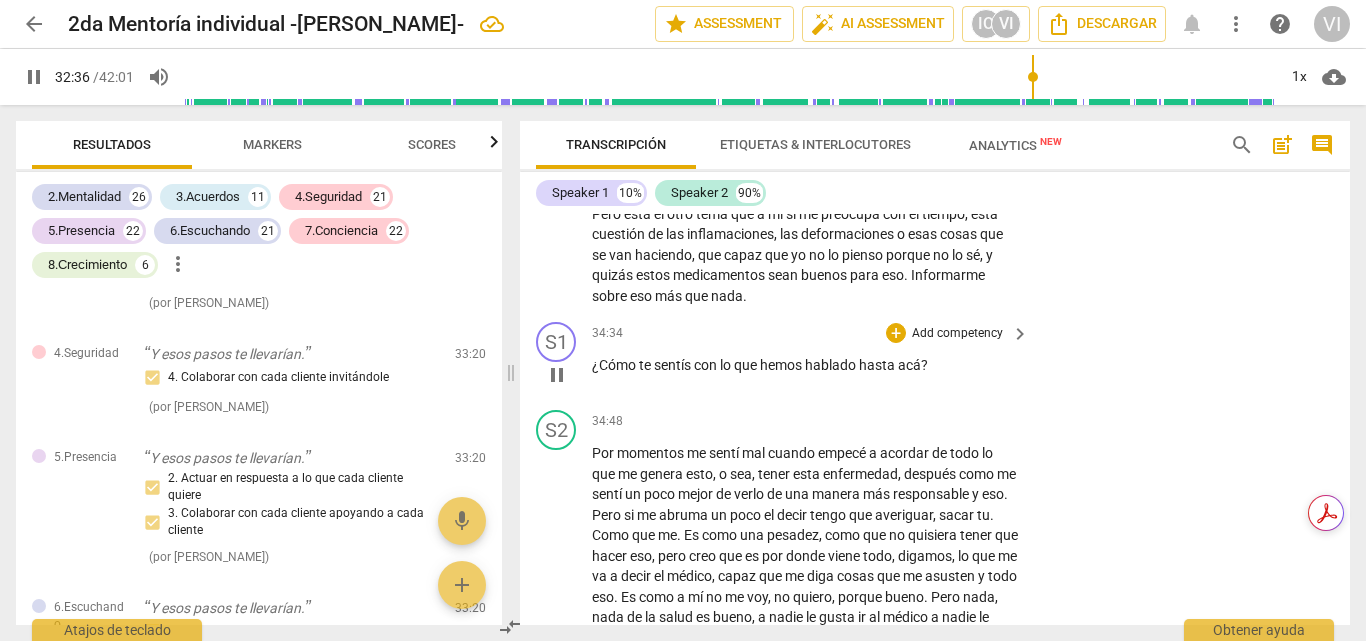click on "Add competency" at bounding box center [957, 334] 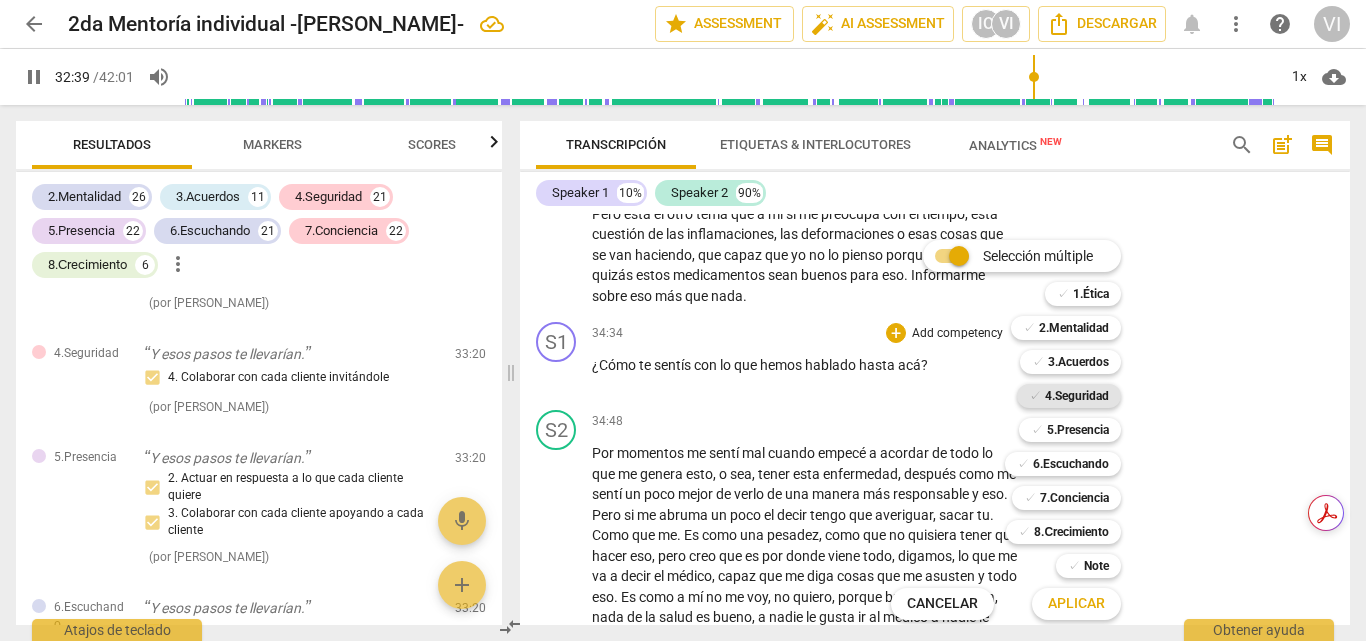 click on "4.Seguridad" at bounding box center [1077, 396] 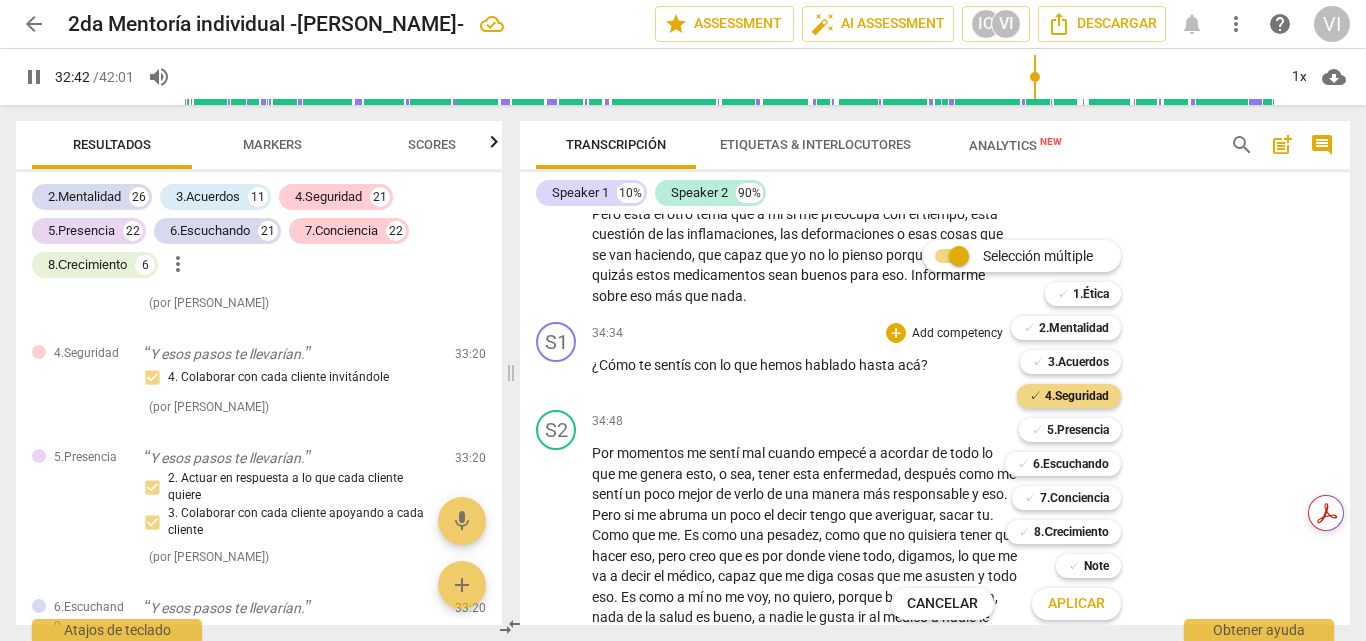 click on "Aplicar" at bounding box center (1076, 604) 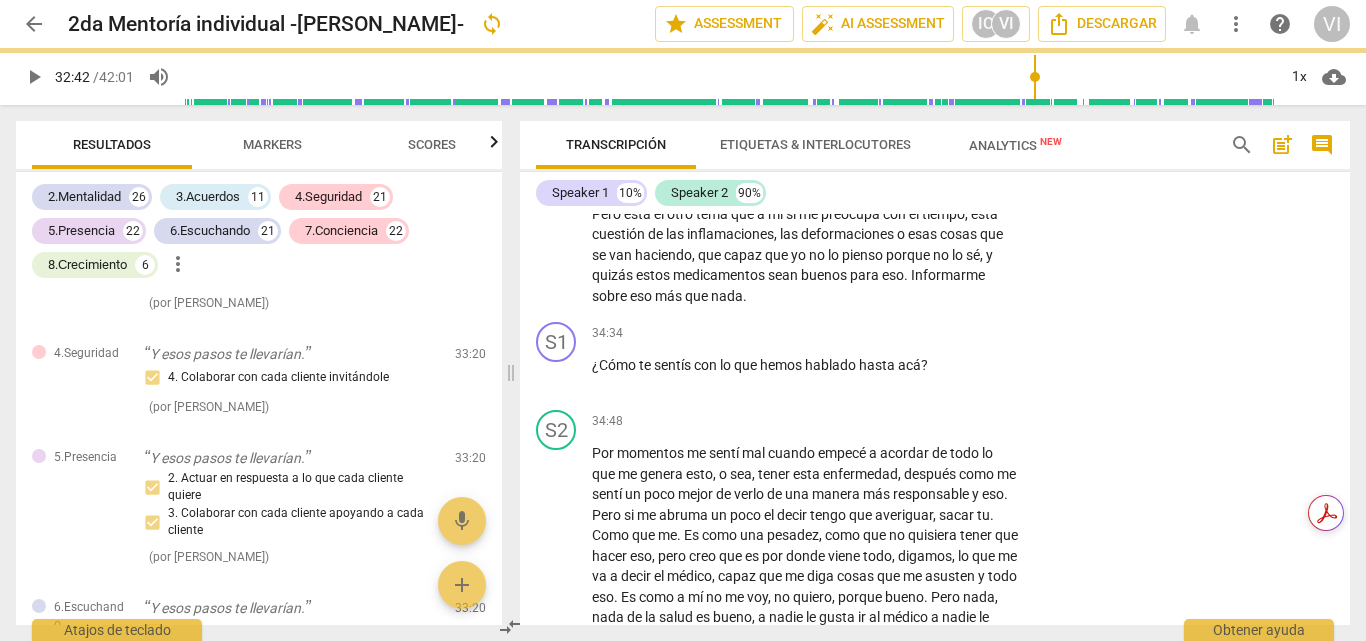 type on "1963" 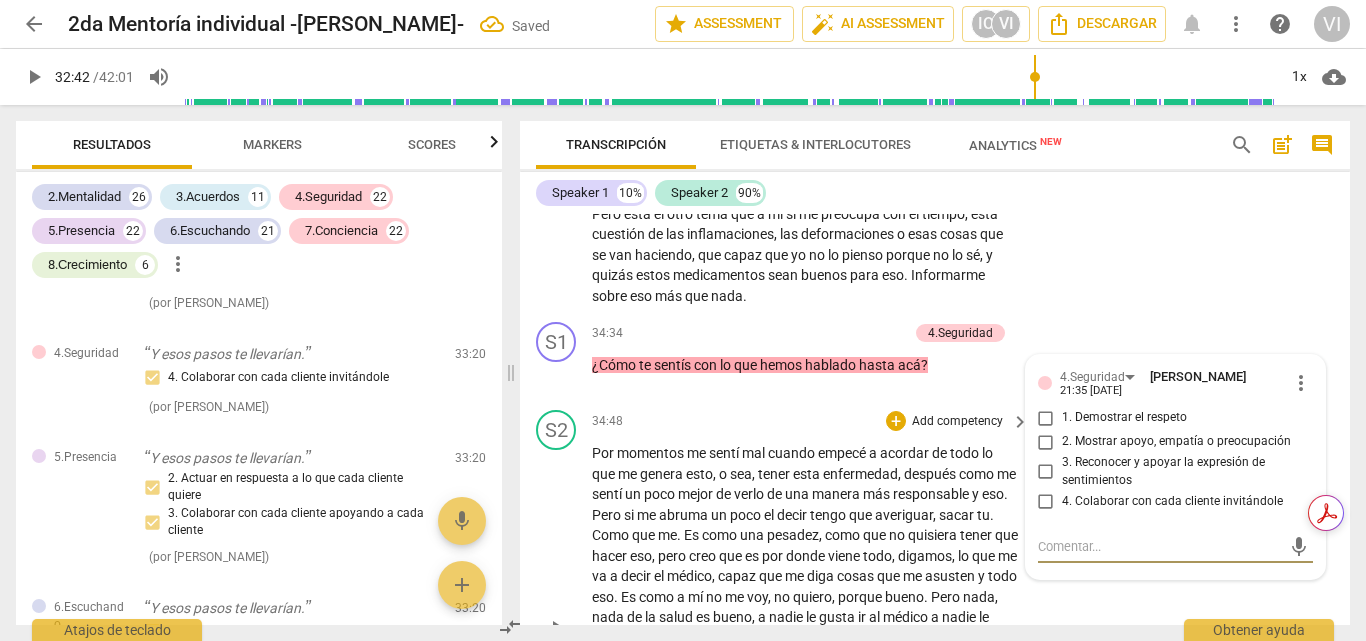 scroll, scrollTop: 10343, scrollLeft: 0, axis: vertical 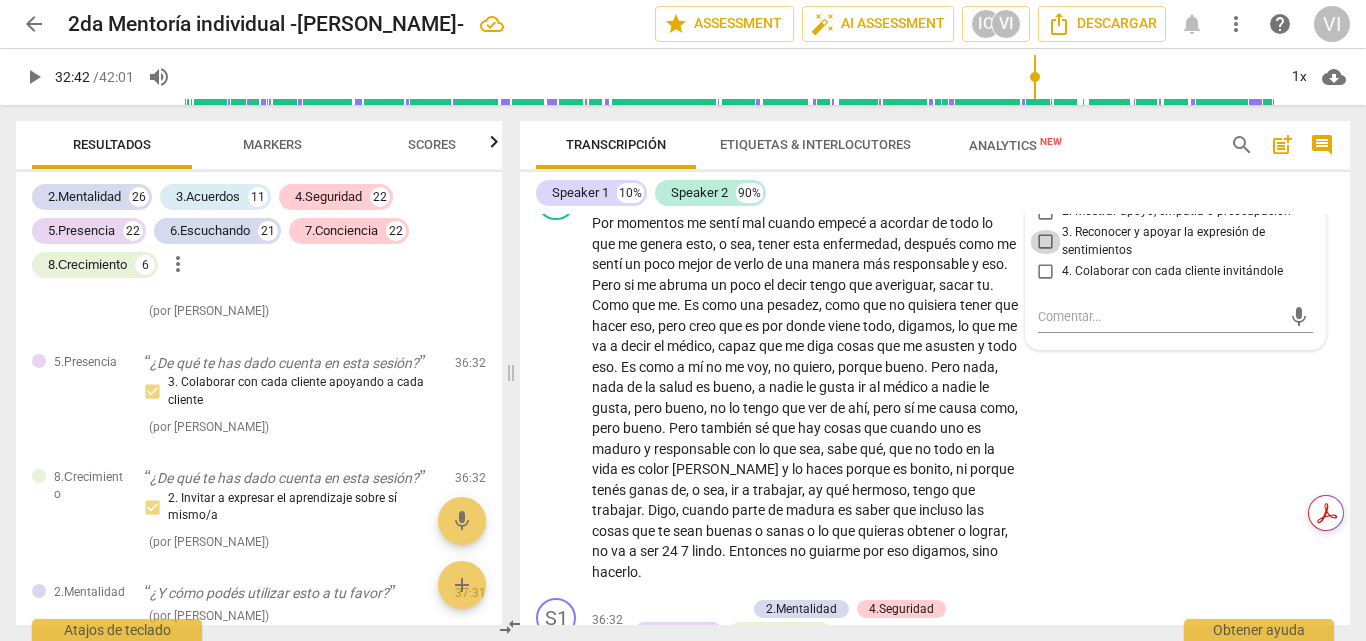click on "3. Reconocer y apoyar la expresión de sentimientos" at bounding box center [1046, 242] 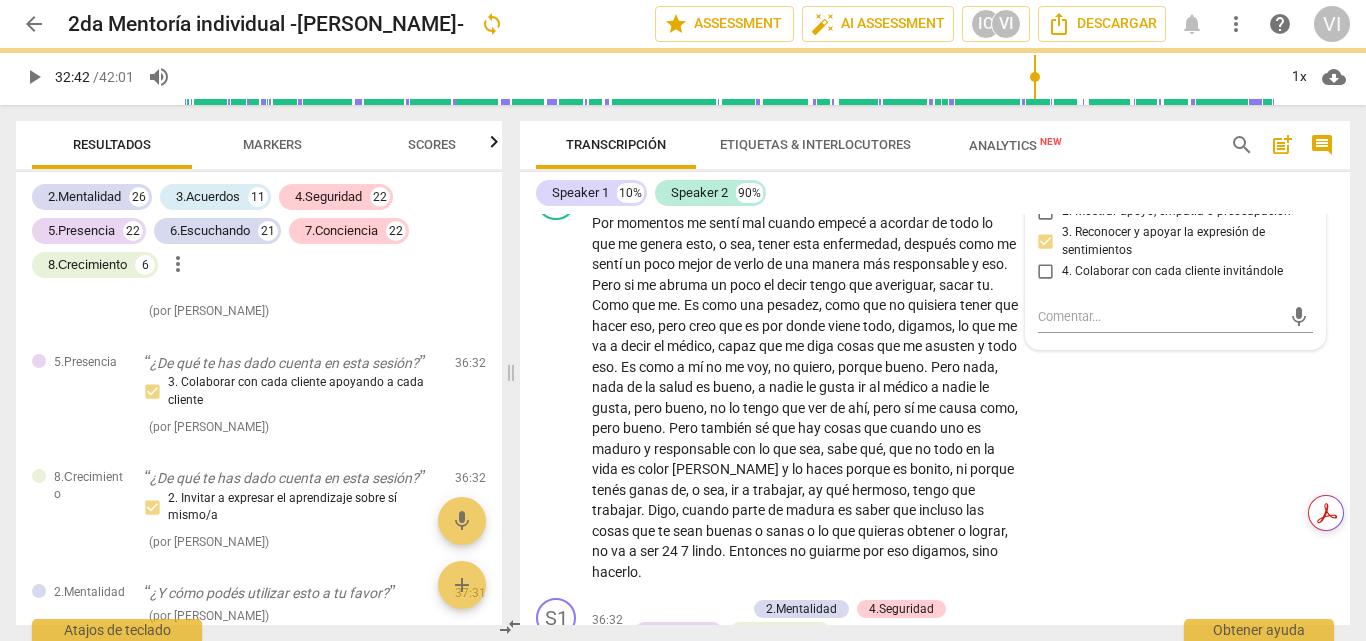click on "1. Demostrar el respeto" at bounding box center [1046, 188] 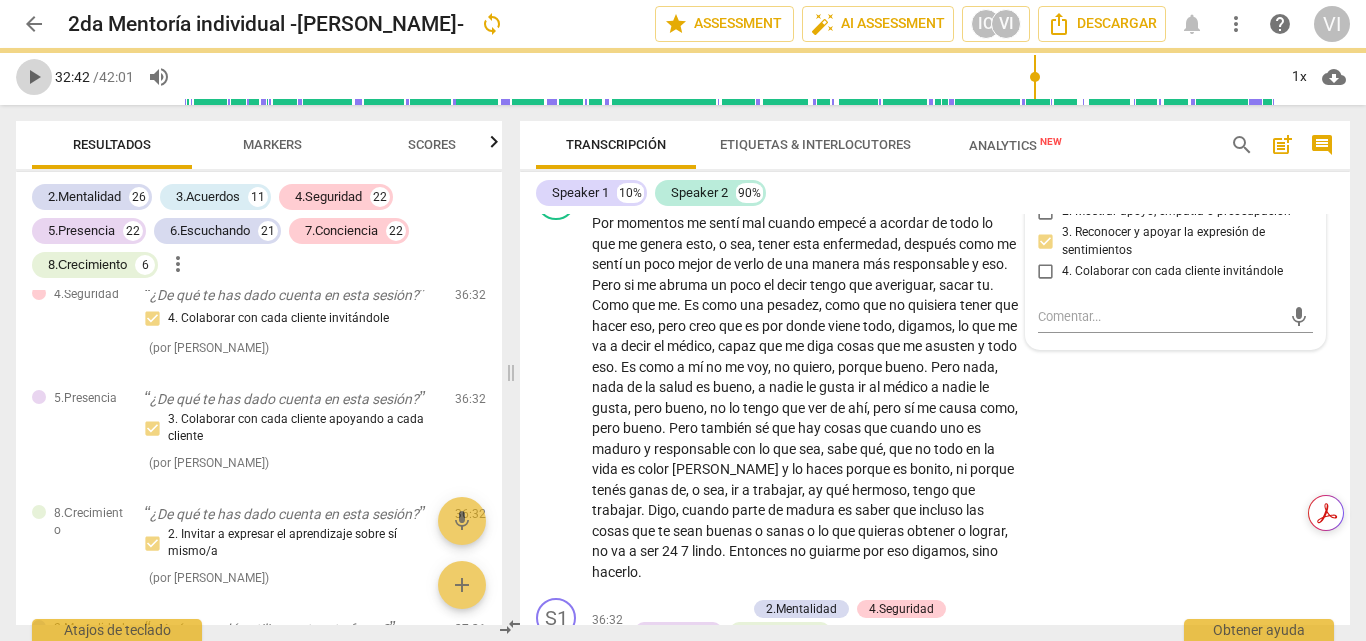 click on "play_arrow" at bounding box center [34, 77] 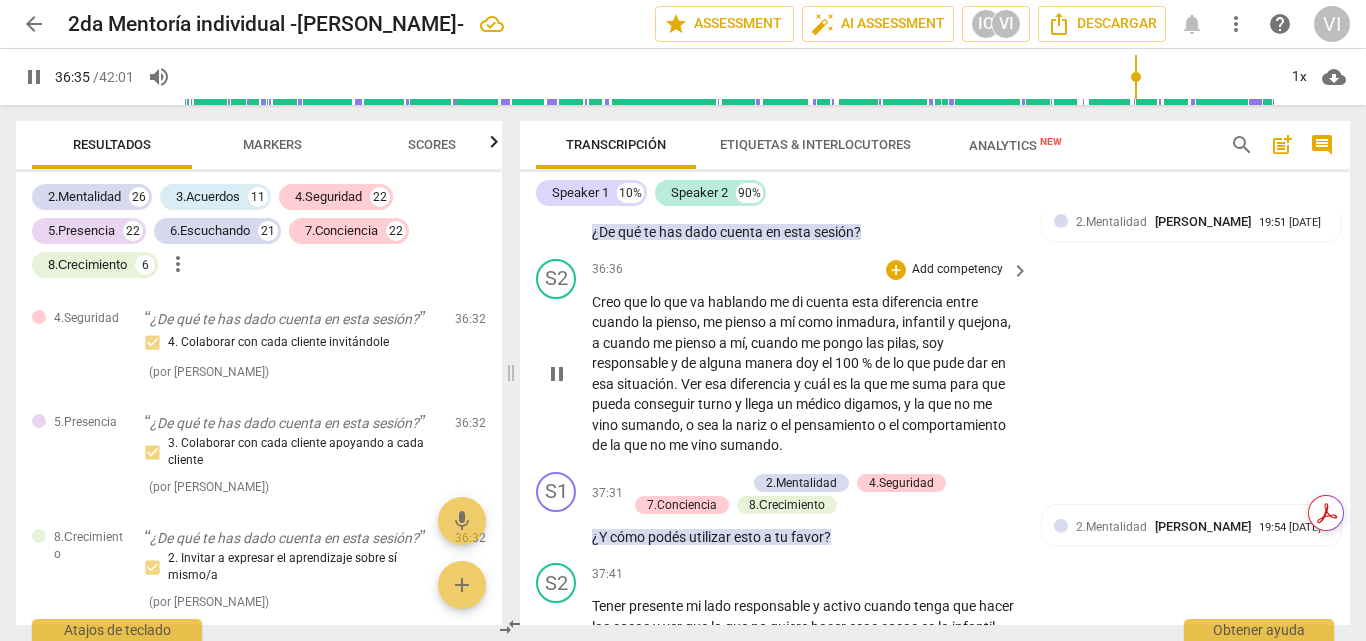 scroll, scrollTop: 10751, scrollLeft: 0, axis: vertical 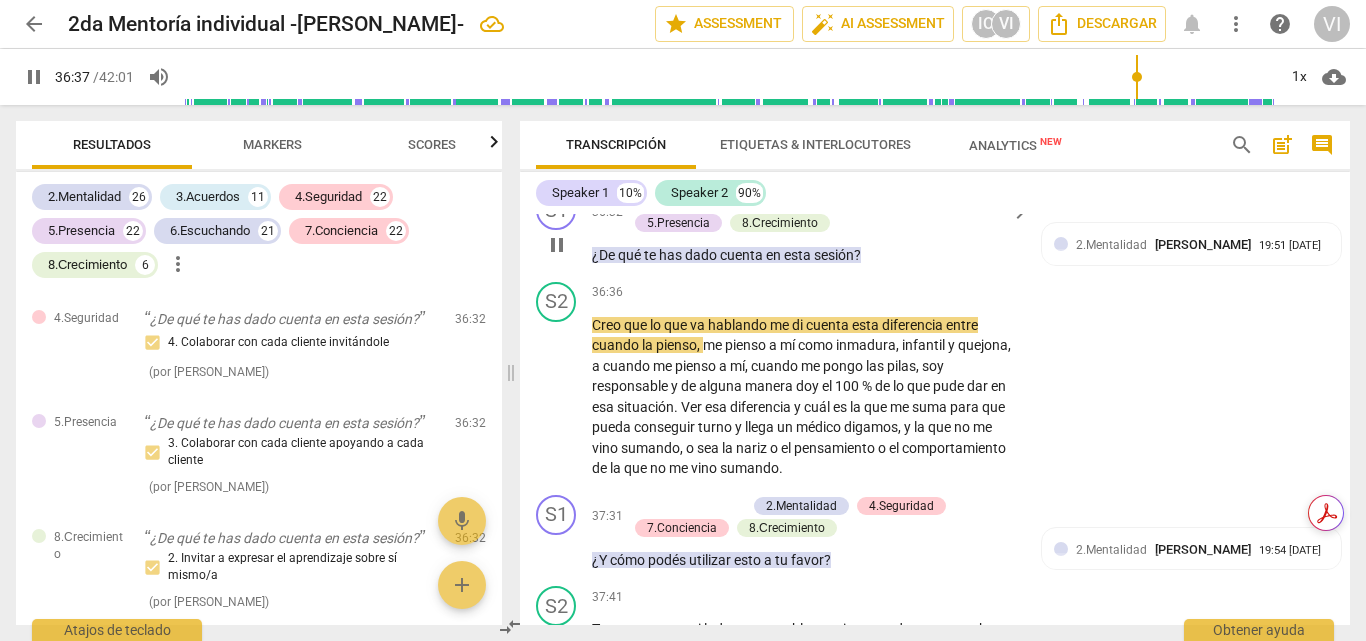 click on "Add competency" at bounding box center (698, 202) 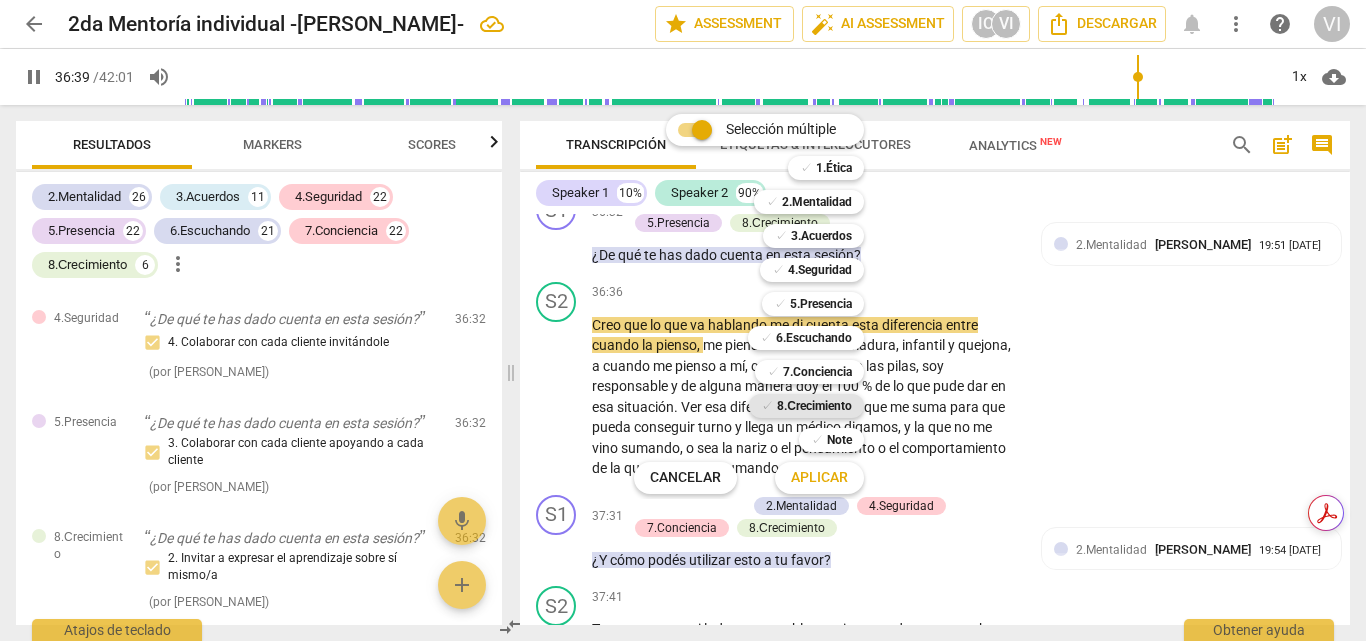 click on "8.Сrecimiento" at bounding box center (814, 406) 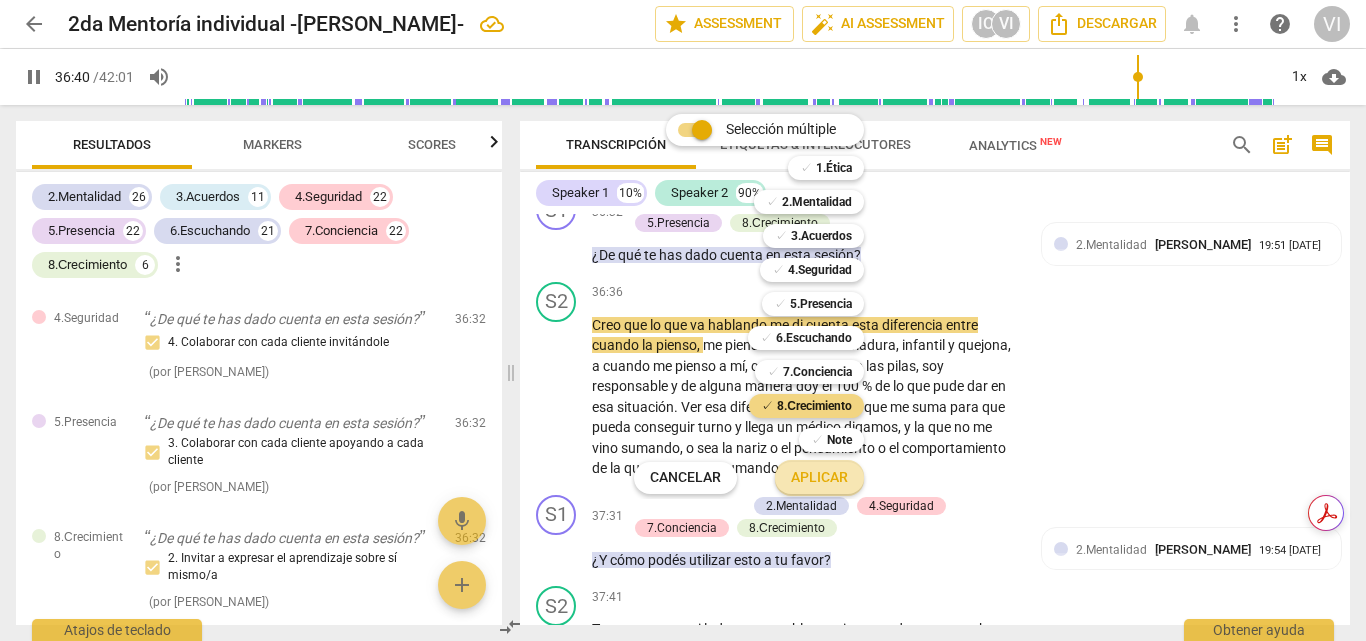 click on "Aplicar" at bounding box center (819, 478) 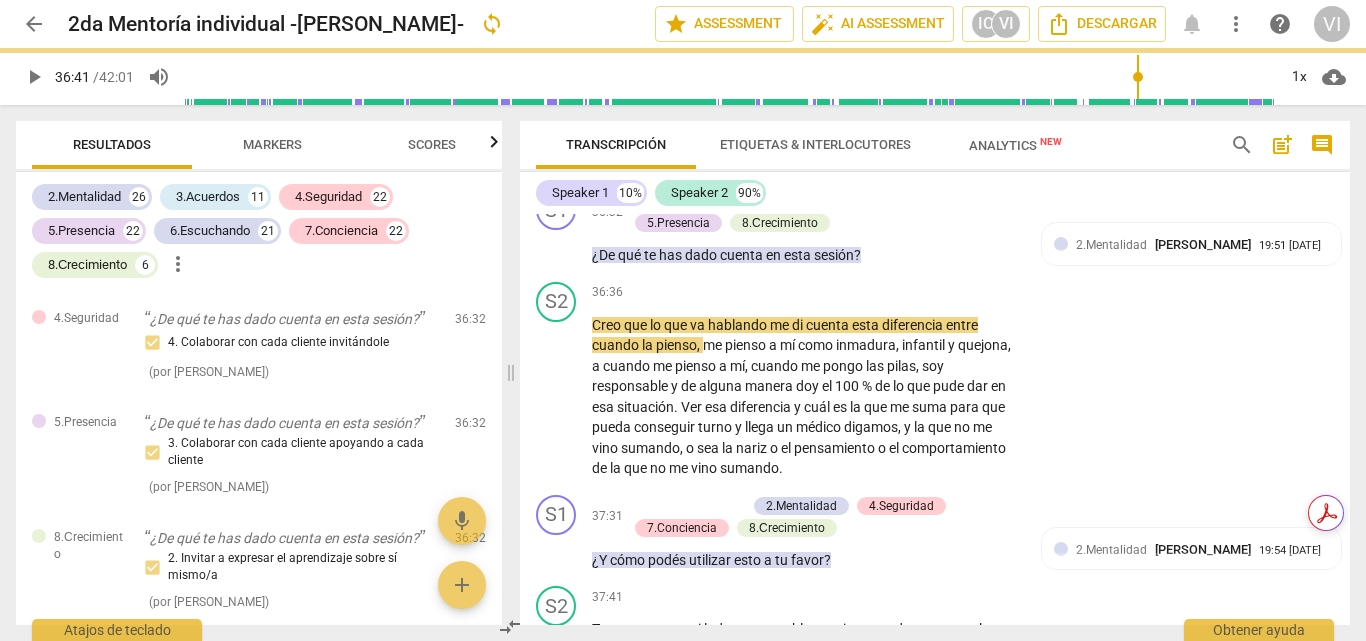 type on "2201" 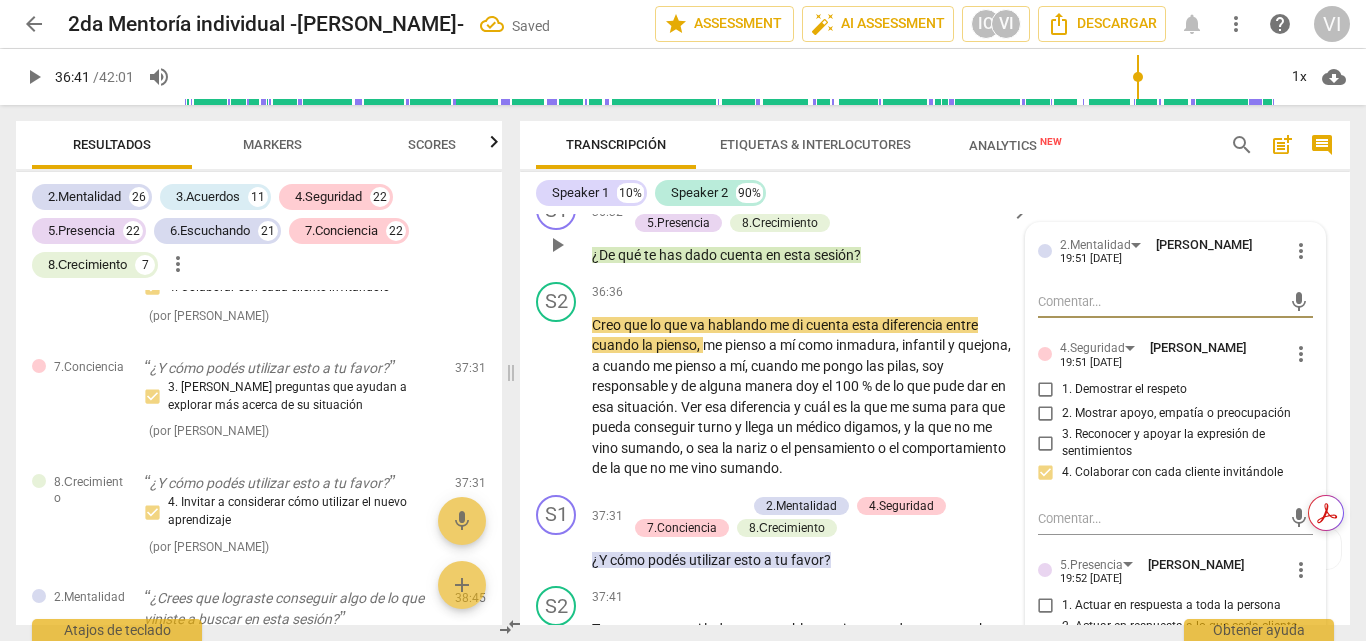 scroll, scrollTop: 18277, scrollLeft: 0, axis: vertical 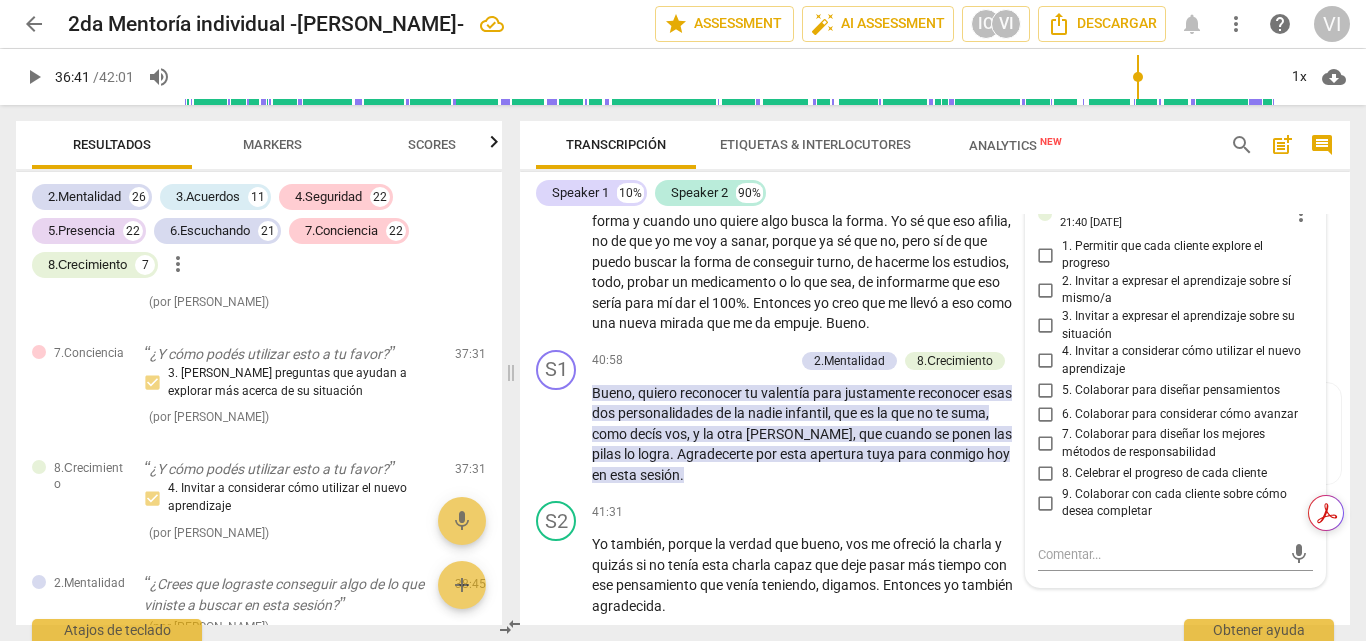 click on "2. Invitar a expresar el aprendizaje sobre sí mismo/a" at bounding box center [1046, 290] 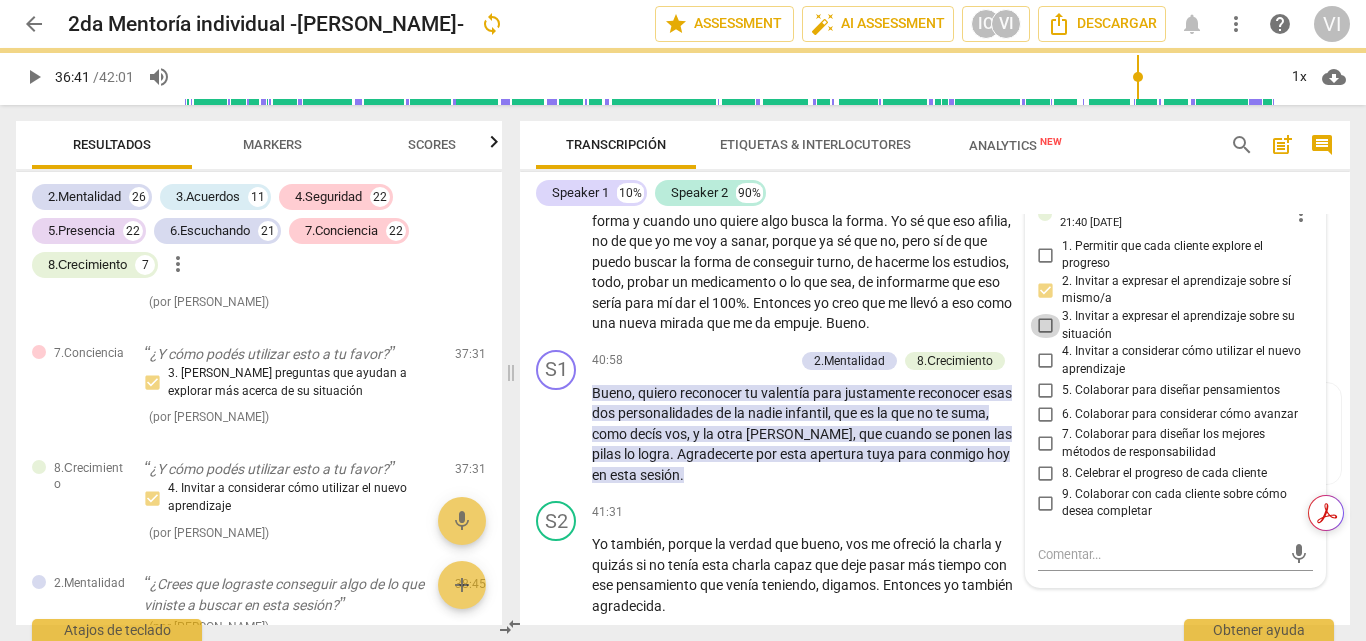 click on "3. Invitar a expresar el aprendizaje sobre su situación" at bounding box center [1046, 326] 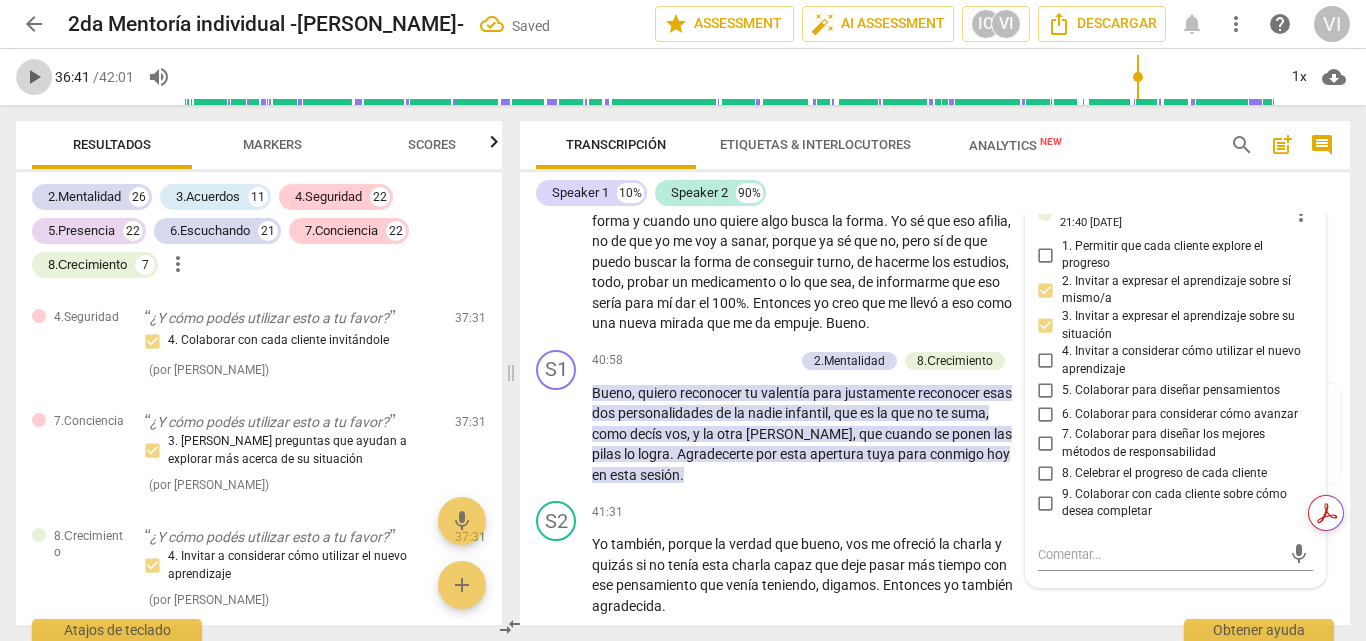 click on "play_arrow" at bounding box center (34, 77) 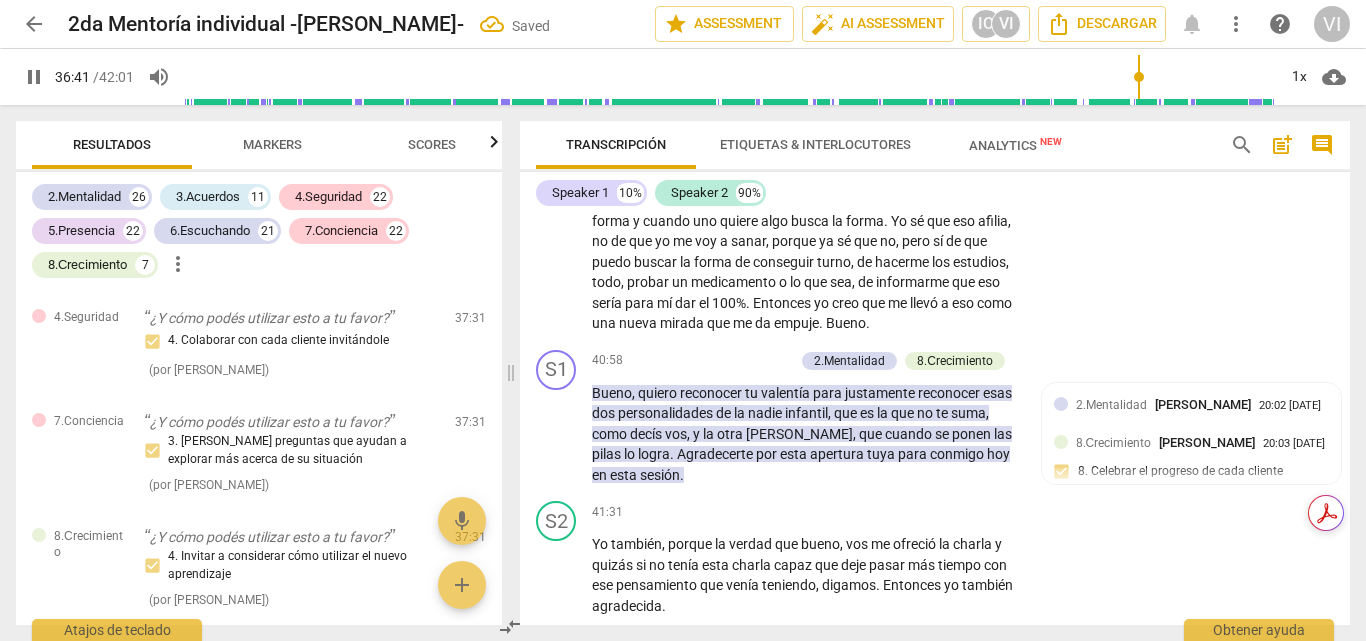 scroll, scrollTop: 10955, scrollLeft: 0, axis: vertical 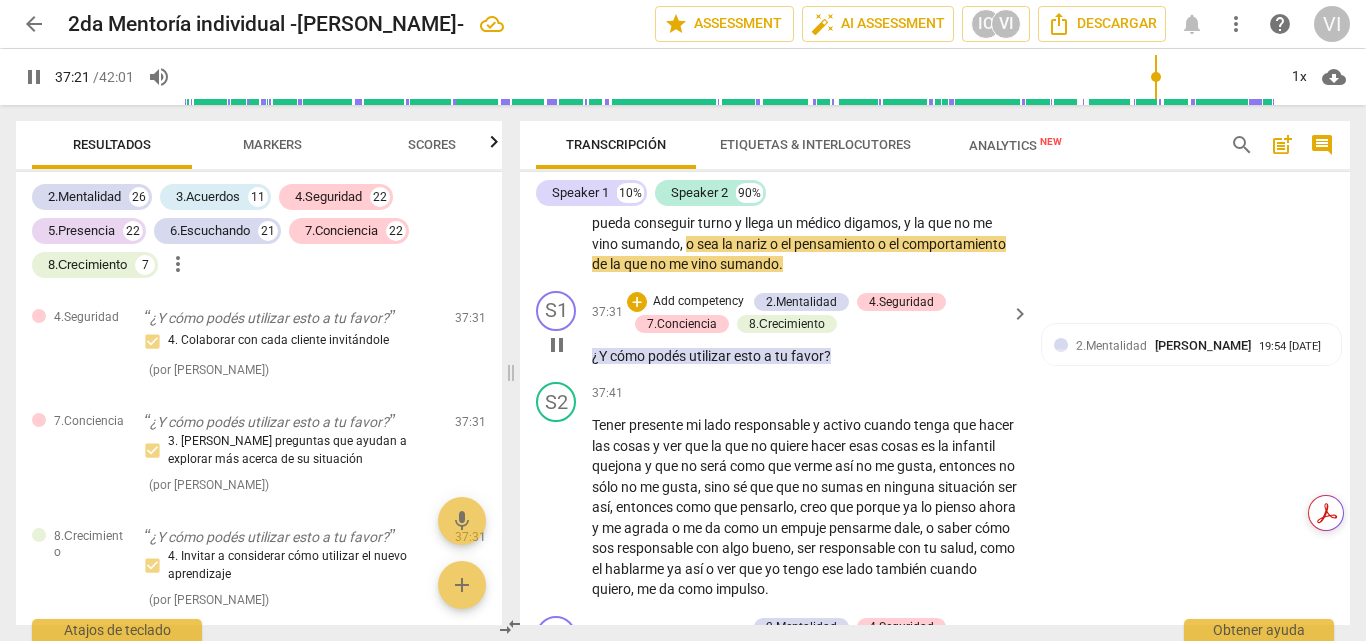 type on "2242" 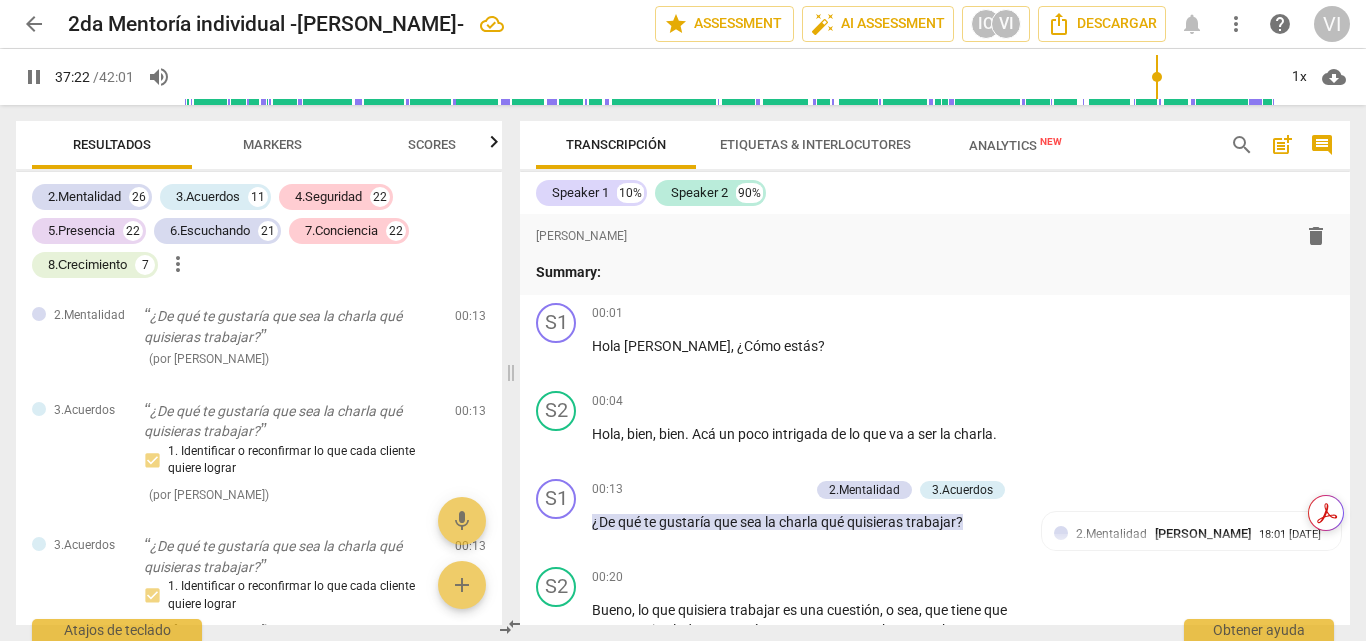 scroll, scrollTop: 0, scrollLeft: 0, axis: both 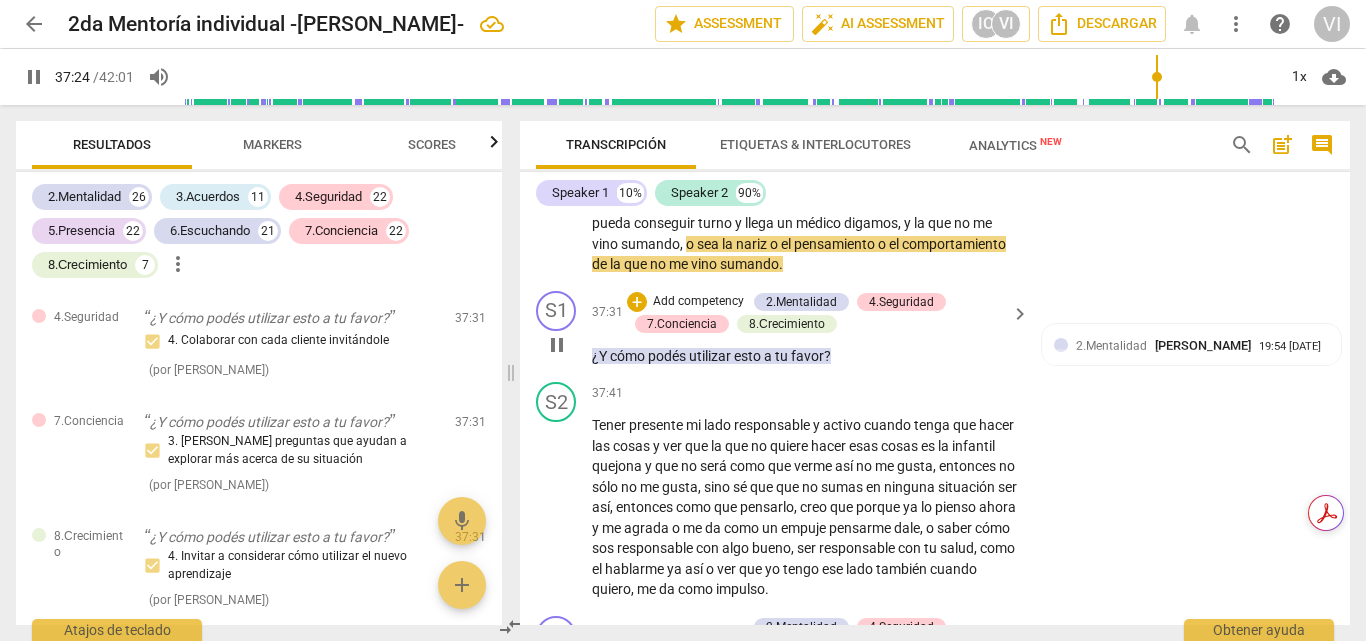 click on "Add competency" at bounding box center (698, 302) 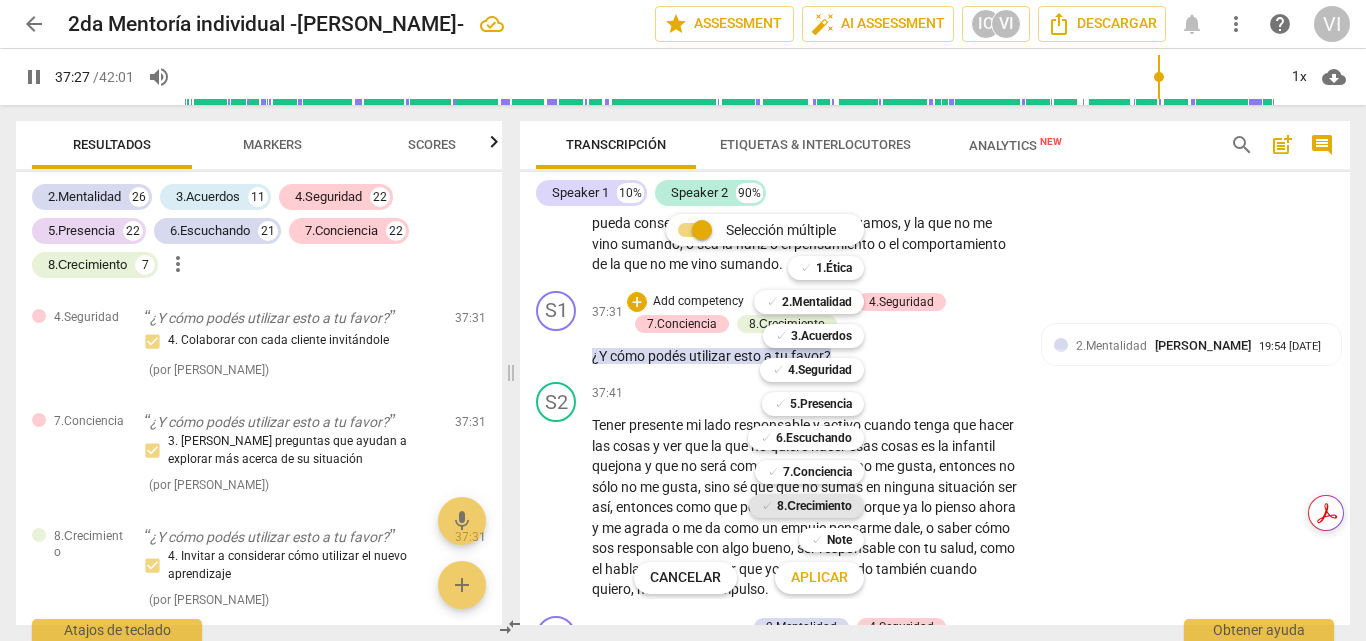 click on "8.Сrecimiento" at bounding box center (814, 506) 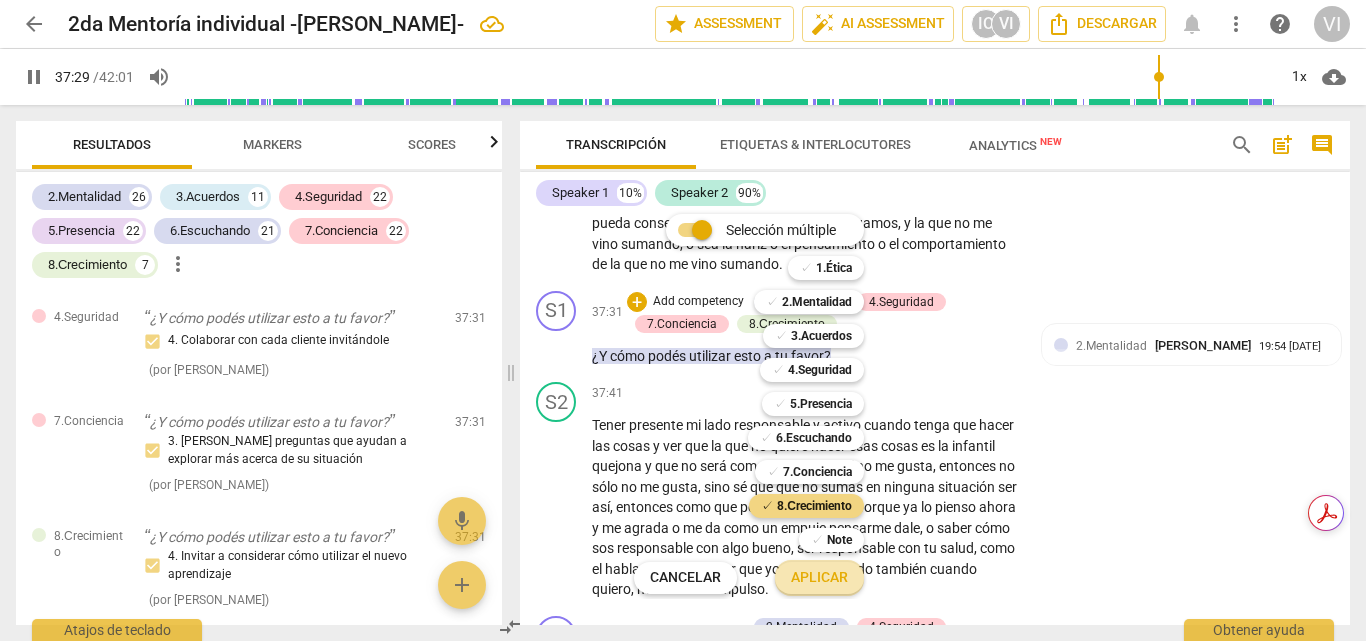 click on "Aplicar" at bounding box center (819, 578) 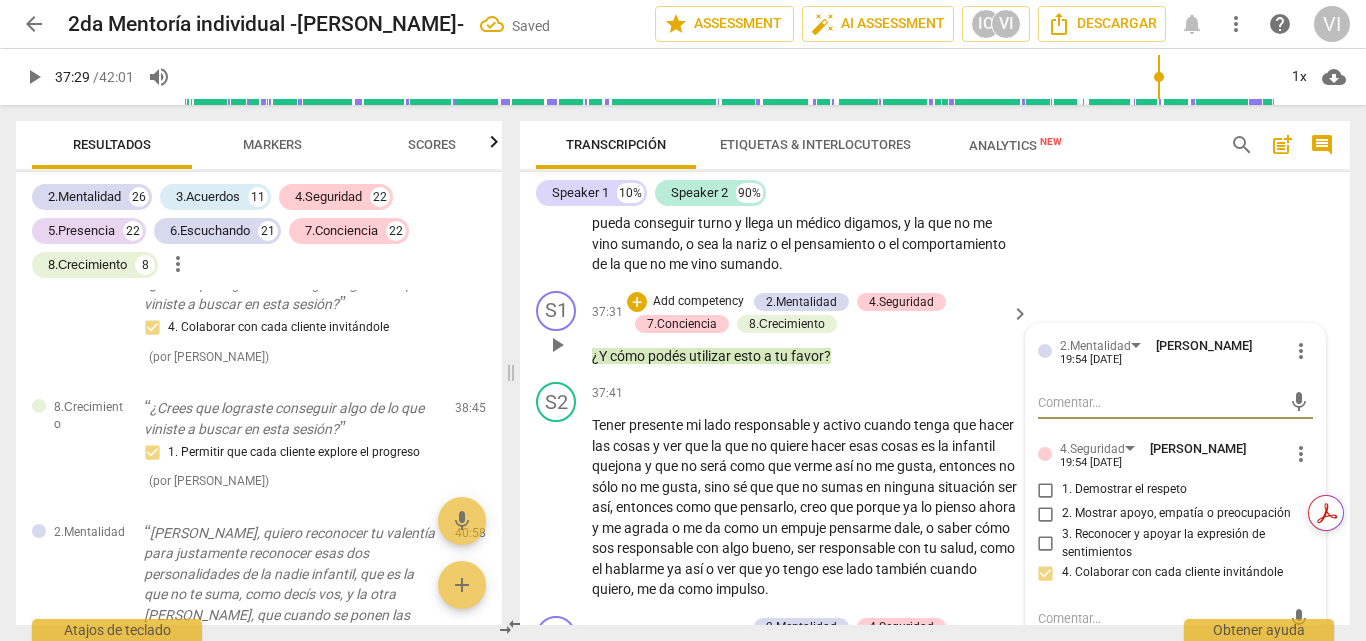 scroll, scrollTop: 18835, scrollLeft: 0, axis: vertical 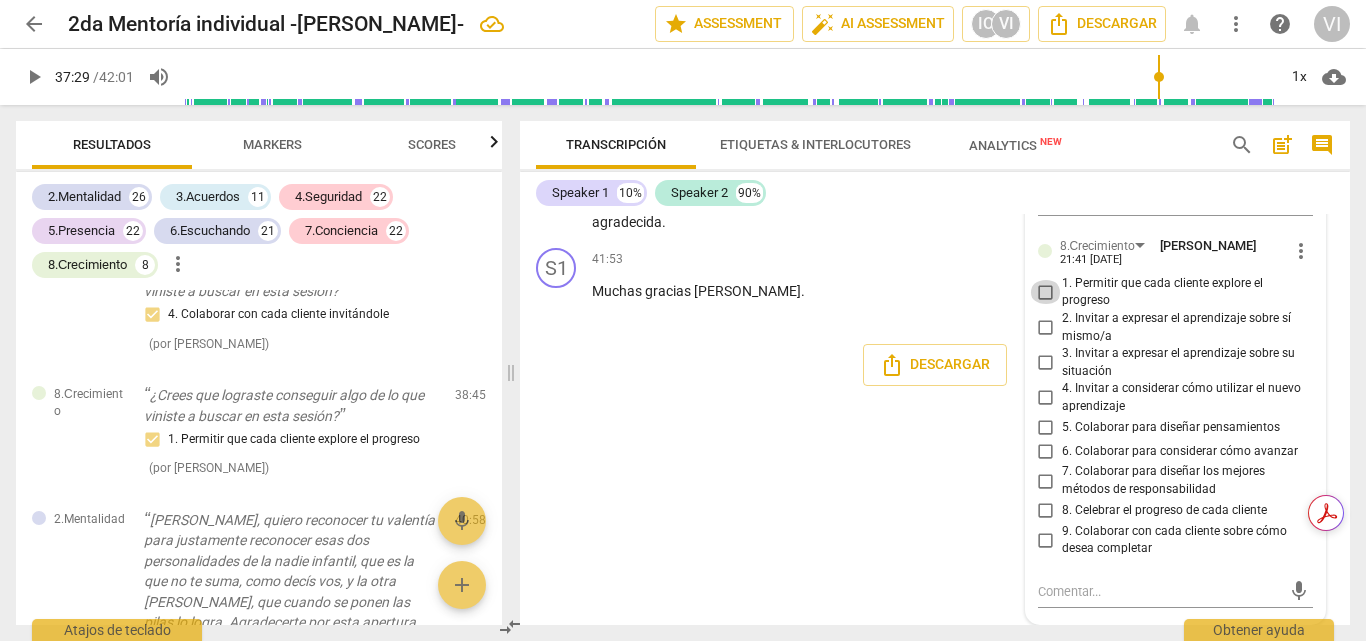 click on "1. Permitir que cada cliente explore el progreso" at bounding box center (1046, 292) 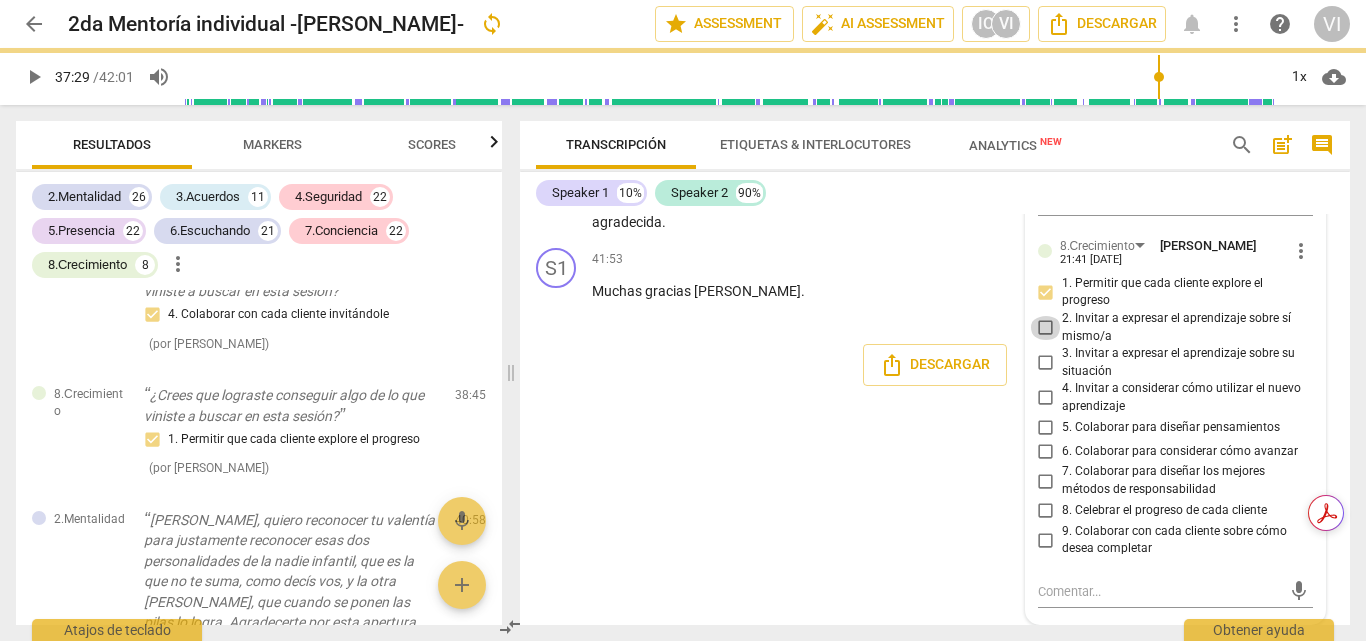 click on "2. Invitar a expresar el aprendizaje sobre sí mismo/a" at bounding box center (1046, 328) 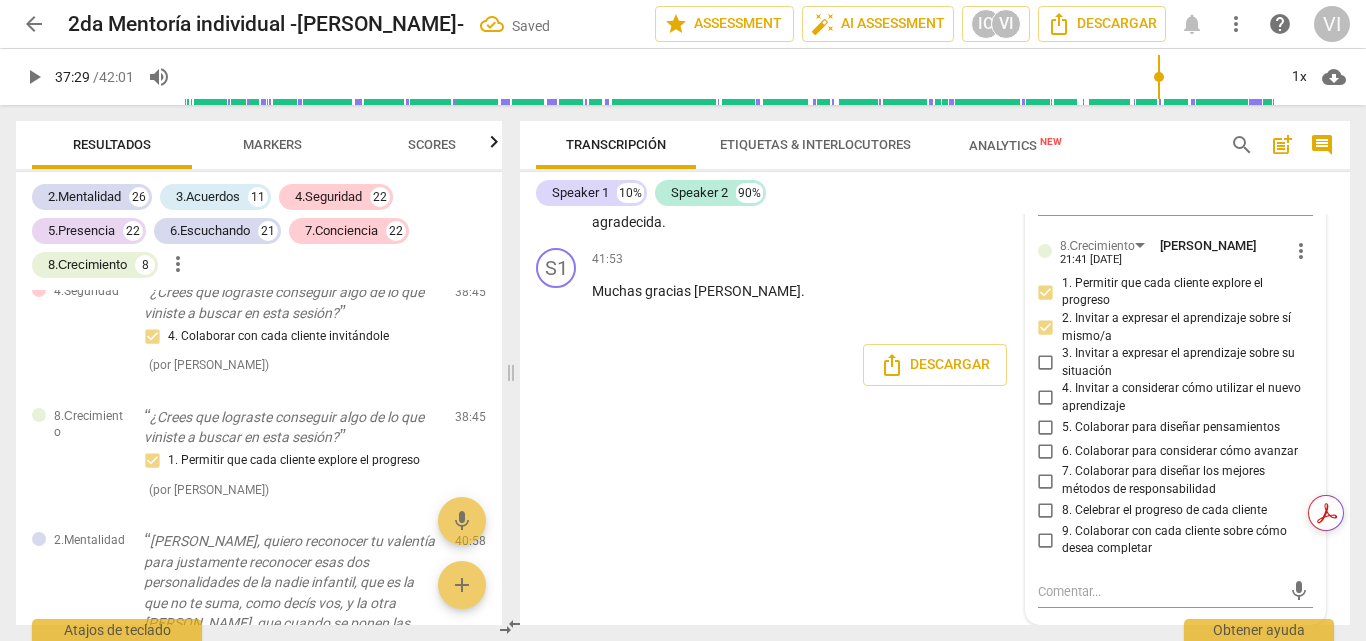 click on "3. Invitar a expresar el aprendizaje sobre su situación" at bounding box center (1046, 363) 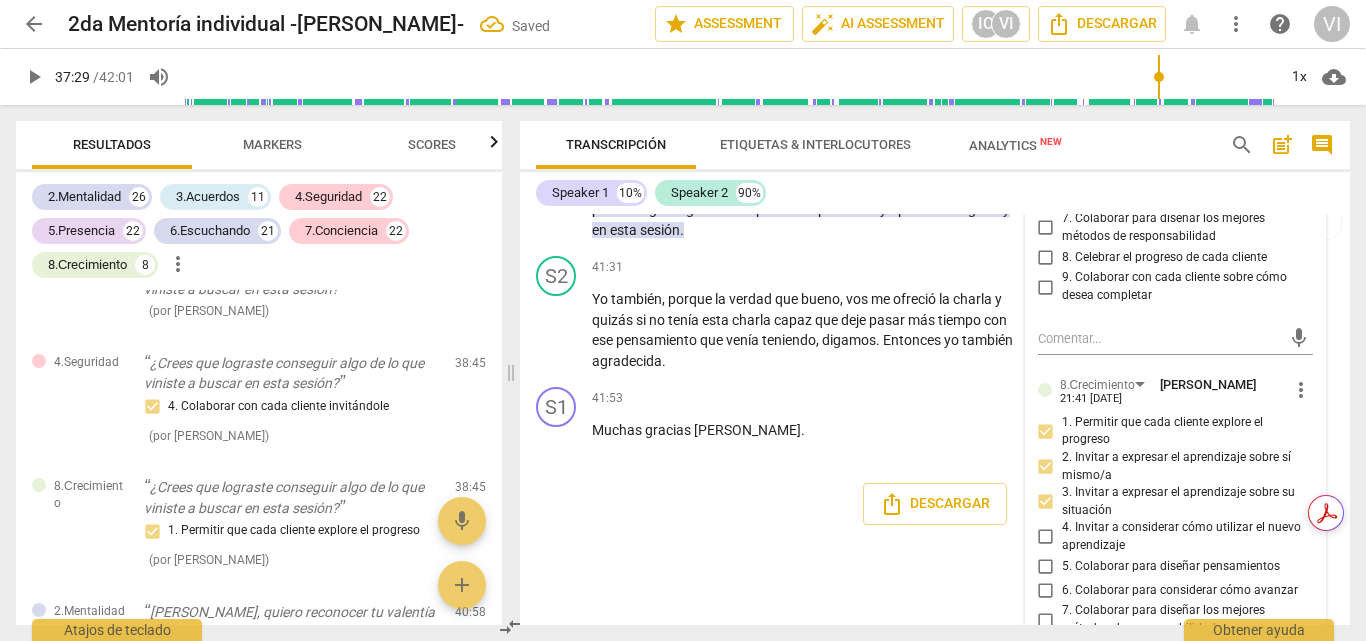 scroll, scrollTop: 12055, scrollLeft: 0, axis: vertical 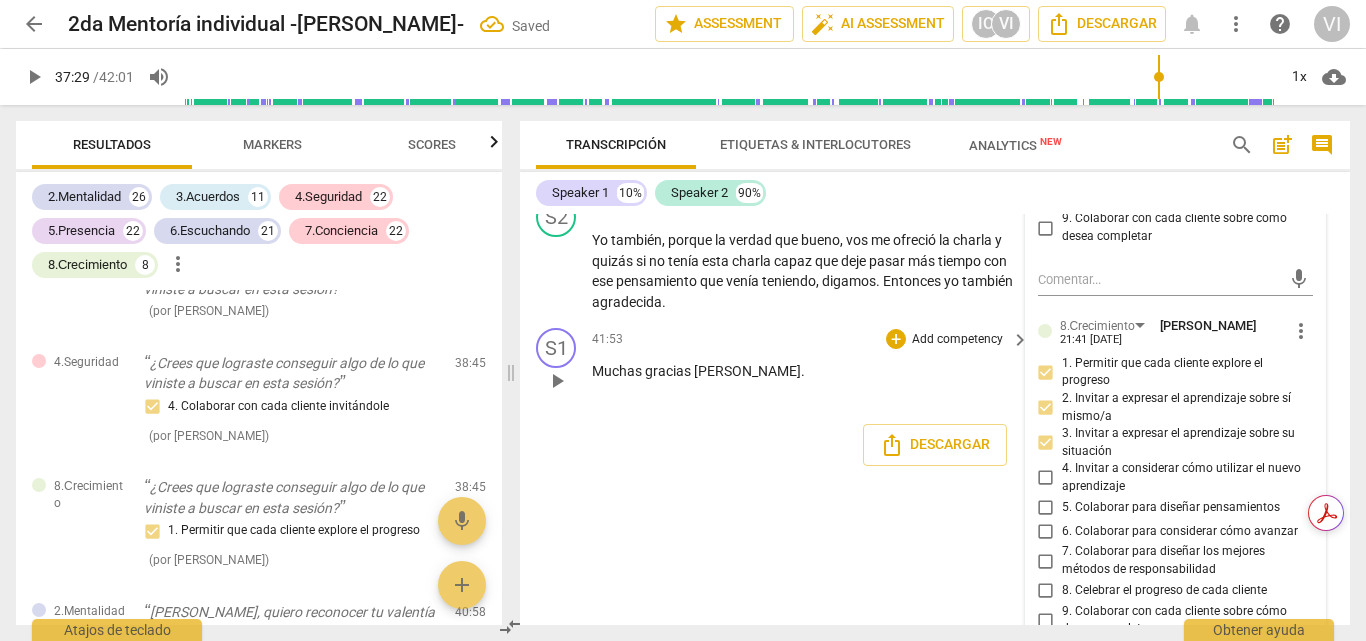 click on "Muchas   gracias   Nadia ." at bounding box center (805, 371) 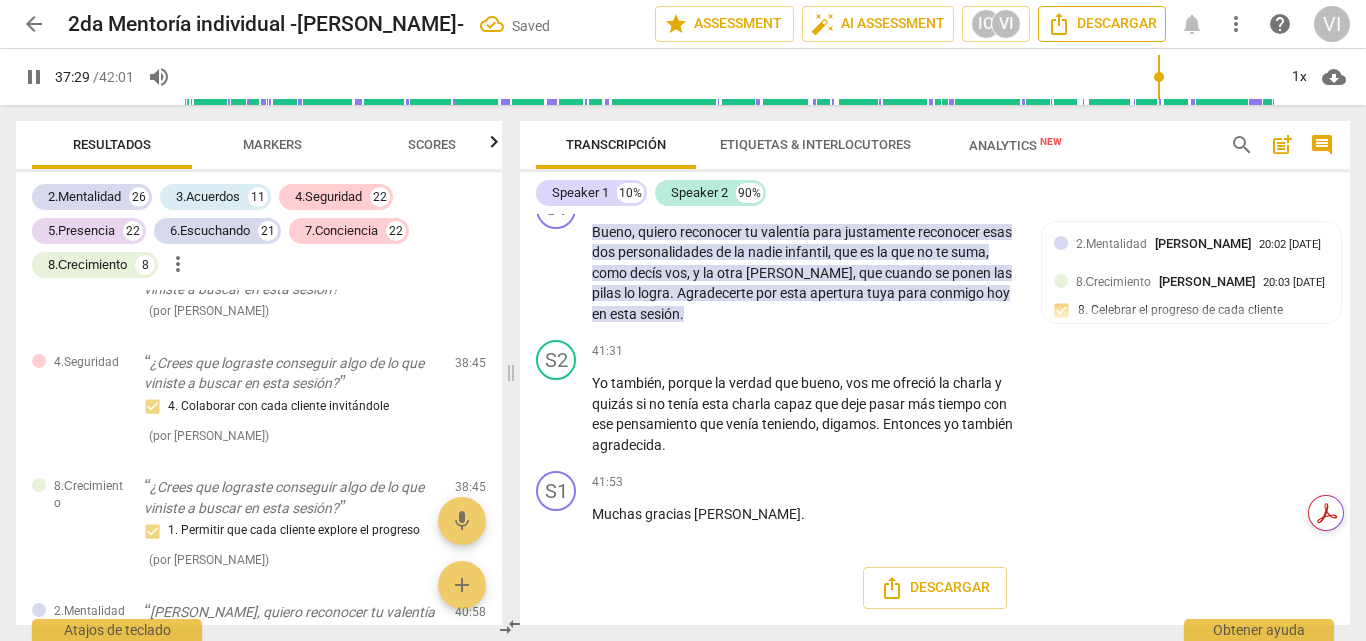 scroll, scrollTop: 12035, scrollLeft: 0, axis: vertical 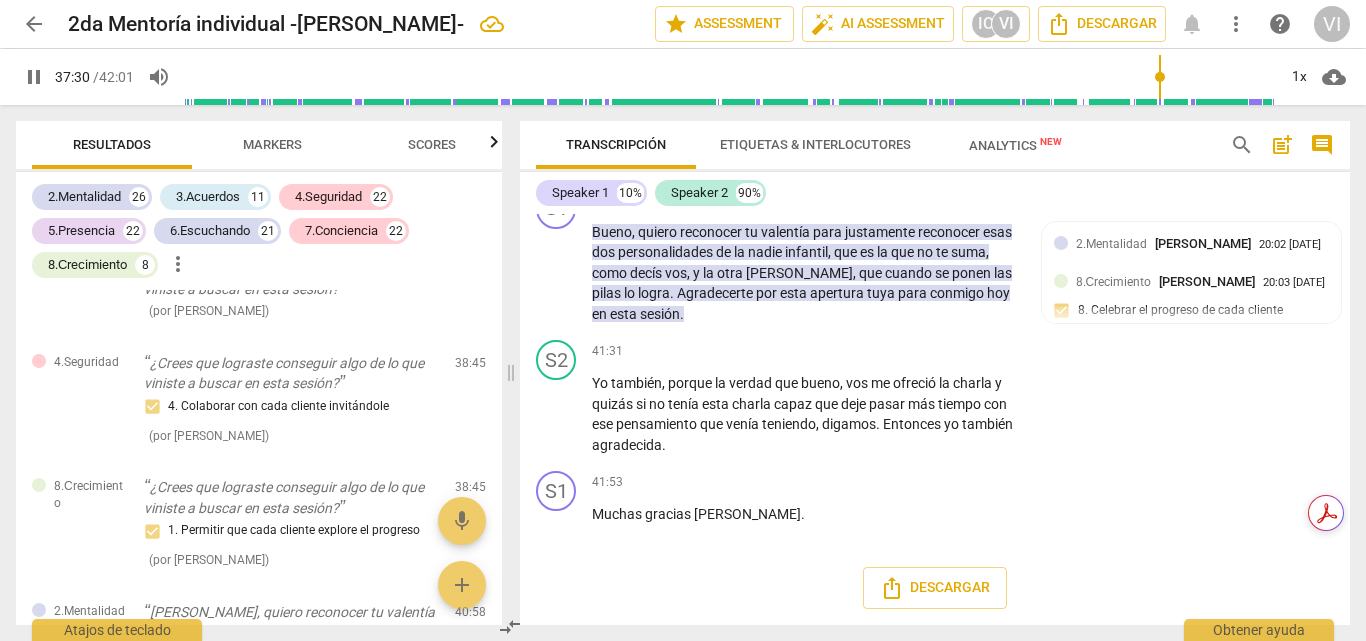 type on "2251" 